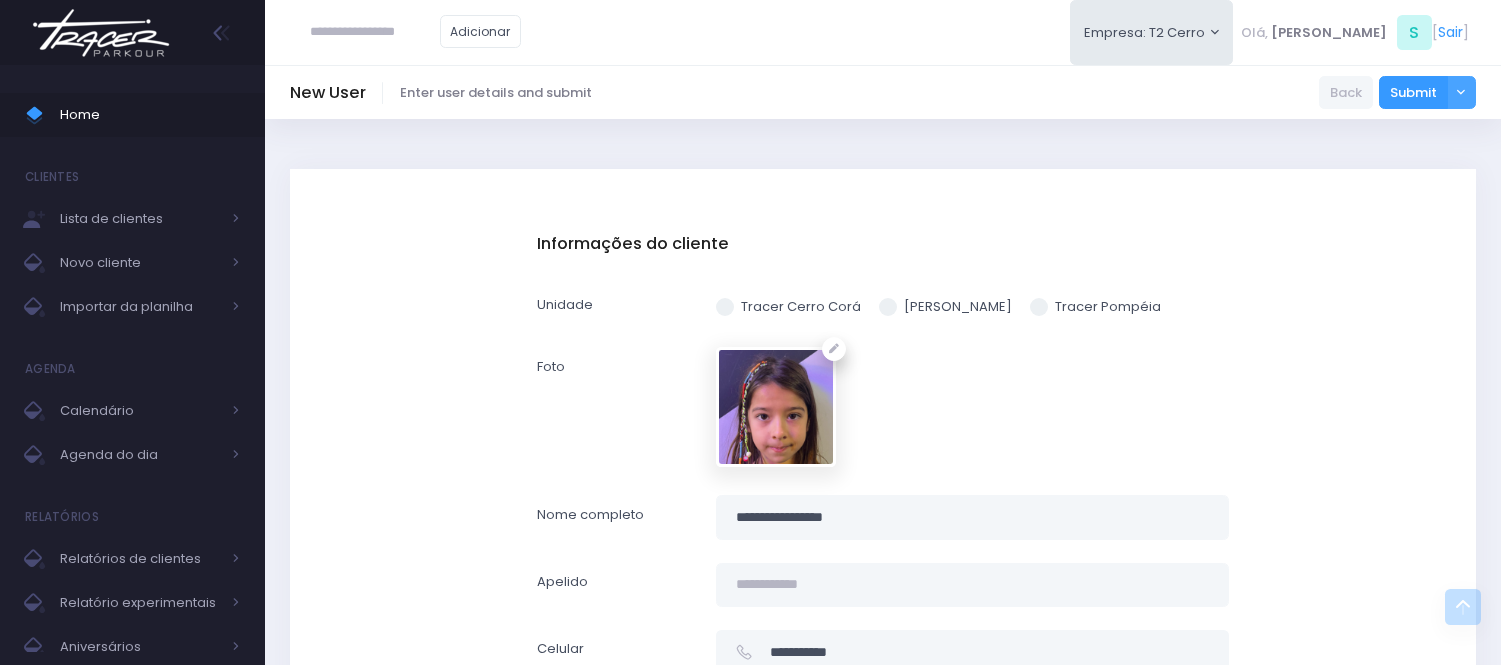 scroll, scrollTop: 910, scrollLeft: 0, axis: vertical 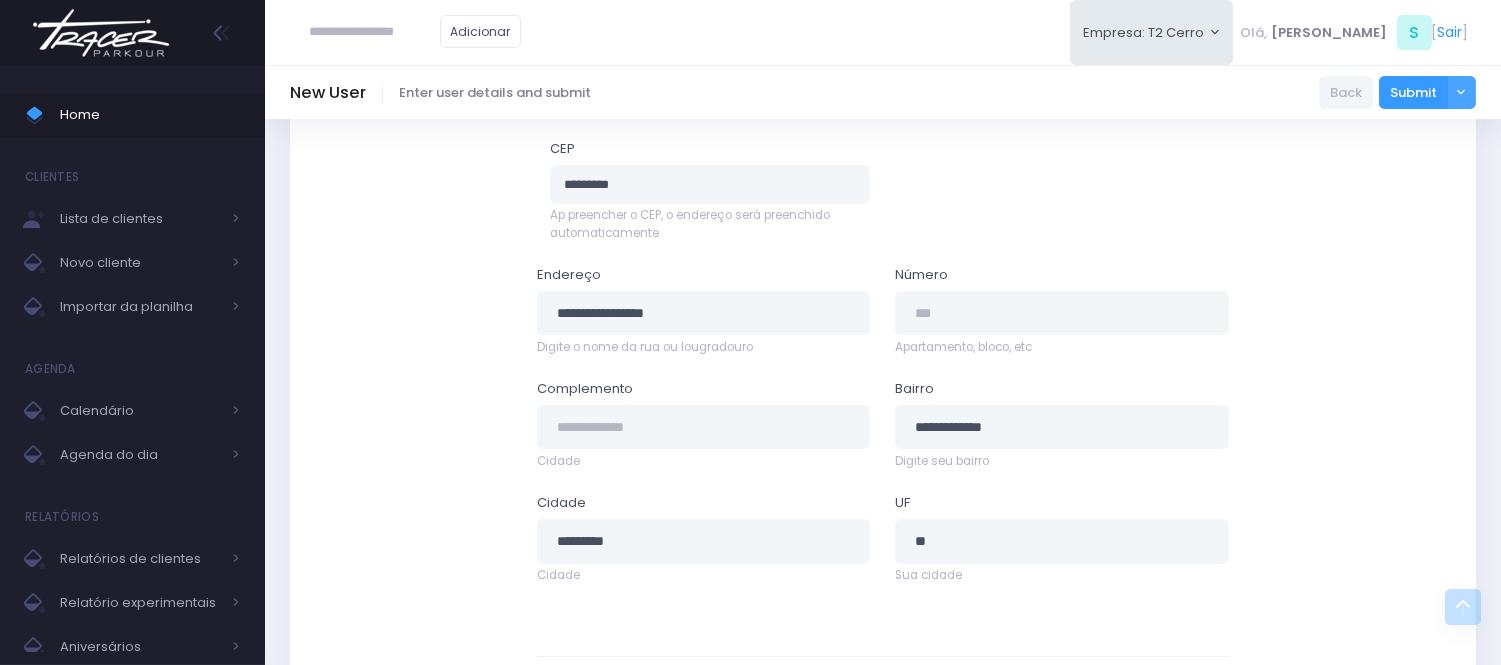 click at bounding box center (375, 32) 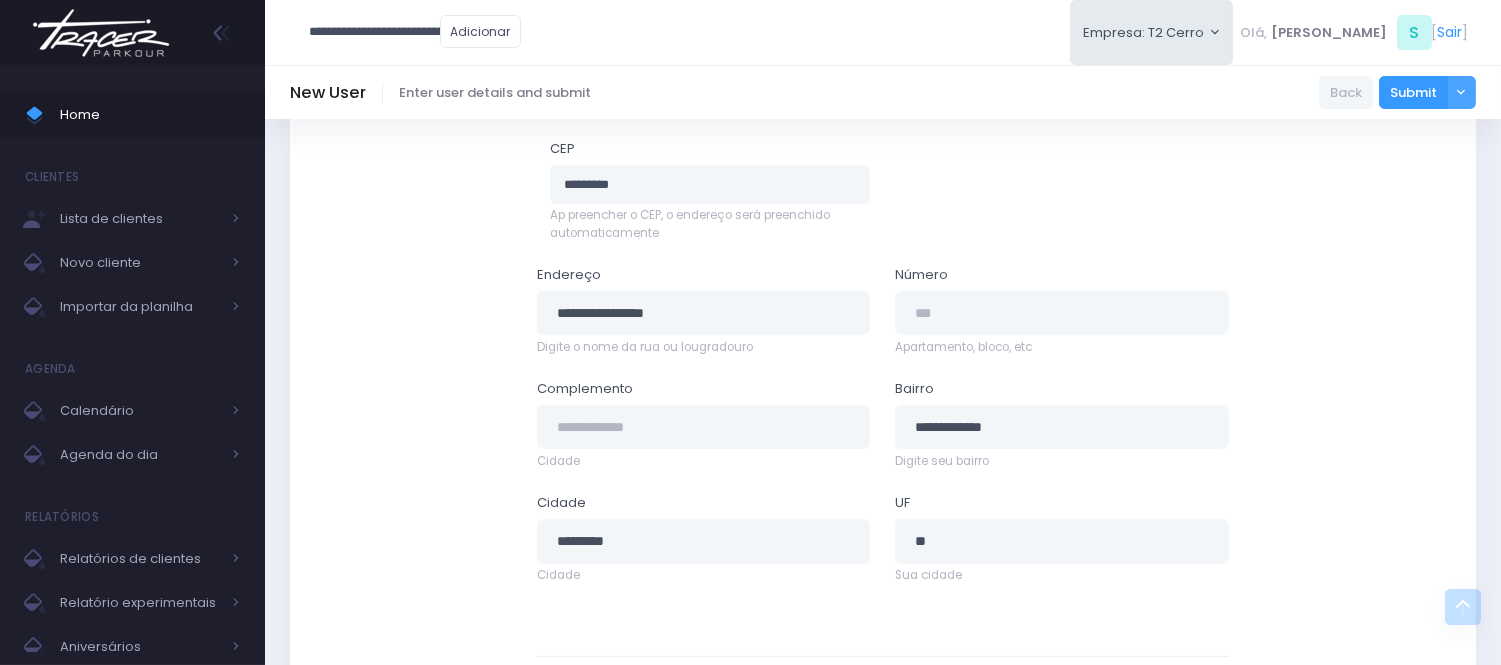 scroll, scrollTop: 0, scrollLeft: 161, axis: horizontal 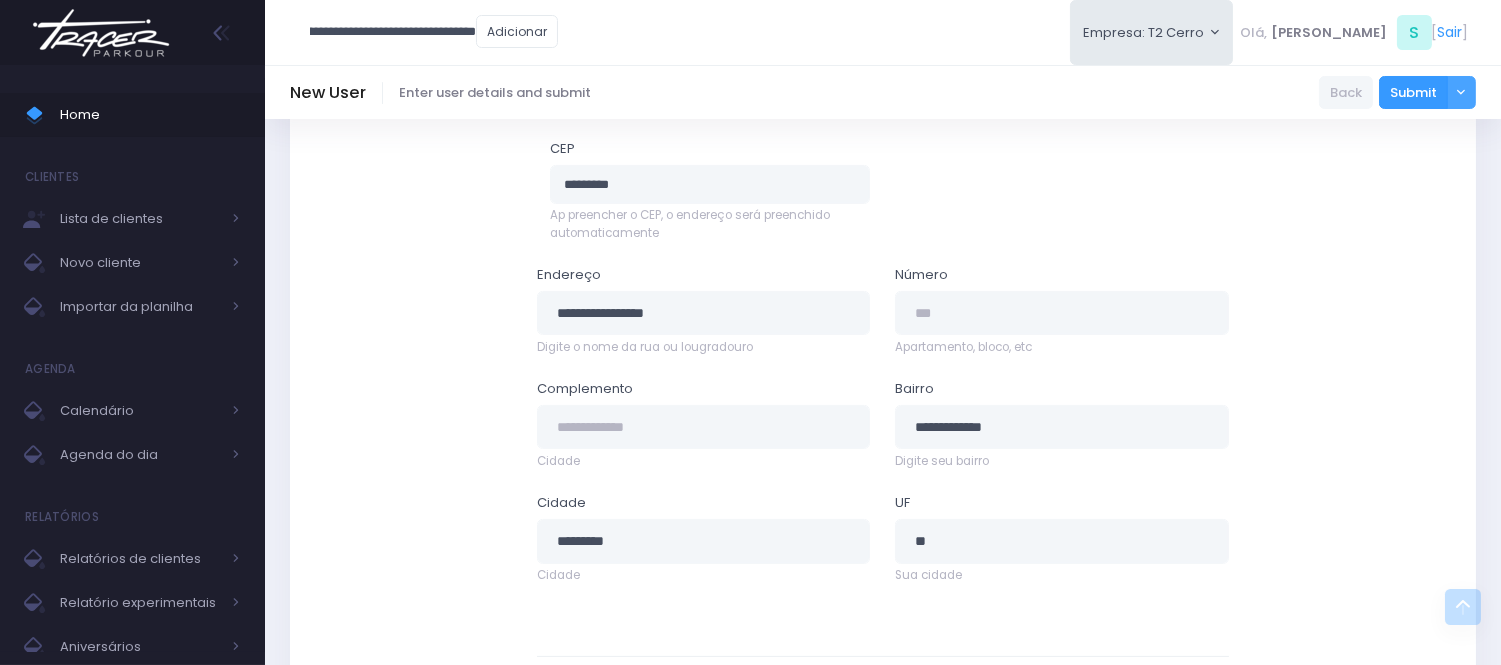 type on "**********" 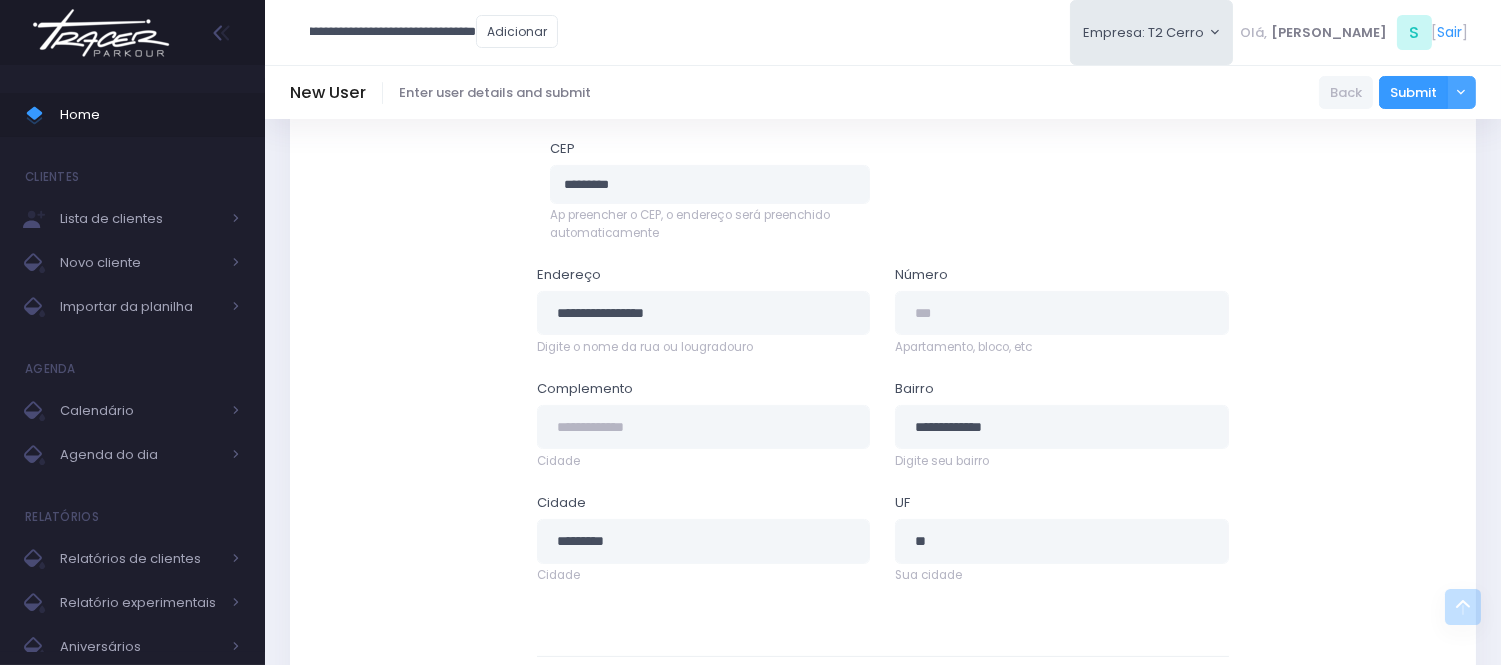 scroll, scrollTop: 0, scrollLeft: 0, axis: both 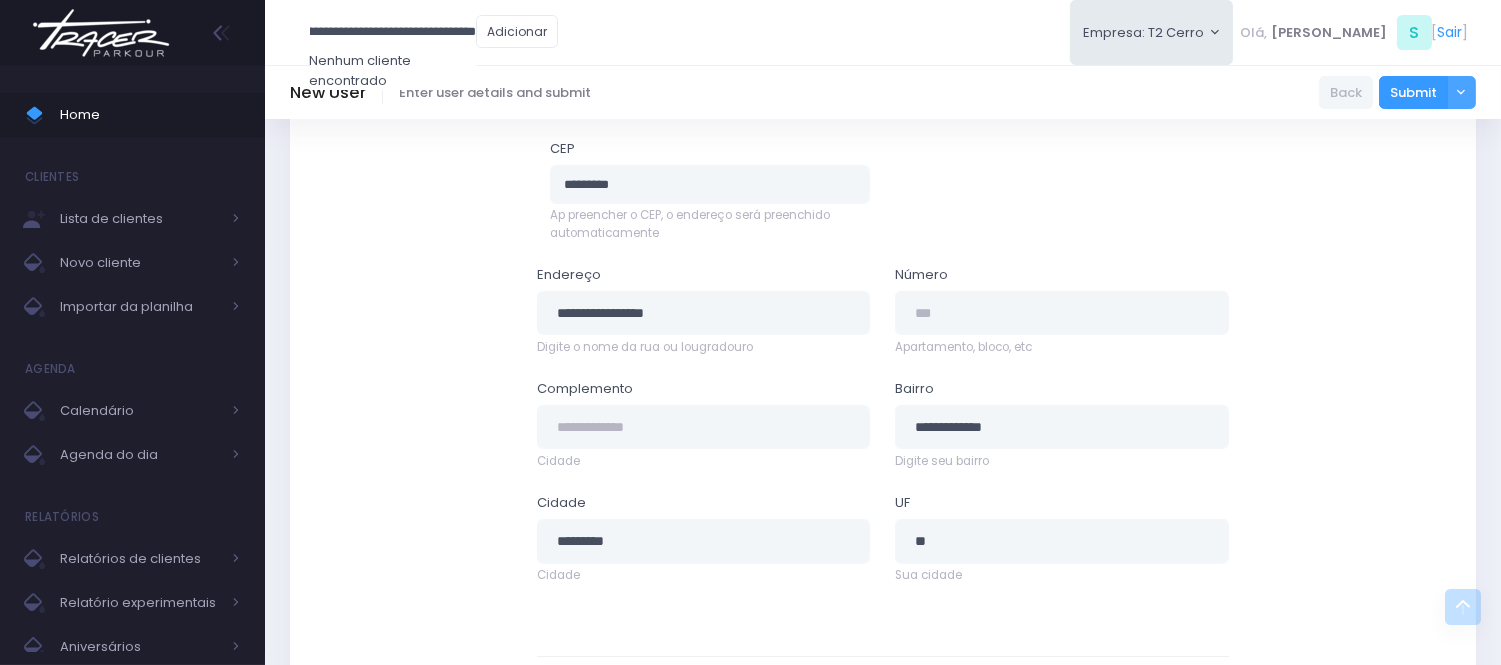 drag, startPoint x: 308, startPoint y: 28, endPoint x: 858, endPoint y: 97, distance: 554.3113 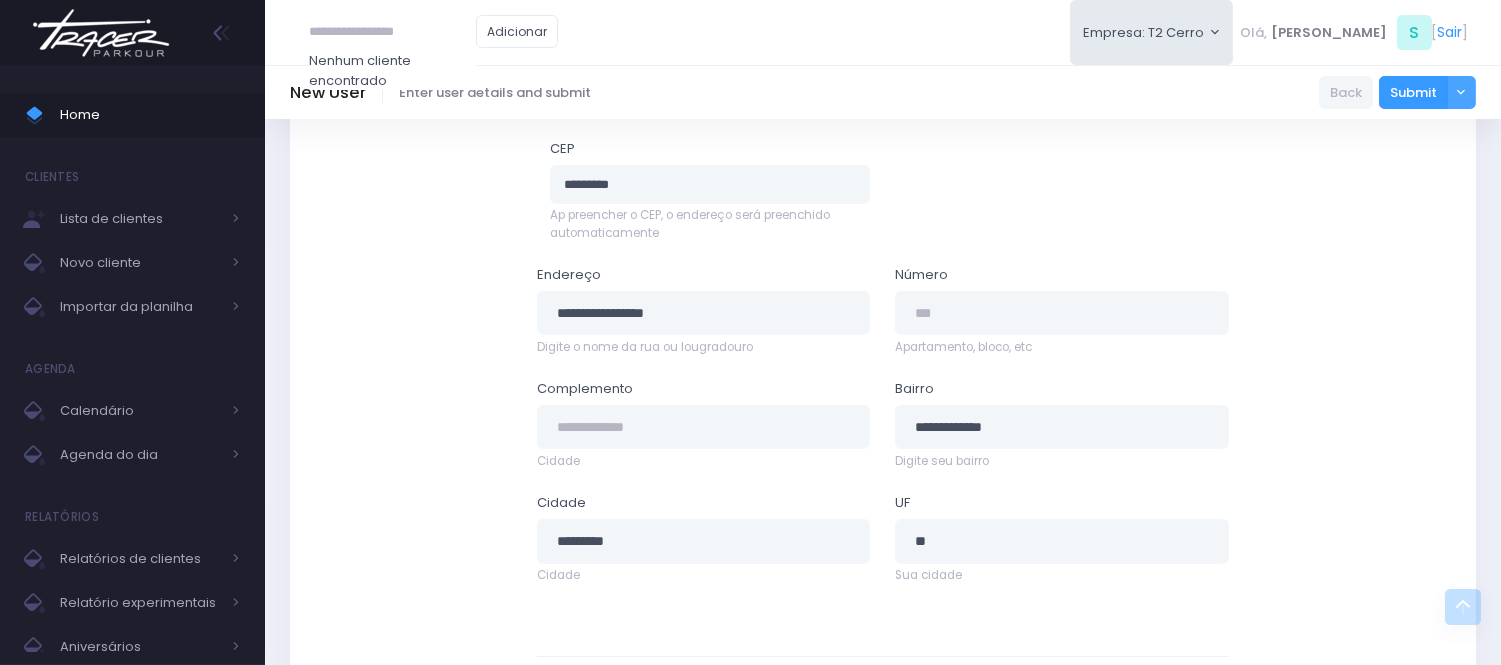 scroll, scrollTop: 0, scrollLeft: 0, axis: both 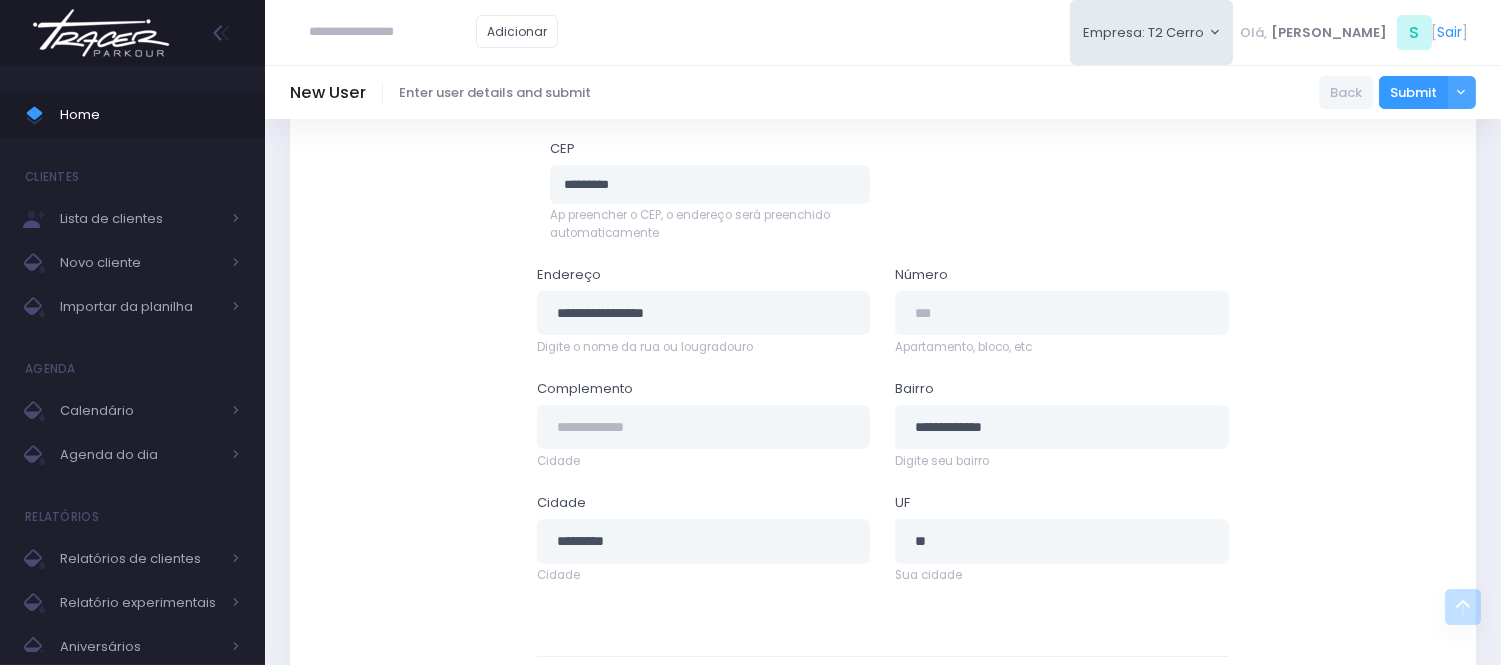 paste on "**********" 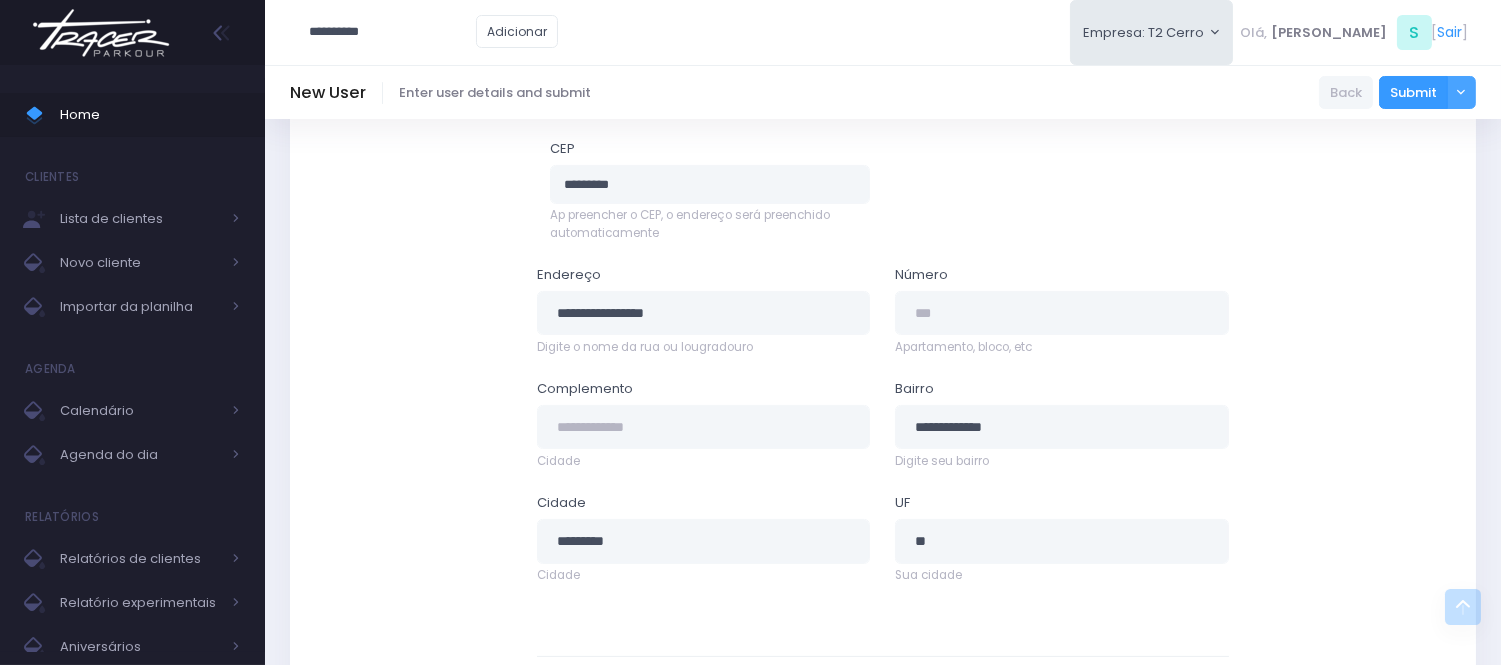type on "**********" 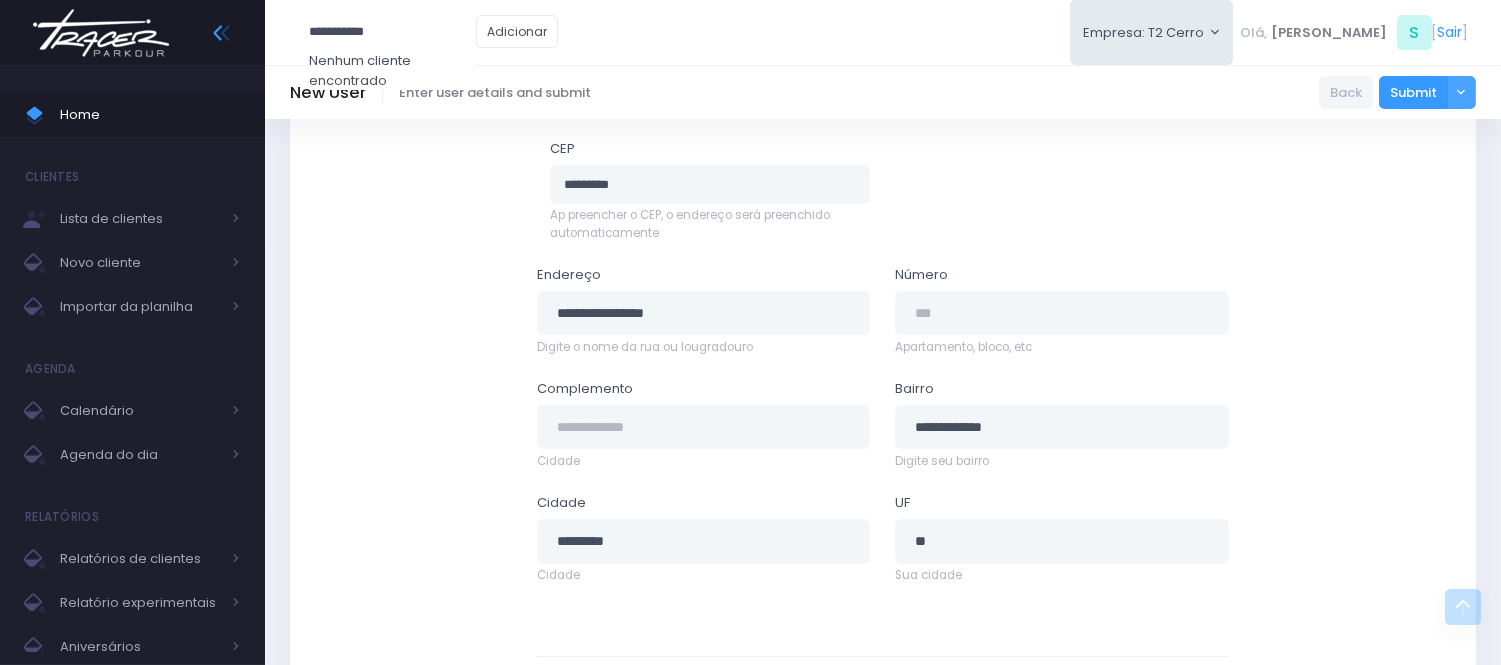 drag, startPoint x: 401, startPoint y: 38, endPoint x: 218, endPoint y: 36, distance: 183.01093 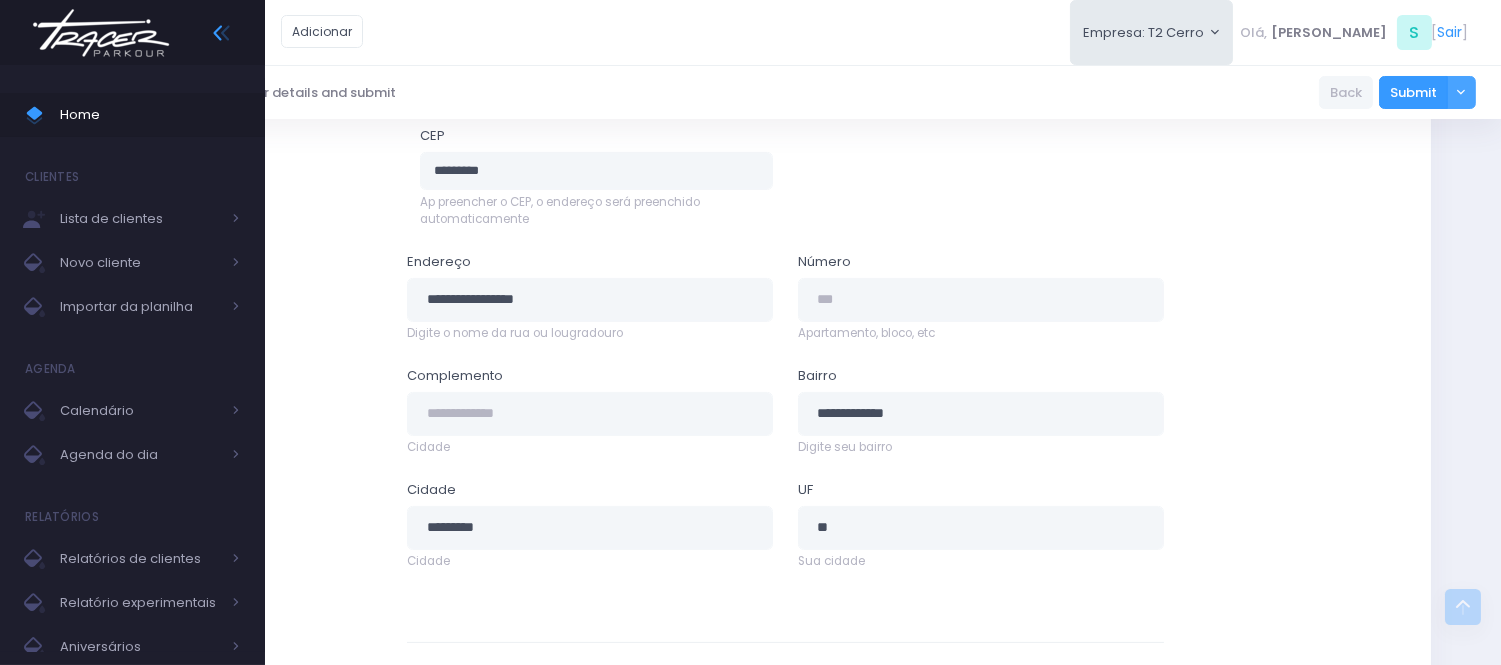 type 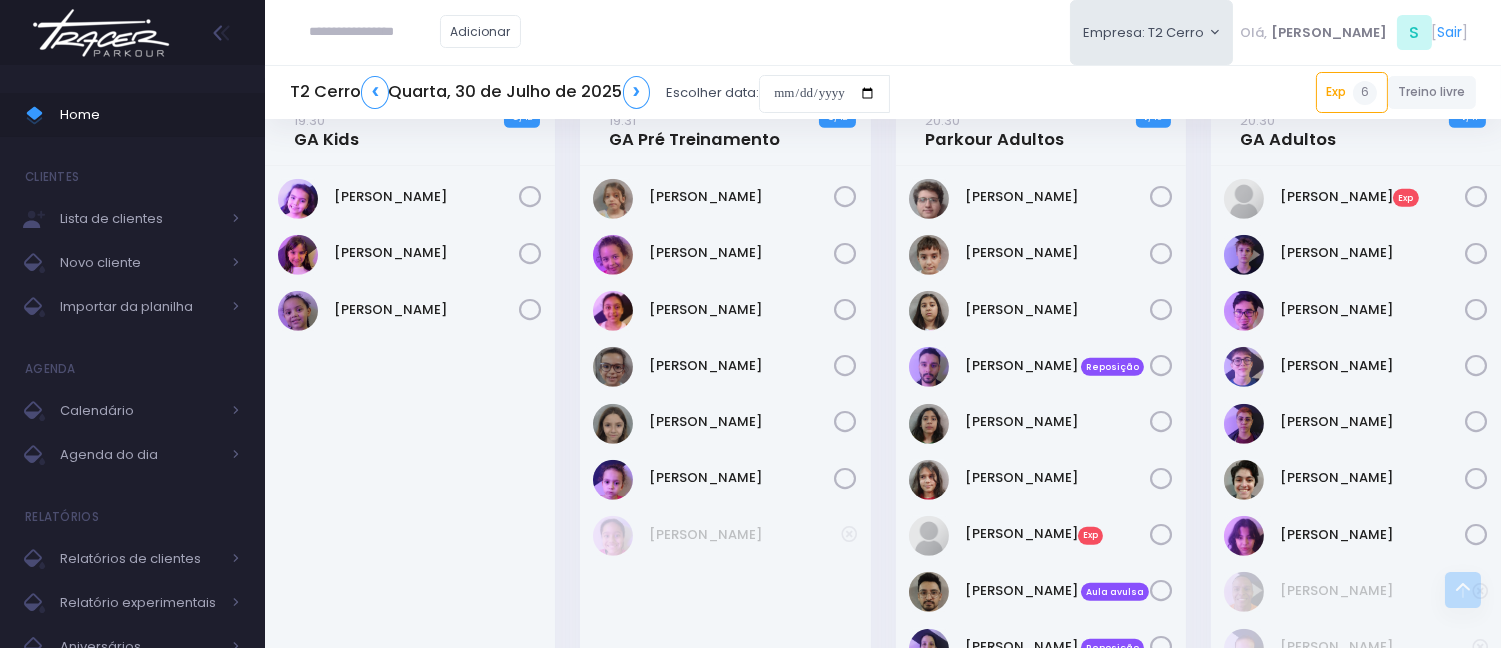 scroll, scrollTop: 2208, scrollLeft: 0, axis: vertical 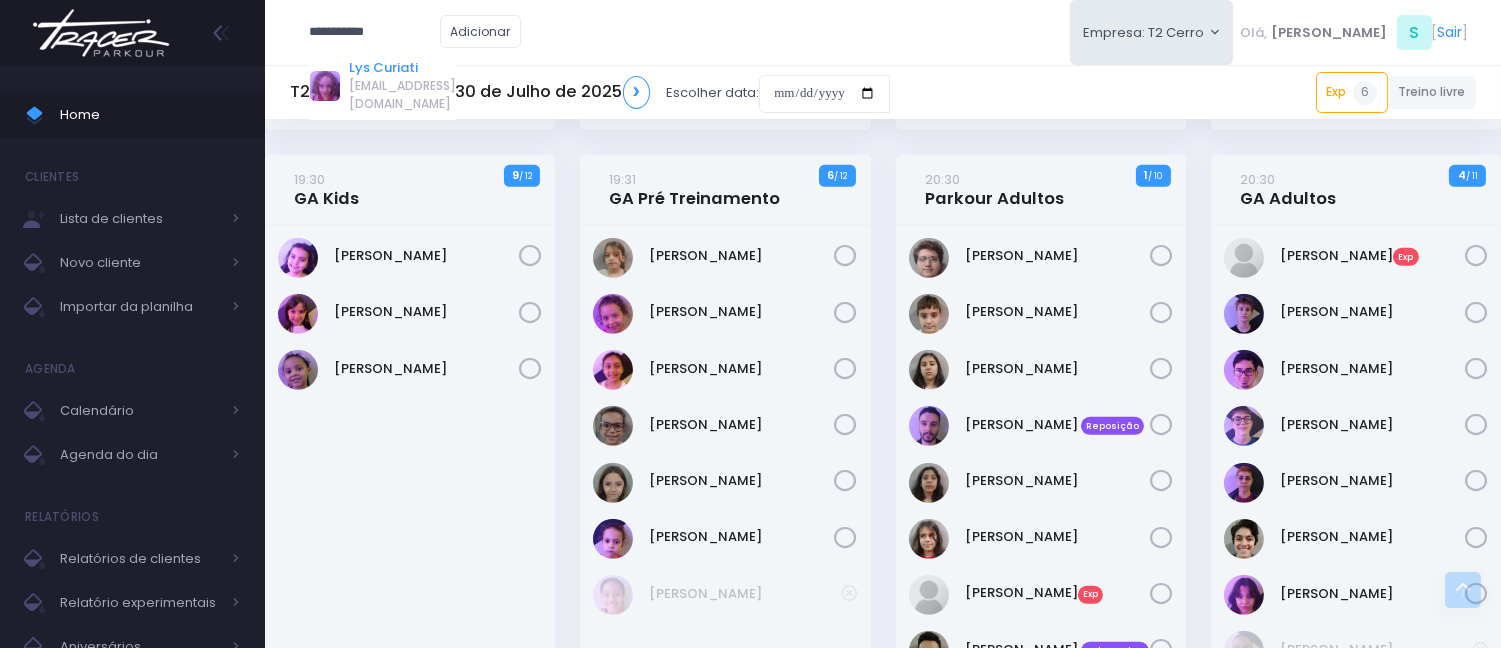 click on "Lys Curiati" at bounding box center [402, 68] 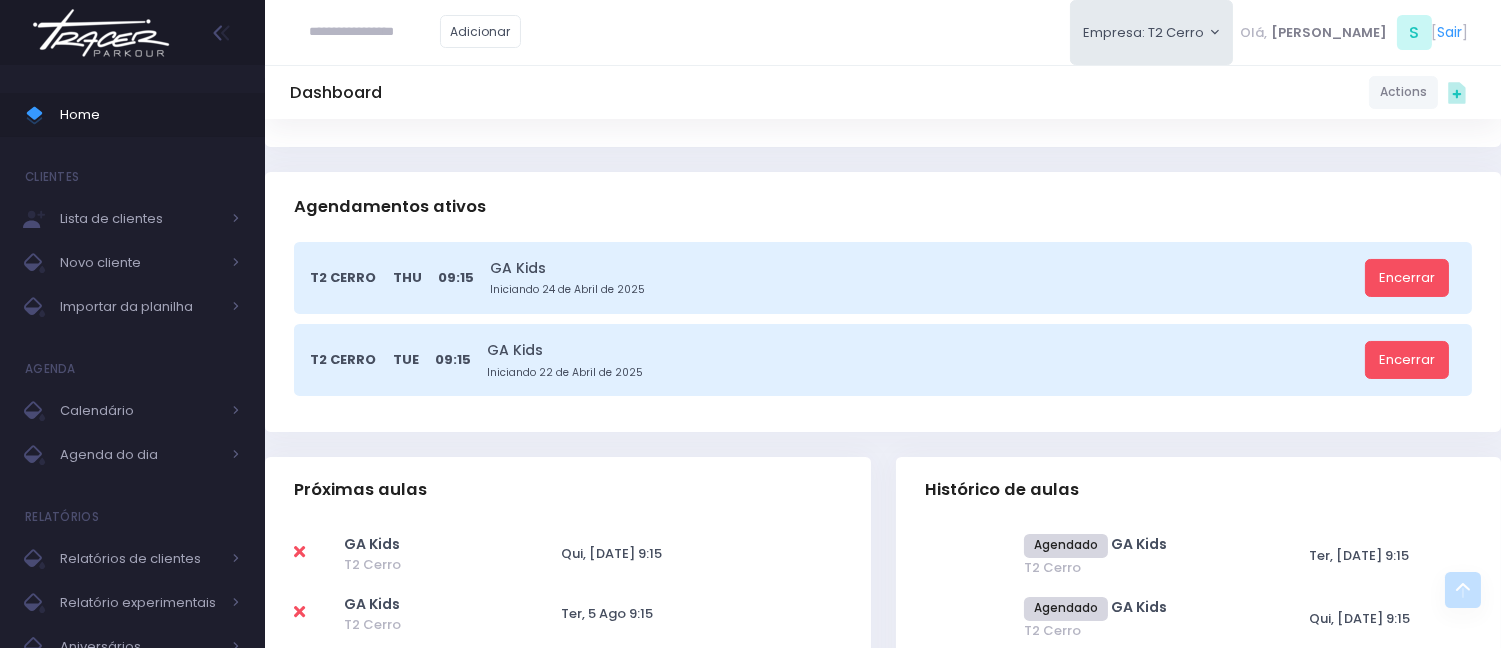 scroll, scrollTop: 555, scrollLeft: 0, axis: vertical 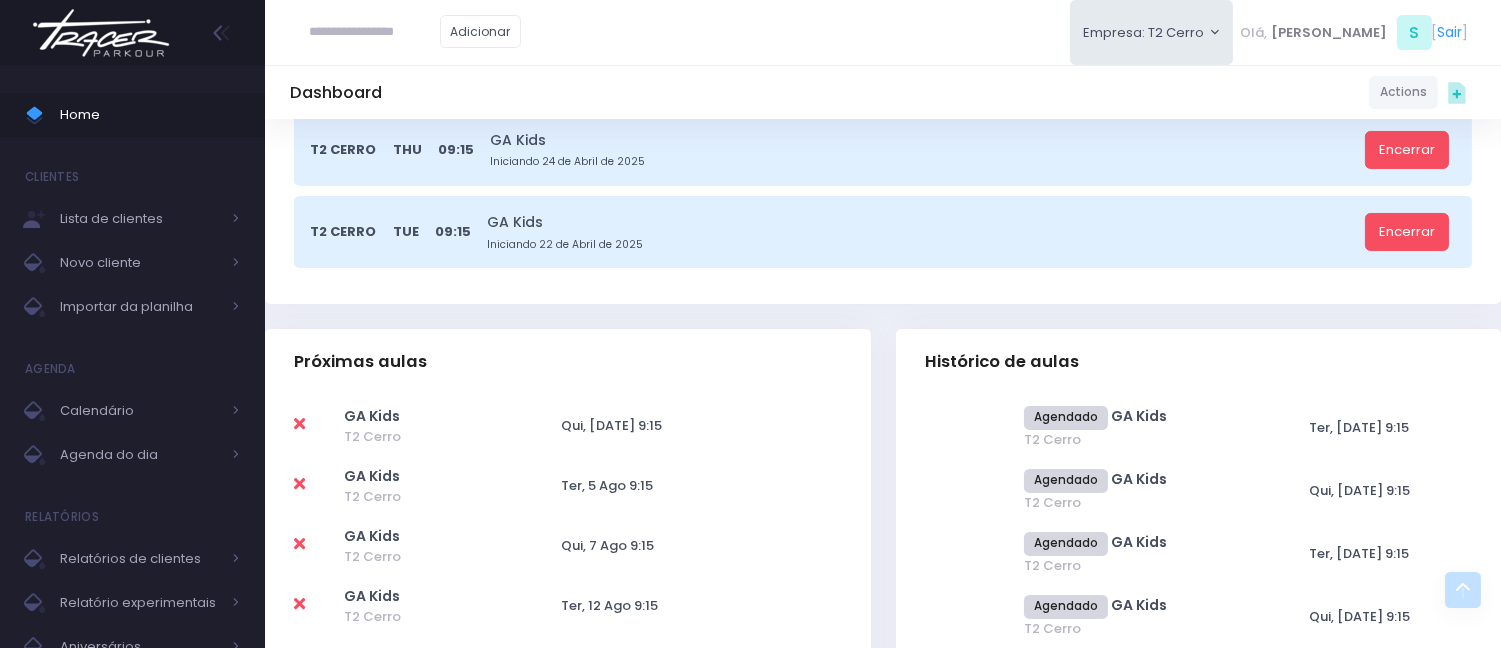 click at bounding box center [375, 32] 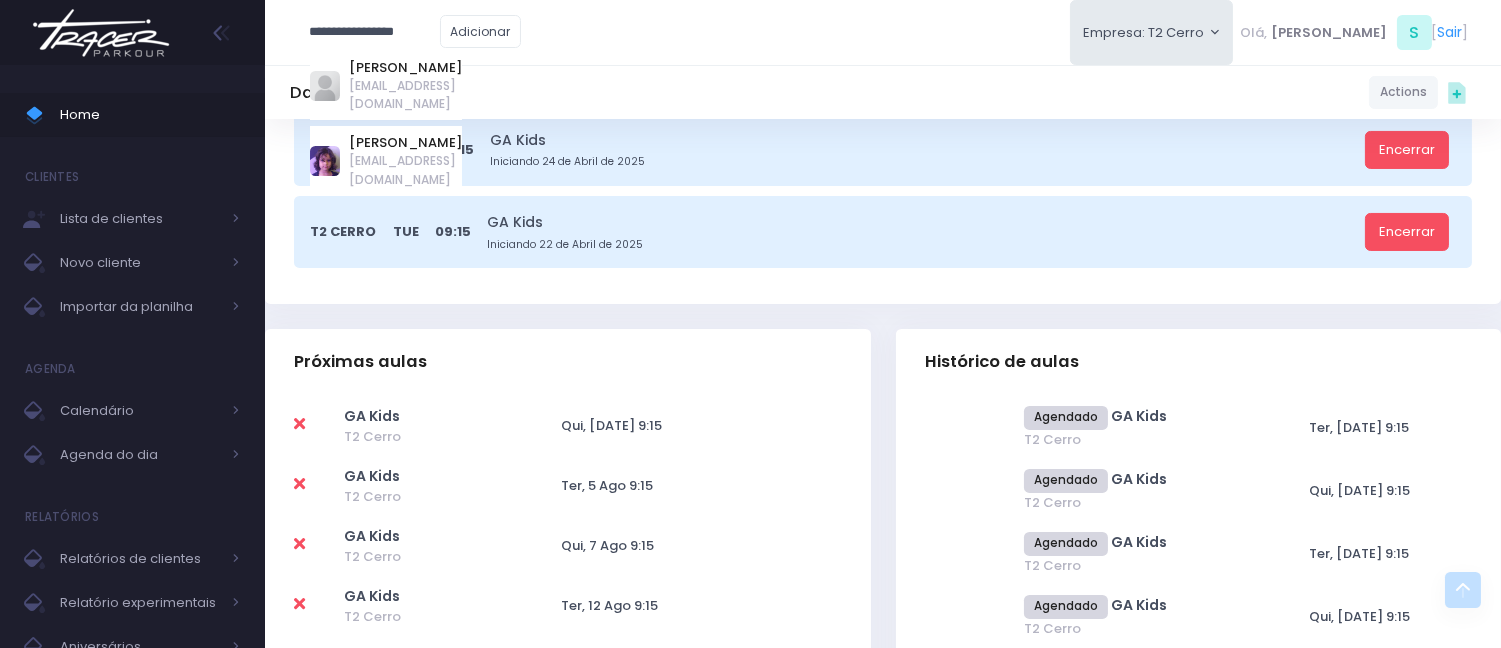 click on "Luisa sardenberg
nataliasard@hotmail.com" at bounding box center [386, 160] 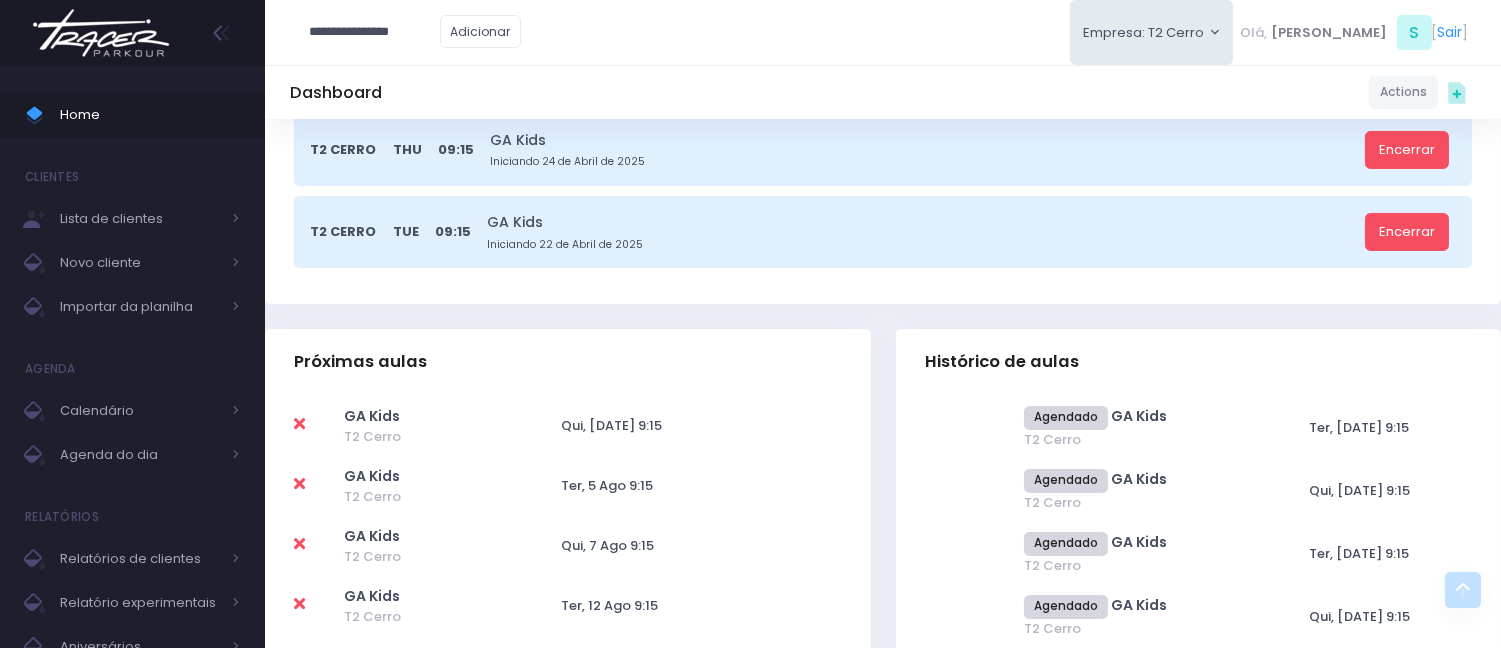 type on "**********" 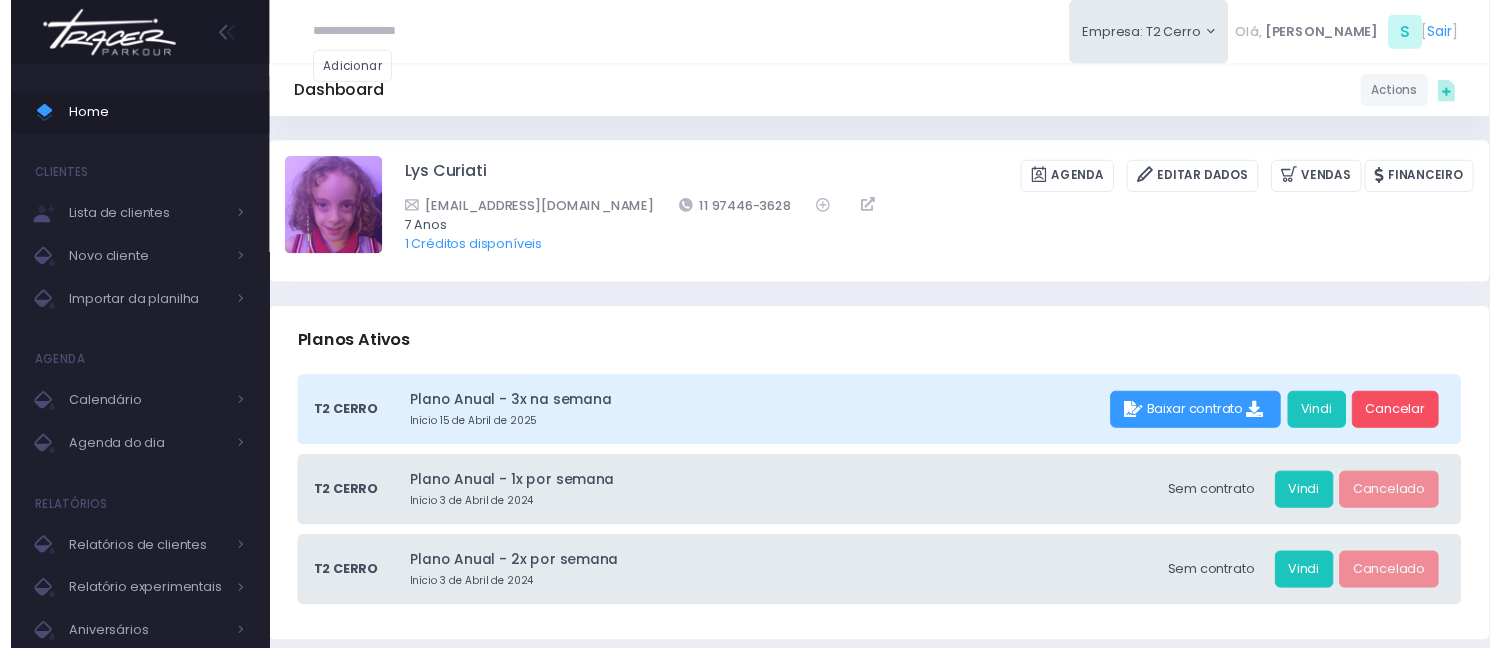 scroll, scrollTop: 0, scrollLeft: 0, axis: both 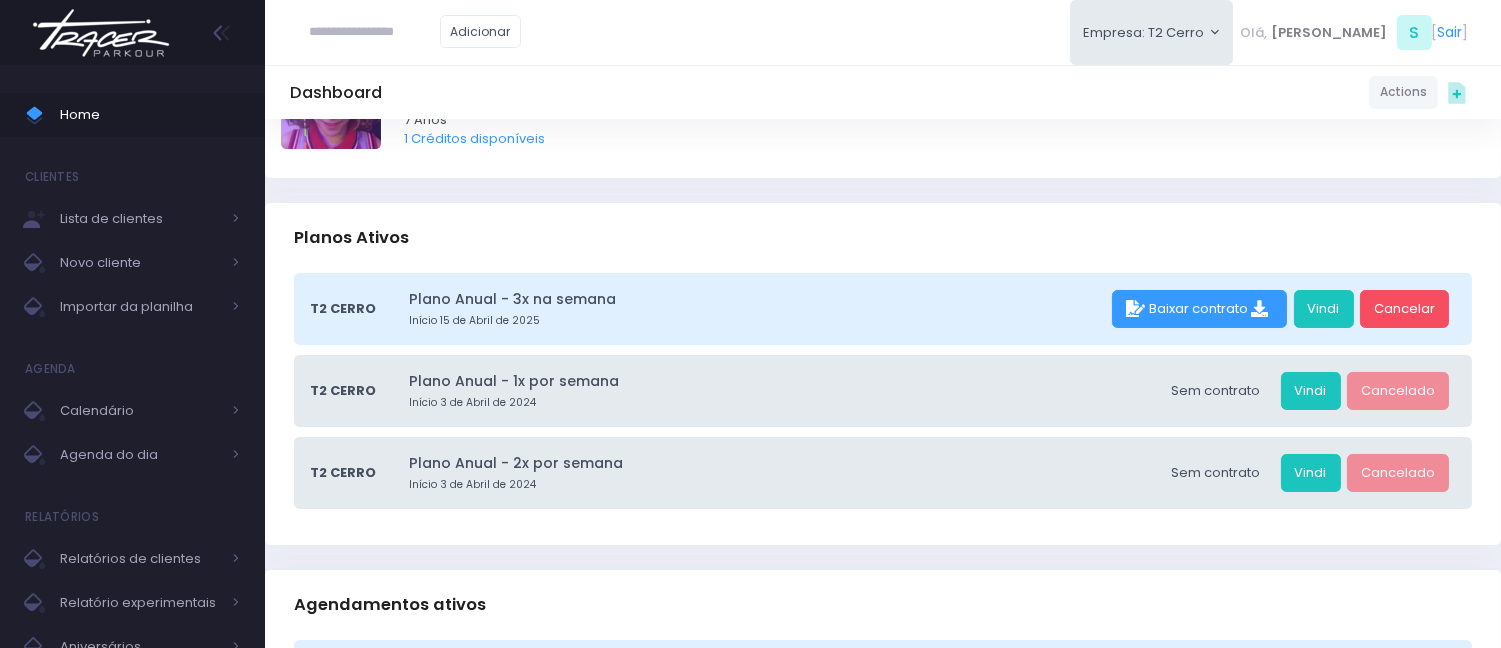 click at bounding box center (375, 32) 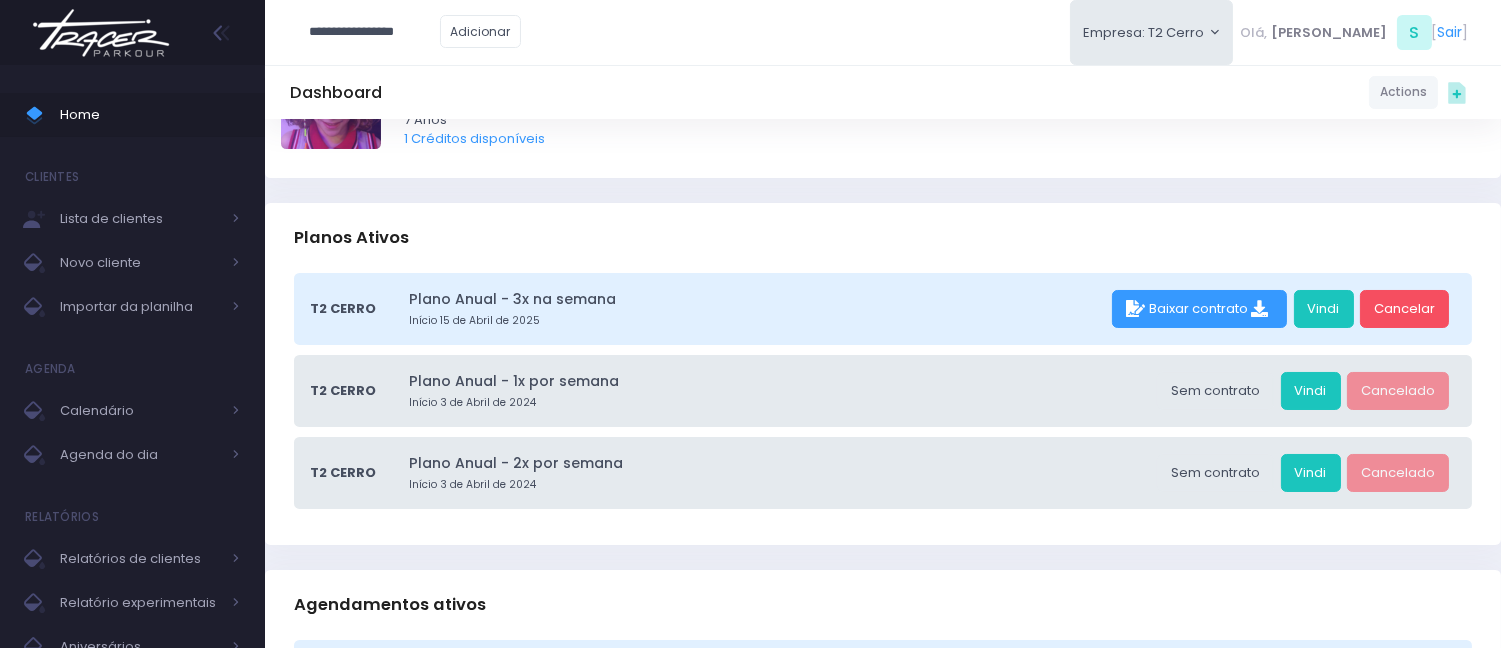 click on "**********" at bounding box center [375, 32] 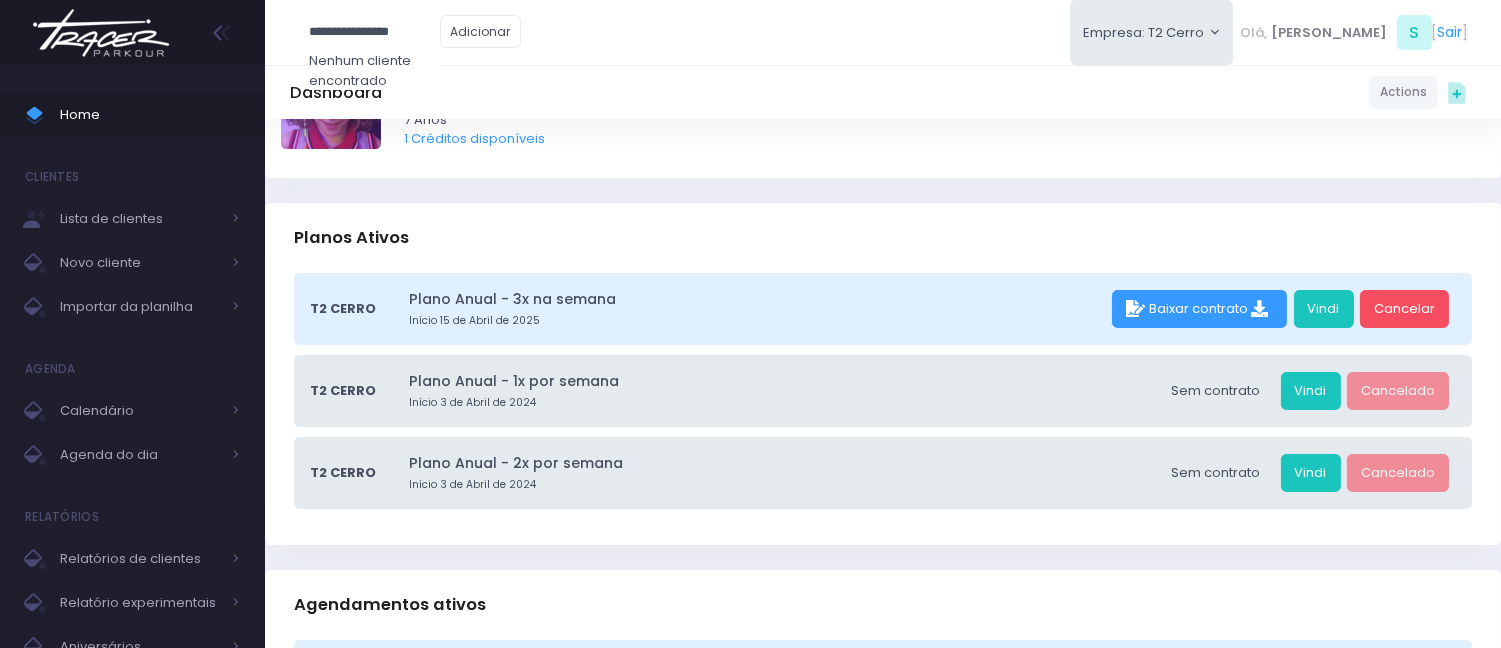click on "**********" at bounding box center (375, 32) 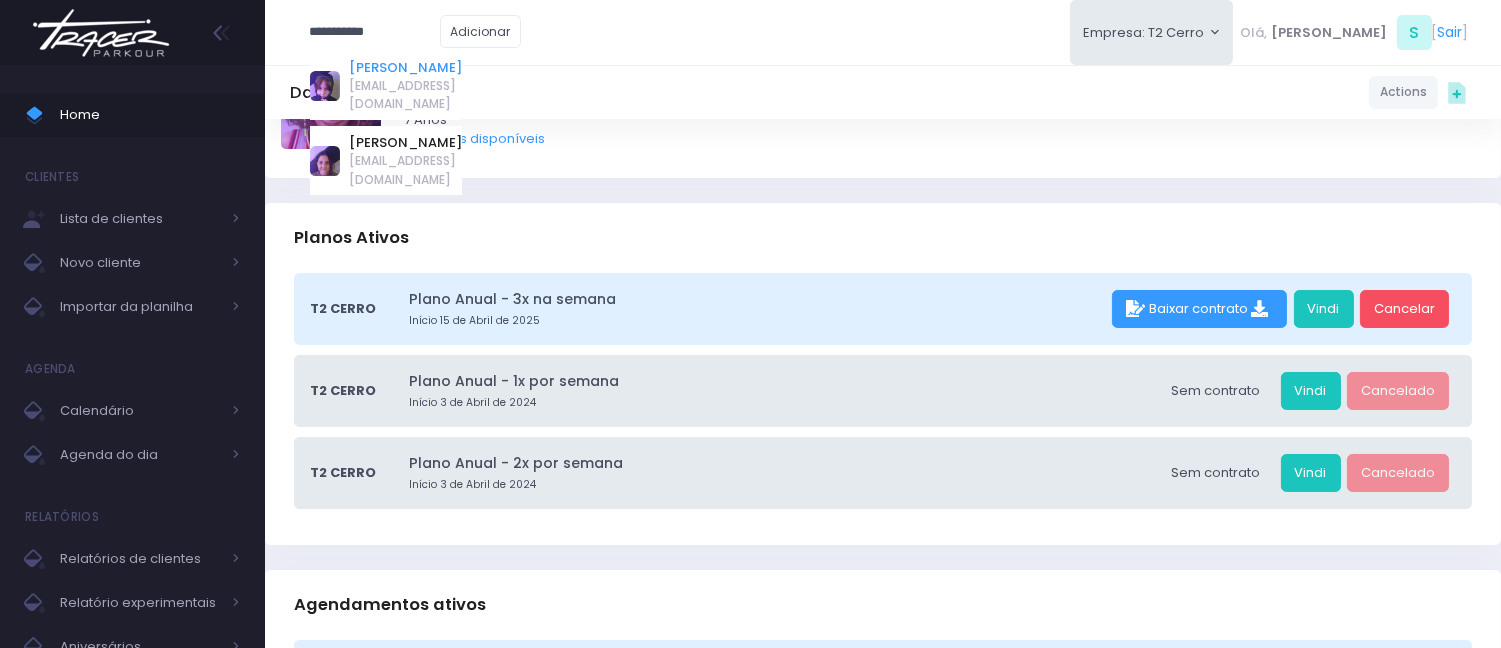 click on "[PERSON_NAME]" at bounding box center [405, 68] 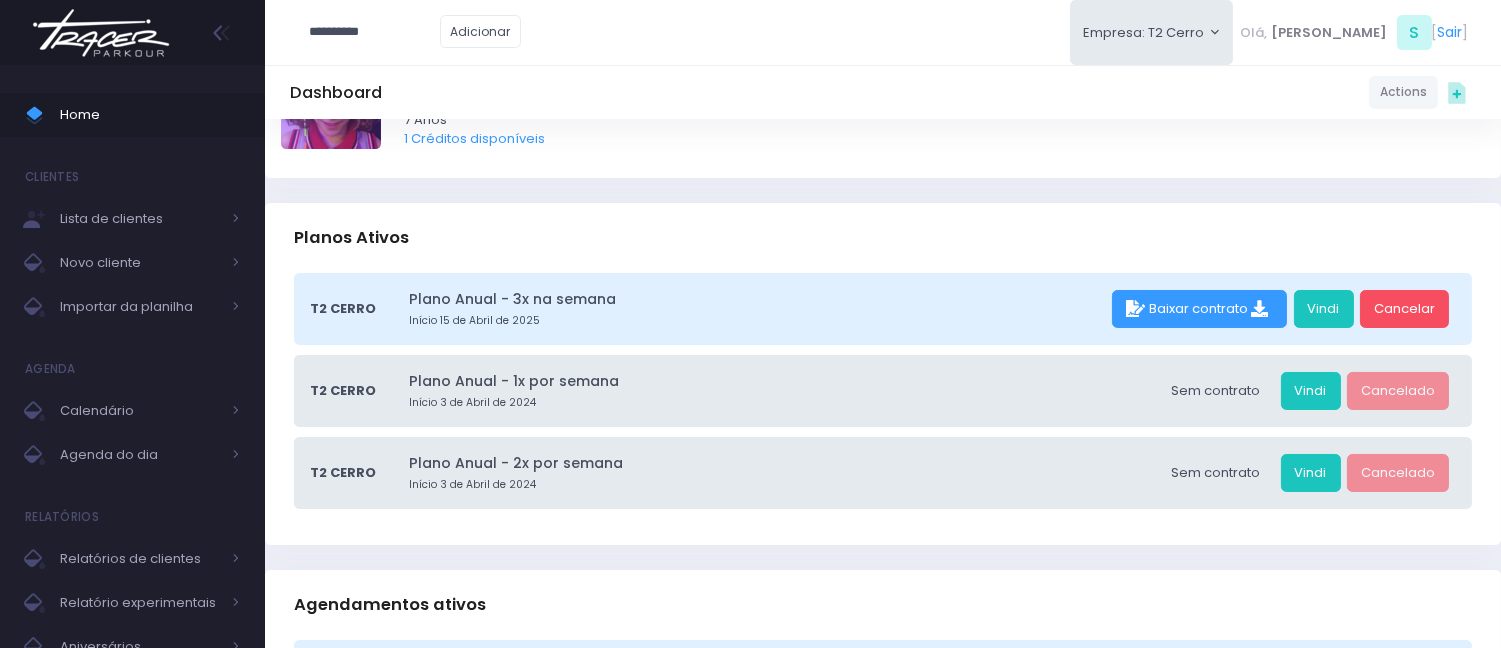 scroll, scrollTop: 0, scrollLeft: 0, axis: both 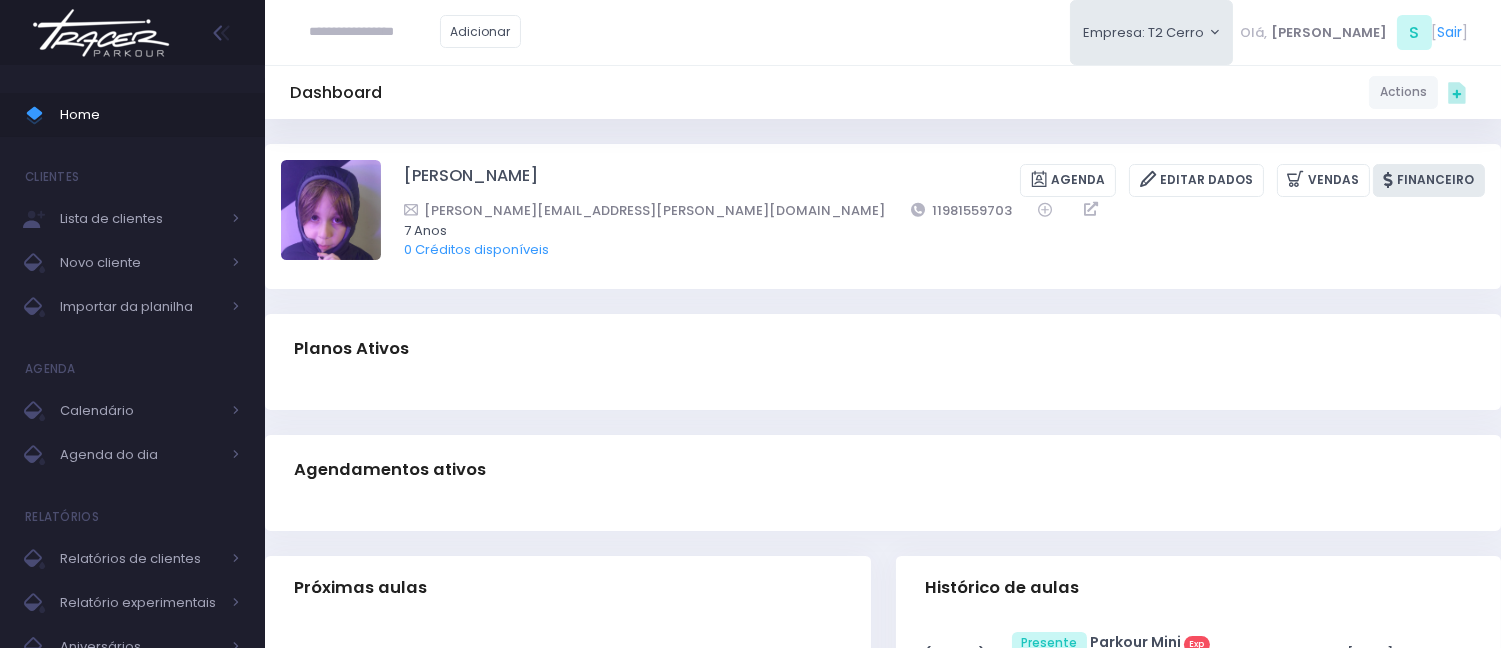 click on "Financeiro" at bounding box center [1429, 180] 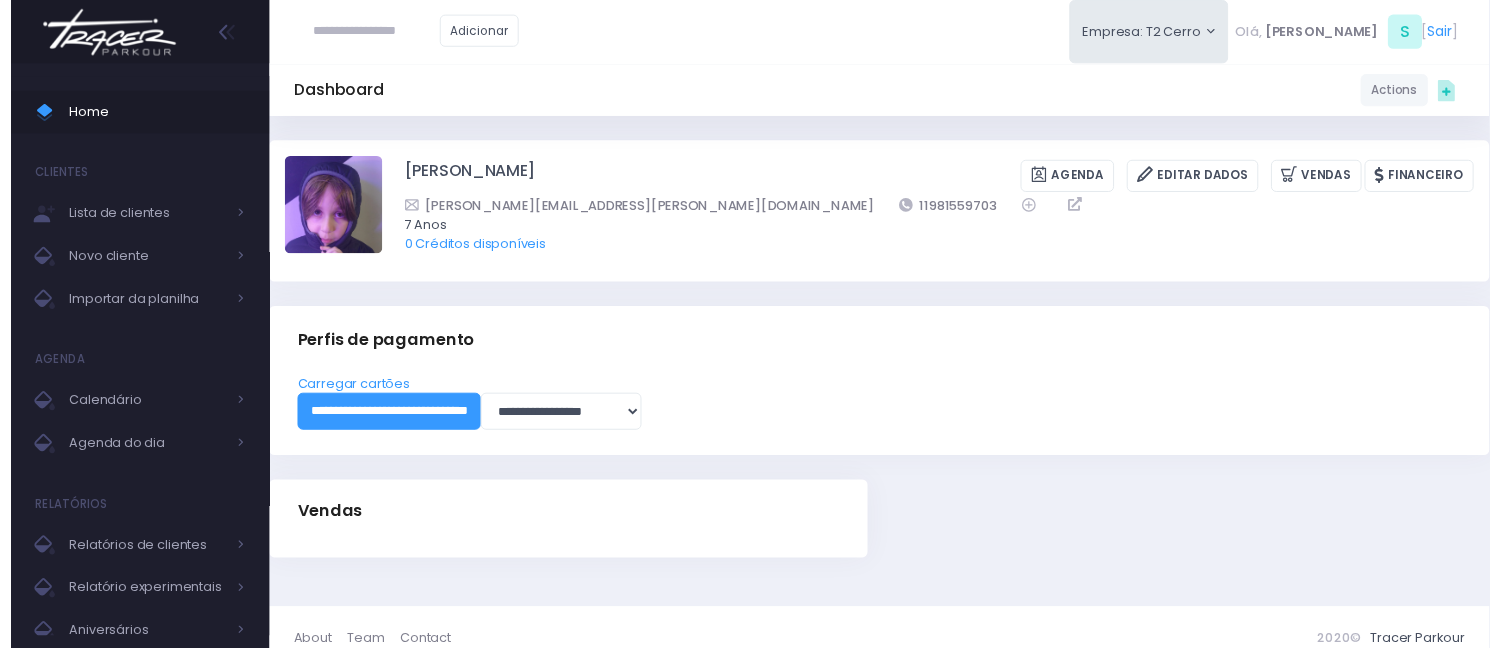 scroll, scrollTop: 0, scrollLeft: 0, axis: both 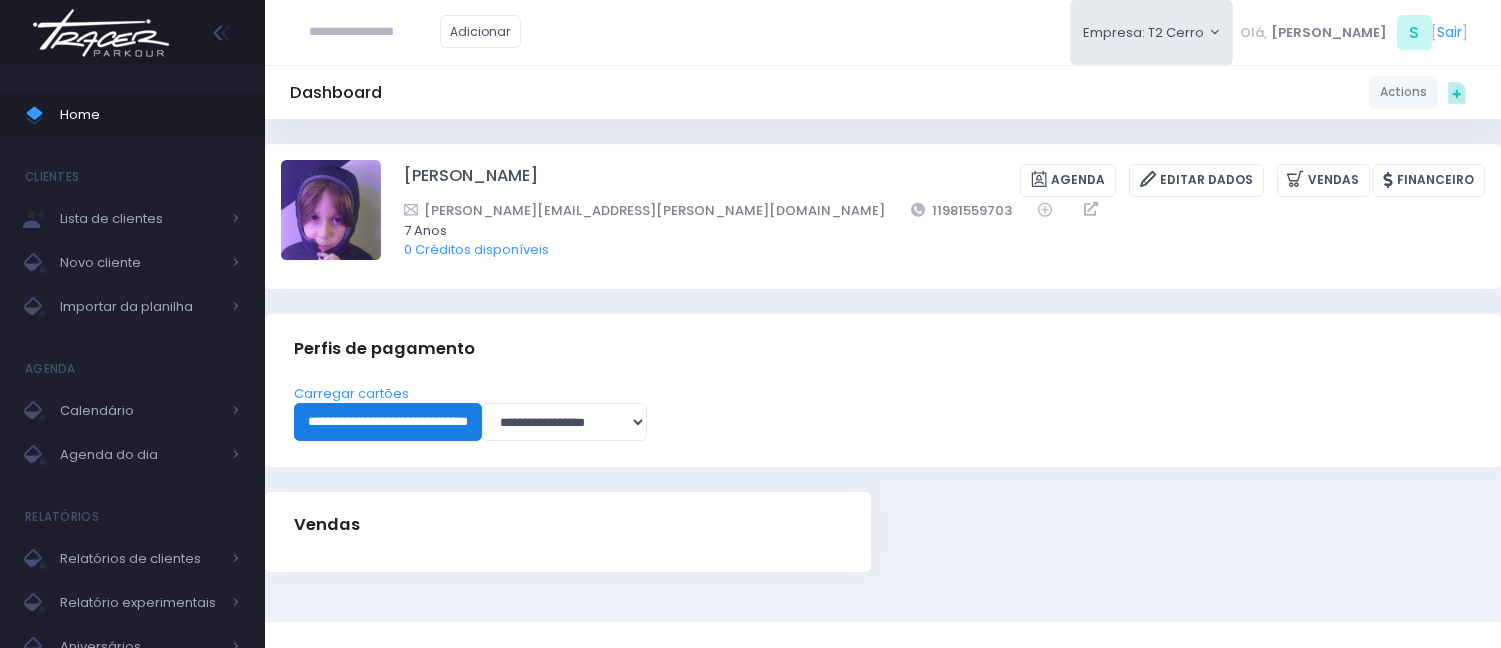 click on "**********" at bounding box center [388, 422] 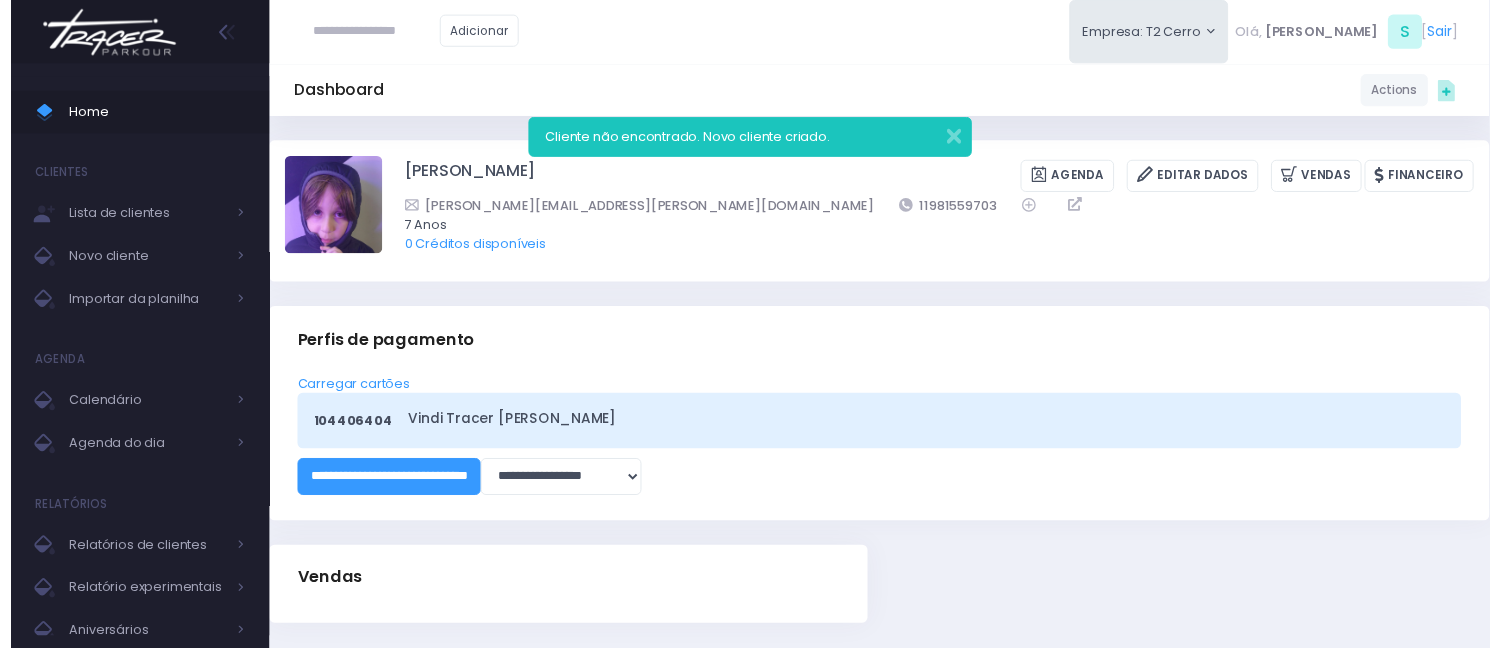 scroll, scrollTop: 0, scrollLeft: 0, axis: both 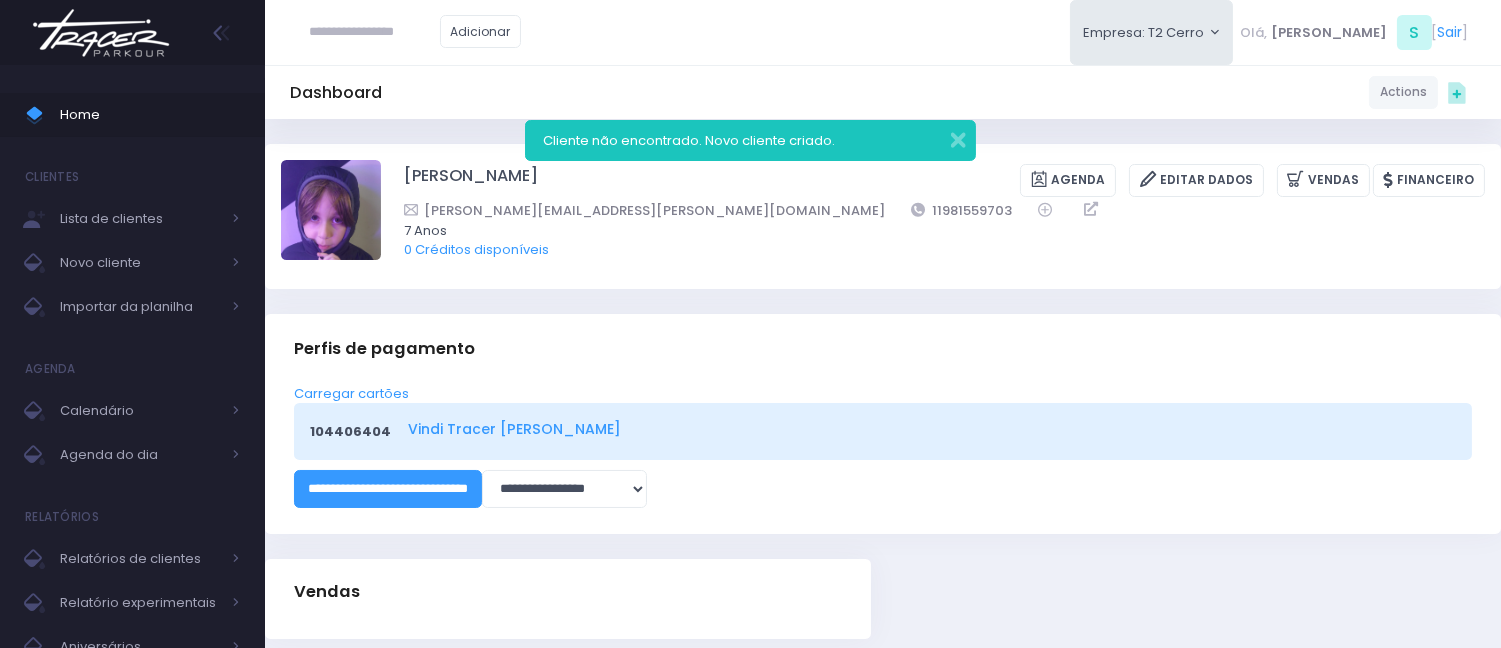 click on "Vindi Tracer Cerro Corá" at bounding box center [928, 429] 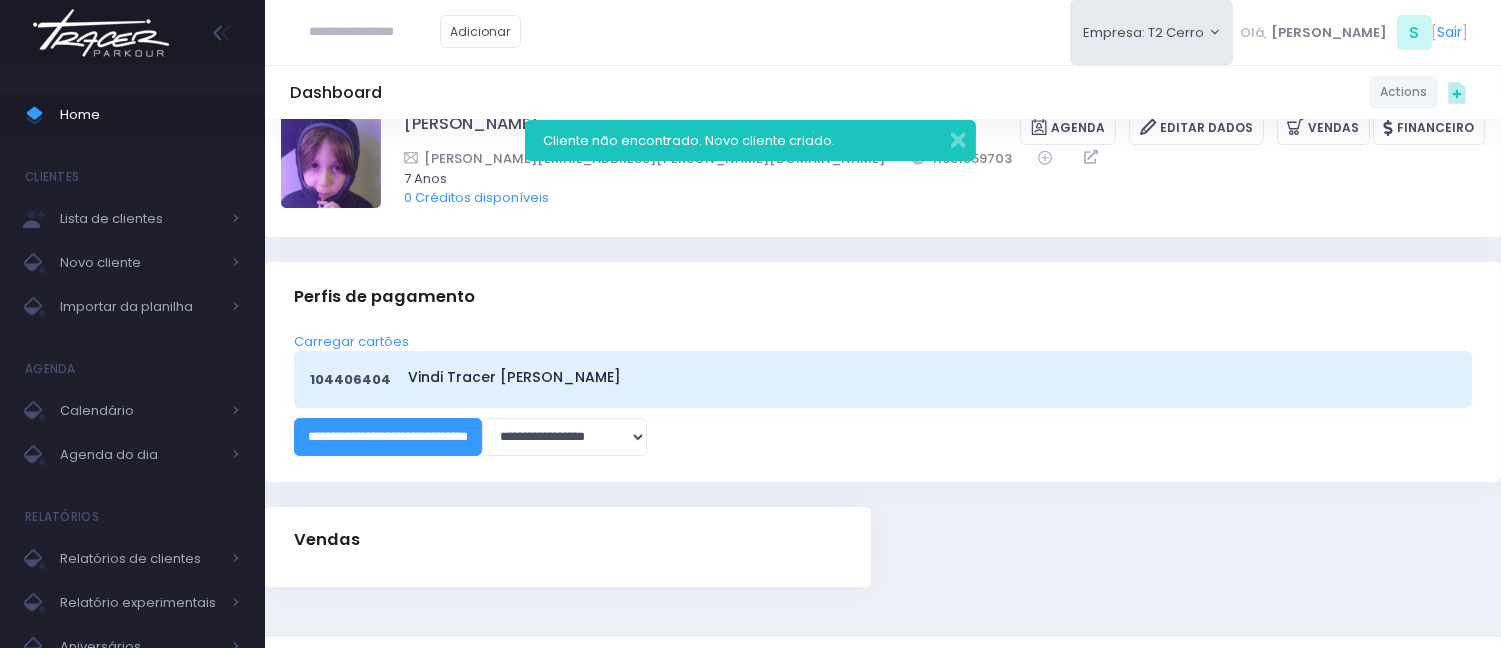 scroll, scrollTop: 0, scrollLeft: 0, axis: both 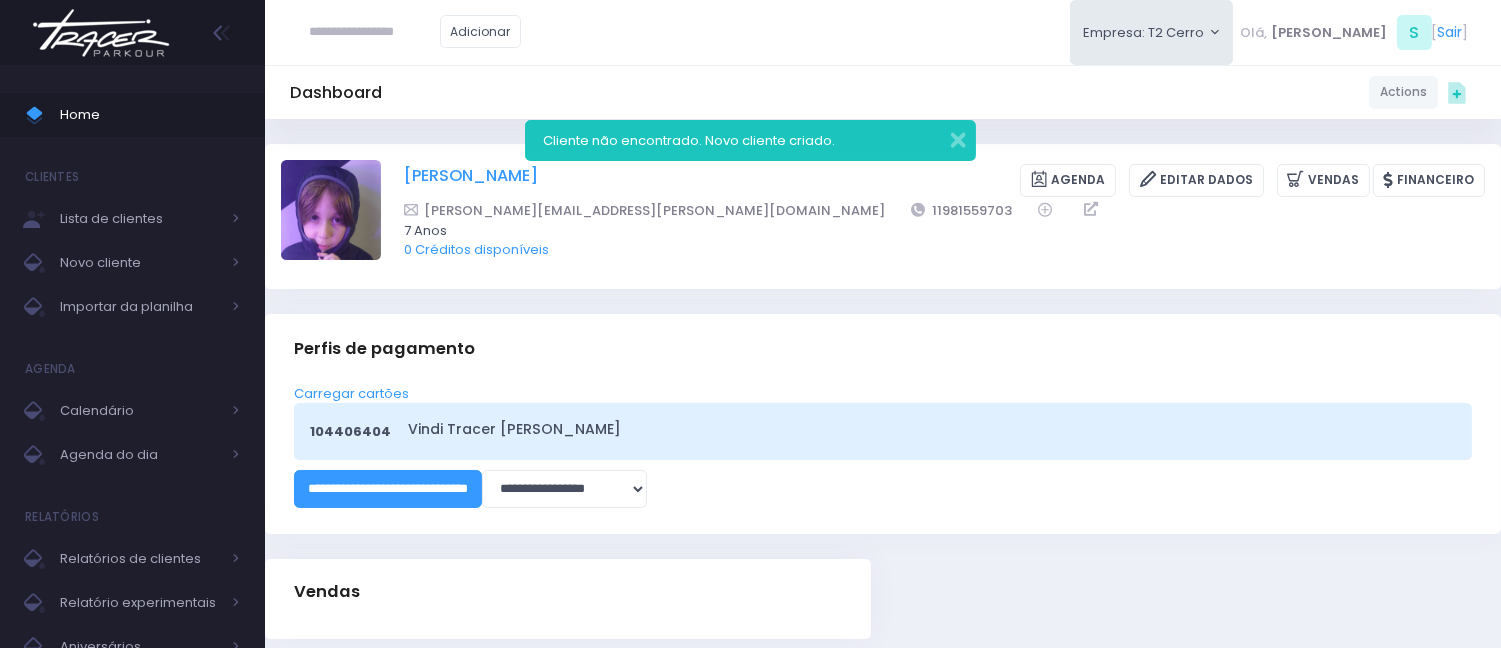 click on "Max Kogan" at bounding box center (471, 180) 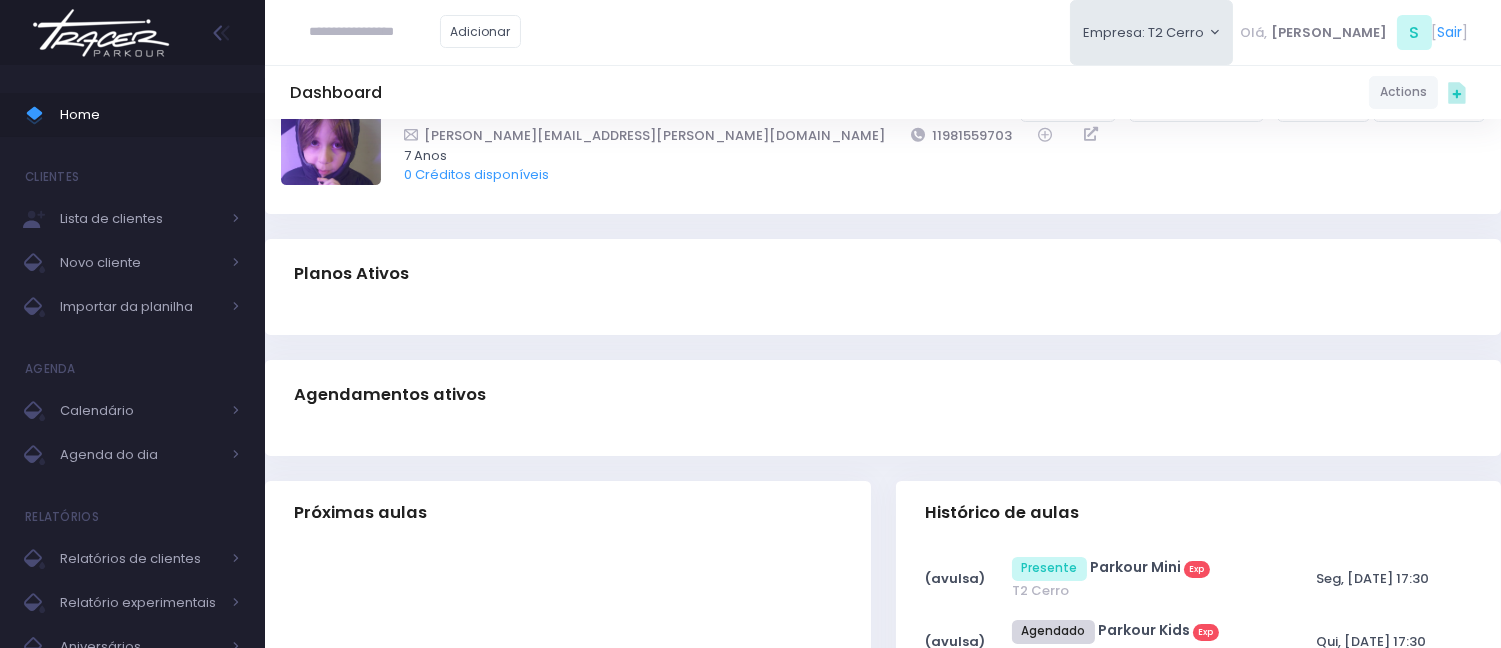 scroll, scrollTop: 222, scrollLeft: 0, axis: vertical 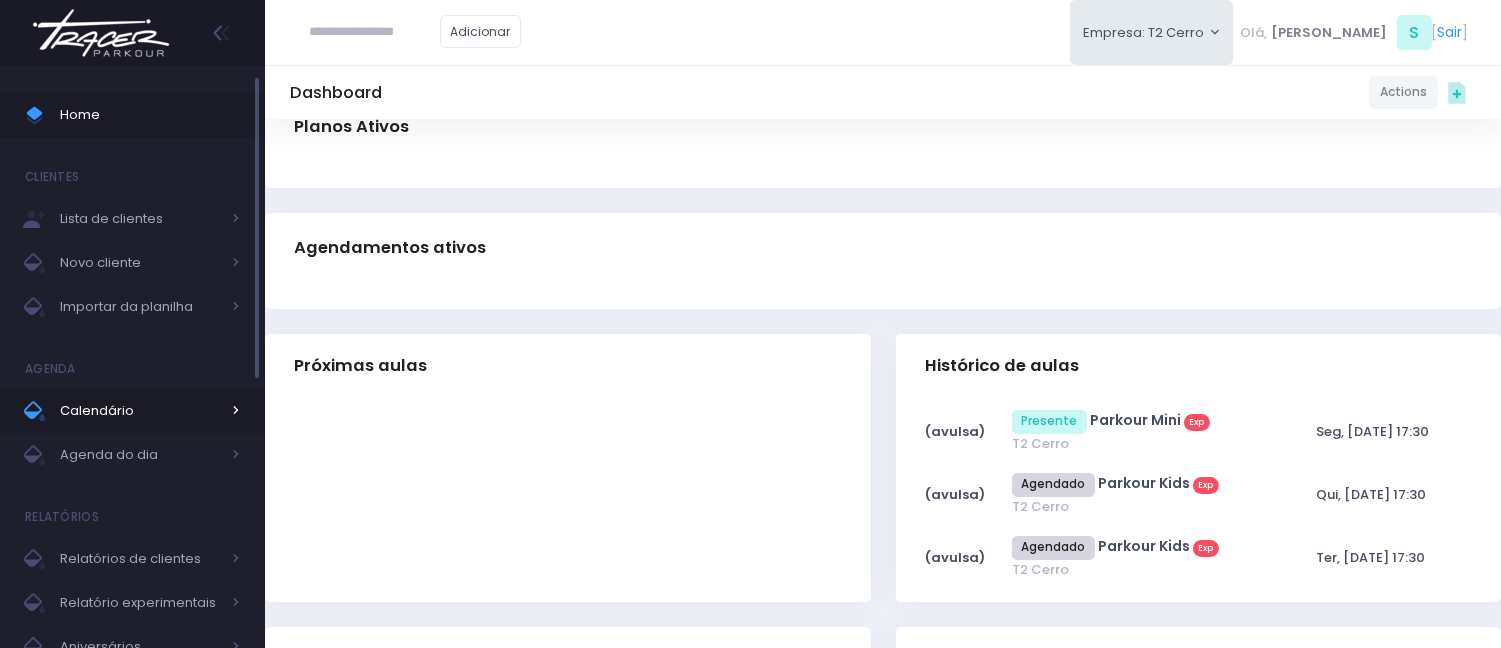 click on "Calendário" at bounding box center (140, 411) 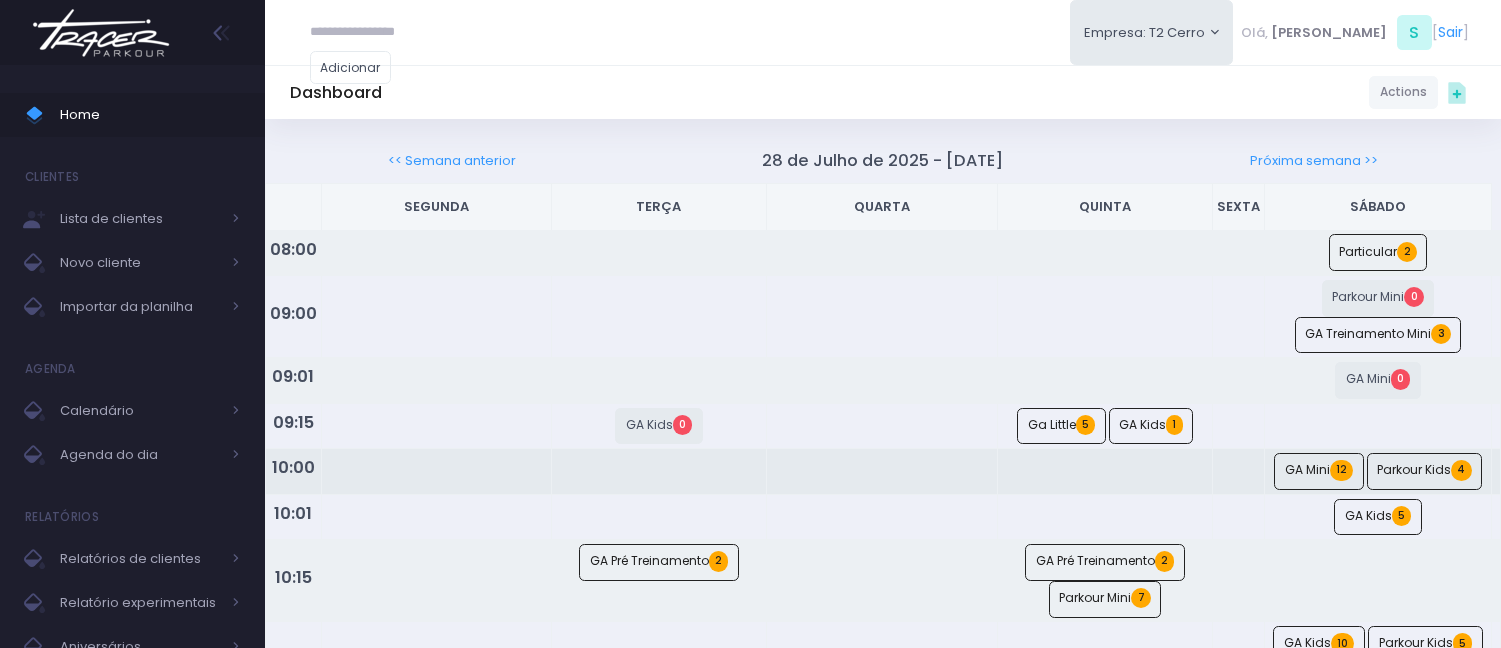 scroll, scrollTop: 0, scrollLeft: 0, axis: both 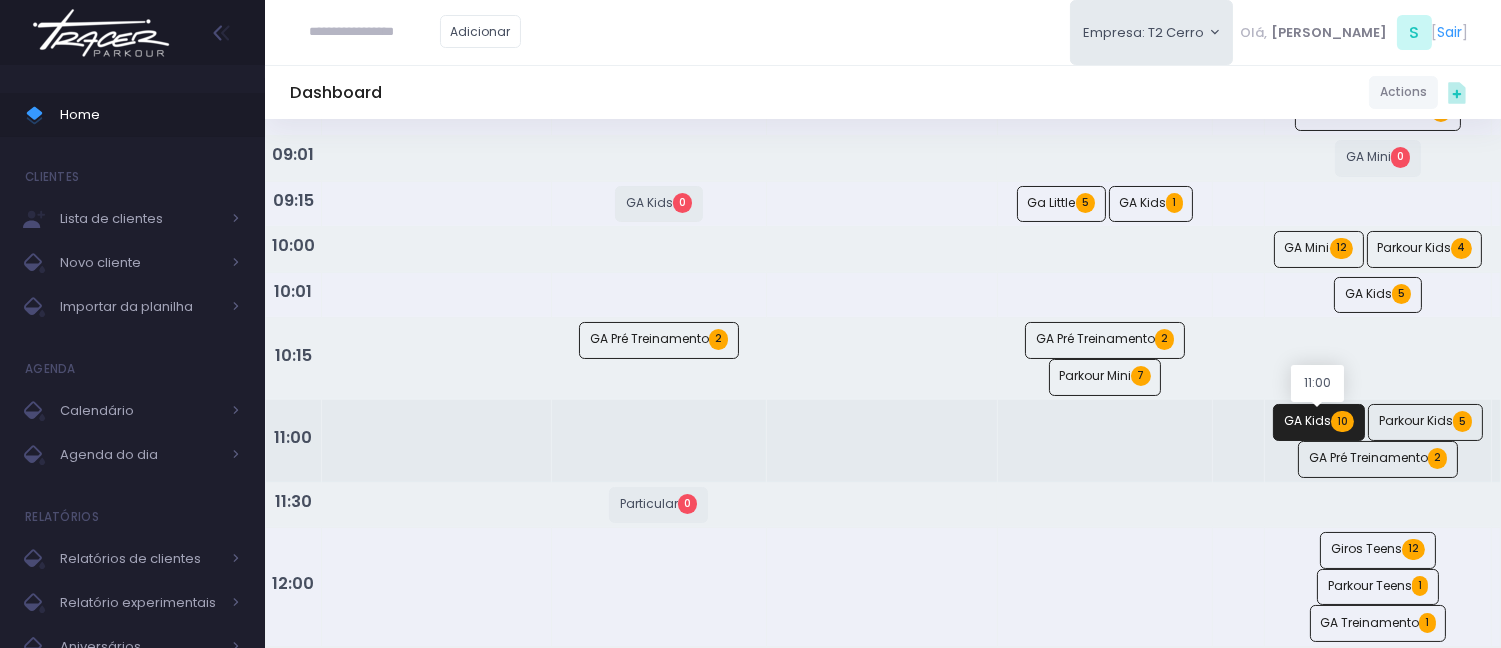 click on "GA Kids  10" at bounding box center [1319, 422] 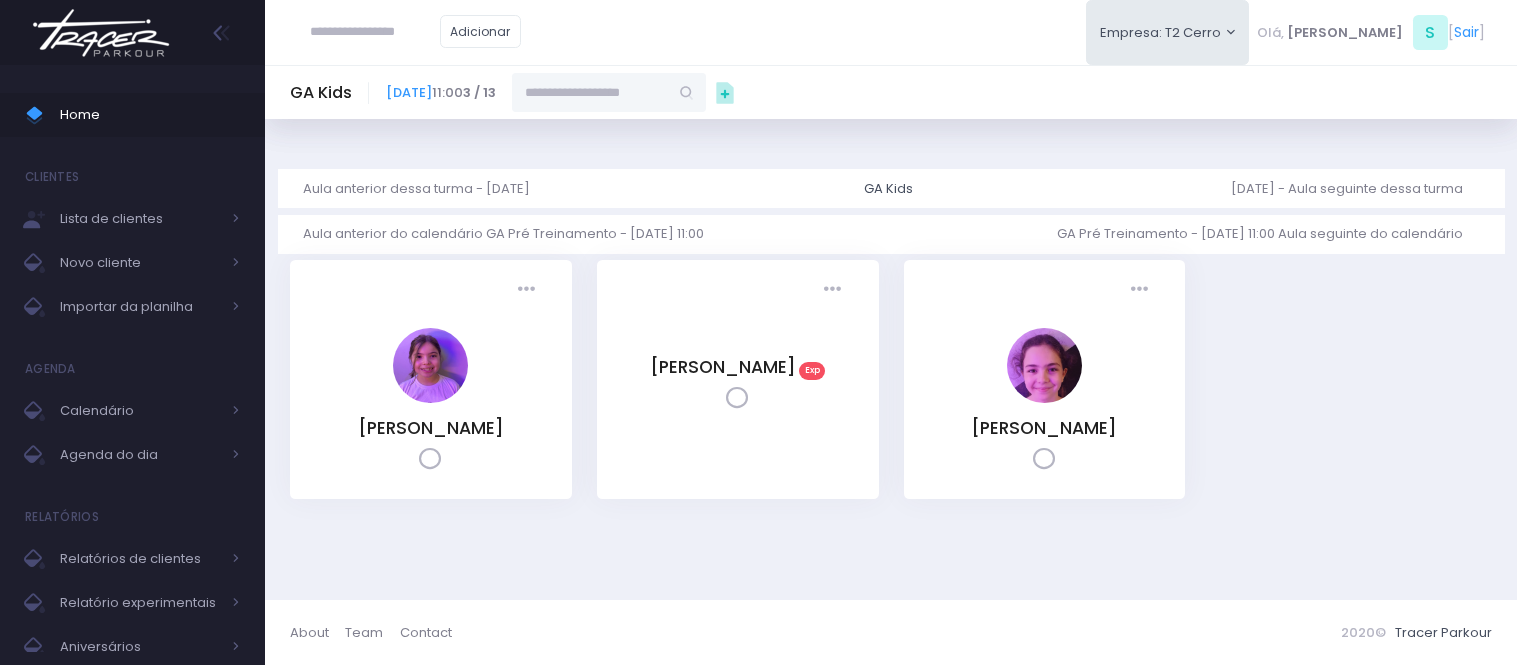 scroll, scrollTop: 0, scrollLeft: 0, axis: both 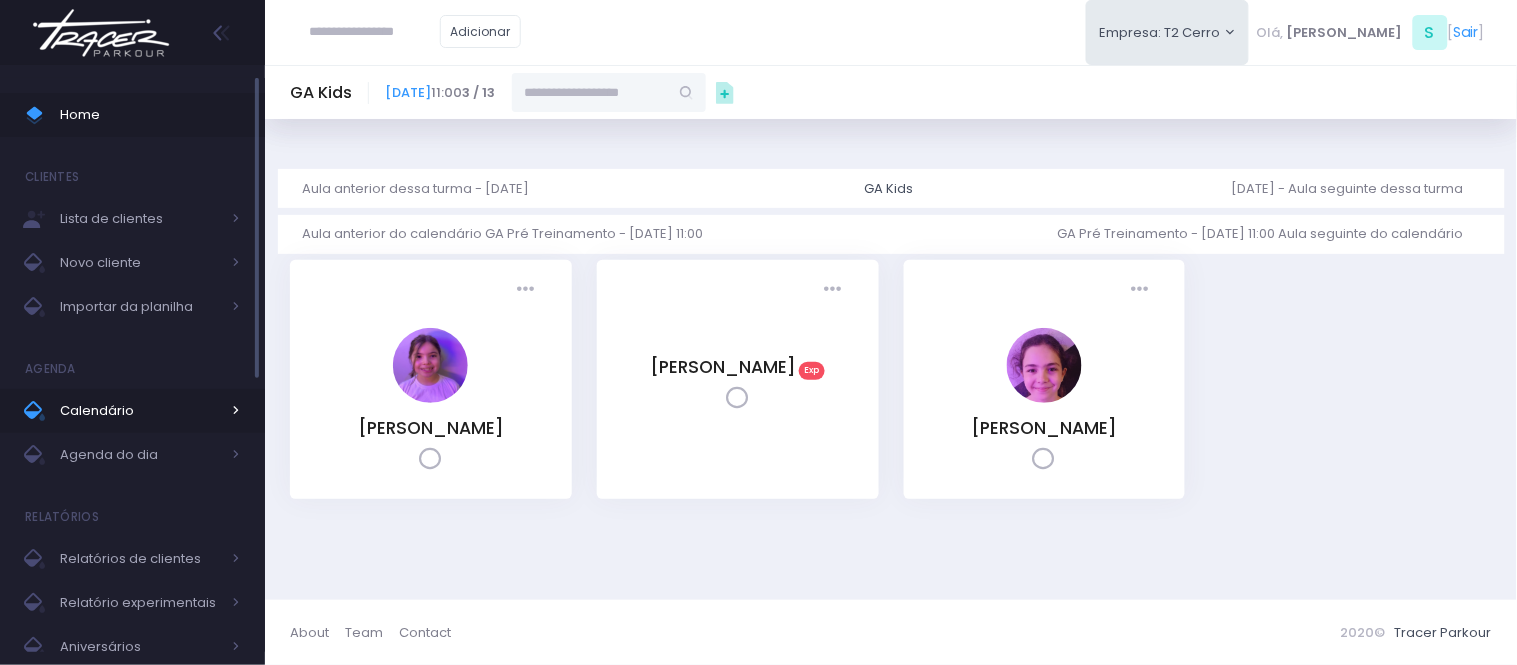 click on "Calendário" at bounding box center [140, 411] 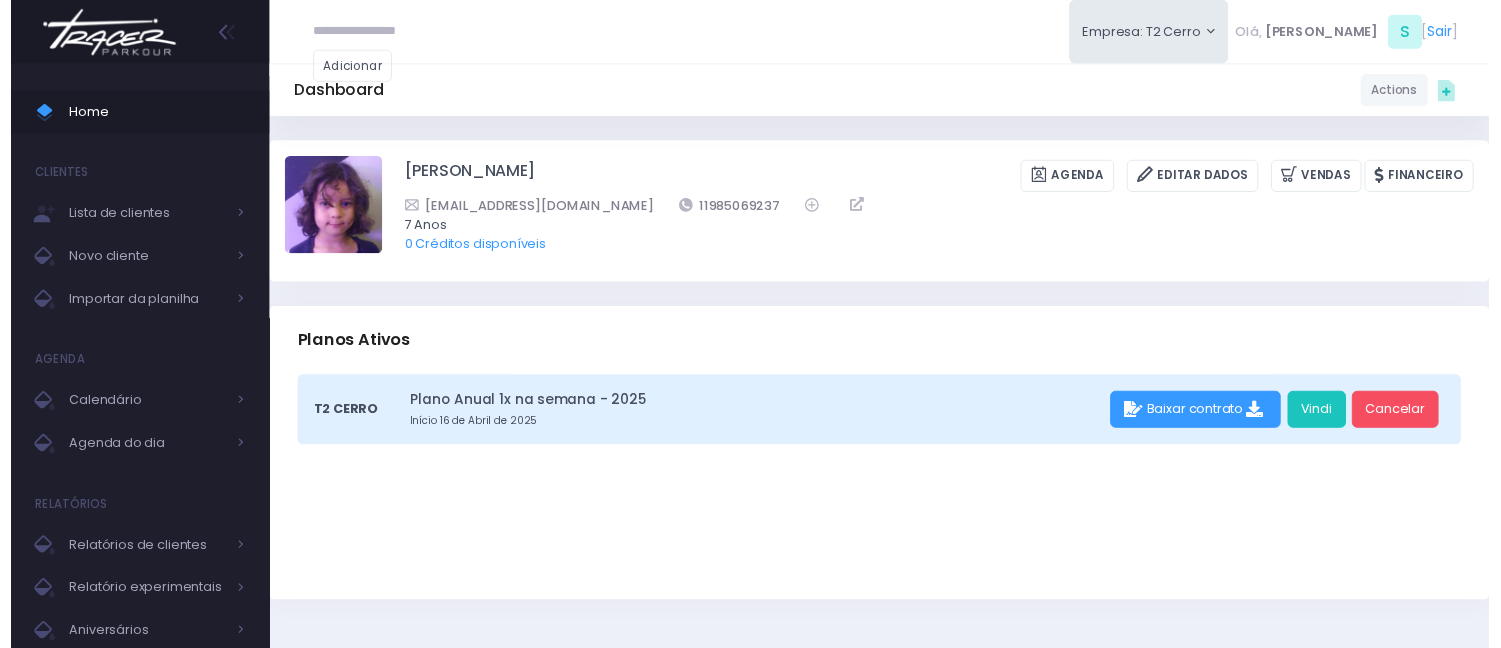 scroll, scrollTop: 0, scrollLeft: 0, axis: both 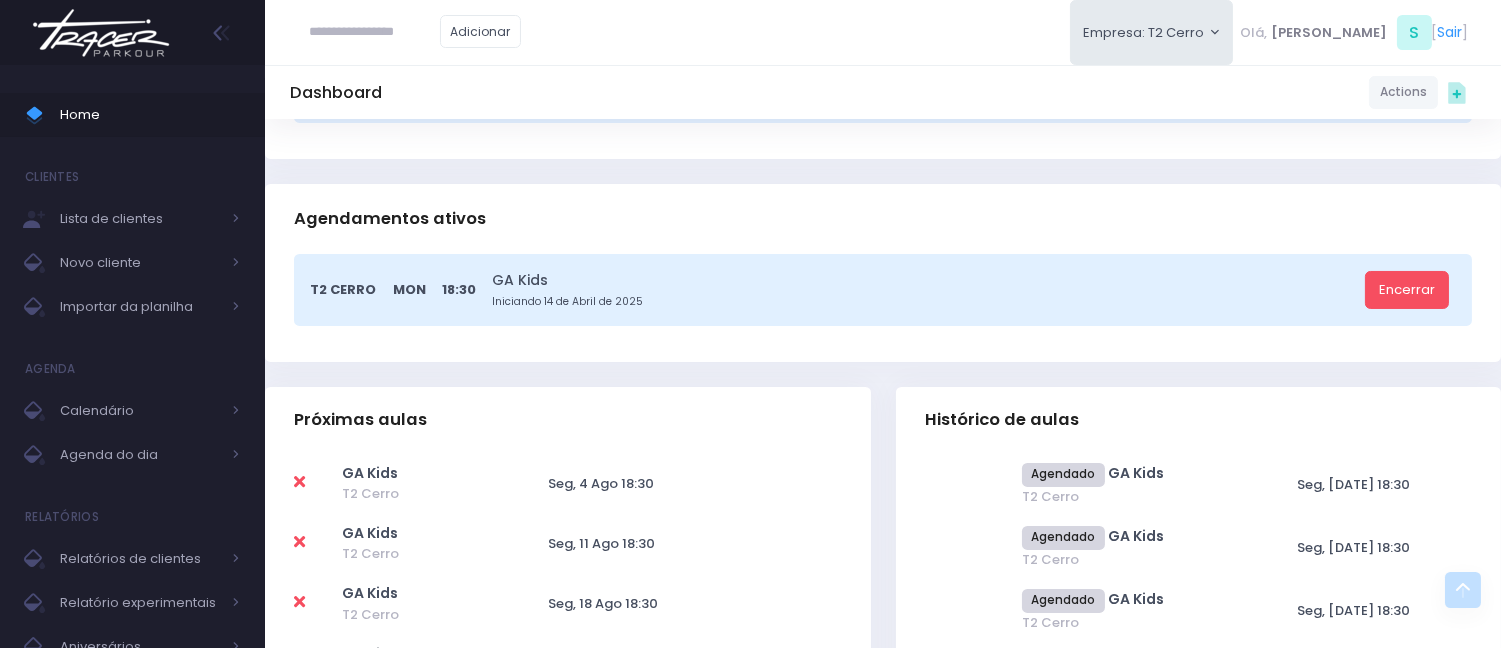 click at bounding box center [101, 33] 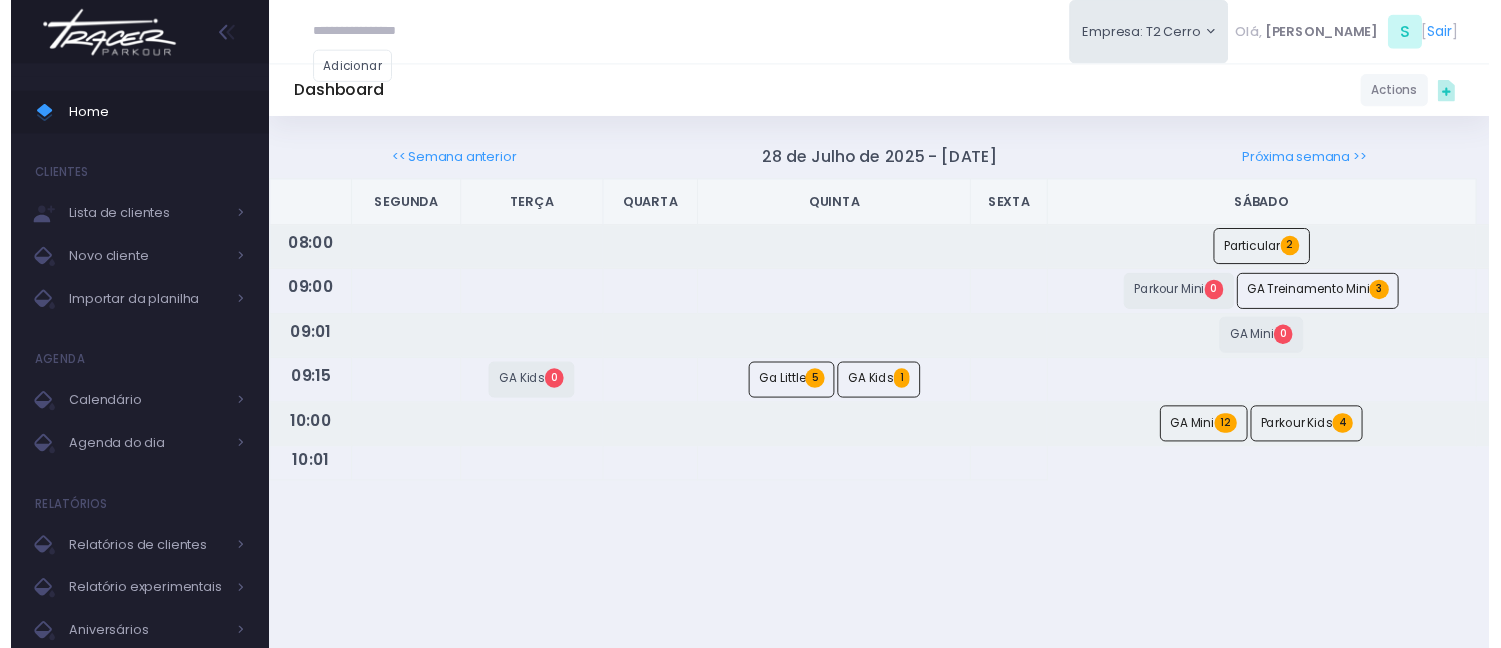 scroll, scrollTop: 0, scrollLeft: 0, axis: both 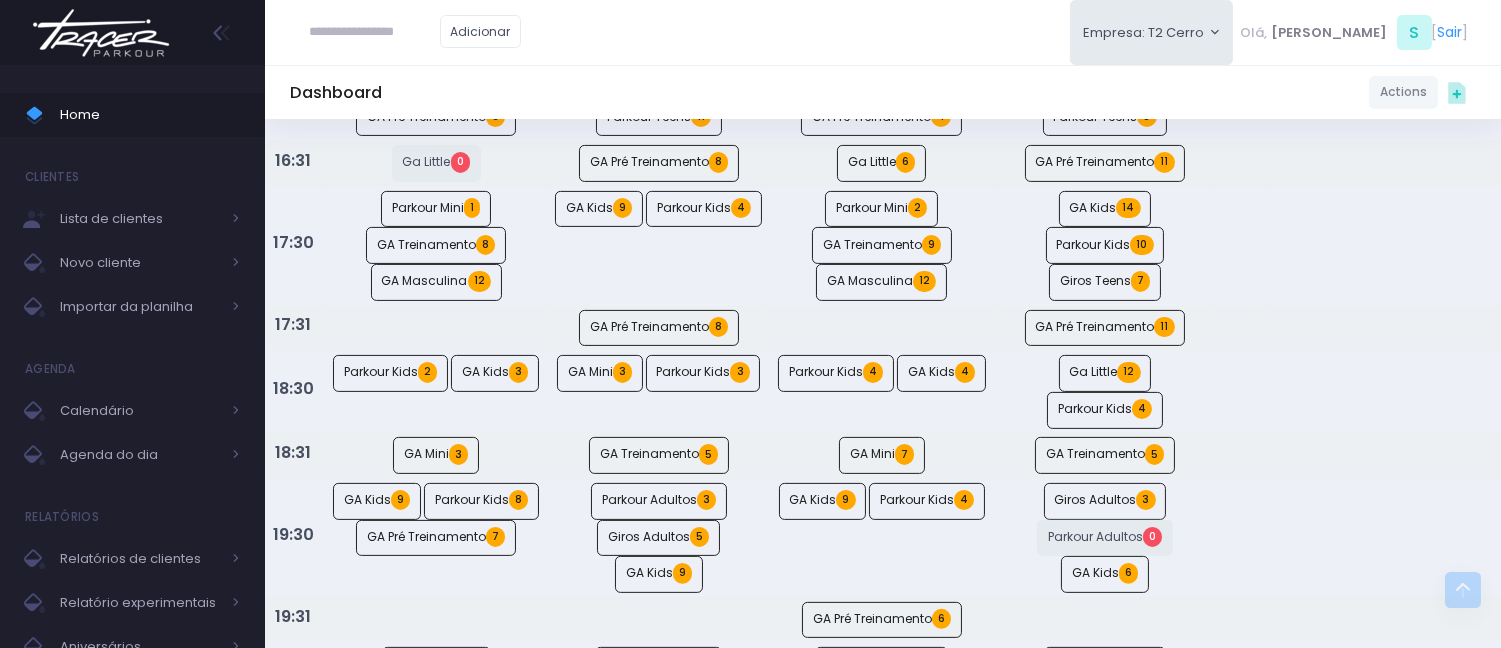 click at bounding box center (101, 33) 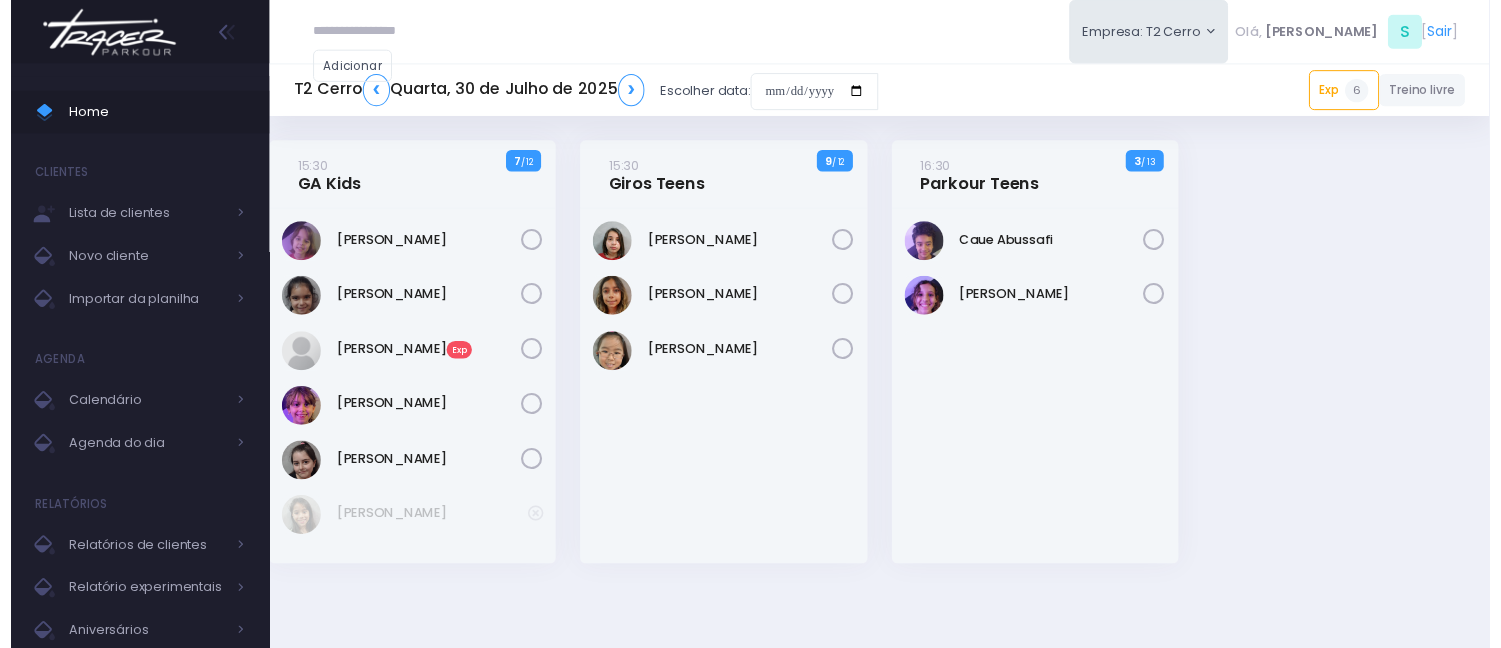 scroll, scrollTop: 0, scrollLeft: 0, axis: both 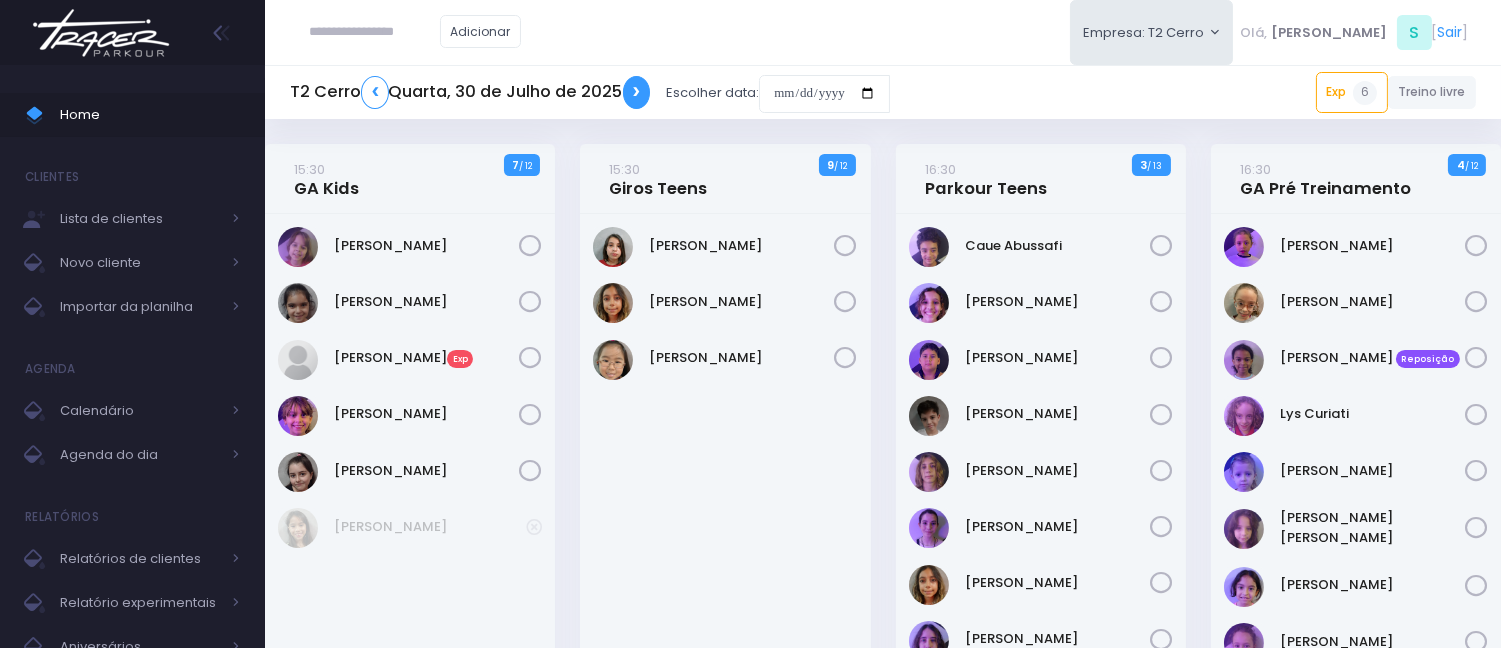 click on "❯" at bounding box center (637, 92) 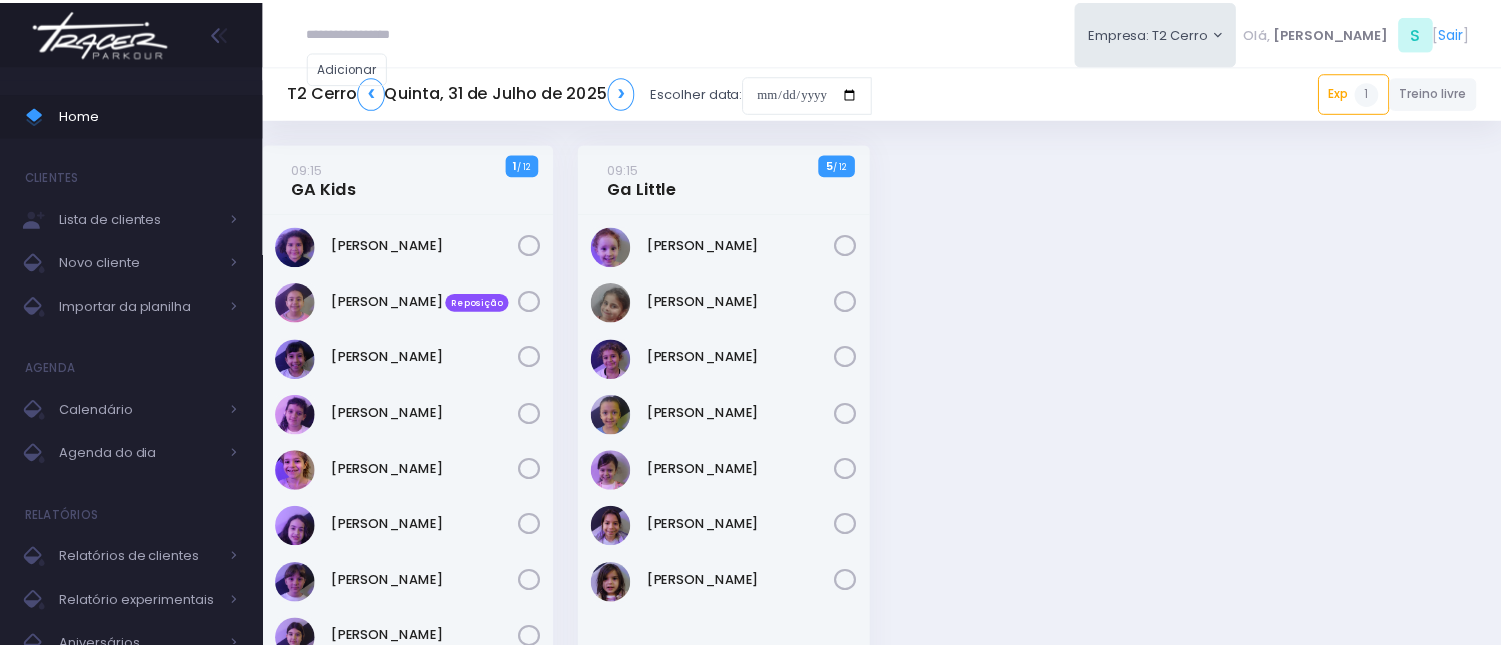 scroll, scrollTop: 0, scrollLeft: 0, axis: both 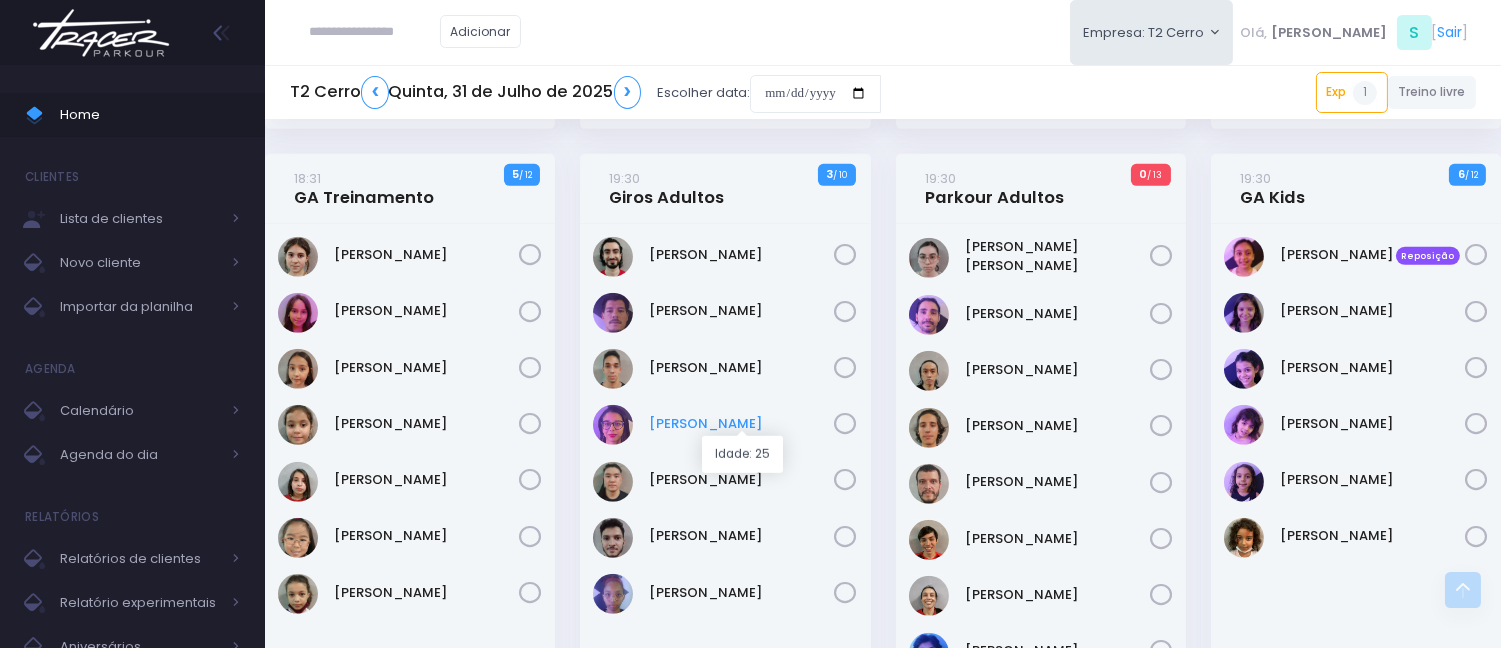 click on "Gabriella Gomes" at bounding box center [742, 424] 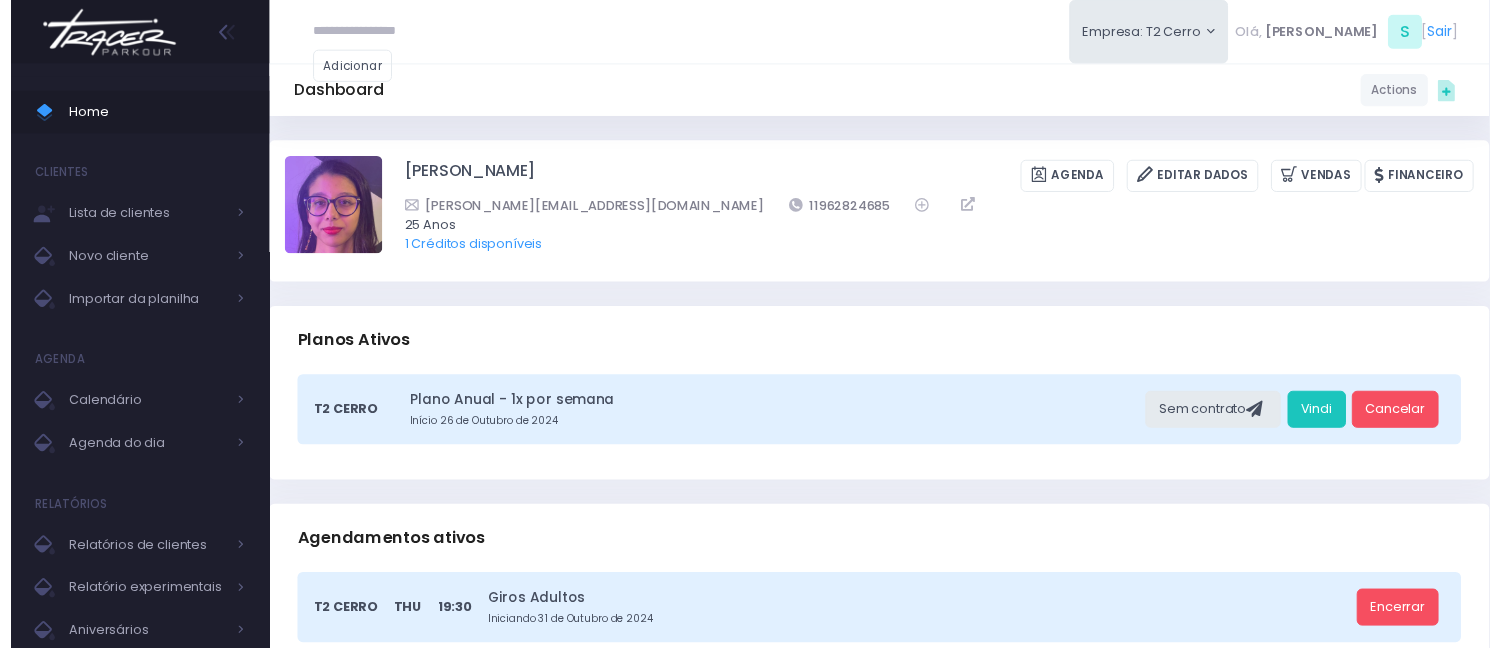 scroll, scrollTop: 0, scrollLeft: 0, axis: both 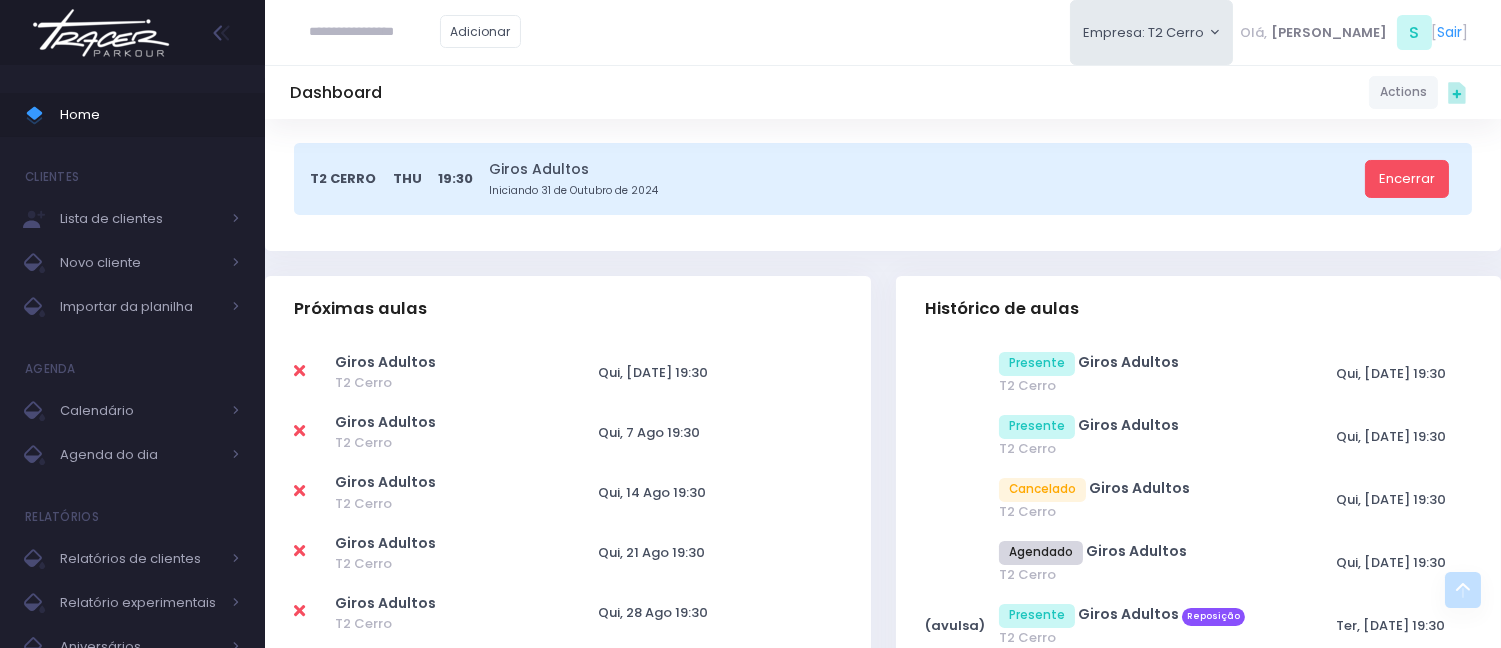 click at bounding box center (299, 371) 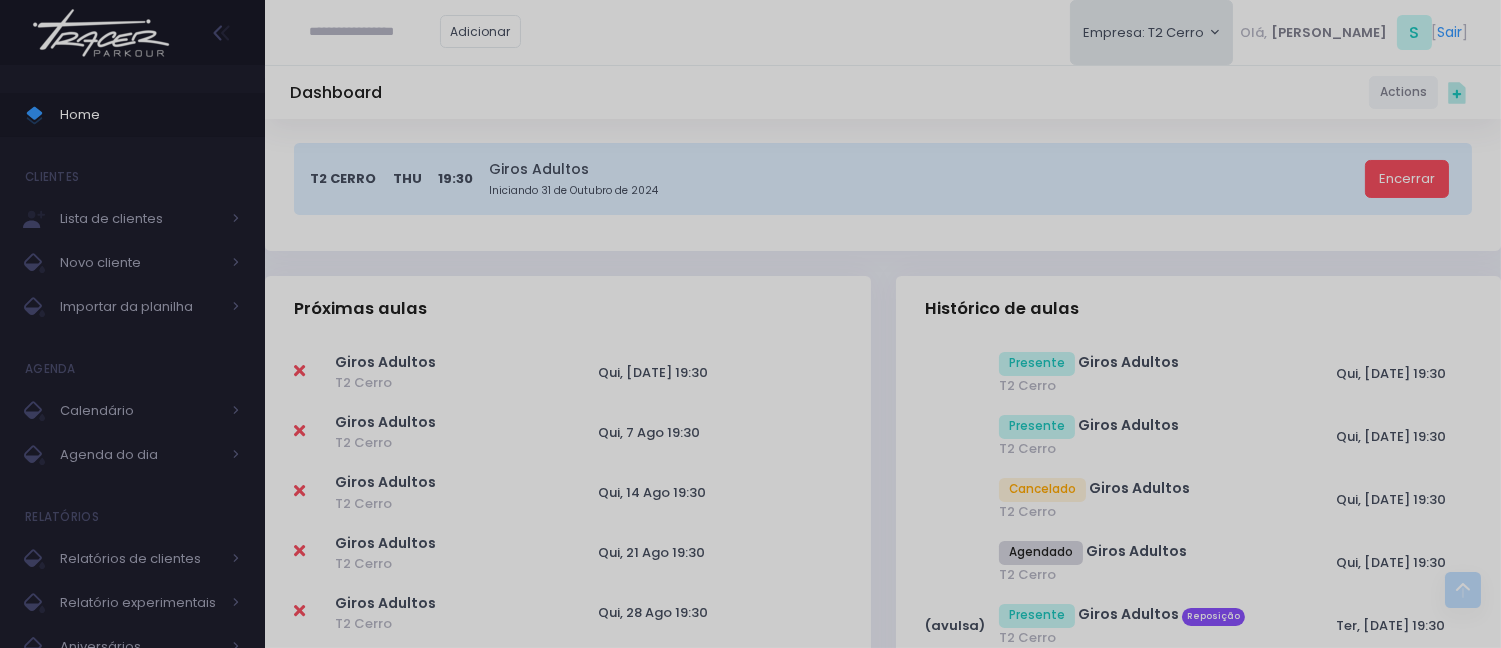 scroll, scrollTop: 0, scrollLeft: 0, axis: both 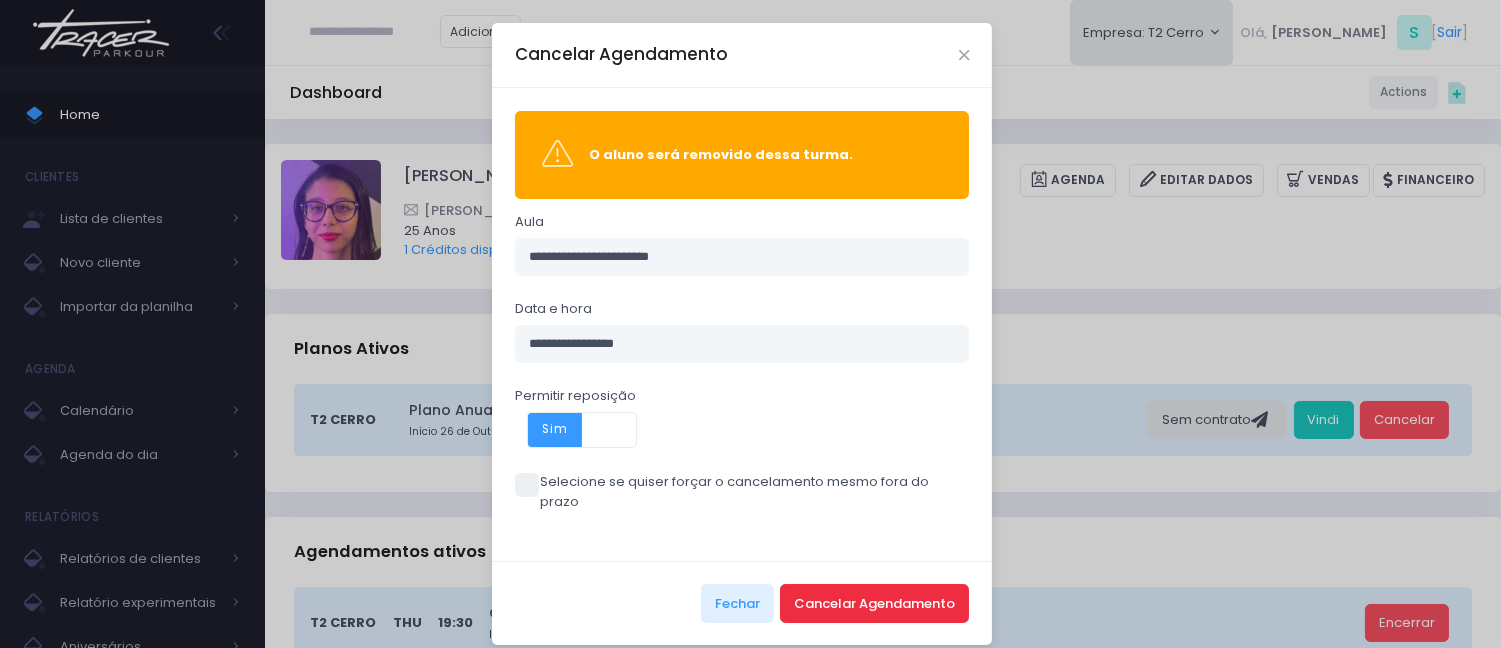 click on "Cancelar Agendamento" at bounding box center (874, 603) 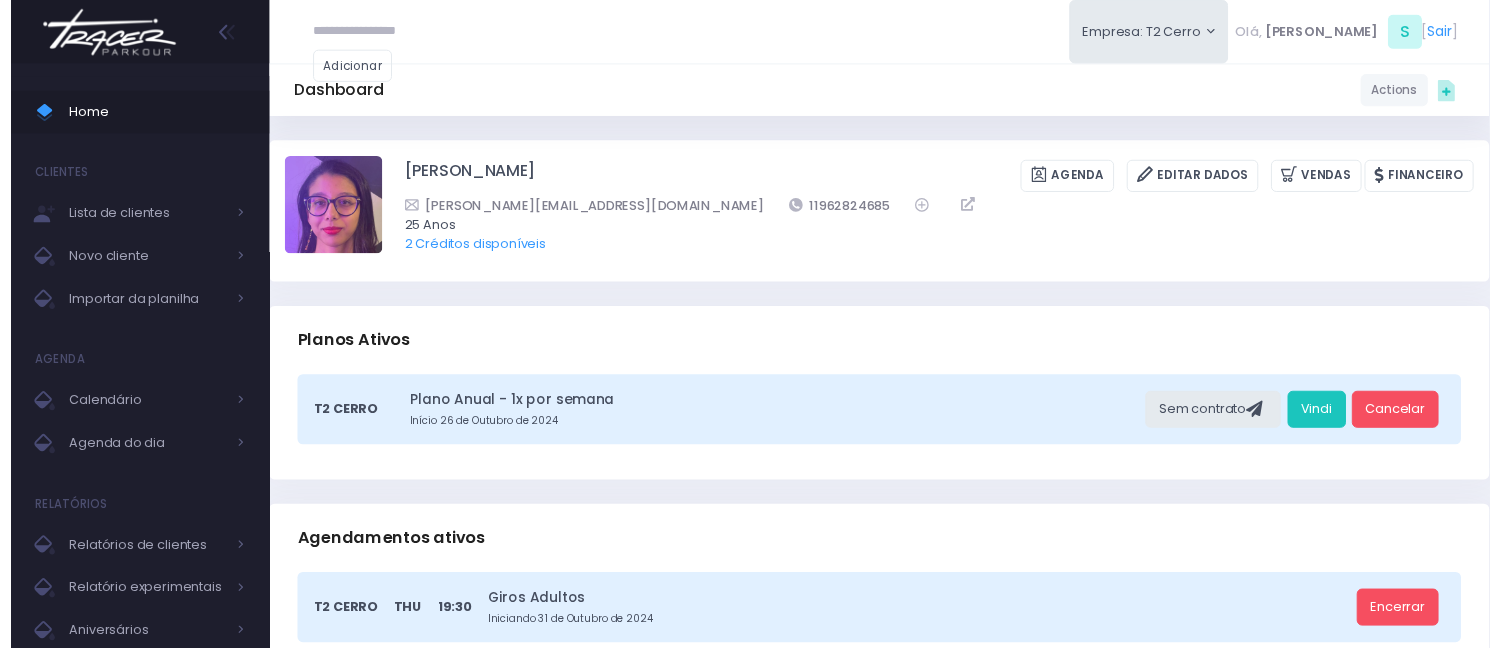 scroll, scrollTop: 0, scrollLeft: 0, axis: both 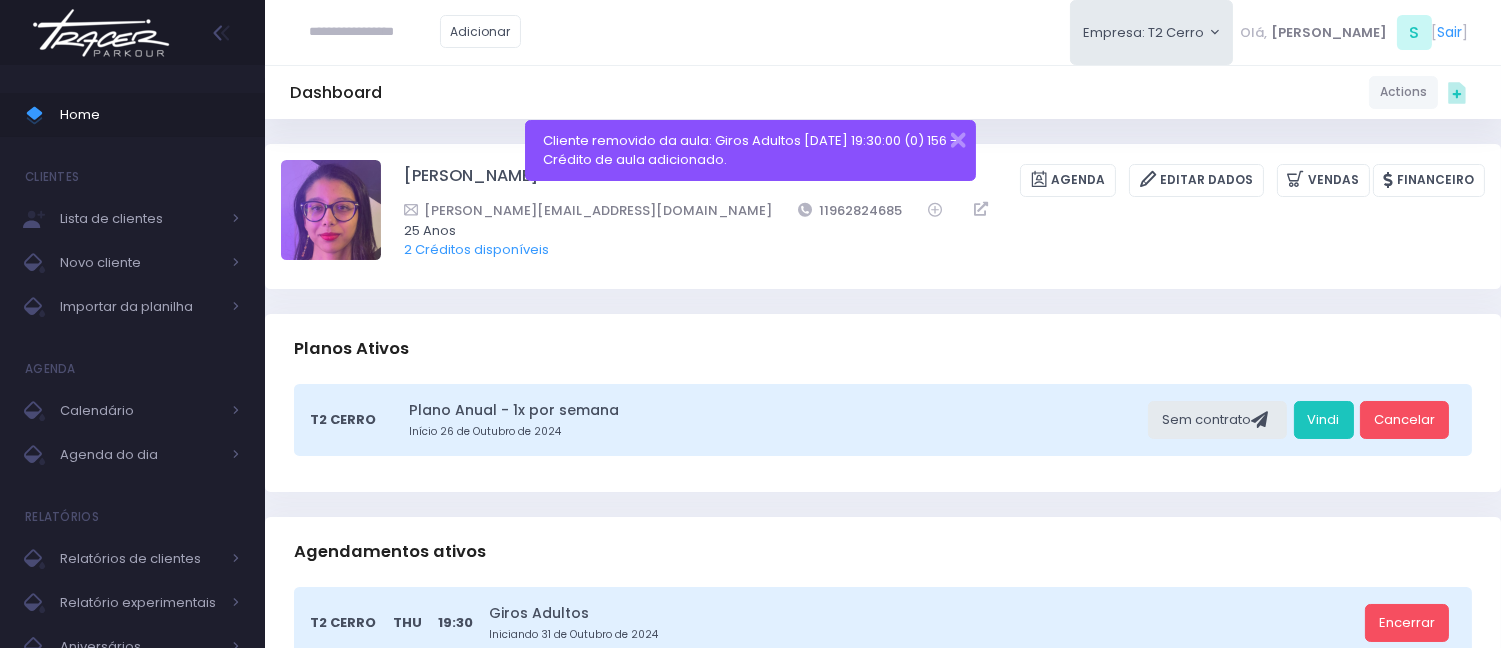 click at bounding box center (101, 33) 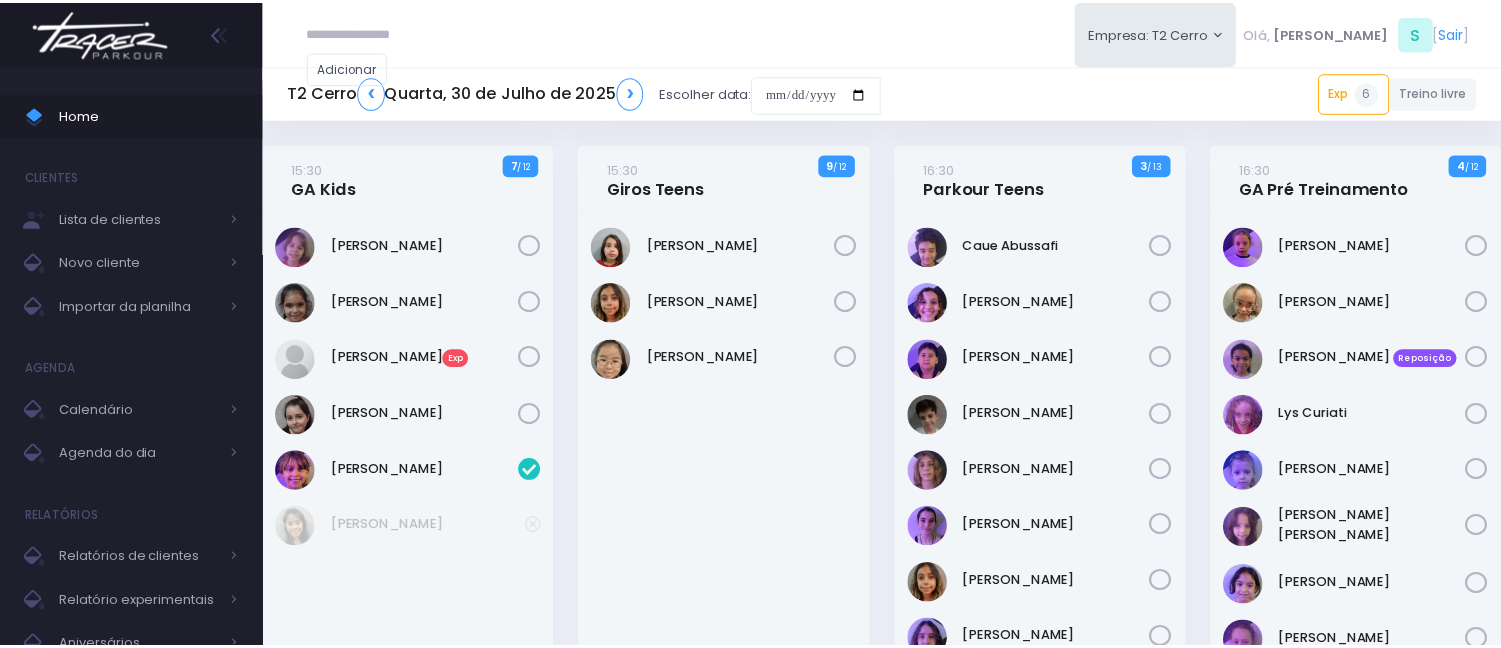 scroll, scrollTop: 0, scrollLeft: 0, axis: both 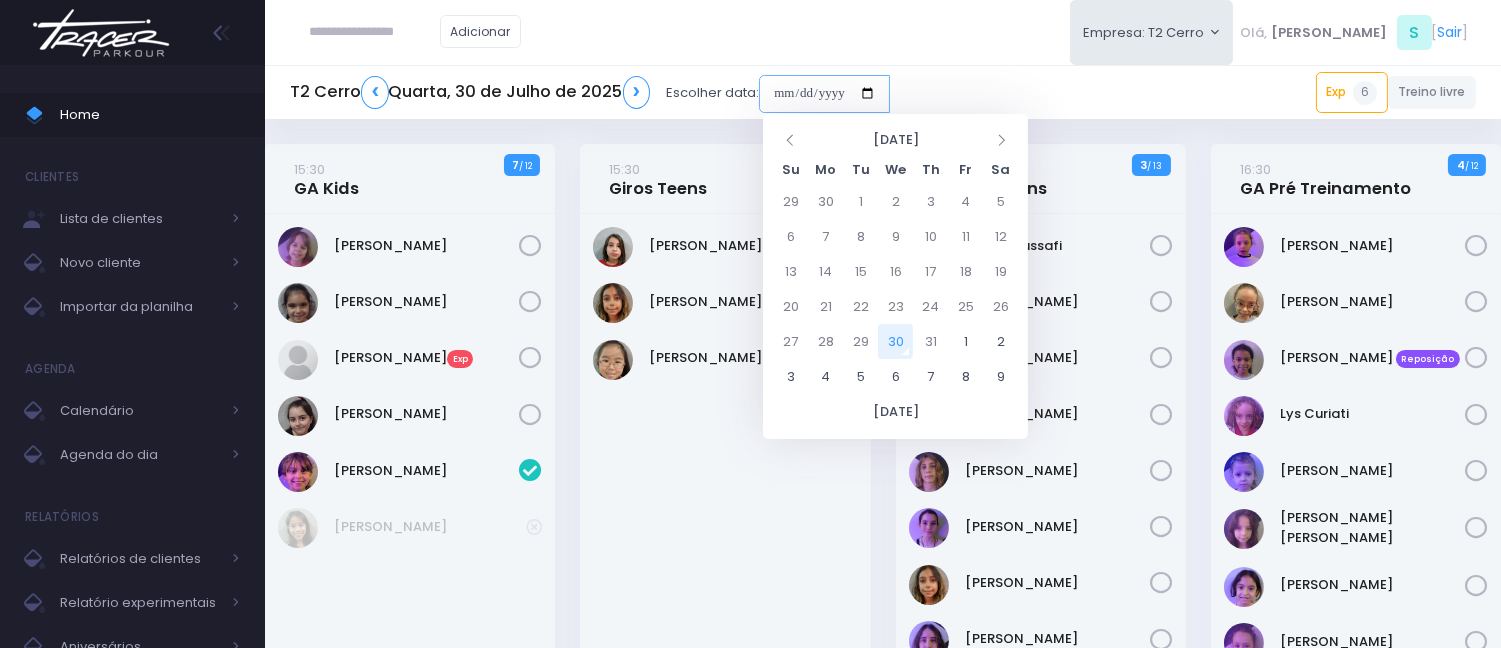 click at bounding box center (824, 94) 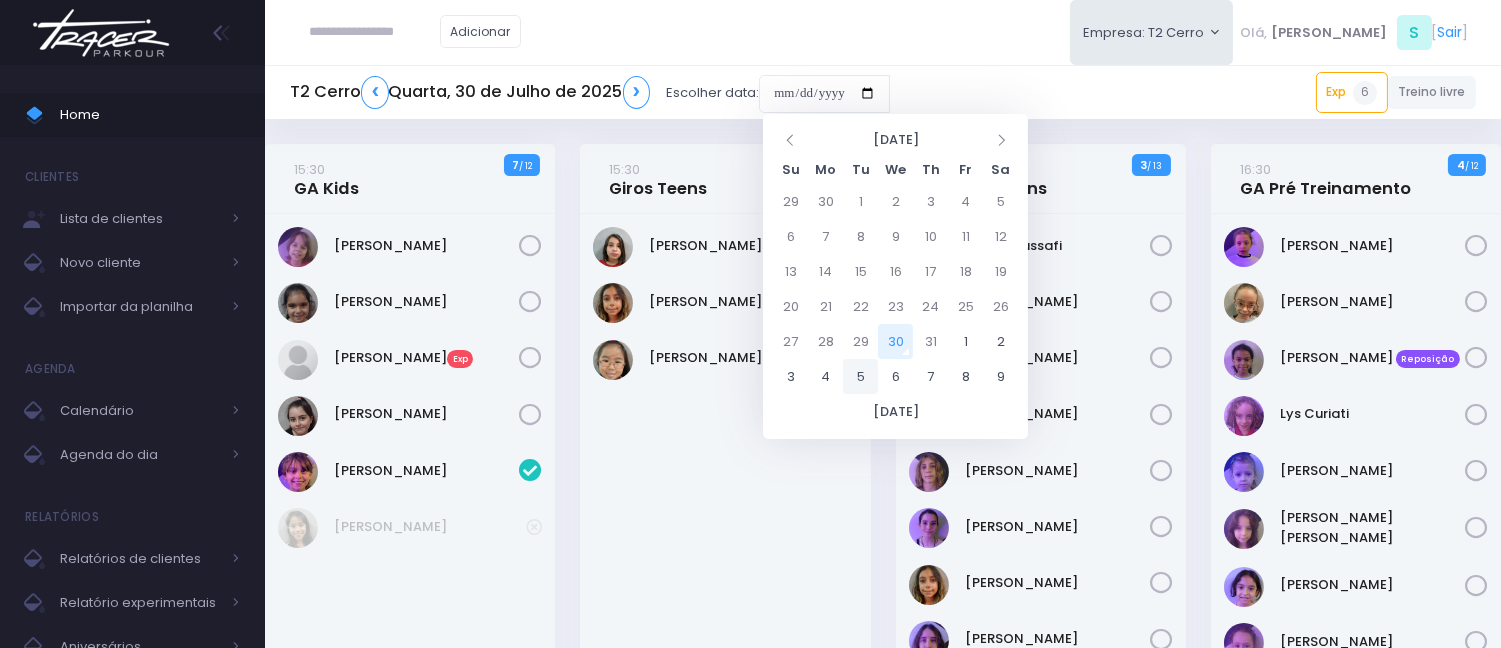 click on "5" at bounding box center [860, 376] 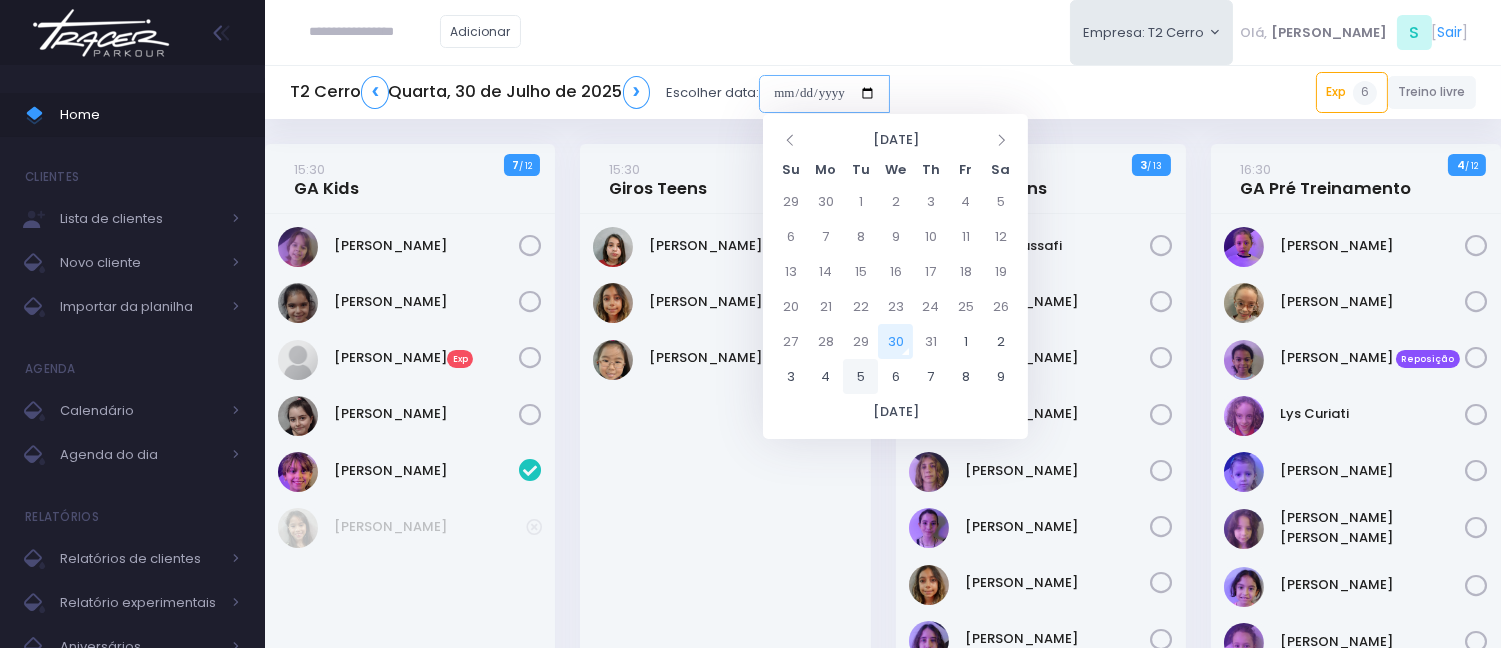 type on "**********" 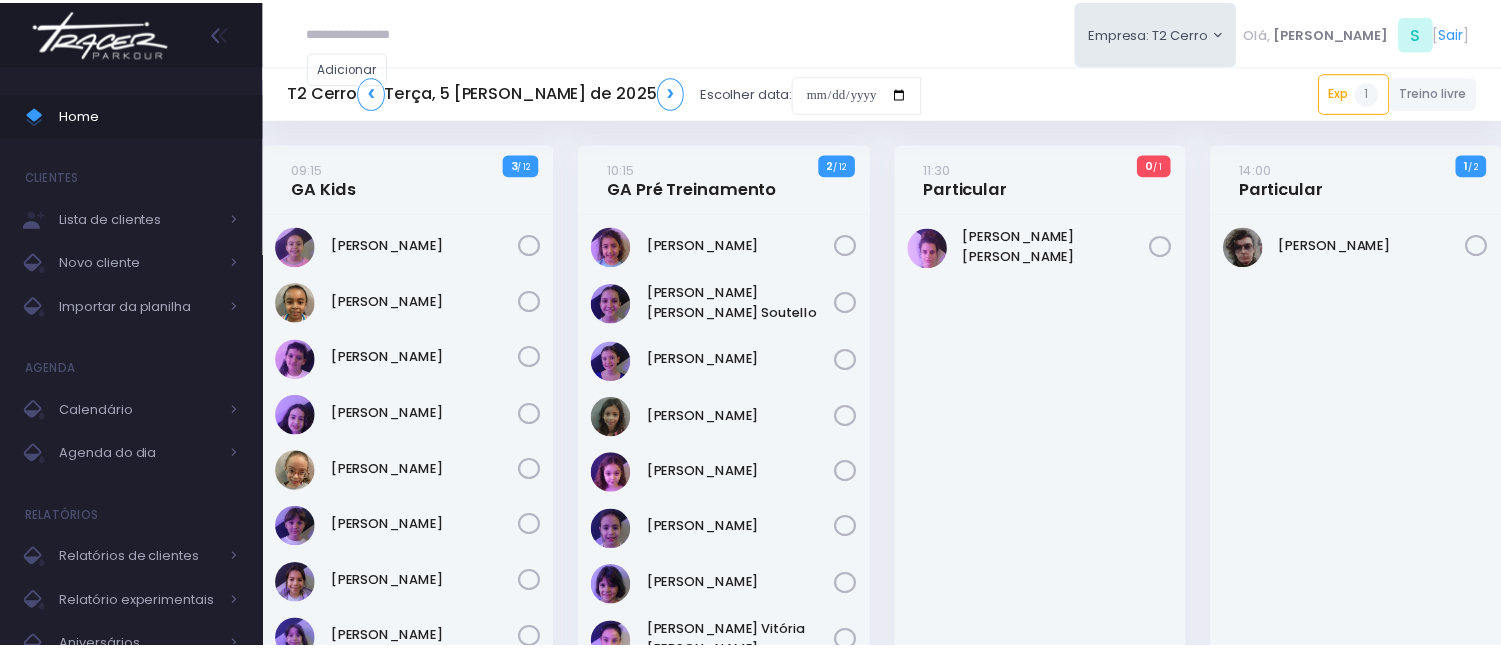 scroll, scrollTop: 0, scrollLeft: 0, axis: both 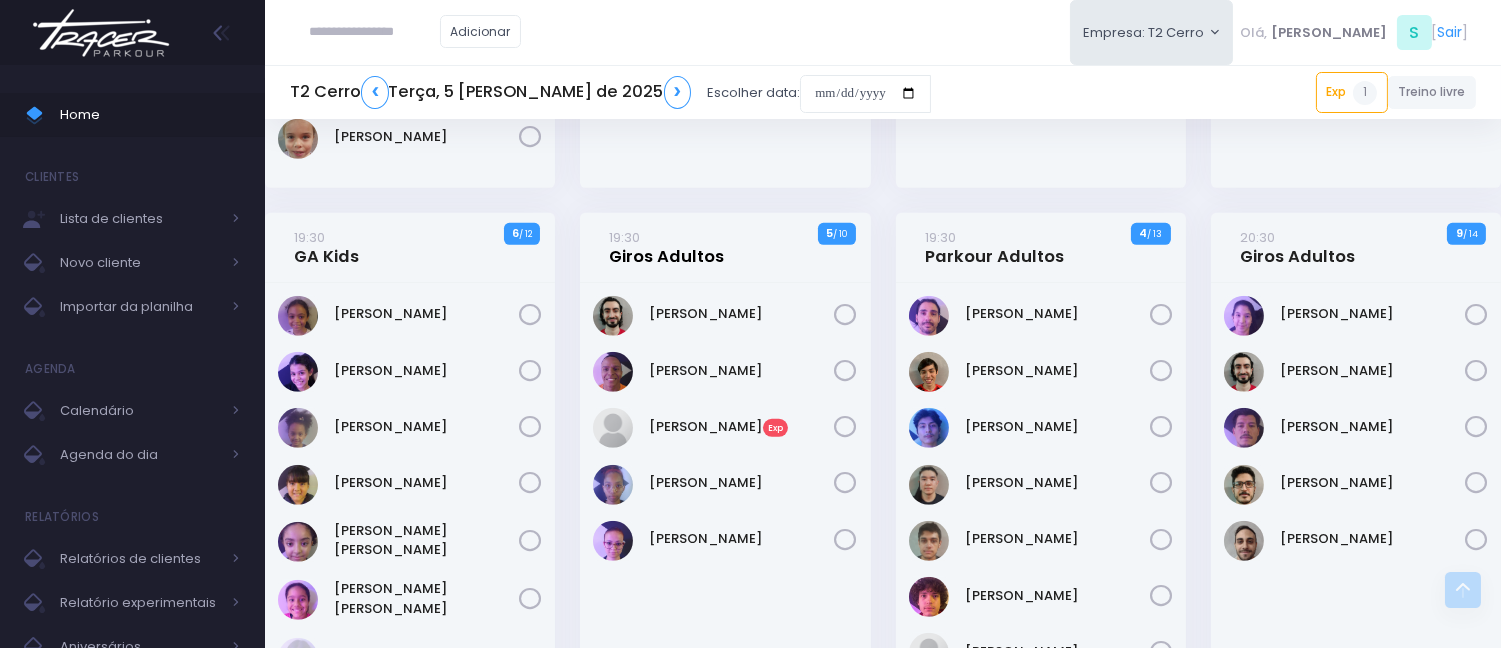 click on "19:30 Giros Adultos" at bounding box center (667, 247) 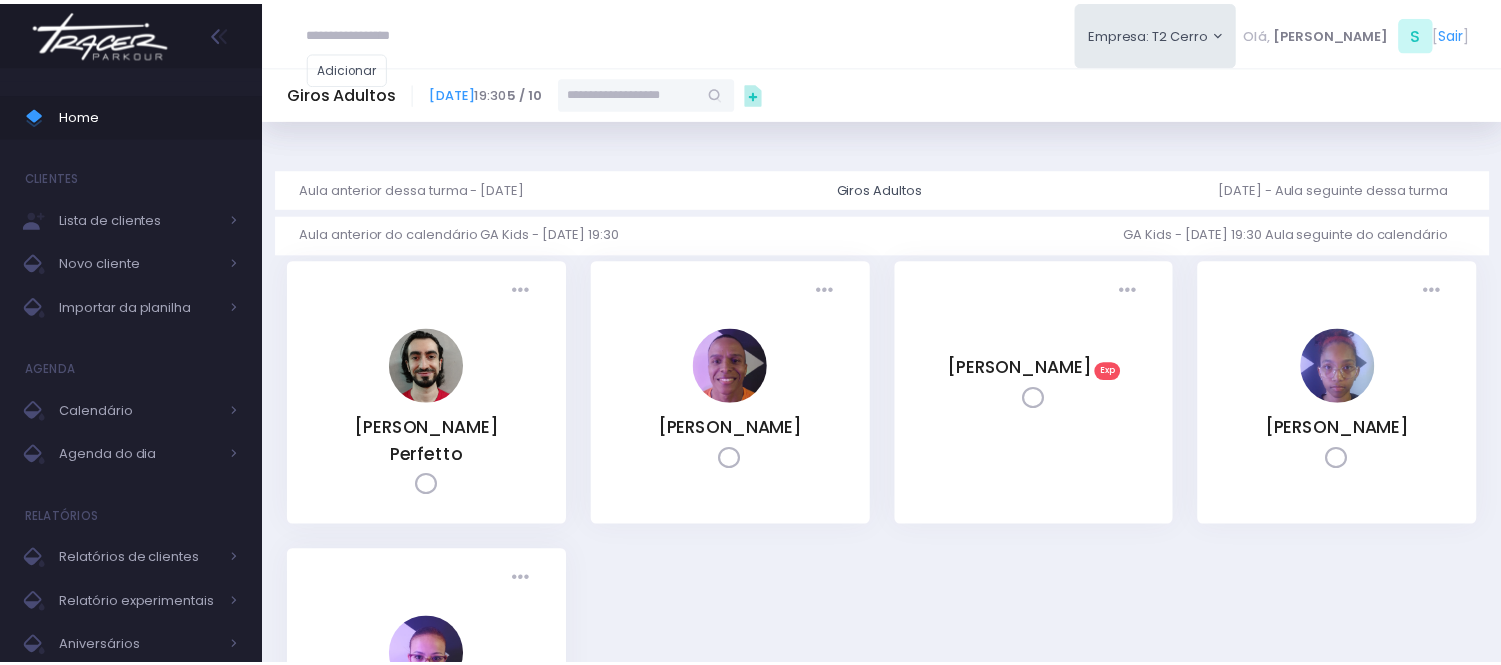 scroll, scrollTop: 0, scrollLeft: 0, axis: both 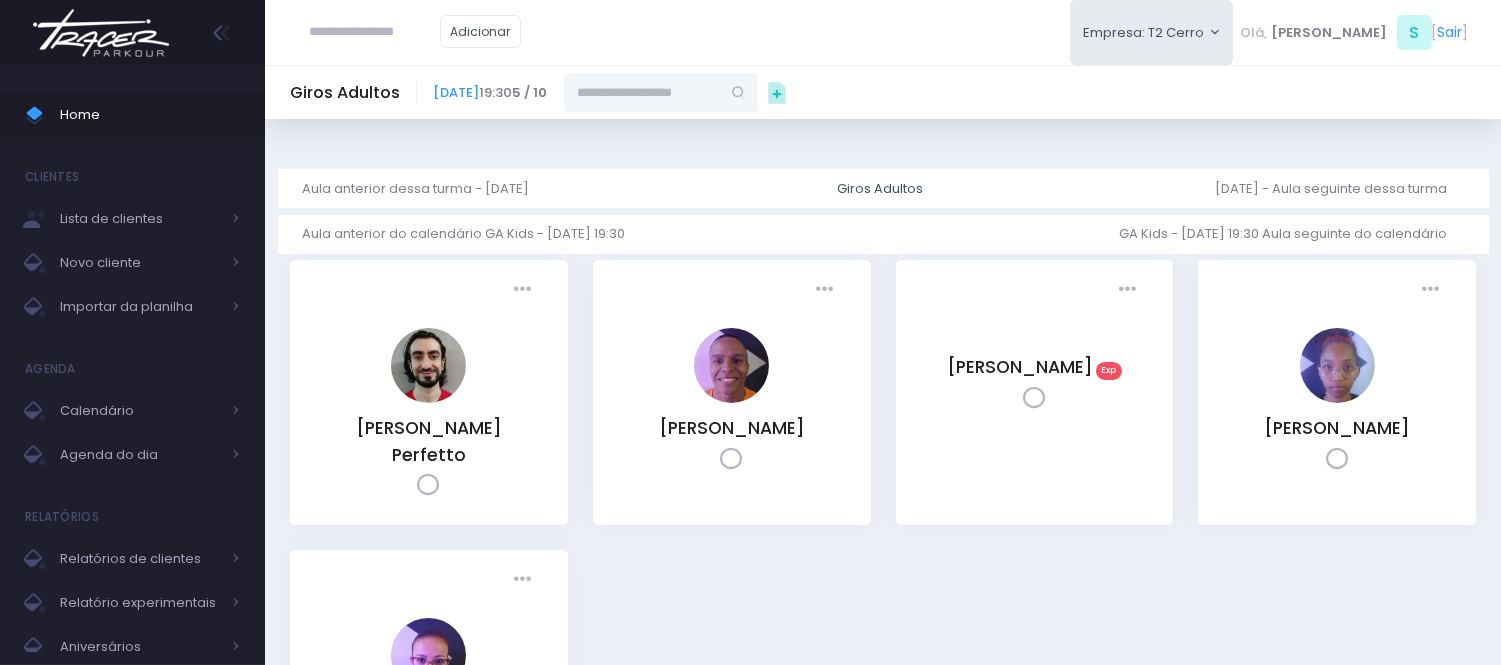 click at bounding box center (642, 92) 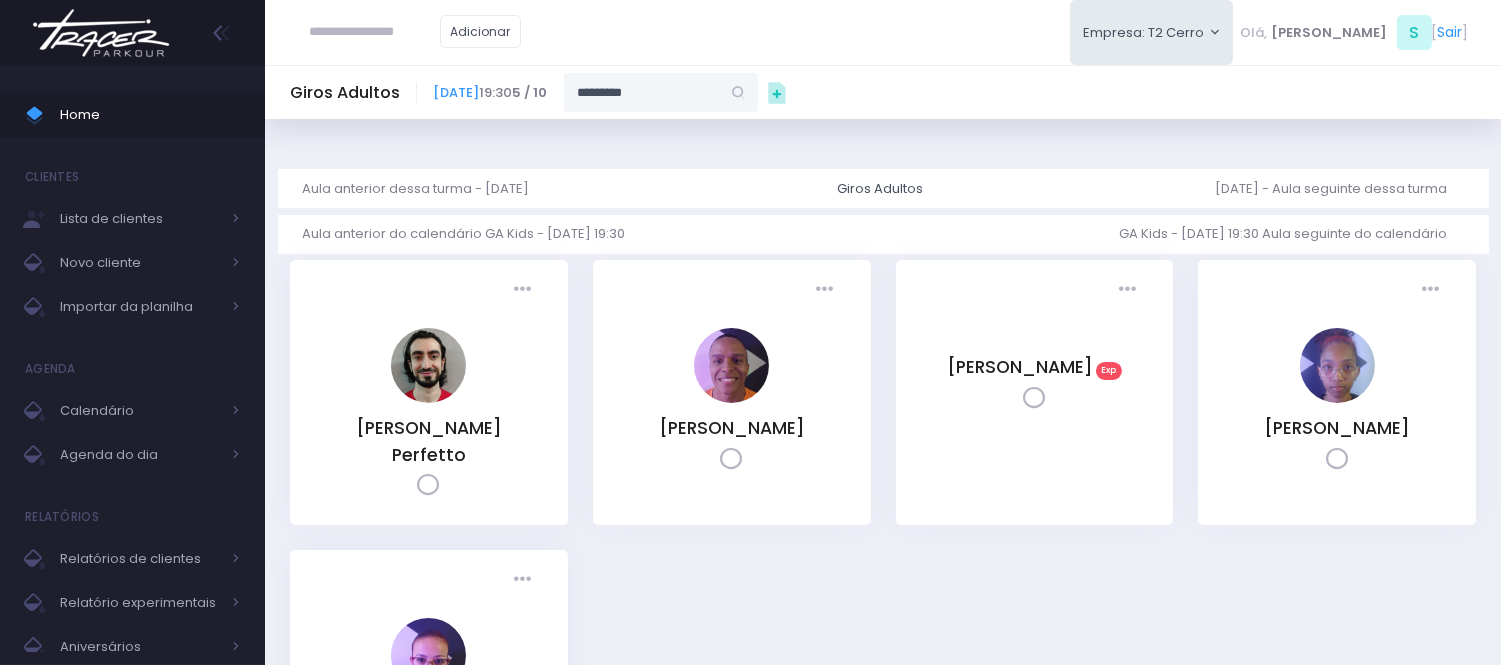 type on "********" 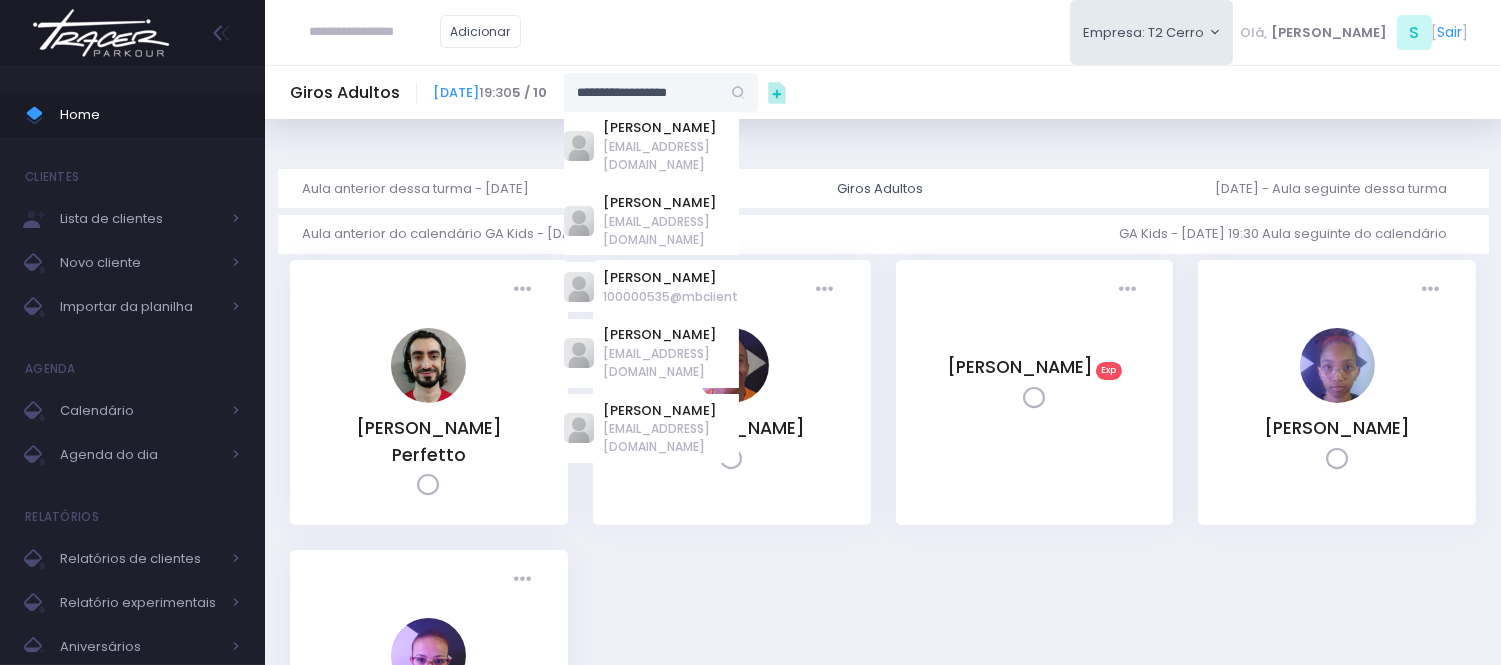 type 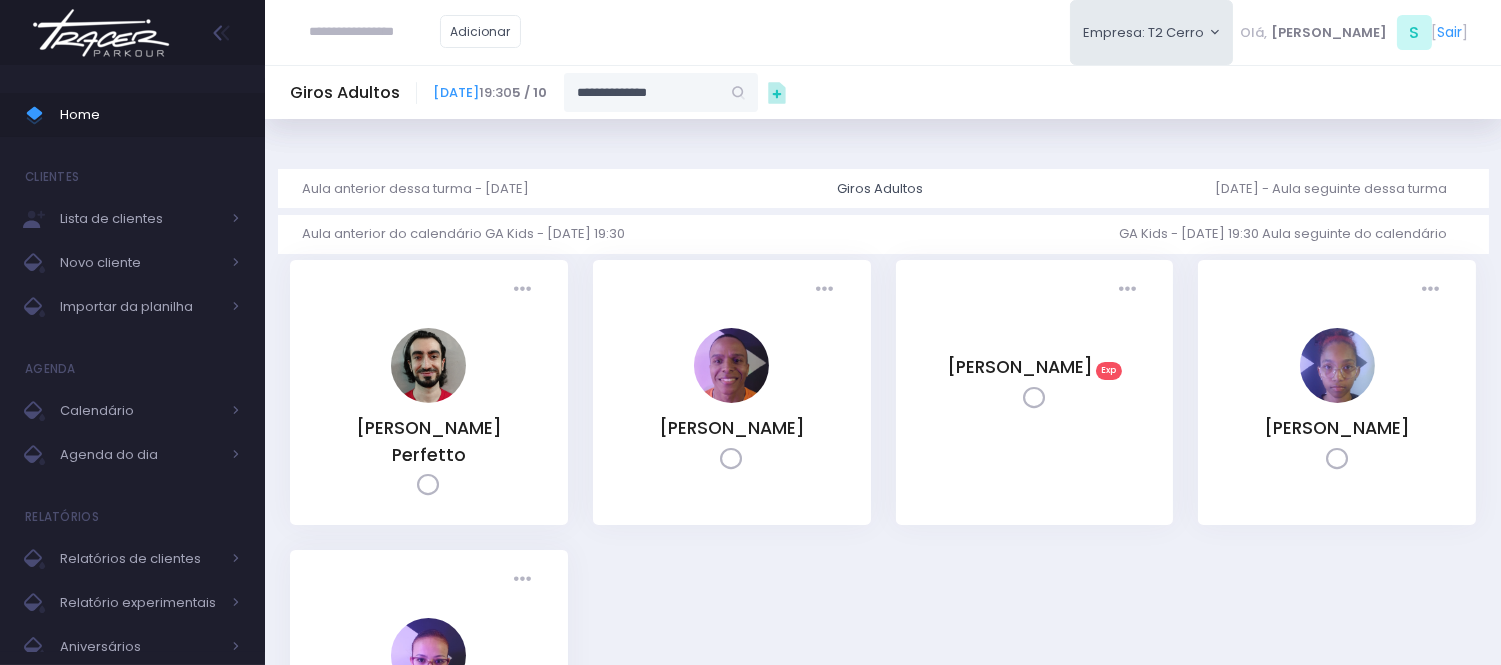 type on "**********" 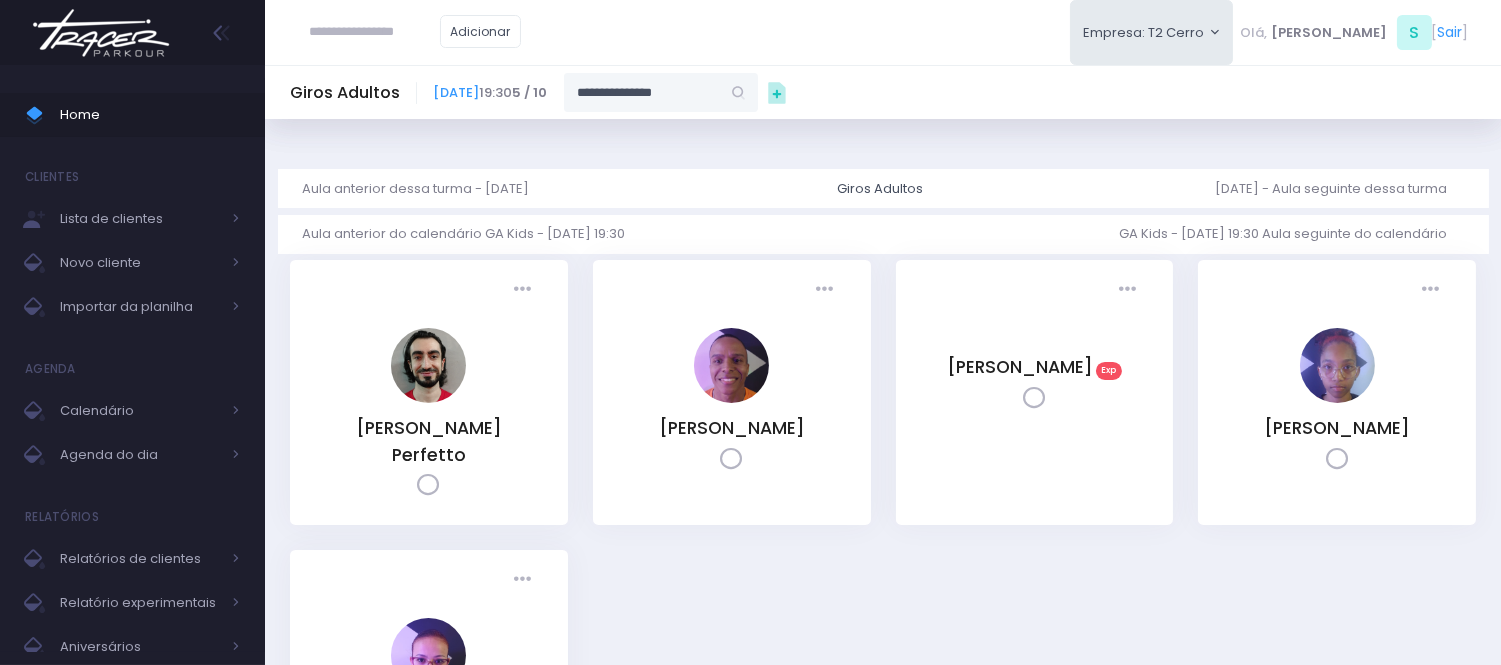 type on "**********" 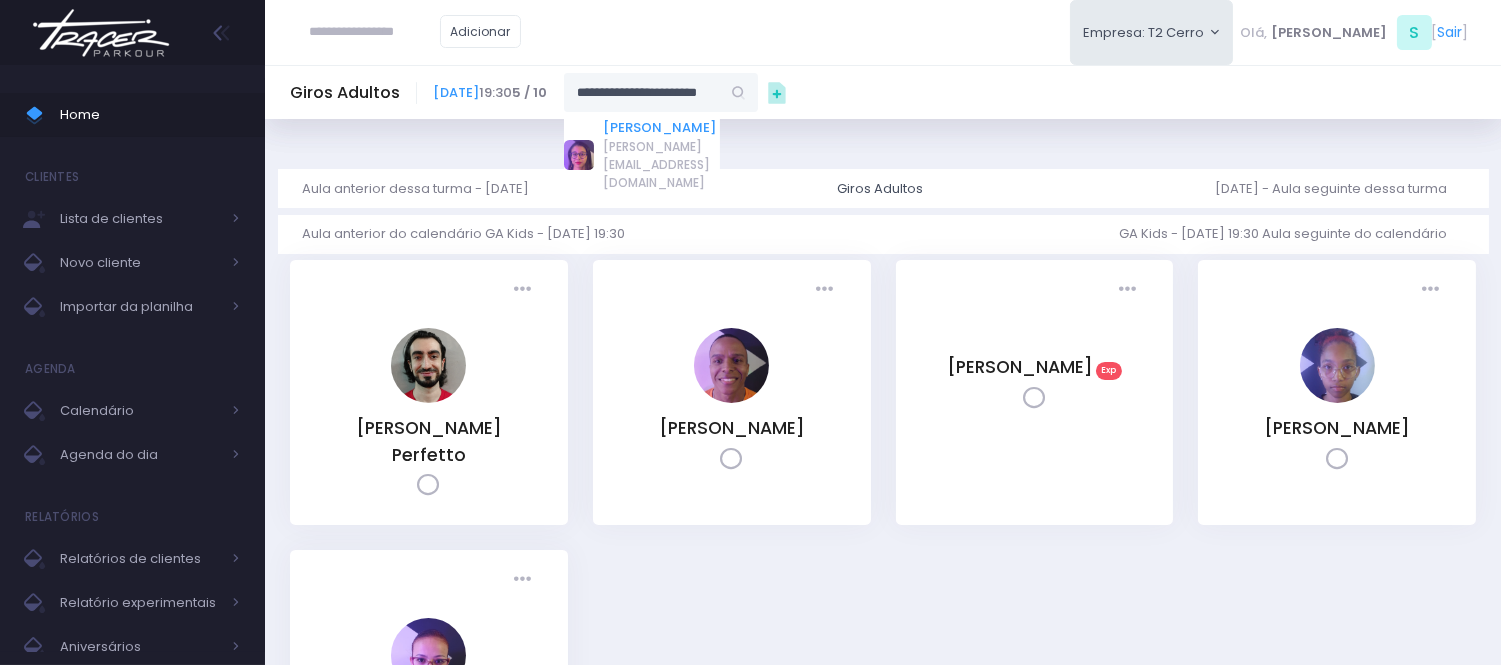 click on "[PERSON_NAME]" at bounding box center (662, 128) 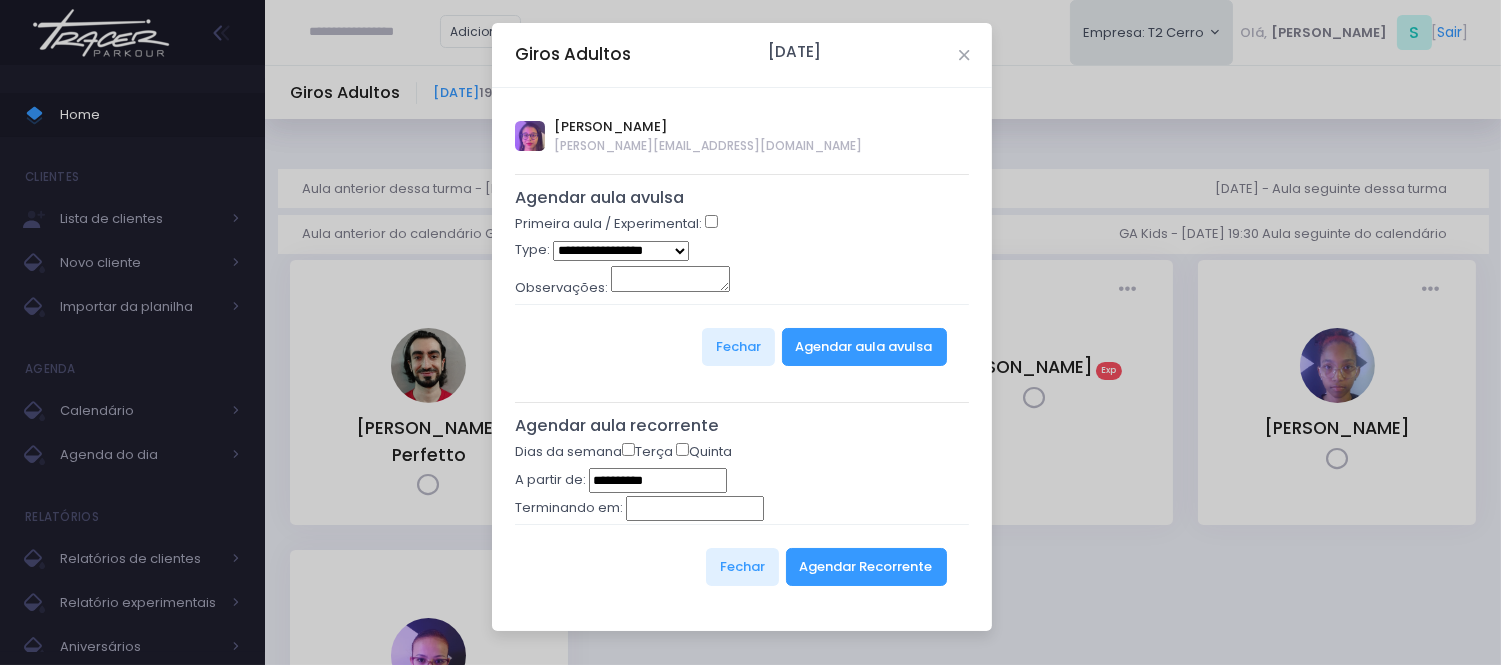 type on "**********" 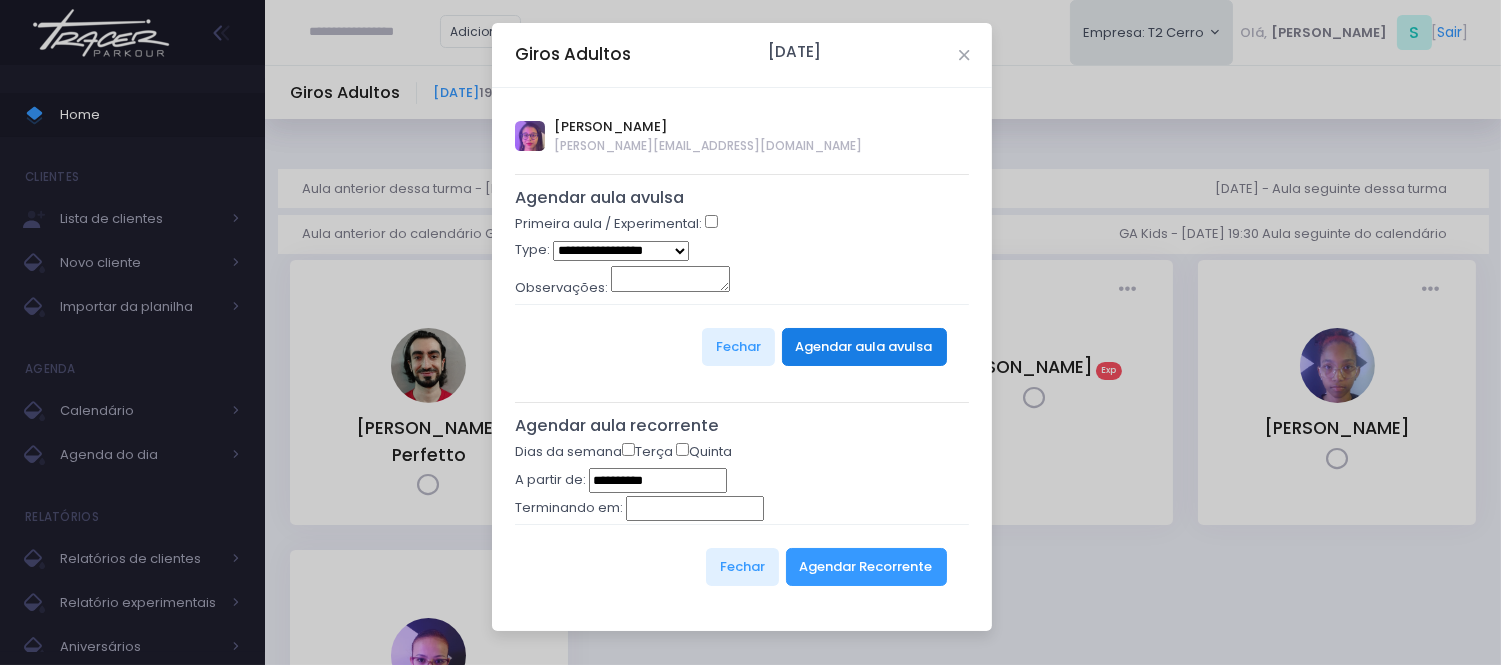 click on "Agendar aula avulsa" at bounding box center (864, 347) 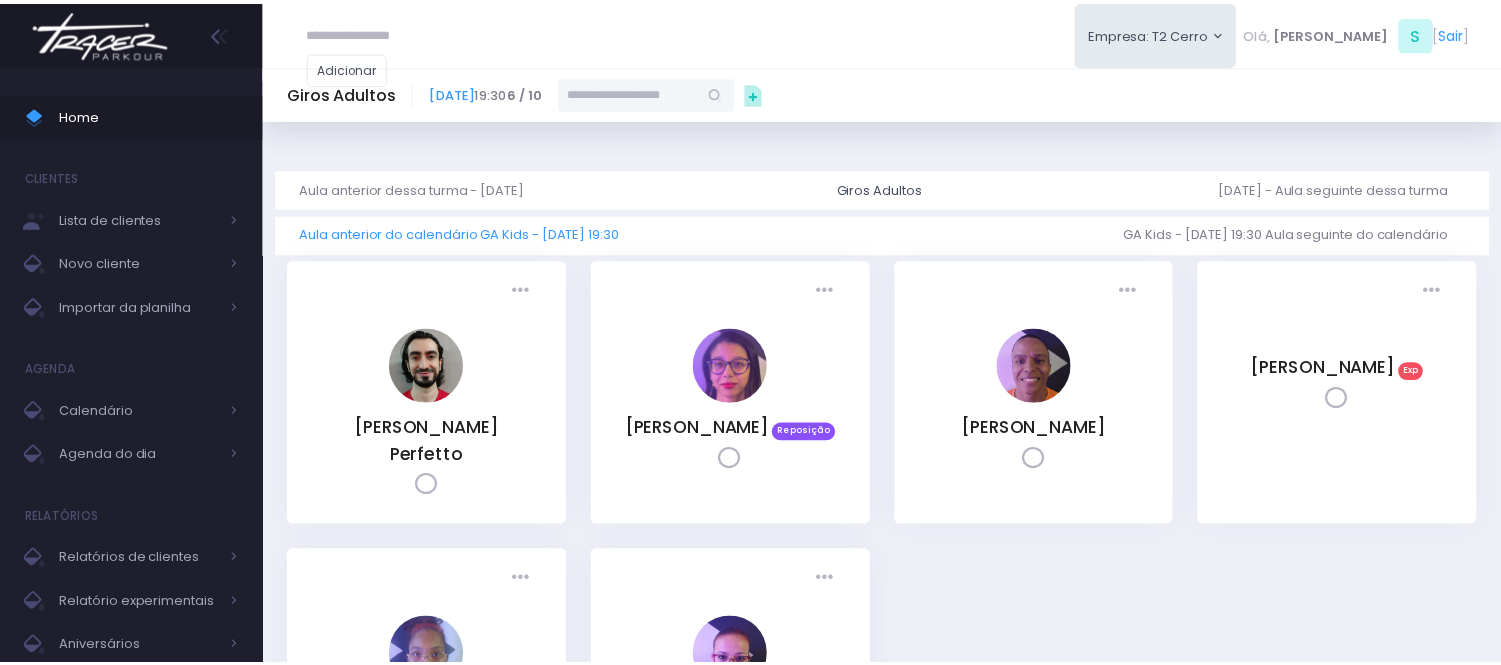 scroll, scrollTop: 0, scrollLeft: 0, axis: both 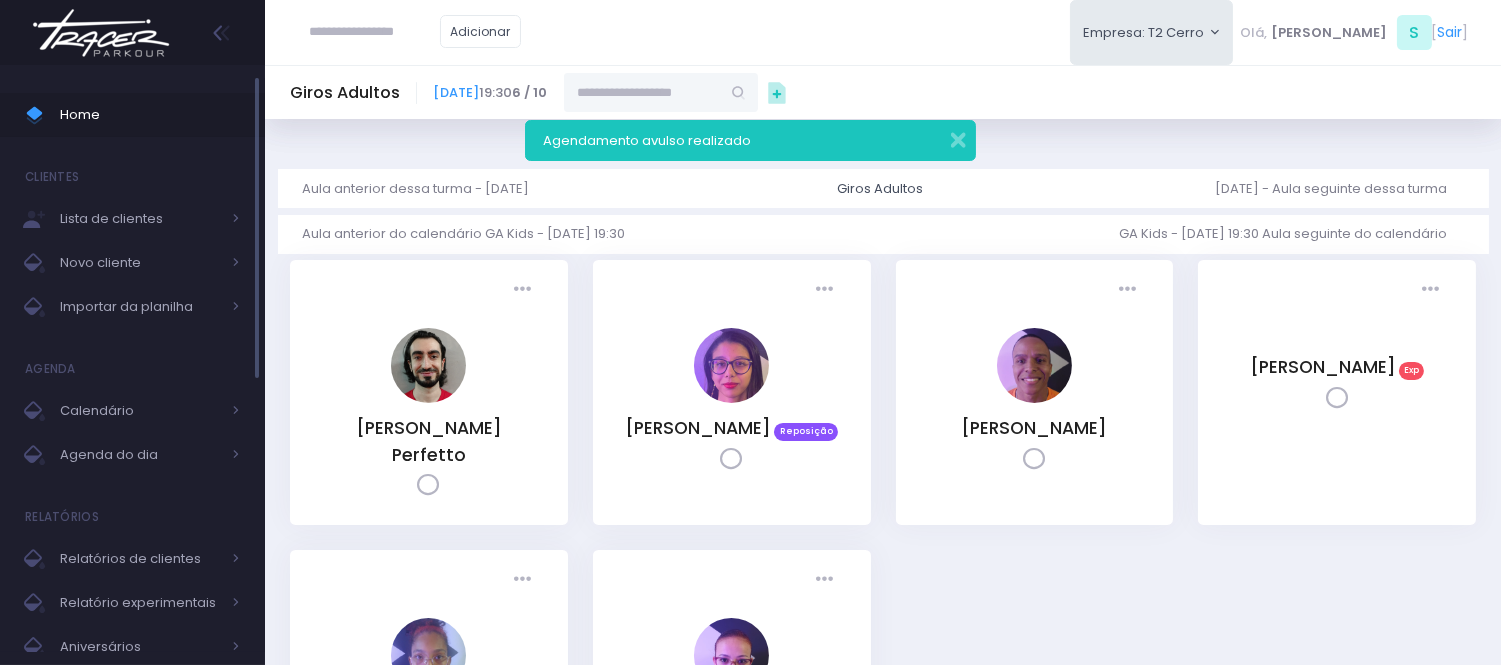 click on "Home" at bounding box center (150, 115) 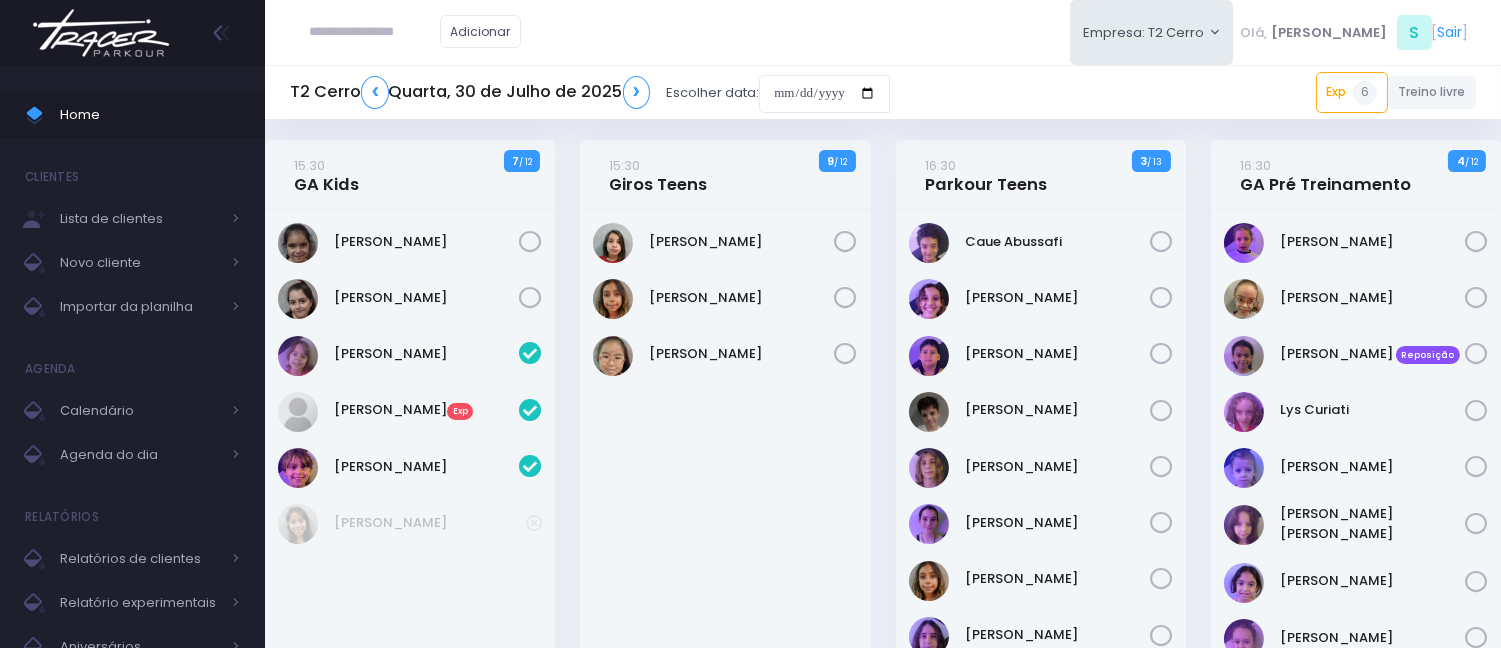 scroll, scrollTop: 0, scrollLeft: 0, axis: both 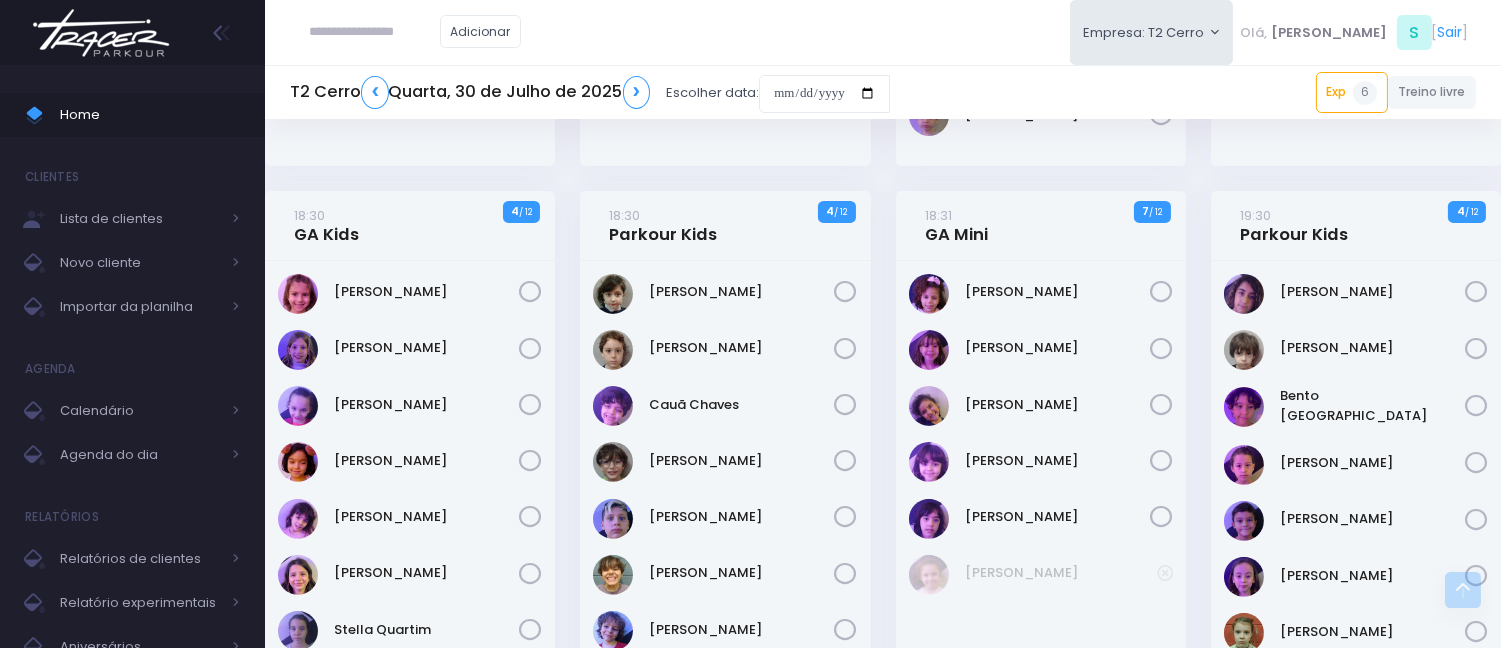 click at bounding box center (375, 32) 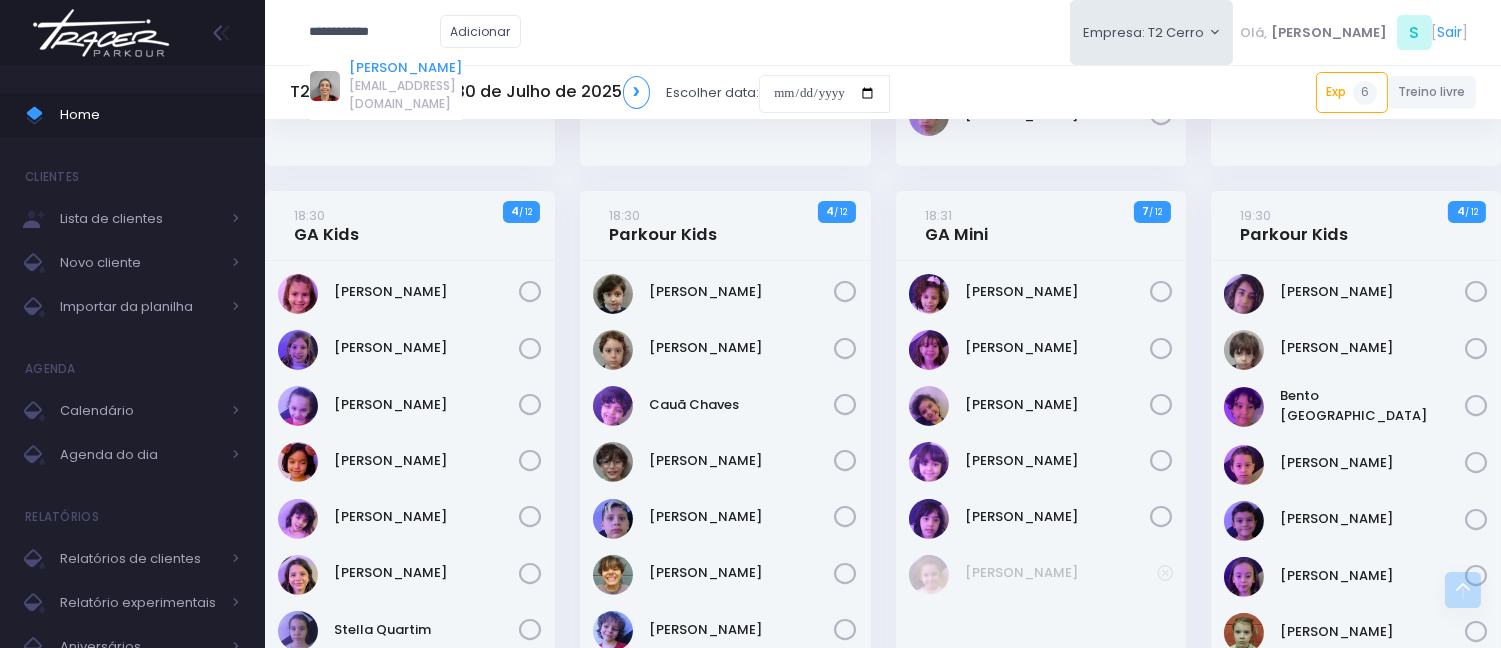 click on "Eliane Mendes Navas" at bounding box center [405, 68] 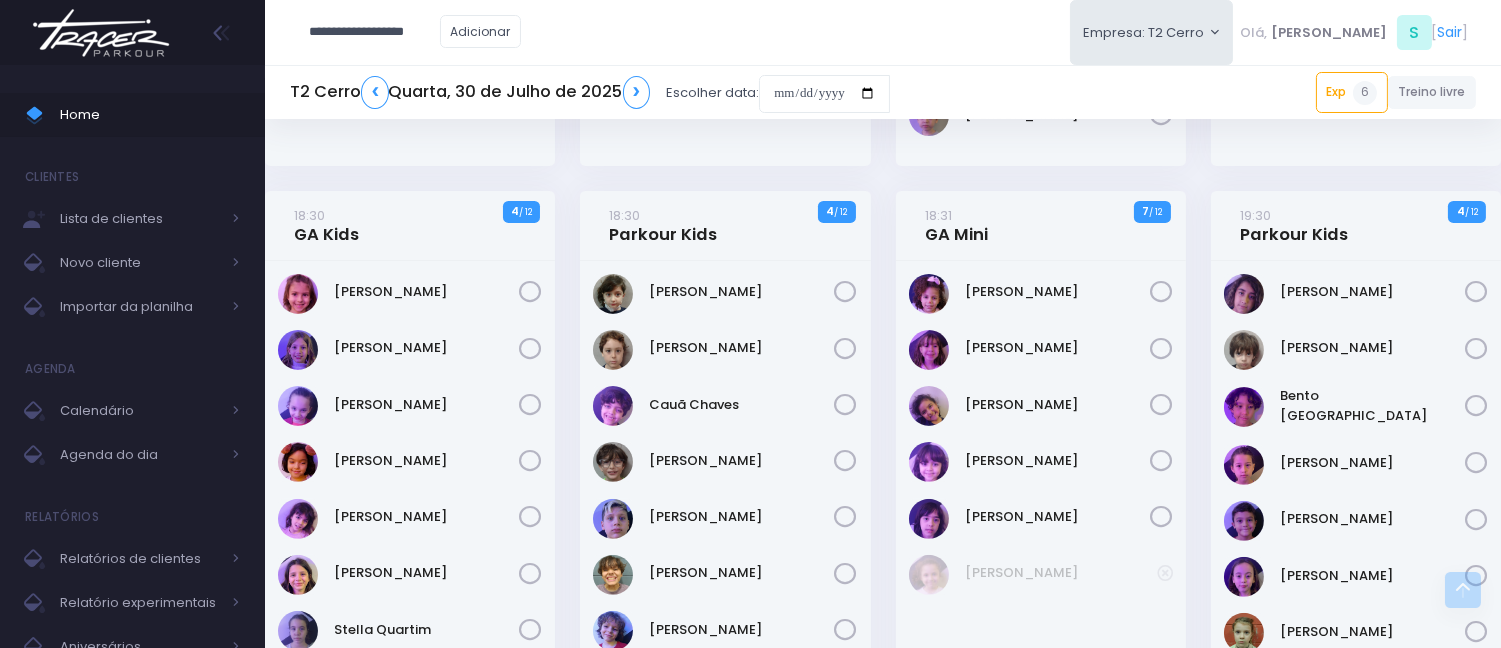 scroll, scrollTop: 0, scrollLeft: 0, axis: both 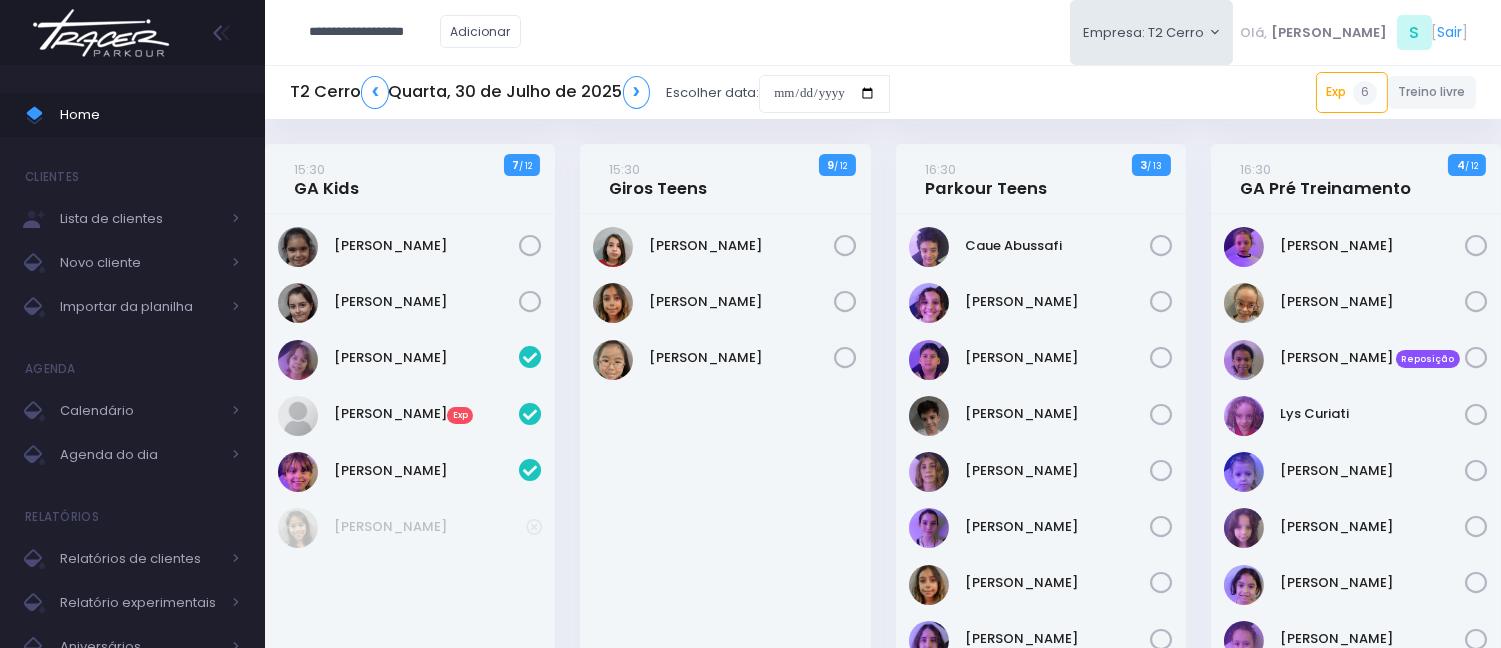 type on "**********" 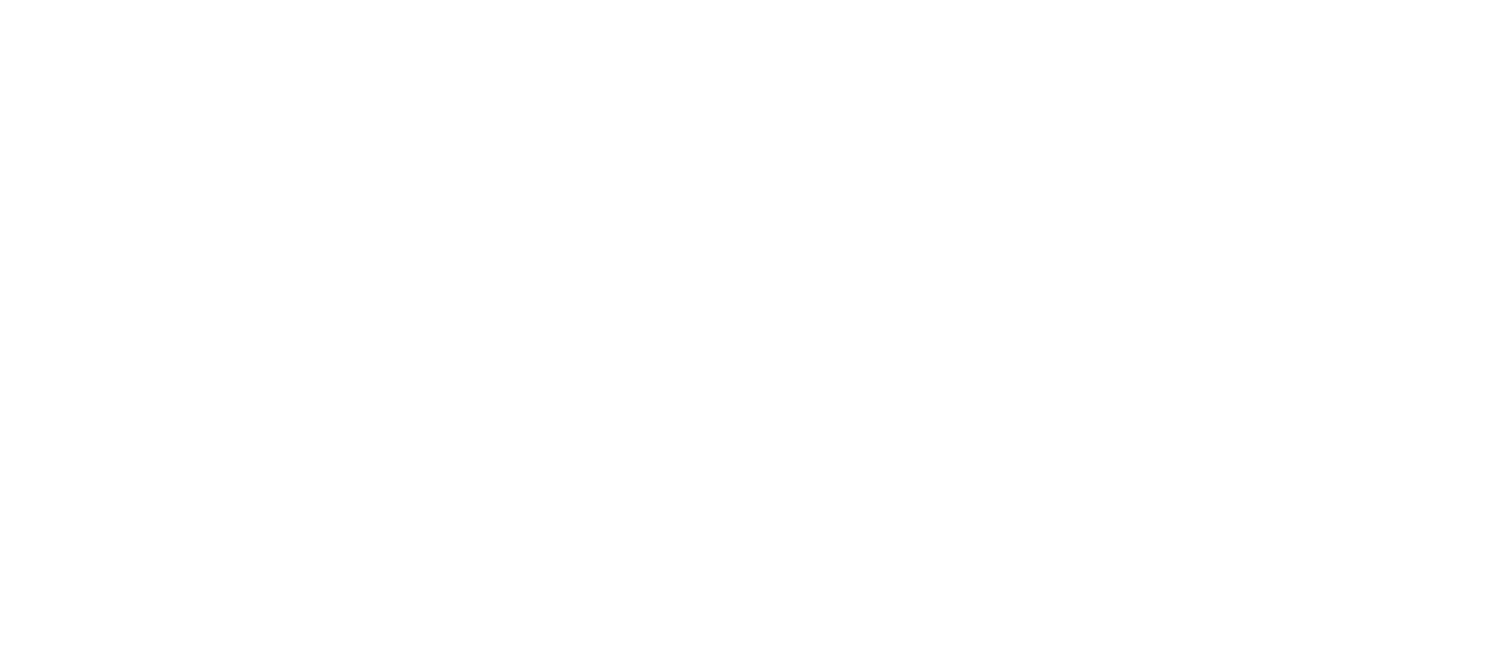 scroll, scrollTop: 0, scrollLeft: 0, axis: both 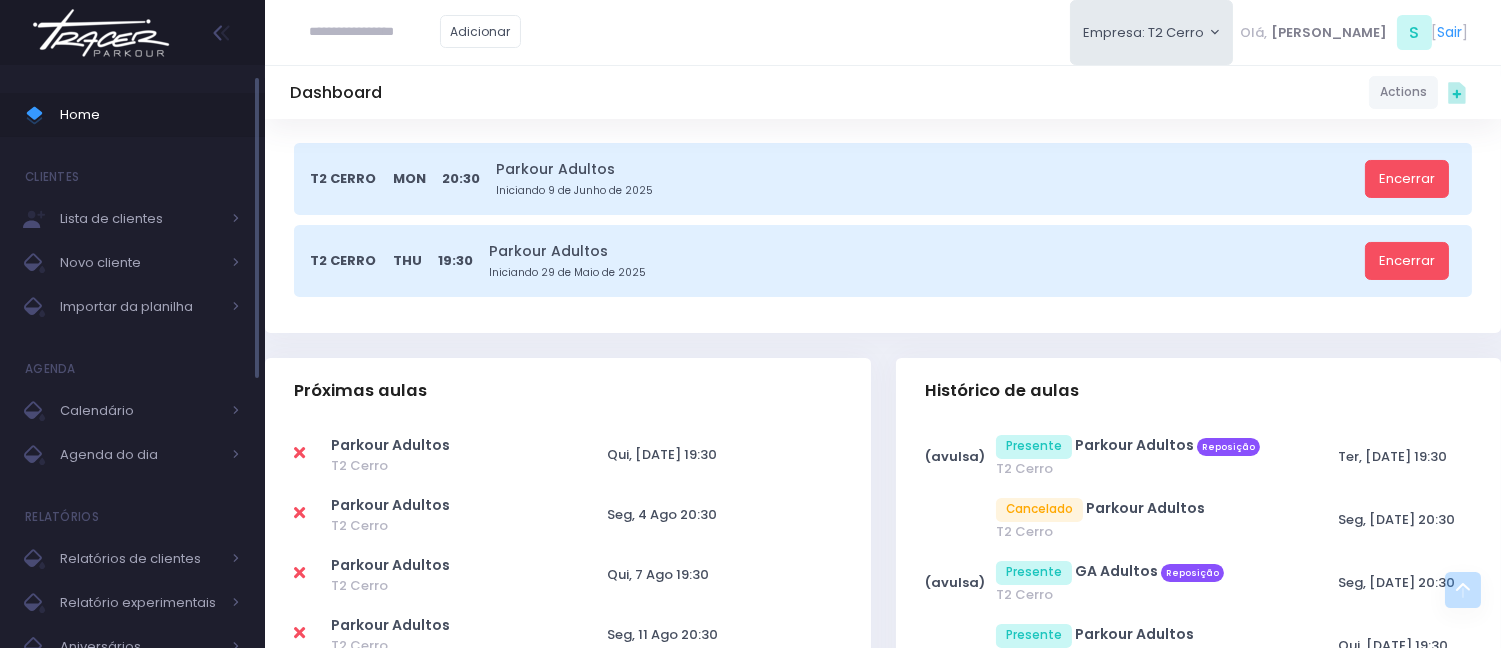 click on "Home" at bounding box center (132, 115) 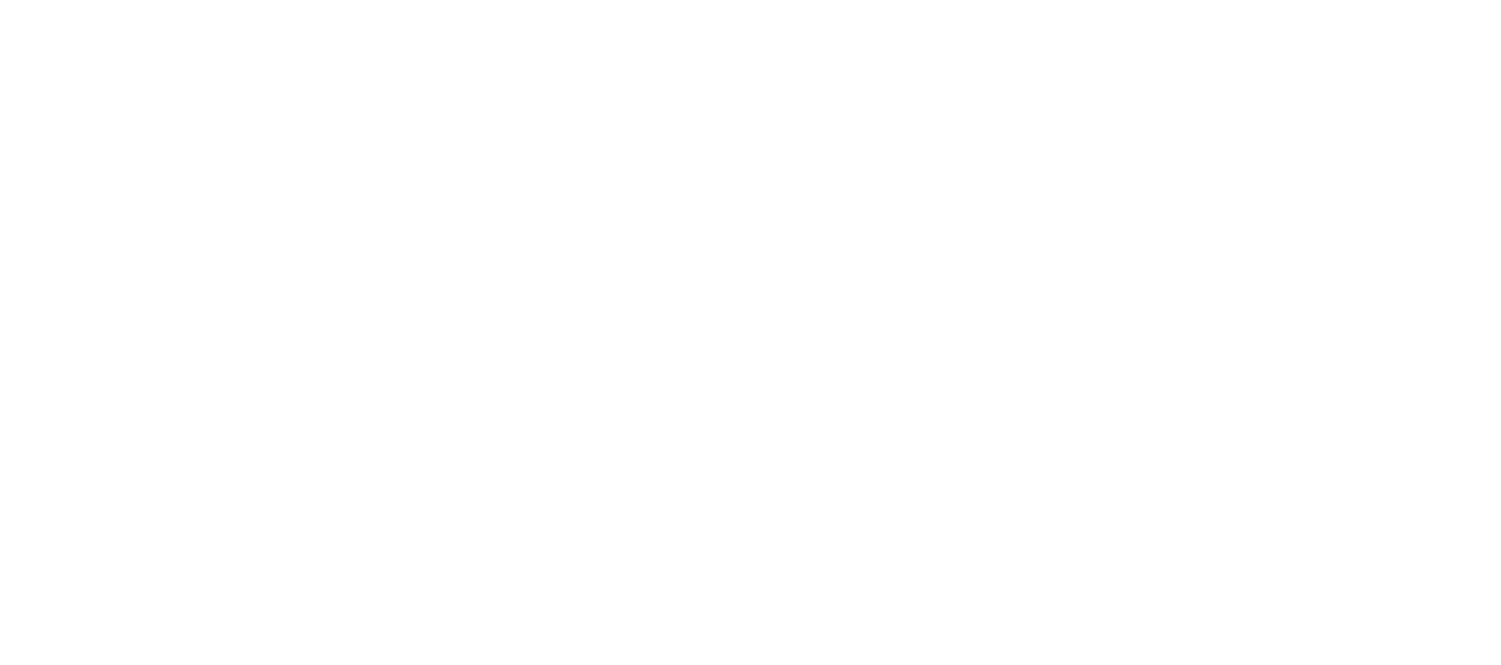 scroll, scrollTop: 0, scrollLeft: 0, axis: both 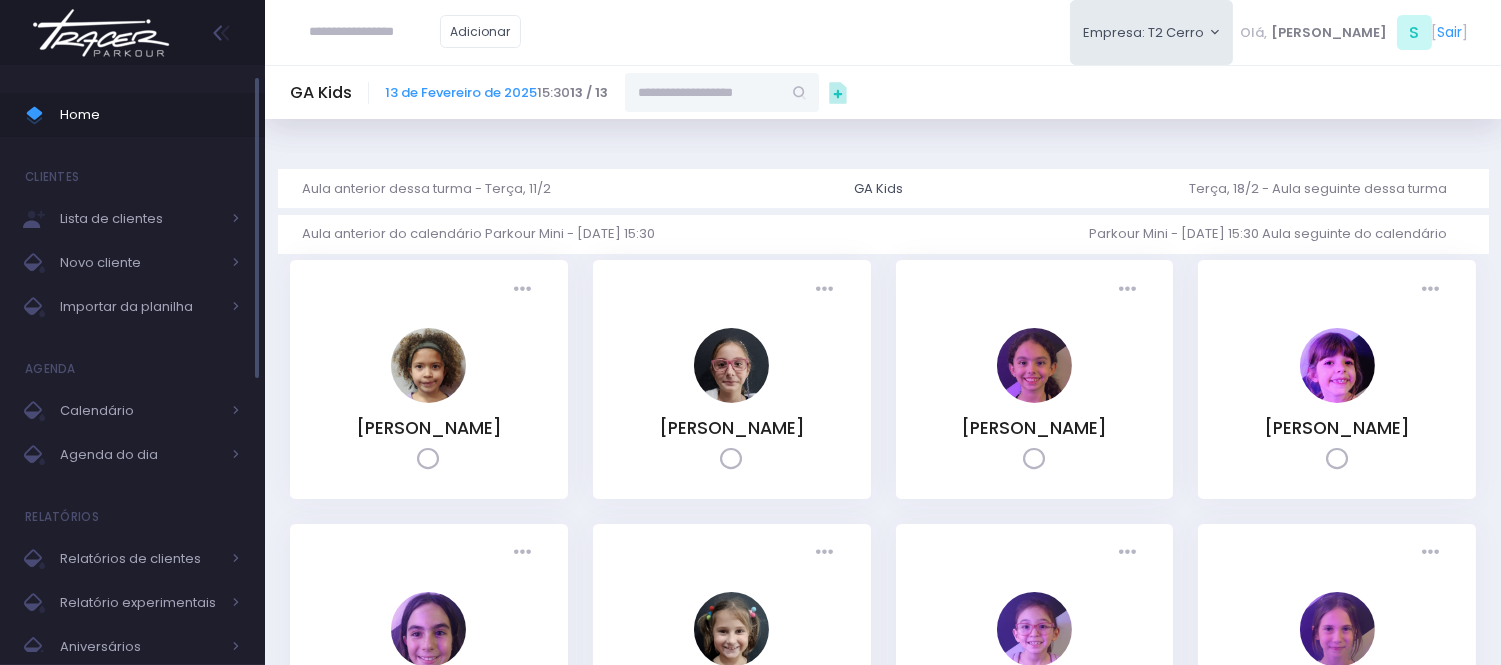 click on "Home" at bounding box center [132, 115] 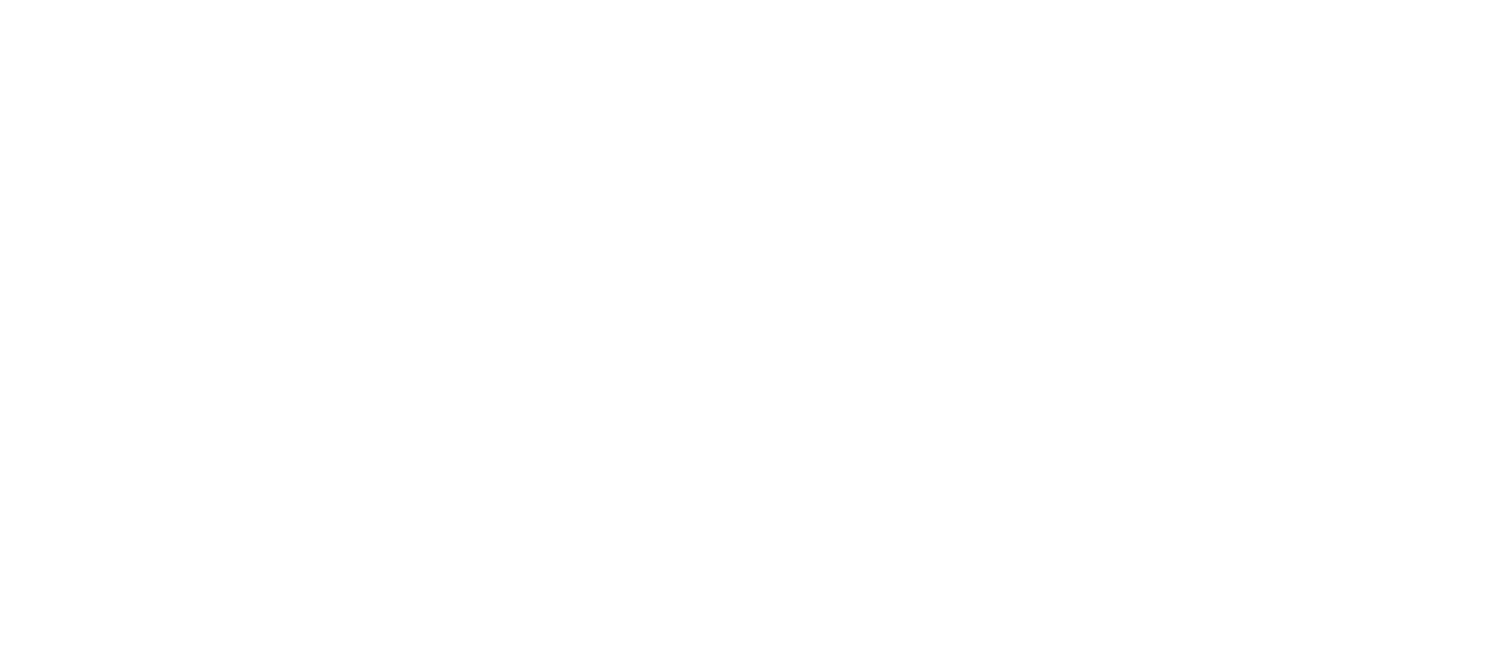 scroll, scrollTop: 0, scrollLeft: 0, axis: both 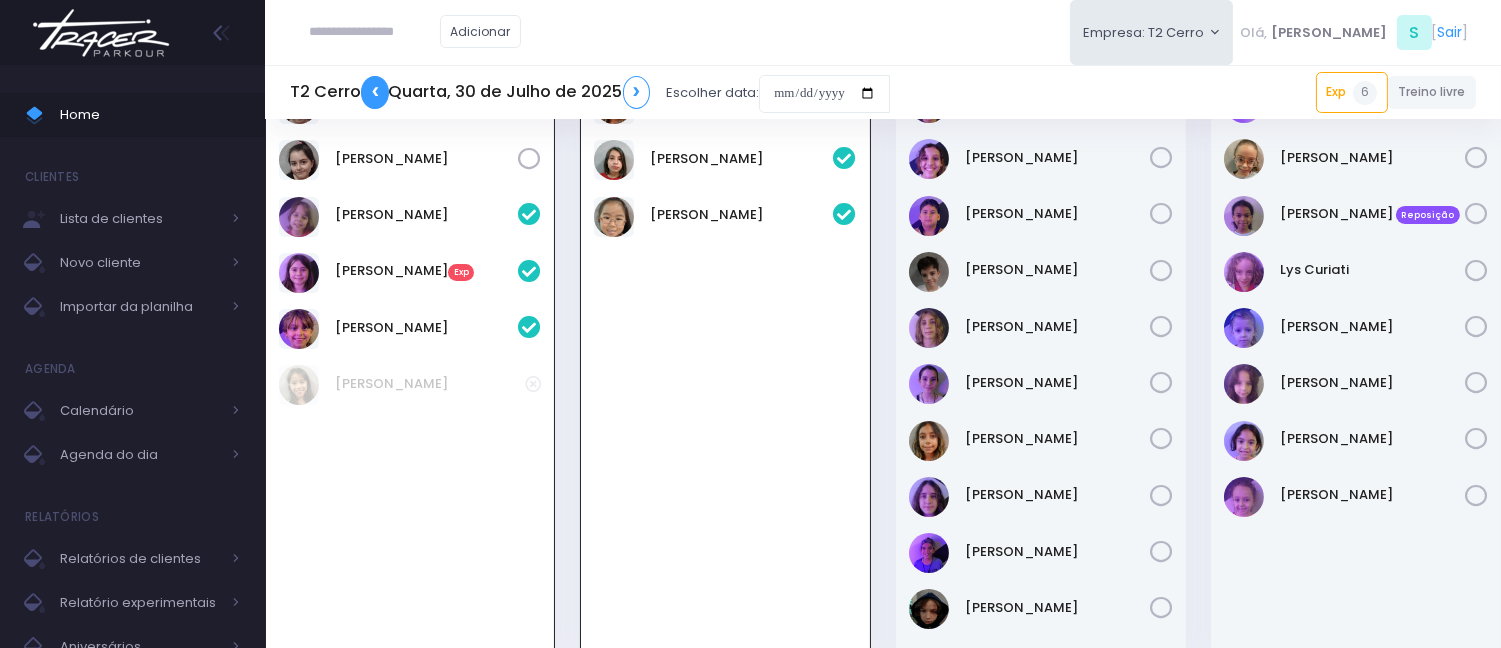 click on "❮" at bounding box center [375, 92] 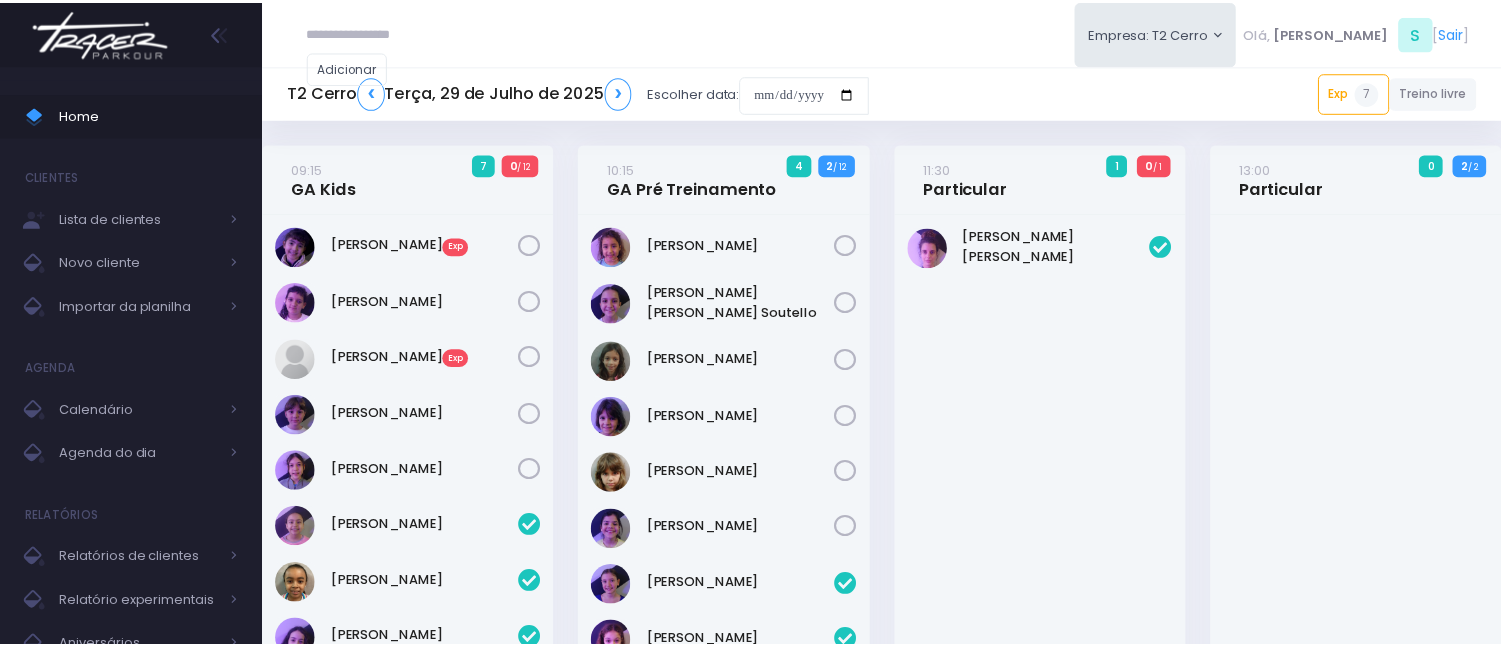 scroll, scrollTop: 0, scrollLeft: 0, axis: both 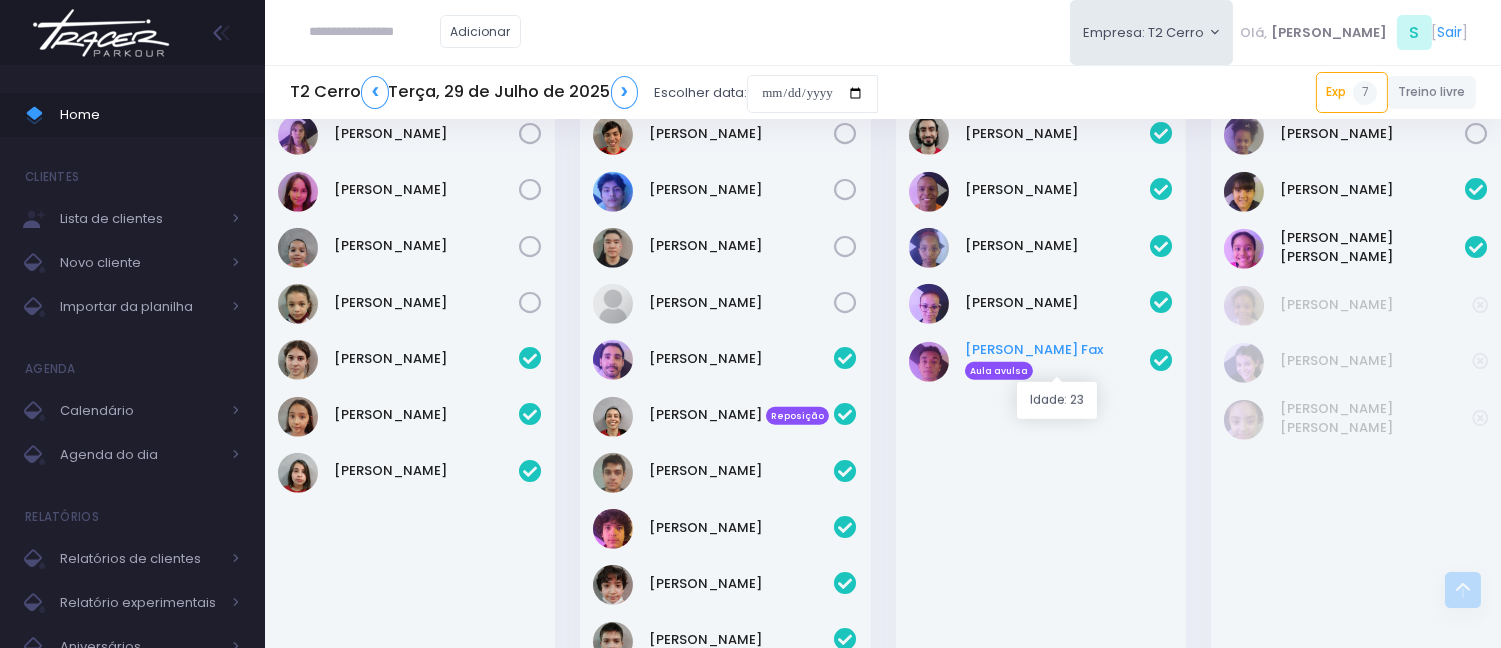 click on "Alexander Sun Fax
Aula avulsa" at bounding box center (1057, 360) 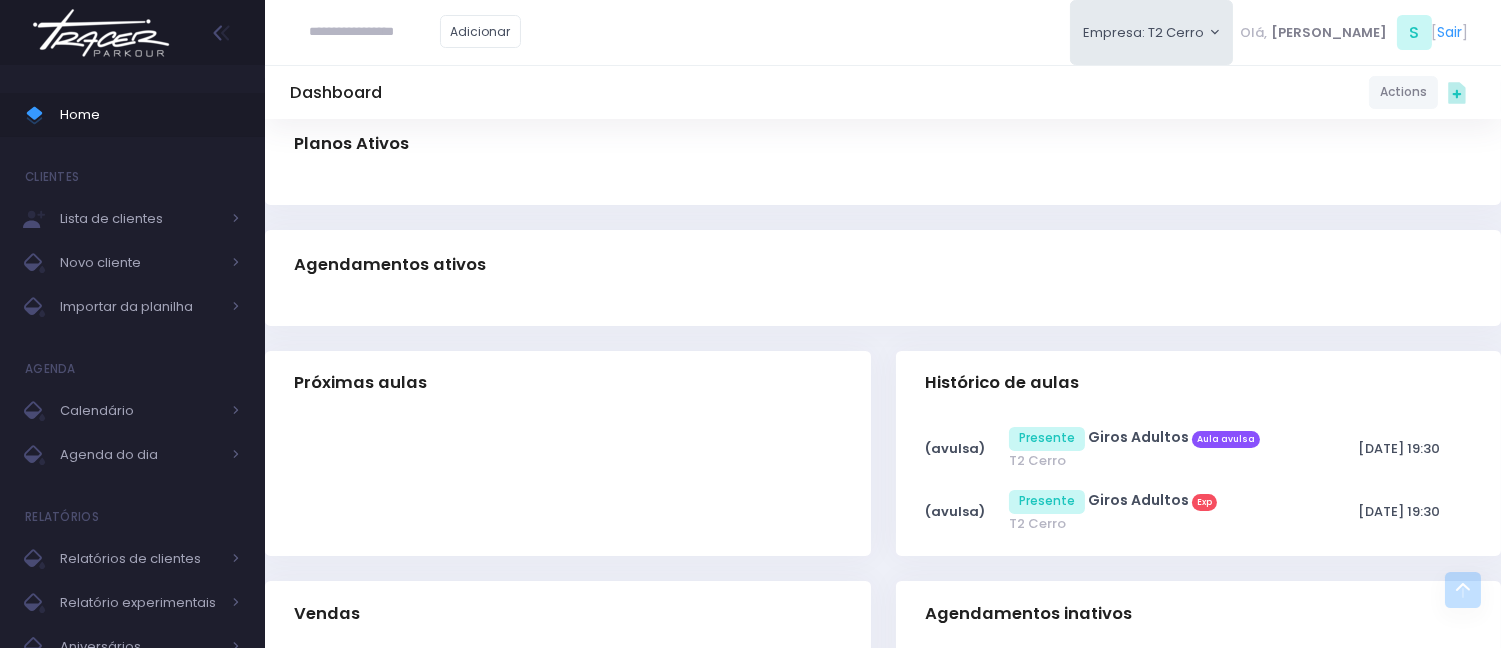 scroll, scrollTop: 0, scrollLeft: 0, axis: both 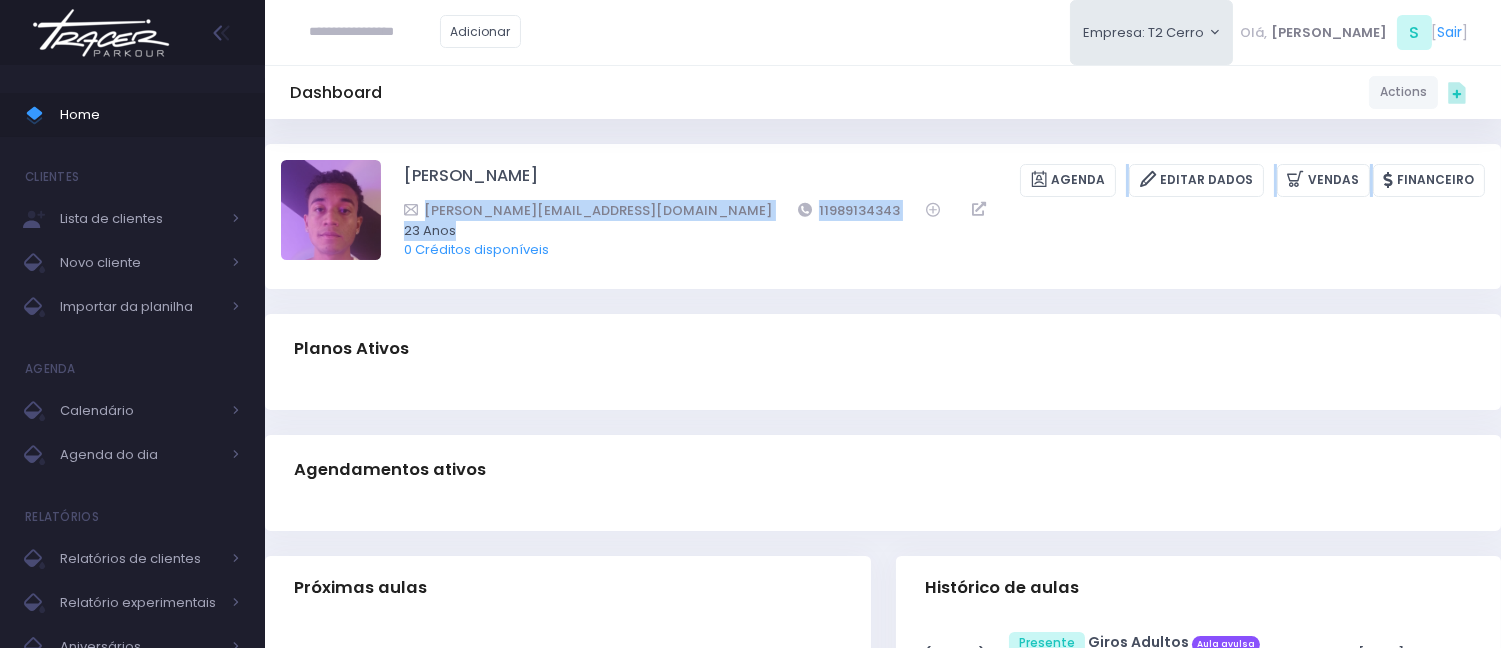 drag, startPoint x: 730, startPoint y: 220, endPoint x: 662, endPoint y: 94, distance: 143.1782 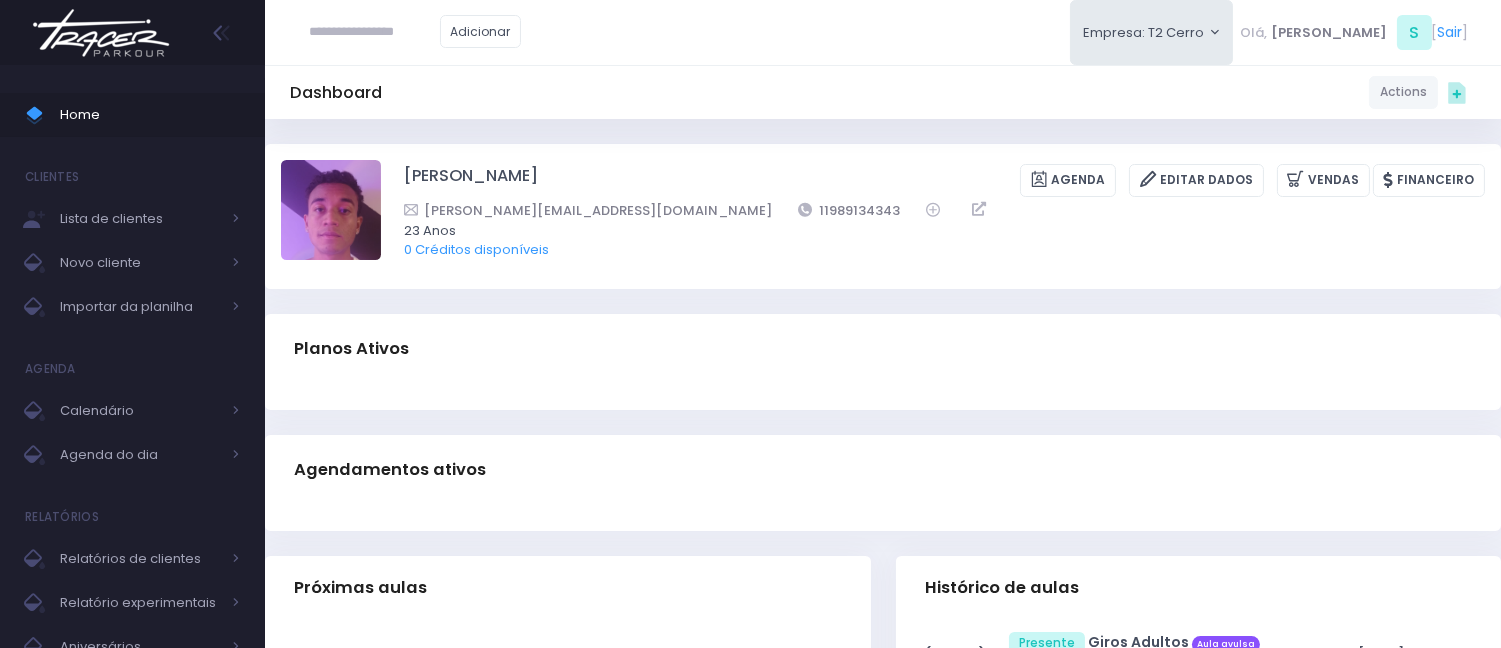click on "Dashboard
Actions
Choose Label:
Customer
Partner
Suplier
Member
Staff
Add new" at bounding box center [883, 92] 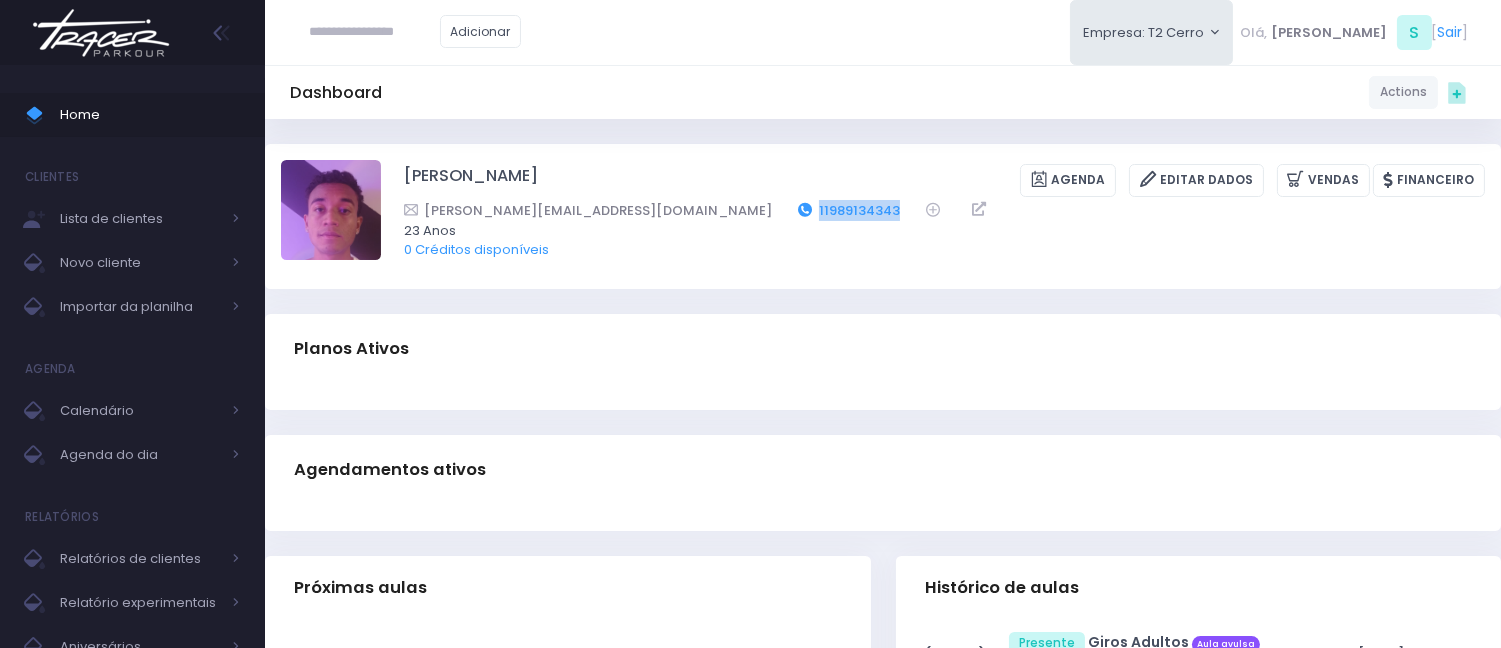 drag, startPoint x: 727, startPoint y: 210, endPoint x: 640, endPoint y: 210, distance: 87 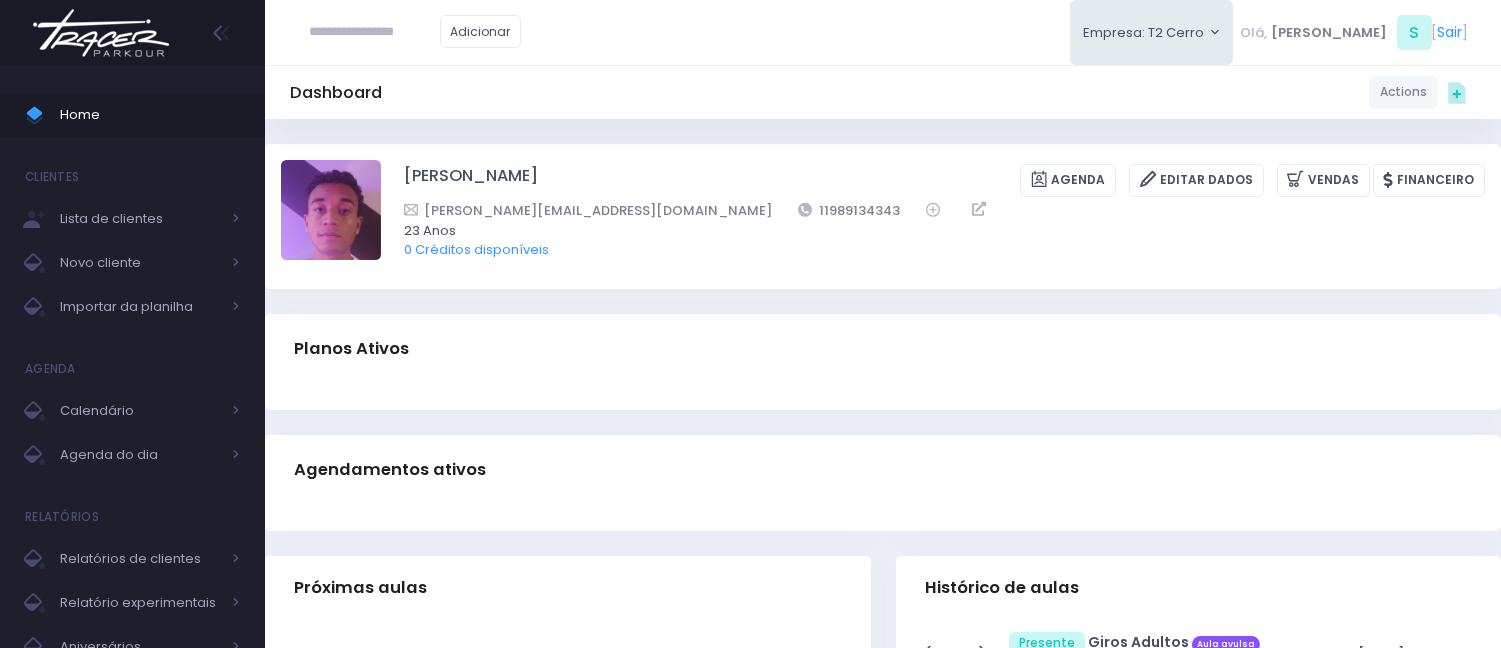 click at bounding box center (375, 32) 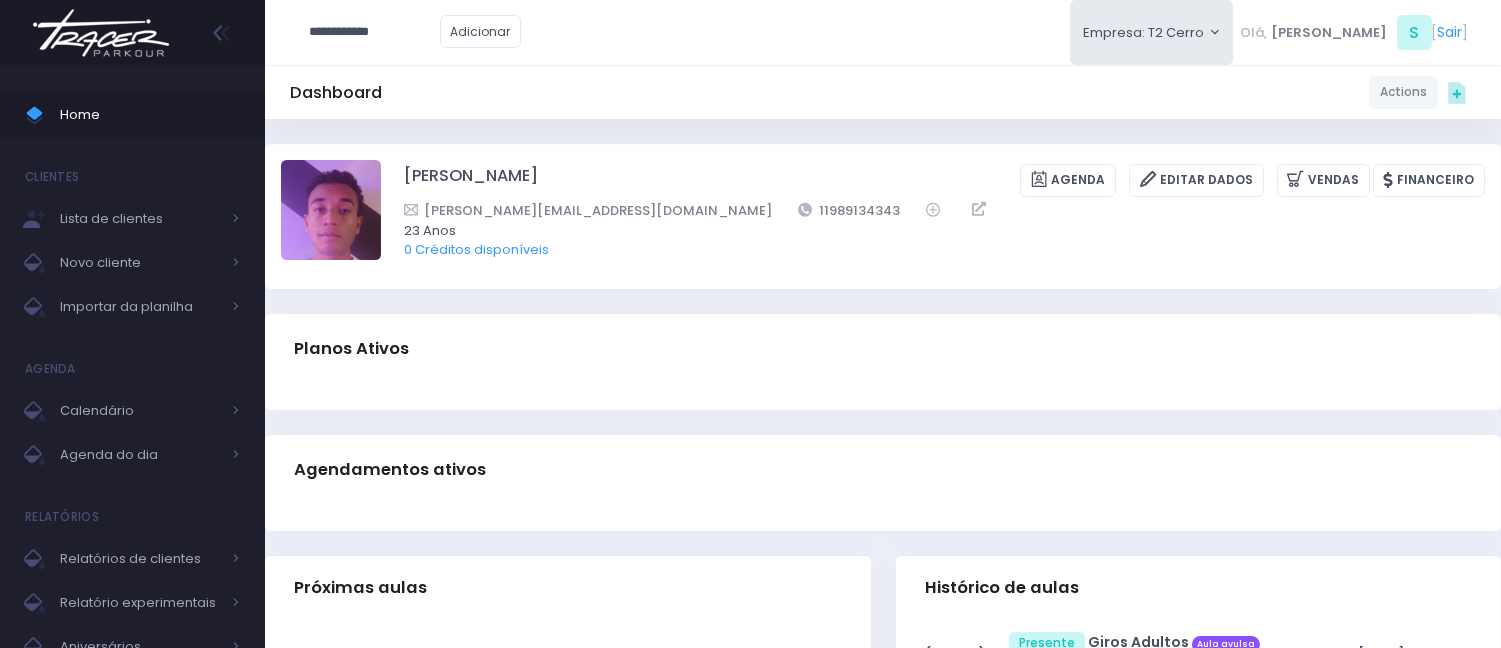 type on "**********" 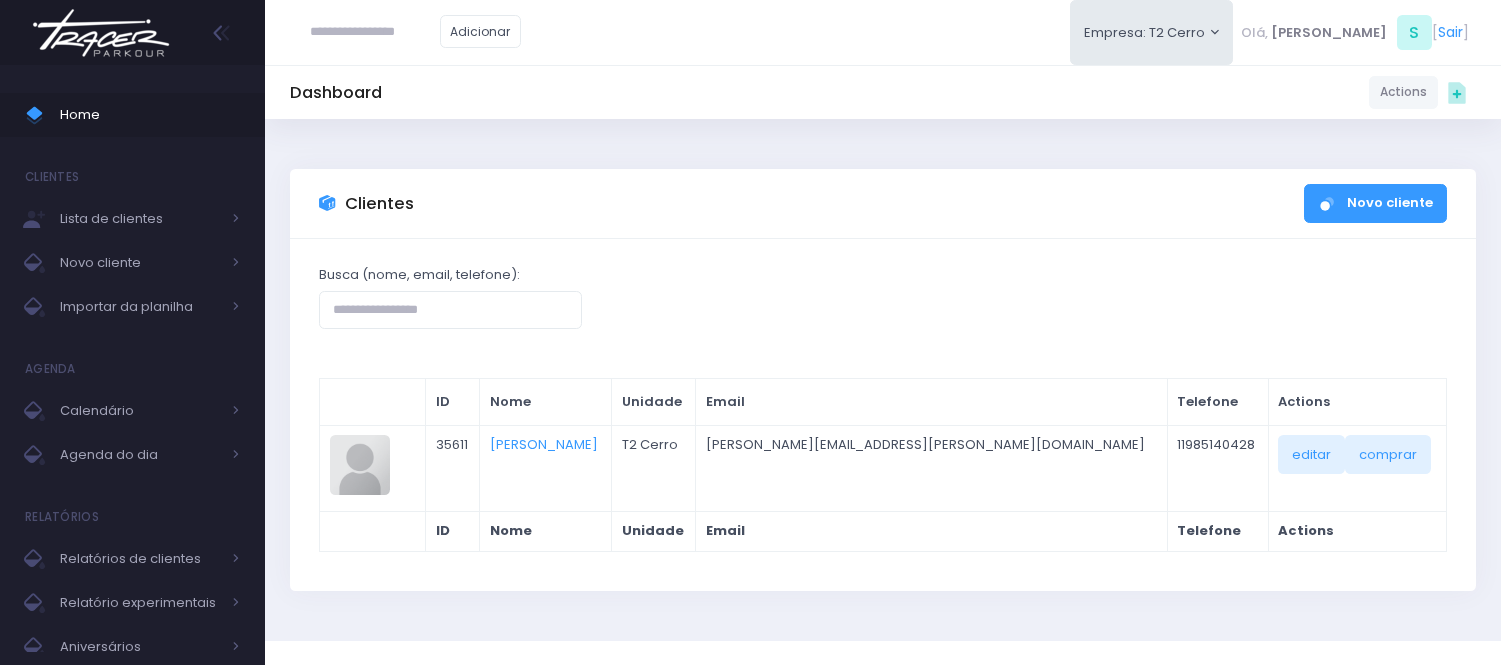 scroll, scrollTop: 0, scrollLeft: 0, axis: both 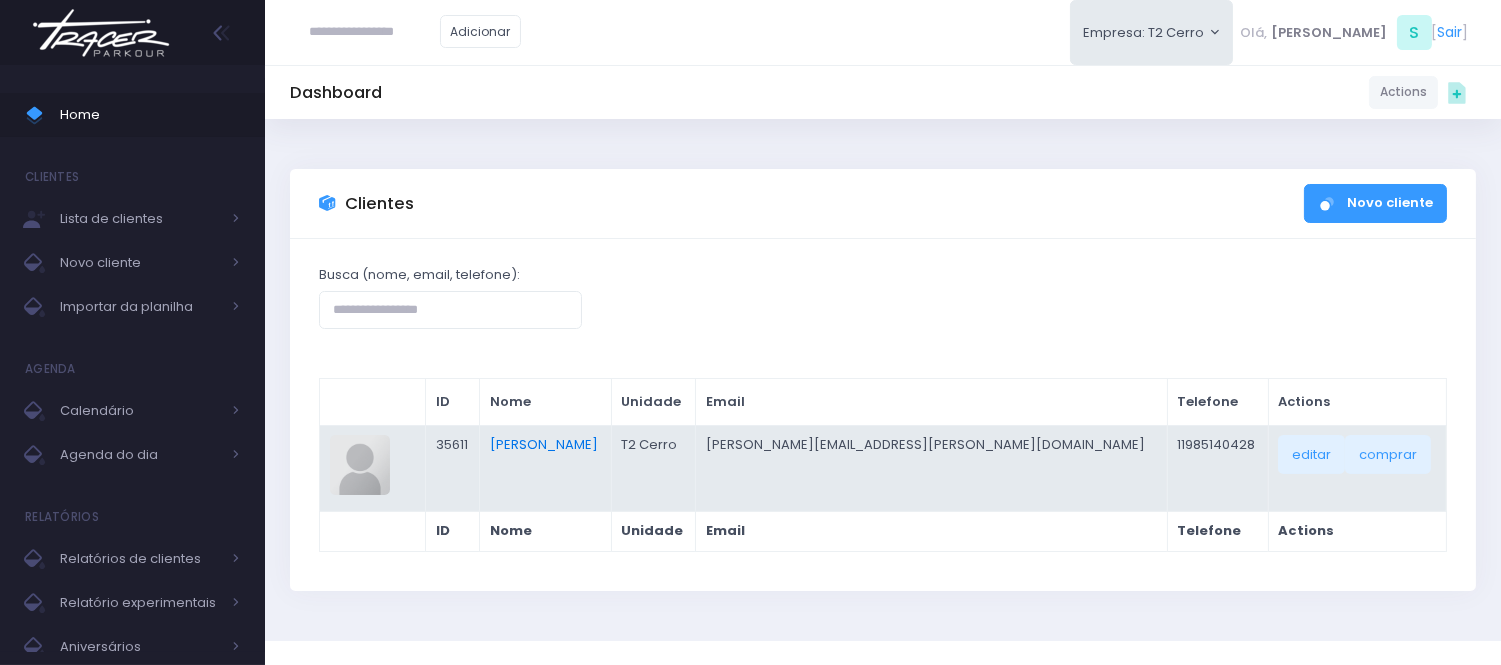 click on "[PERSON_NAME]" at bounding box center (544, 444) 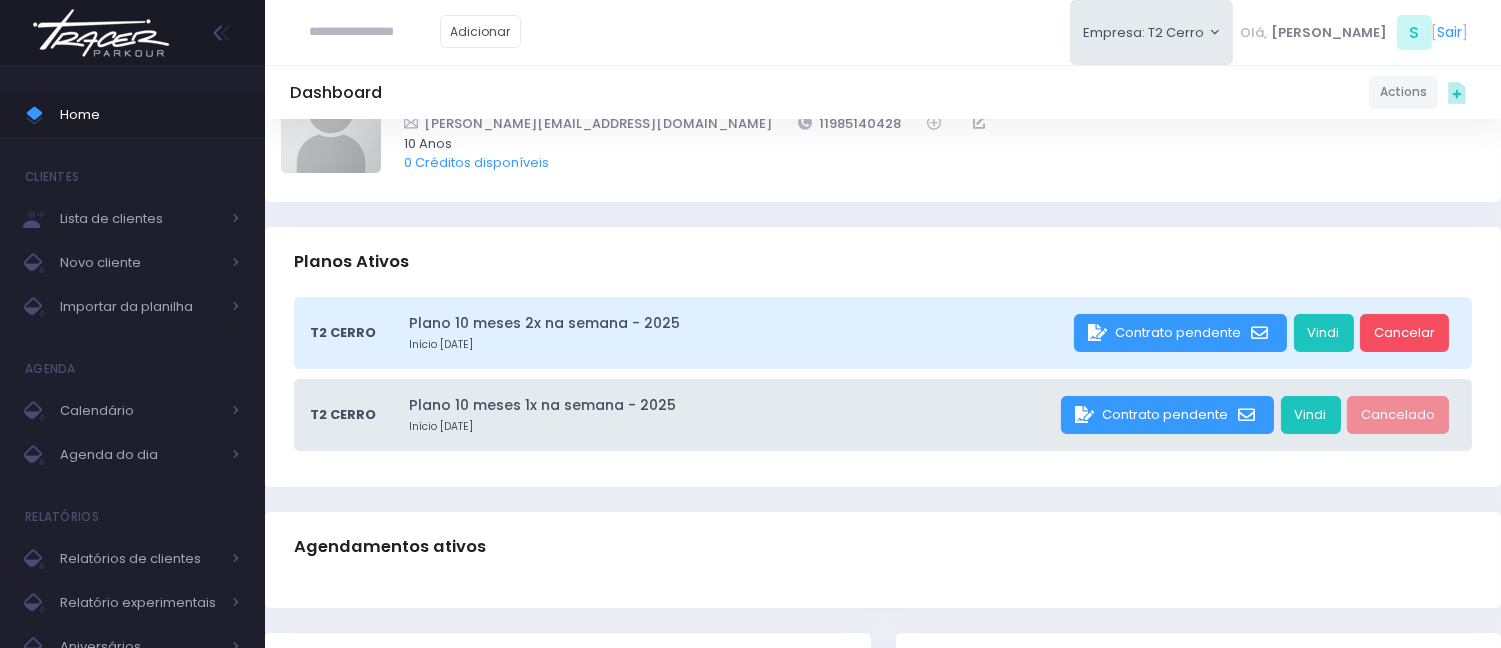 scroll, scrollTop: 0, scrollLeft: 0, axis: both 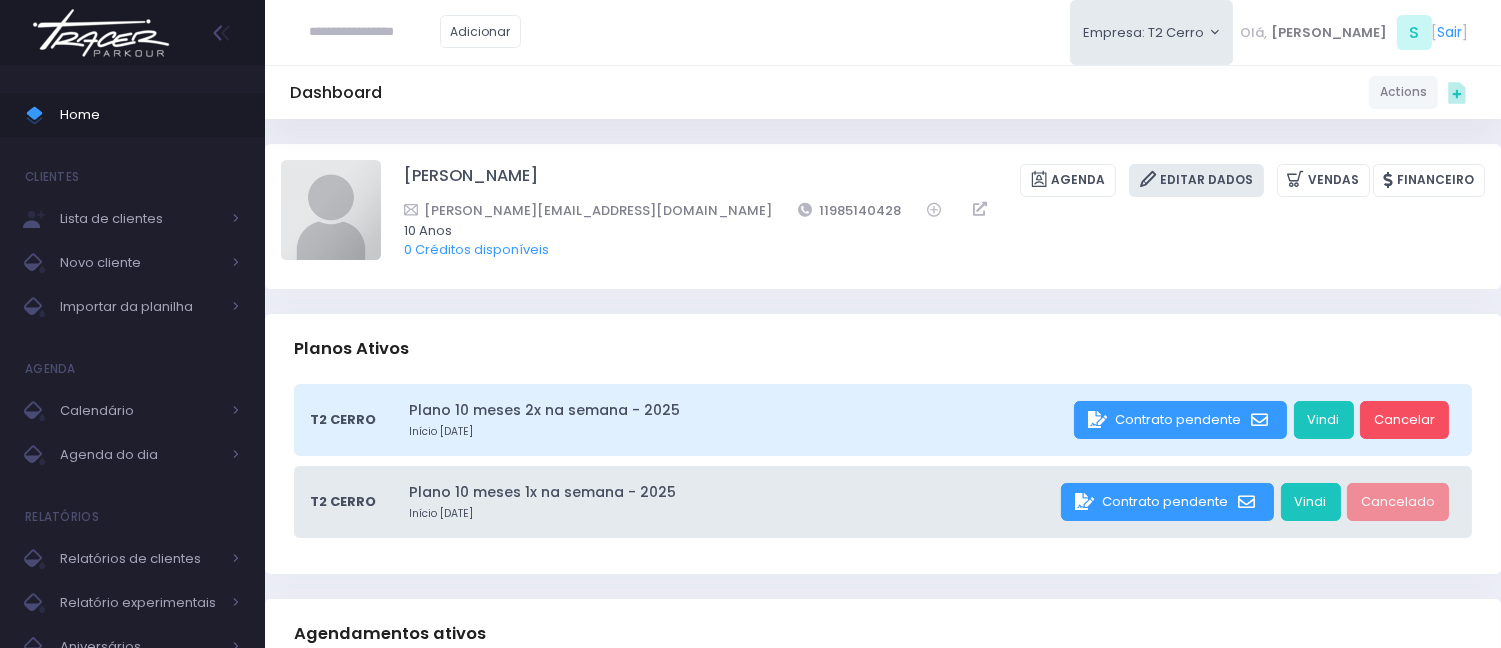 click on "Editar Dados" at bounding box center [1196, 180] 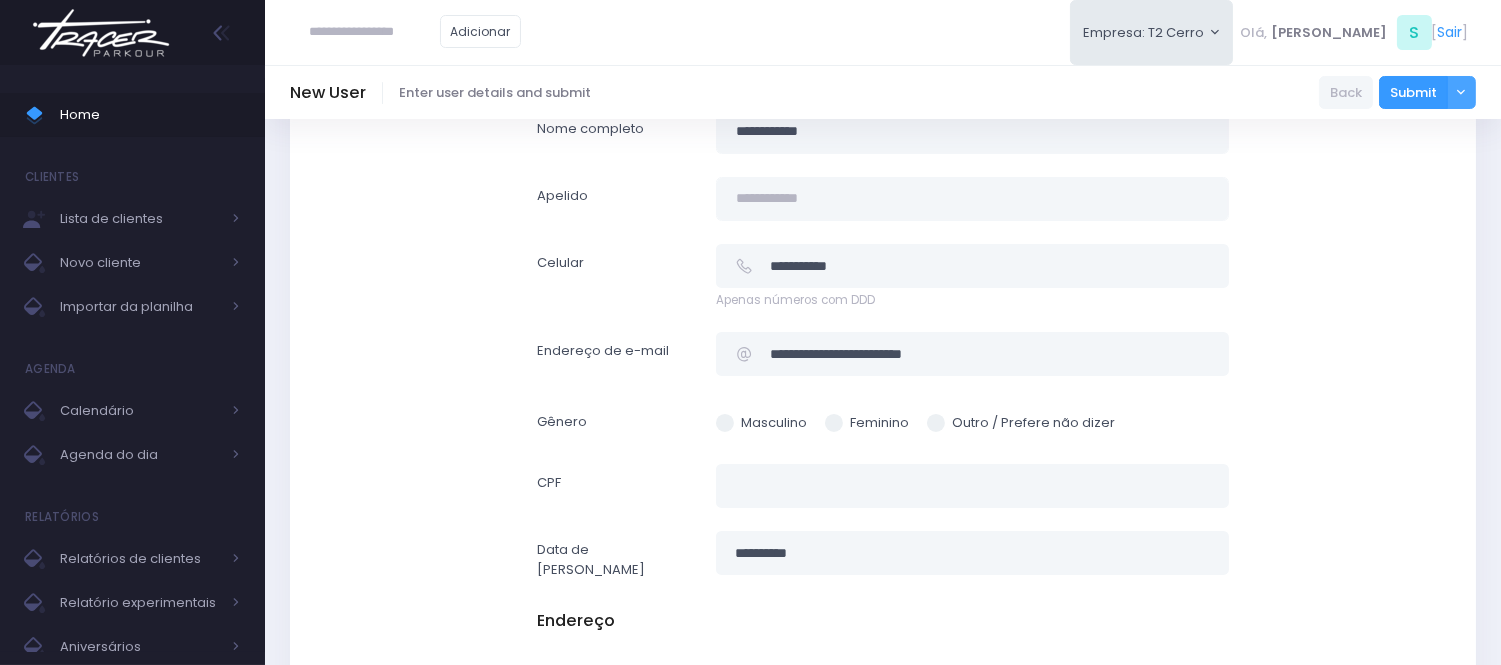 scroll, scrollTop: 444, scrollLeft: 0, axis: vertical 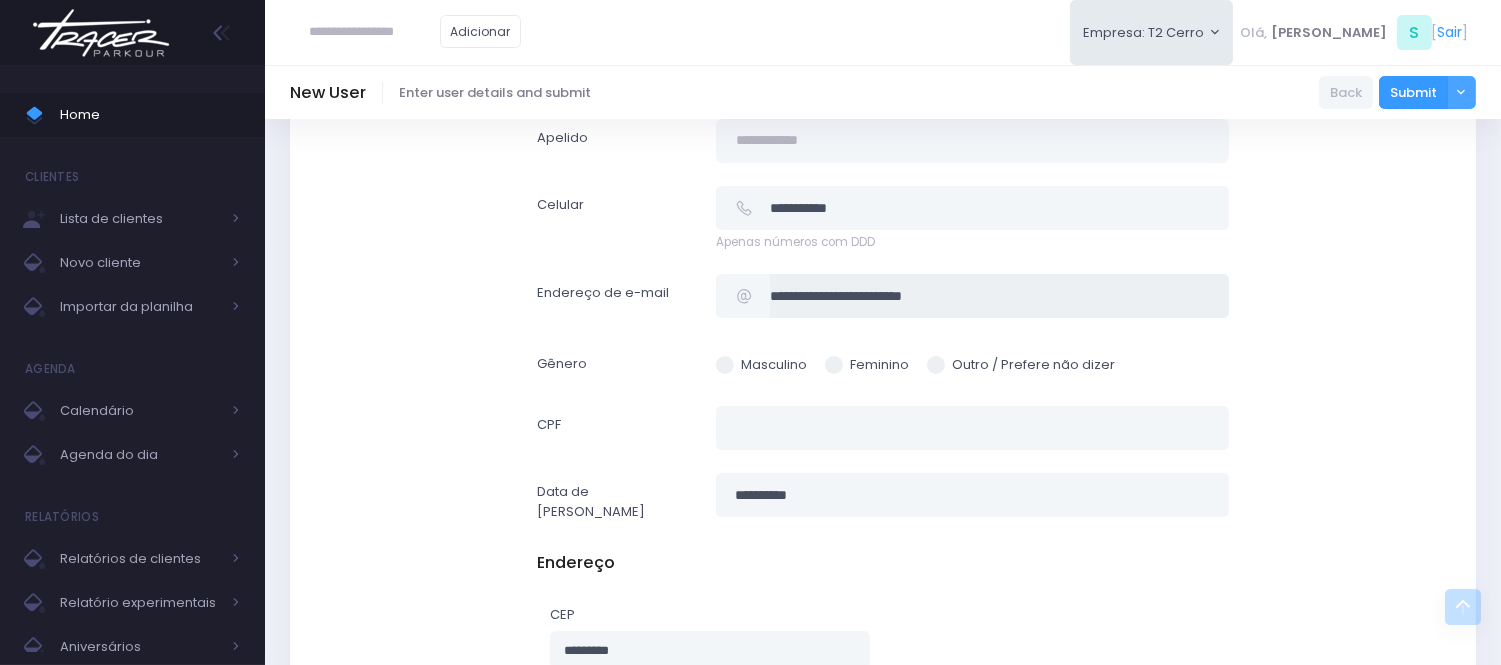 drag, startPoint x: 1005, startPoint y: 290, endPoint x: 766, endPoint y: 291, distance: 239.00209 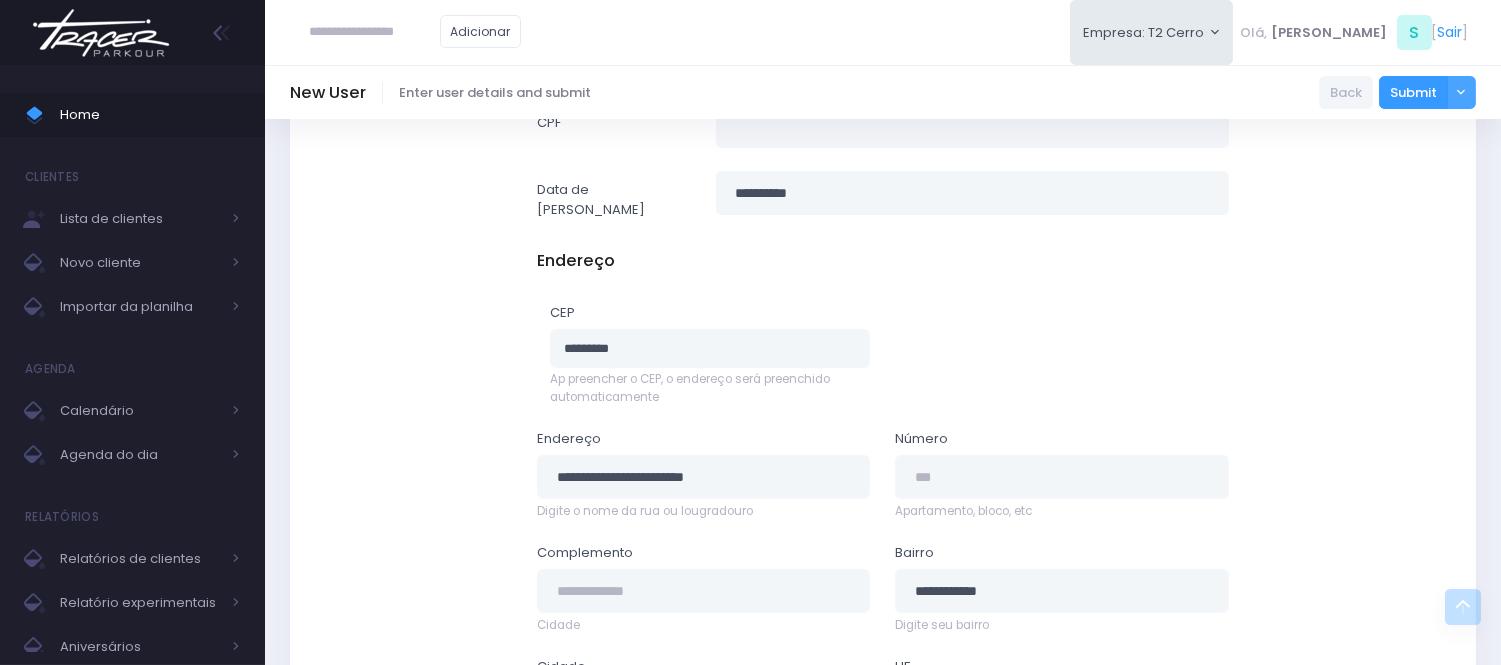 scroll, scrollTop: 777, scrollLeft: 0, axis: vertical 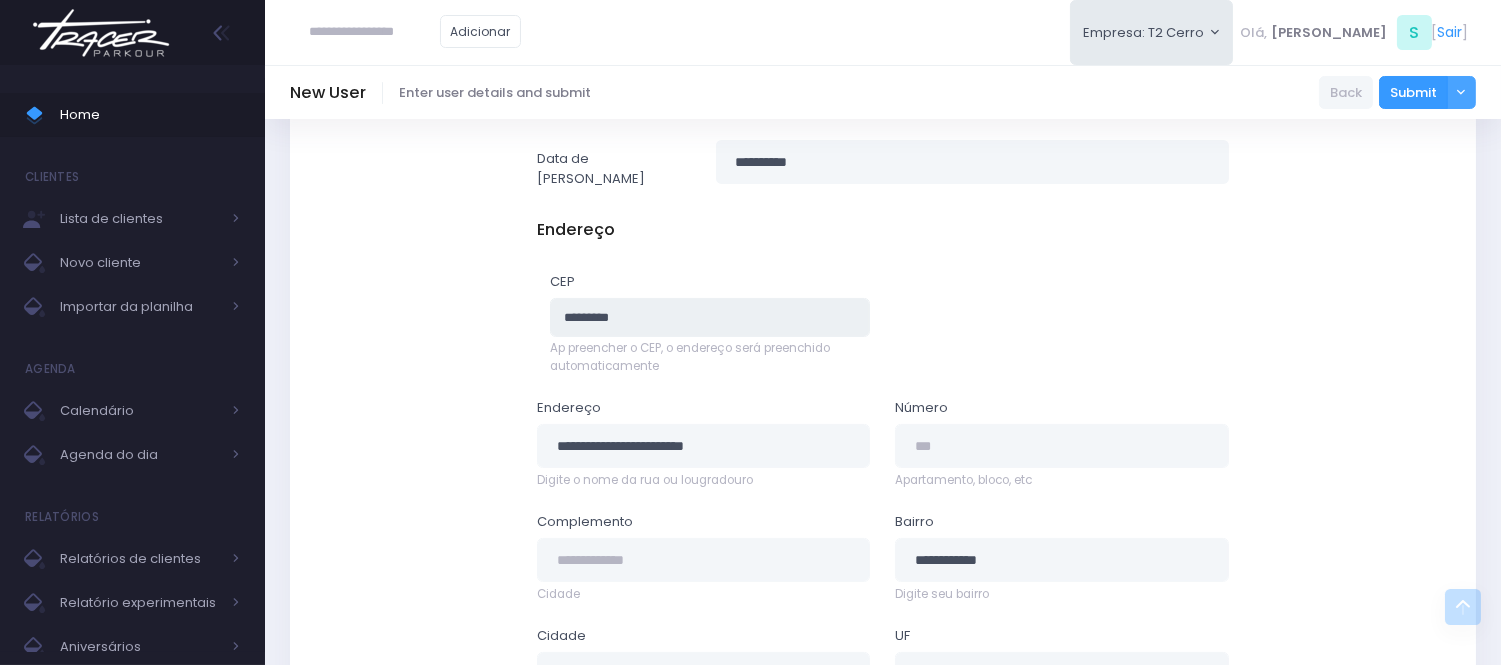 drag, startPoint x: 748, startPoint y: 308, endPoint x: 555, endPoint y: 318, distance: 193.2589 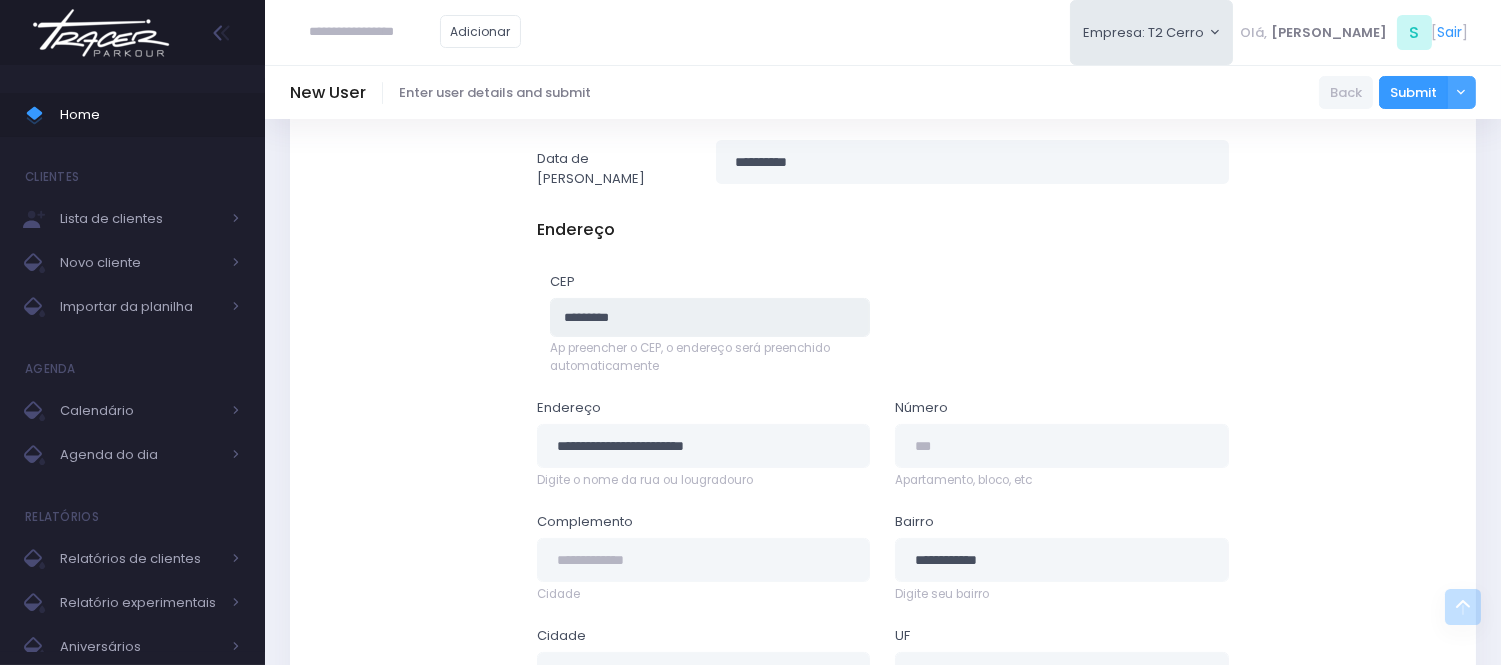 click on "*********" at bounding box center (710, 317) 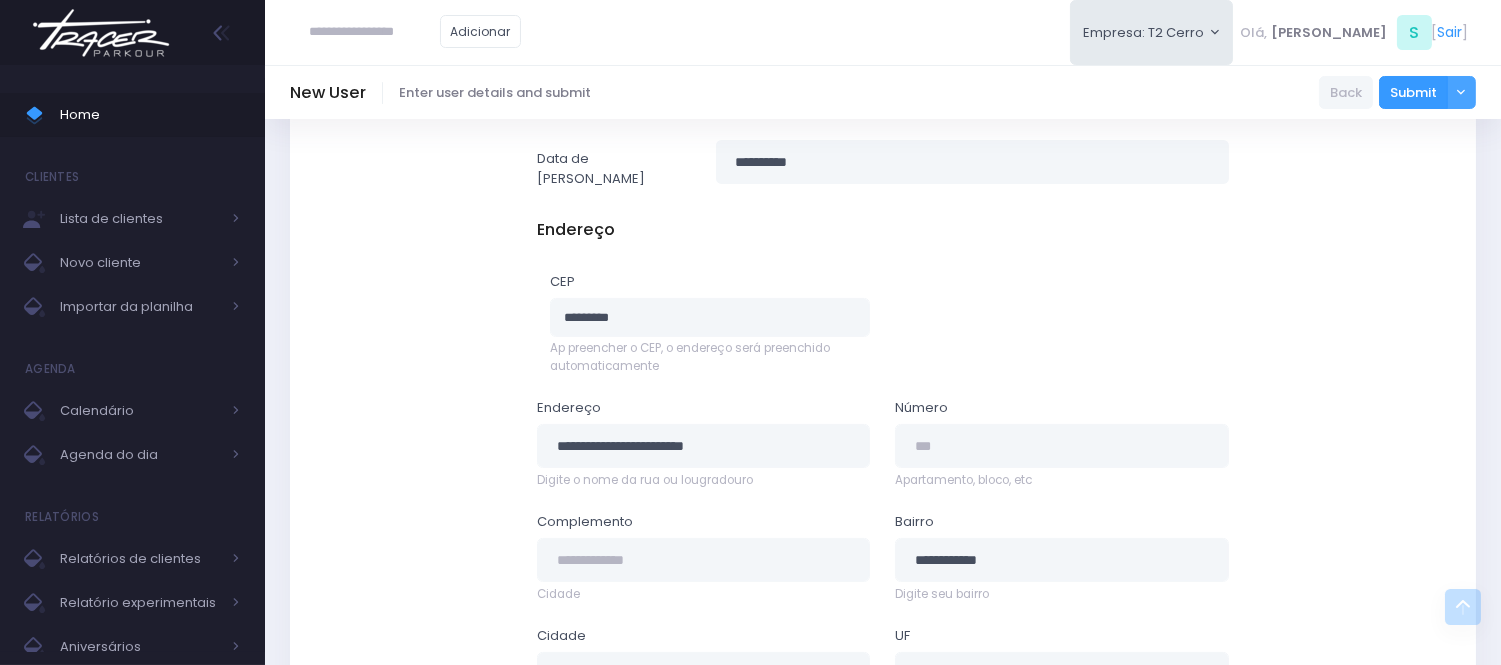 type on "***" 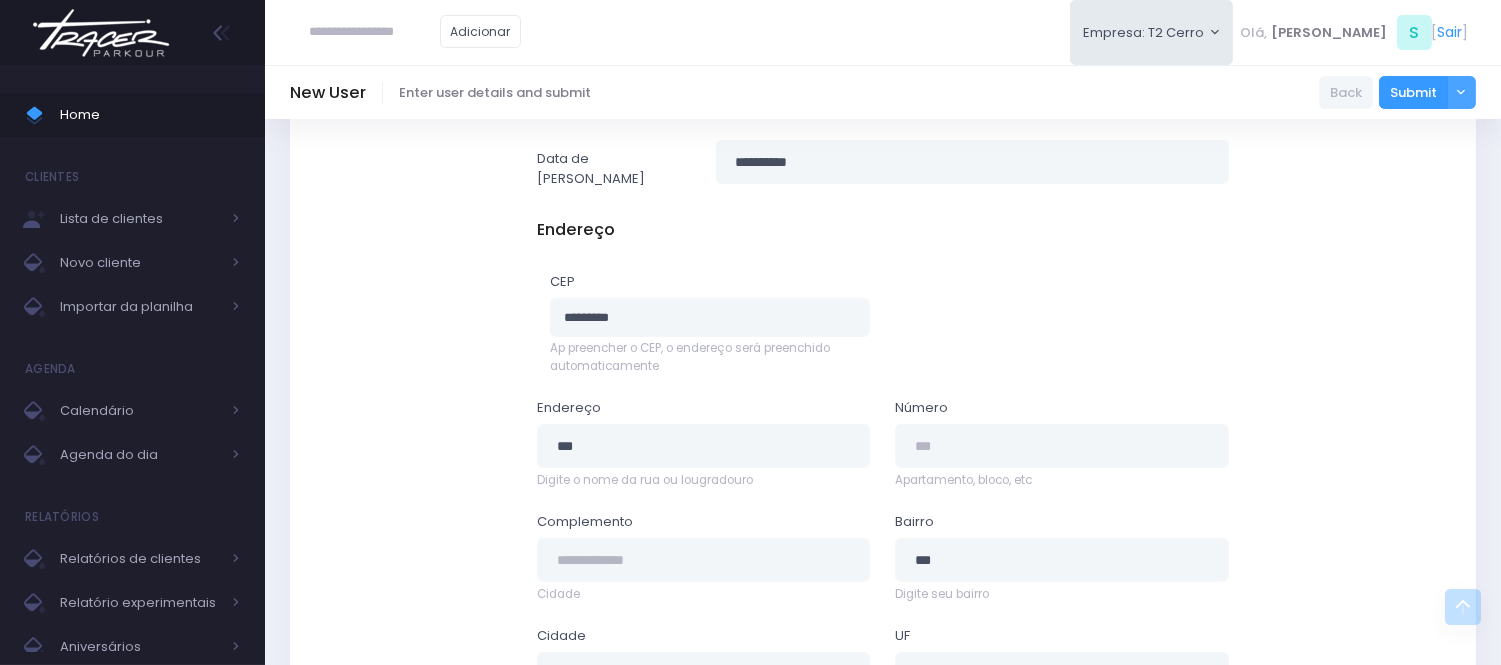 type on "***" 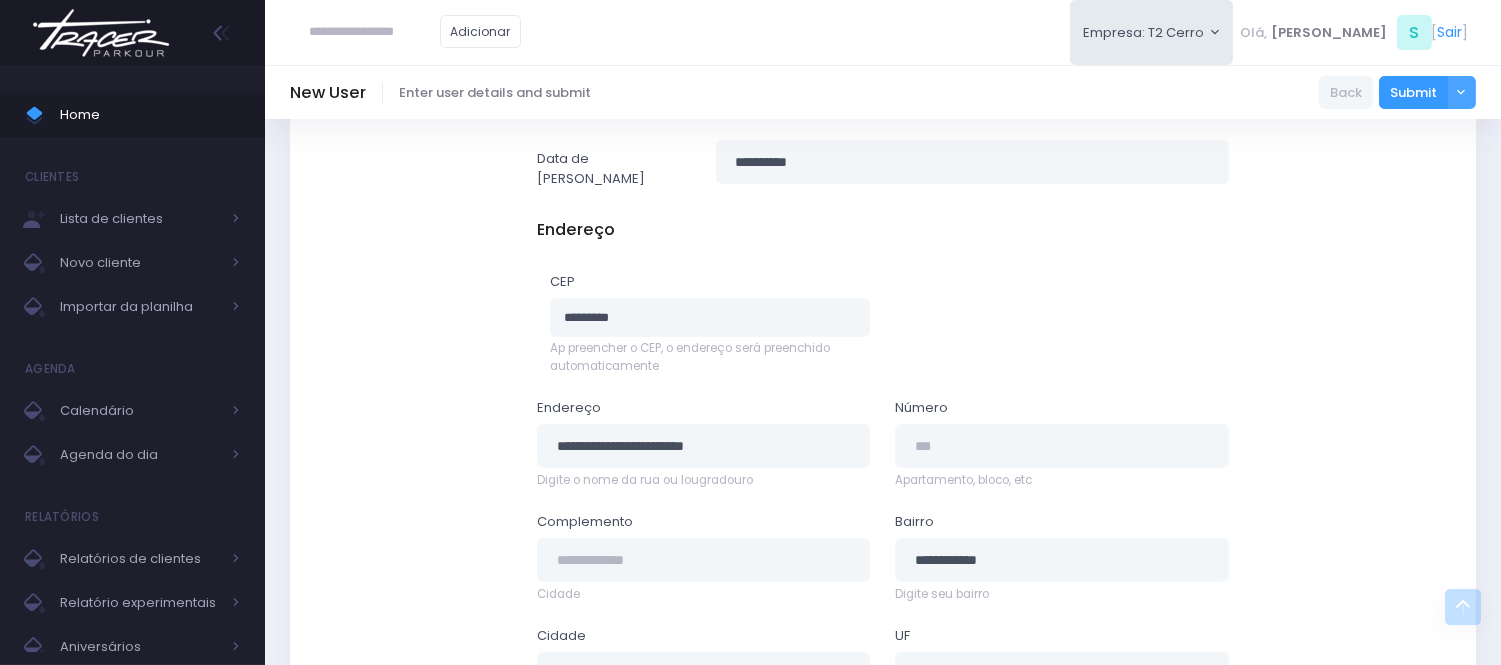 type on "***" 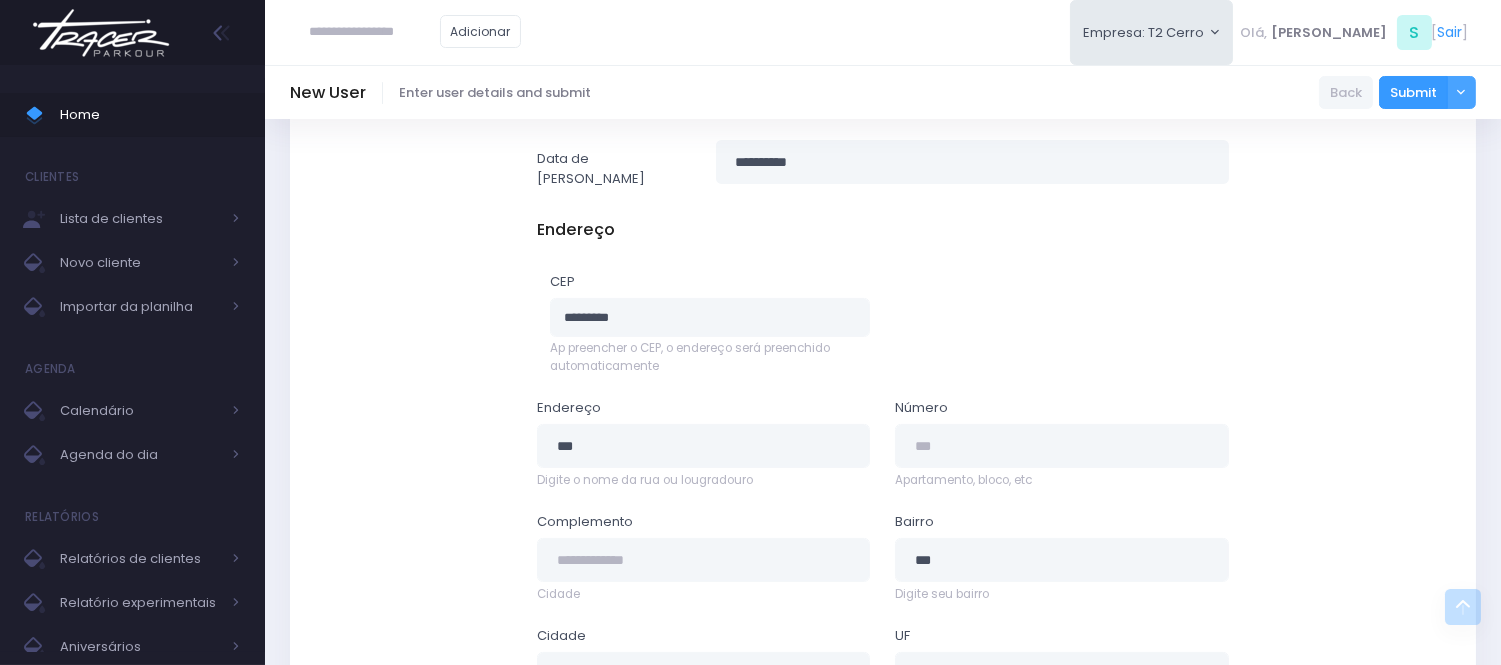 type on "**********" 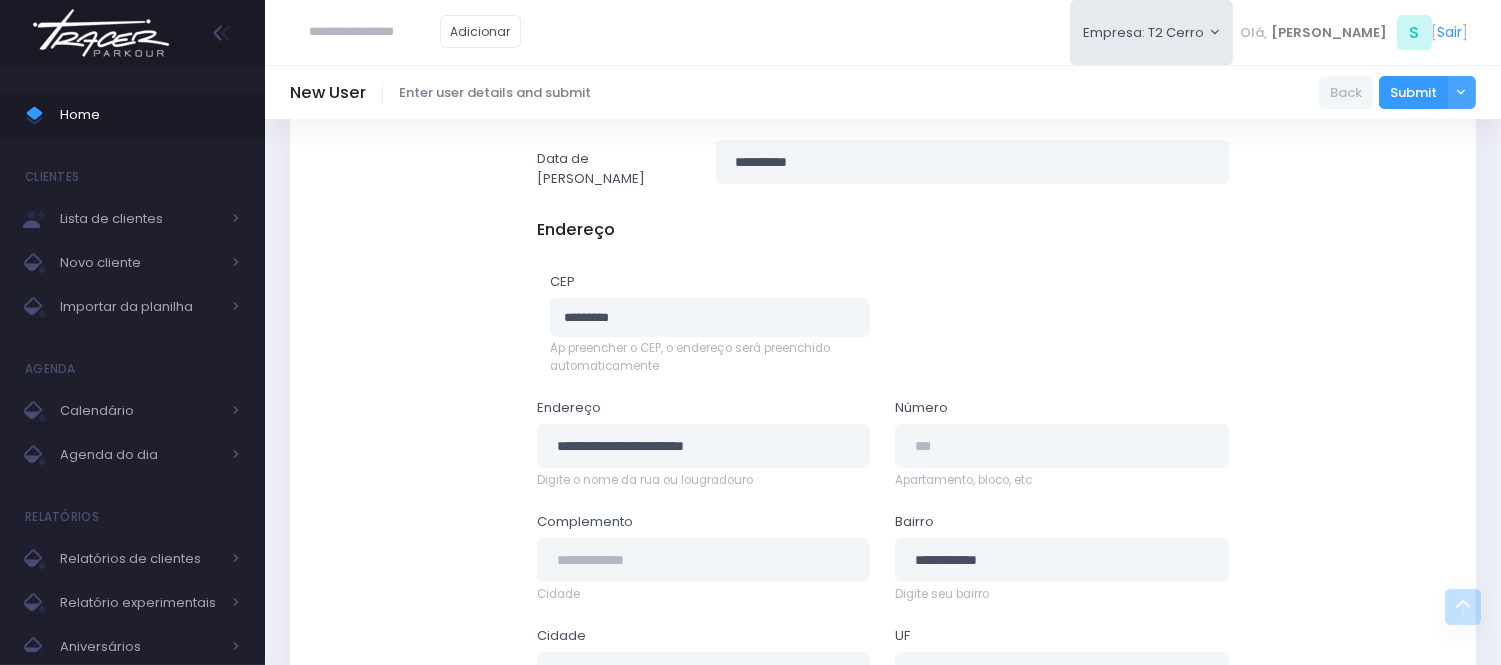 type on "*********" 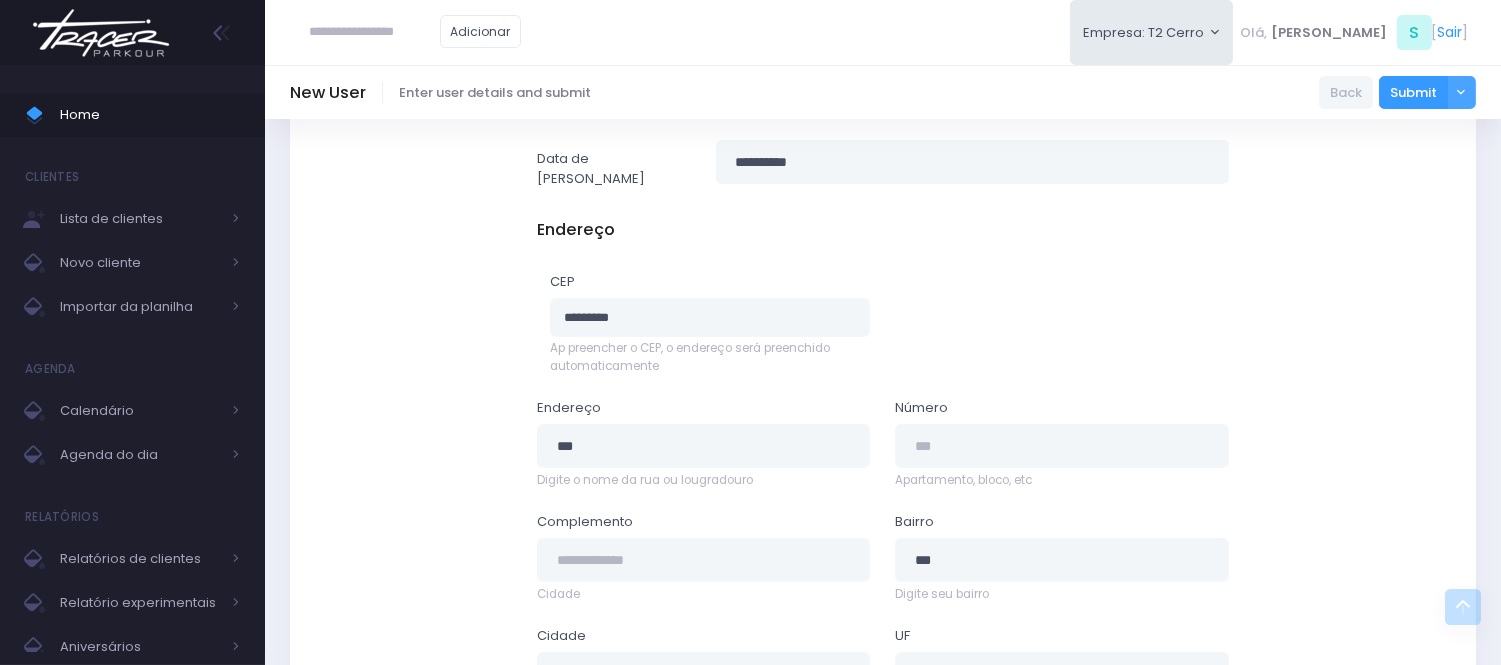 click on "Endereço
CEP
*********
Ap preencher o CEP, o endereço será preenchido automaticamente
Endereço *** ***" at bounding box center (882, 480) 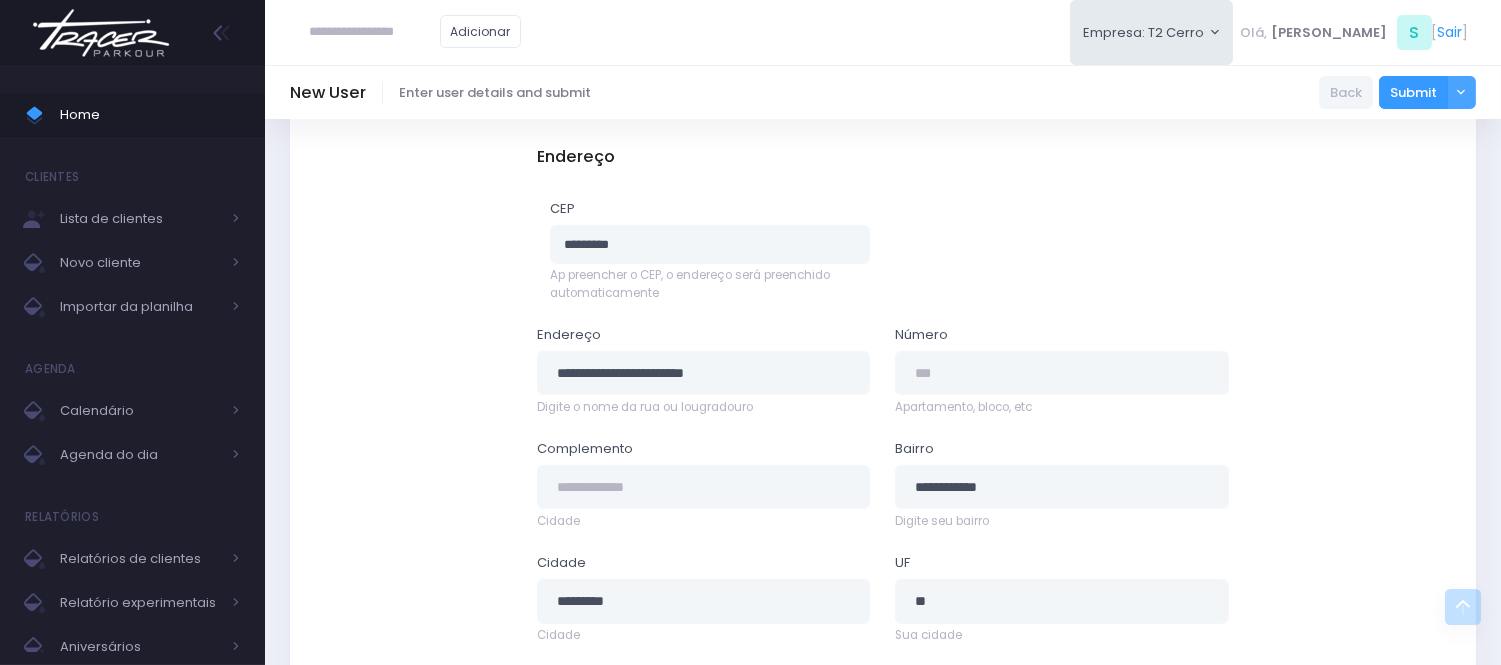 scroll, scrollTop: 888, scrollLeft: 0, axis: vertical 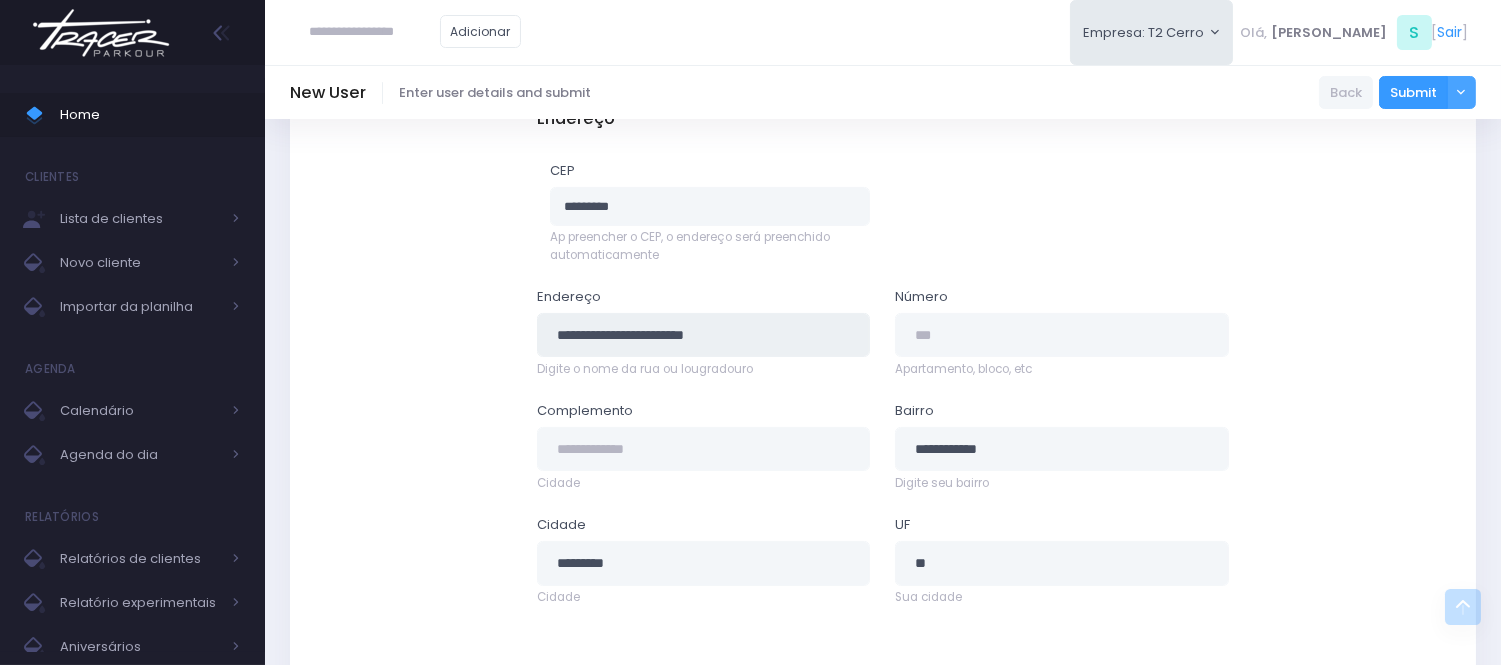 drag, startPoint x: 792, startPoint y: 311, endPoint x: 544, endPoint y: 320, distance: 248.16325 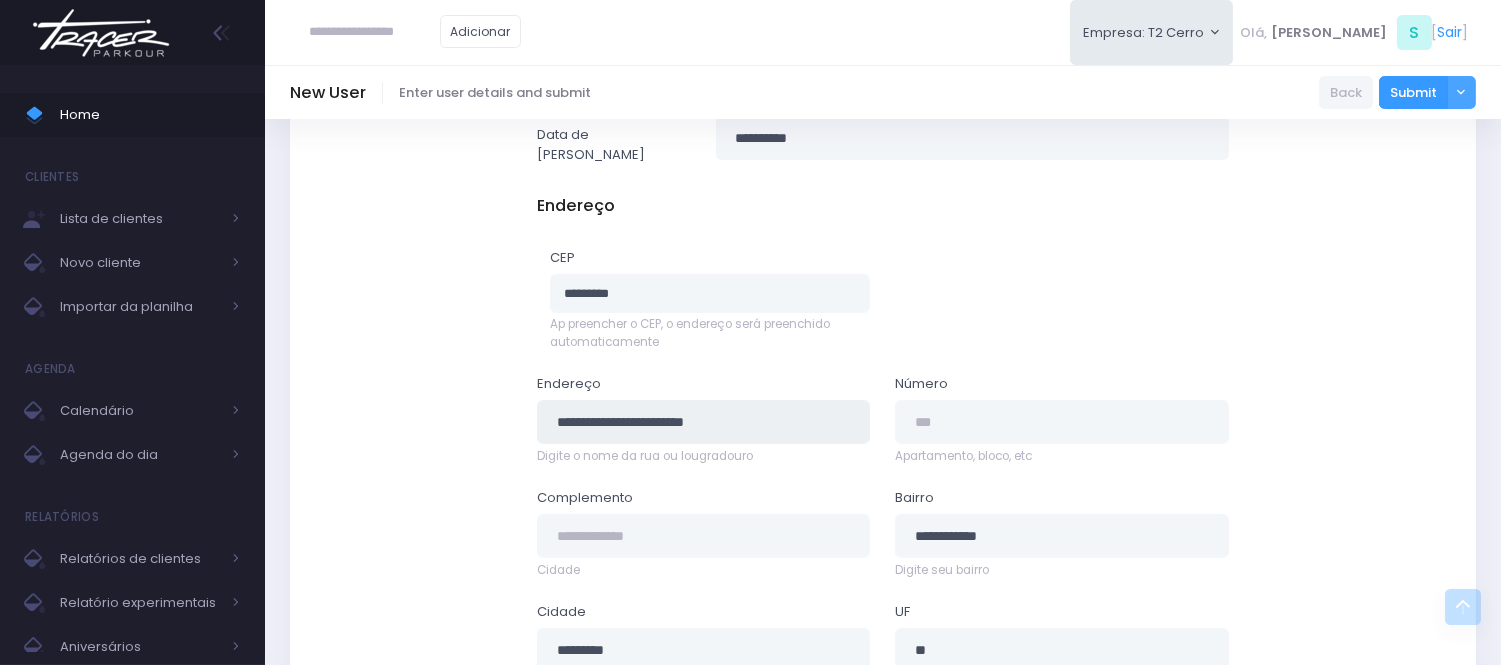 scroll, scrollTop: 798, scrollLeft: 0, axis: vertical 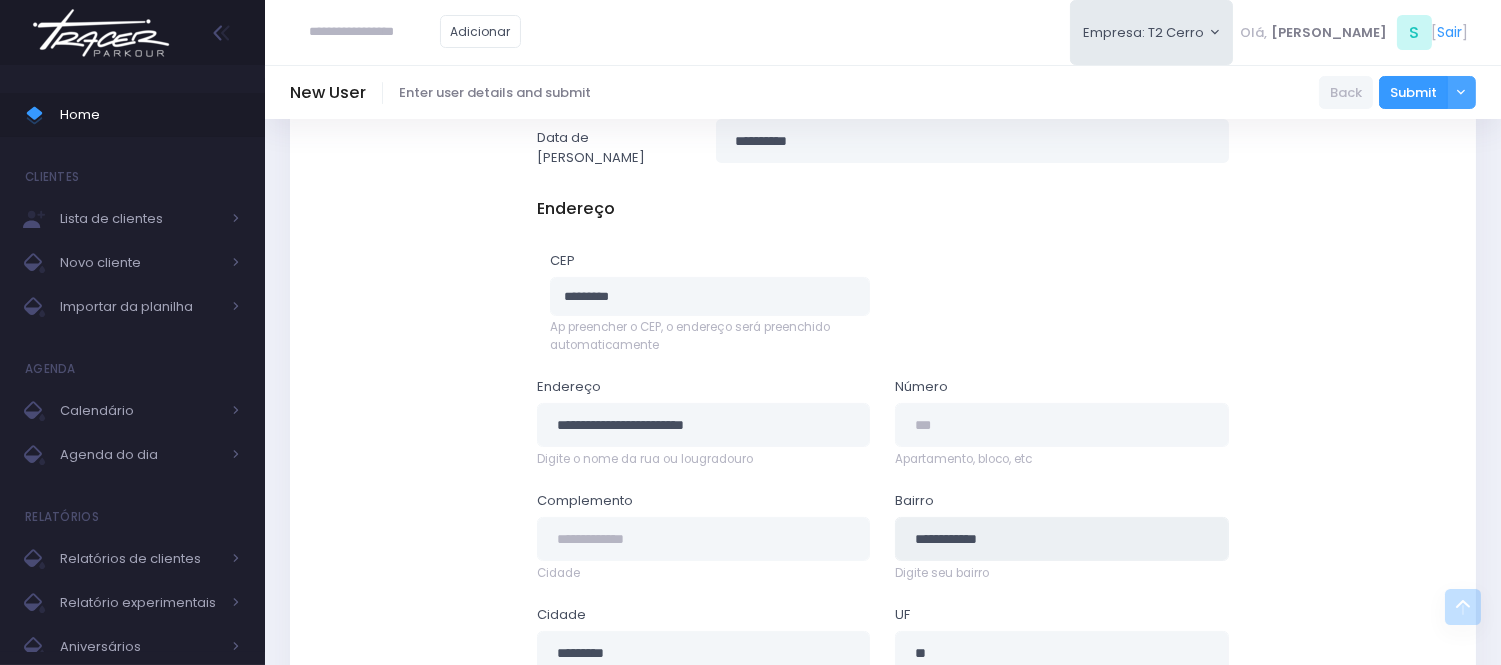 drag, startPoint x: 1022, startPoint y: 524, endPoint x: 896, endPoint y: 511, distance: 126.66886 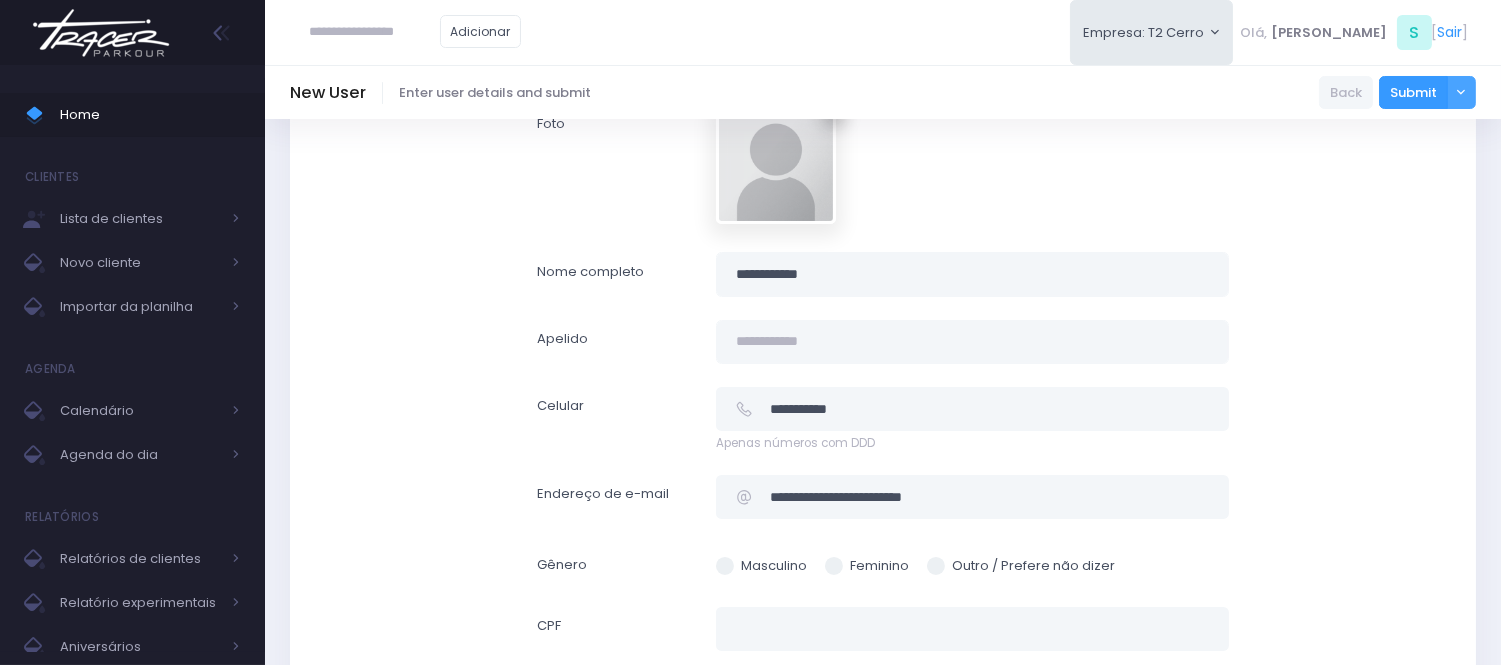 scroll, scrollTop: 0, scrollLeft: 0, axis: both 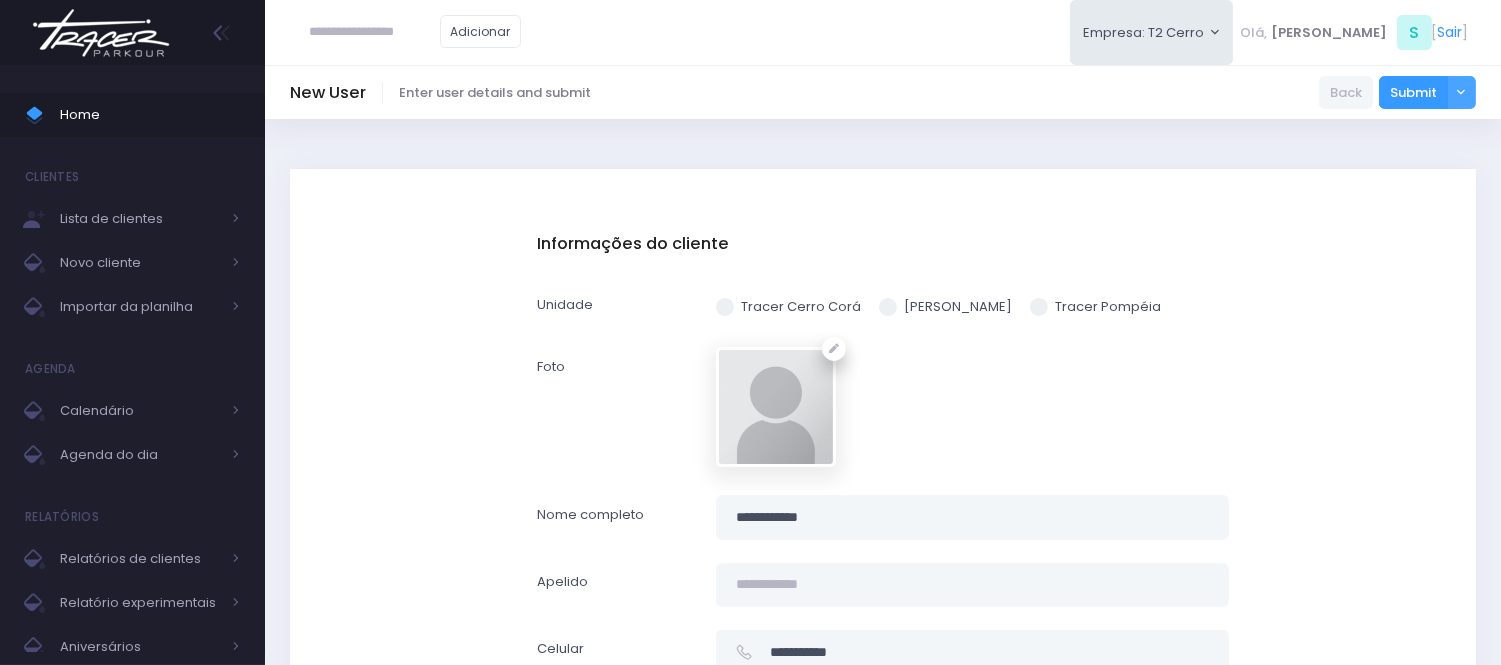 click at bounding box center (375, 32) 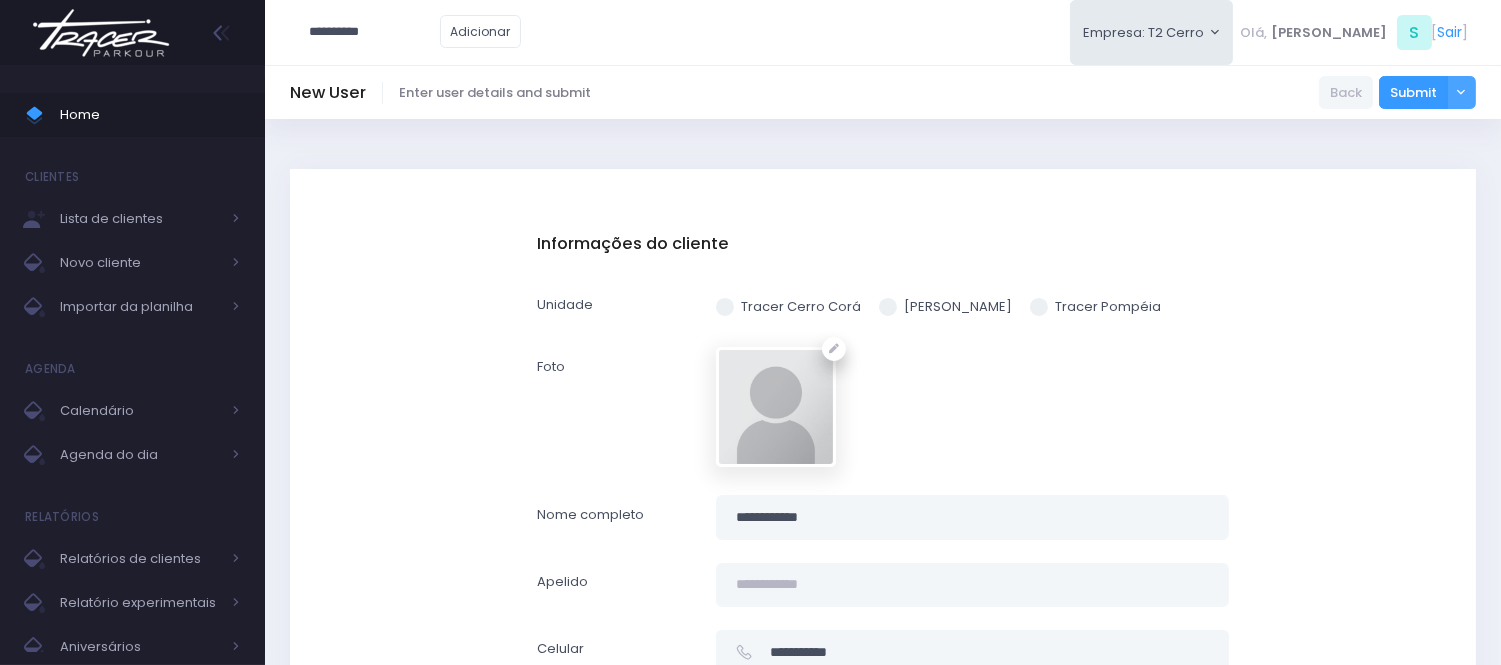 click on "**********" at bounding box center (375, 32) 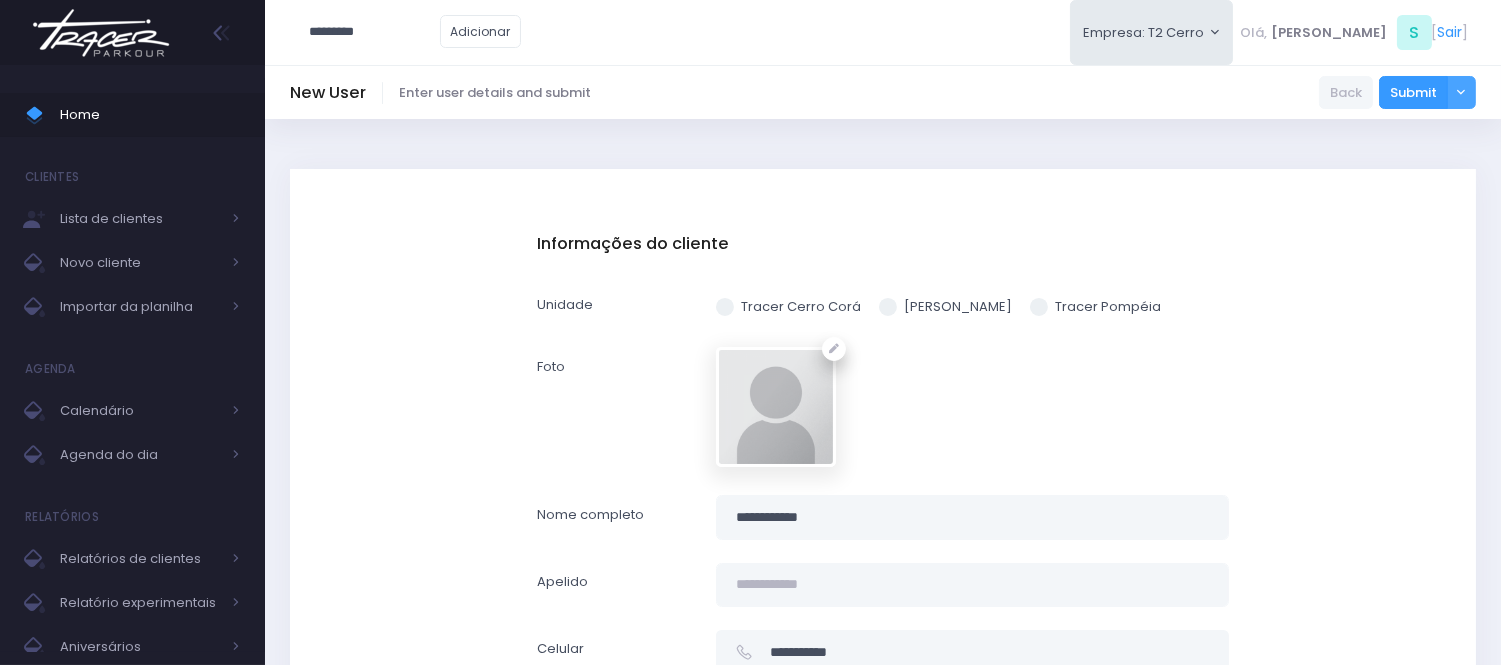 type on "*********" 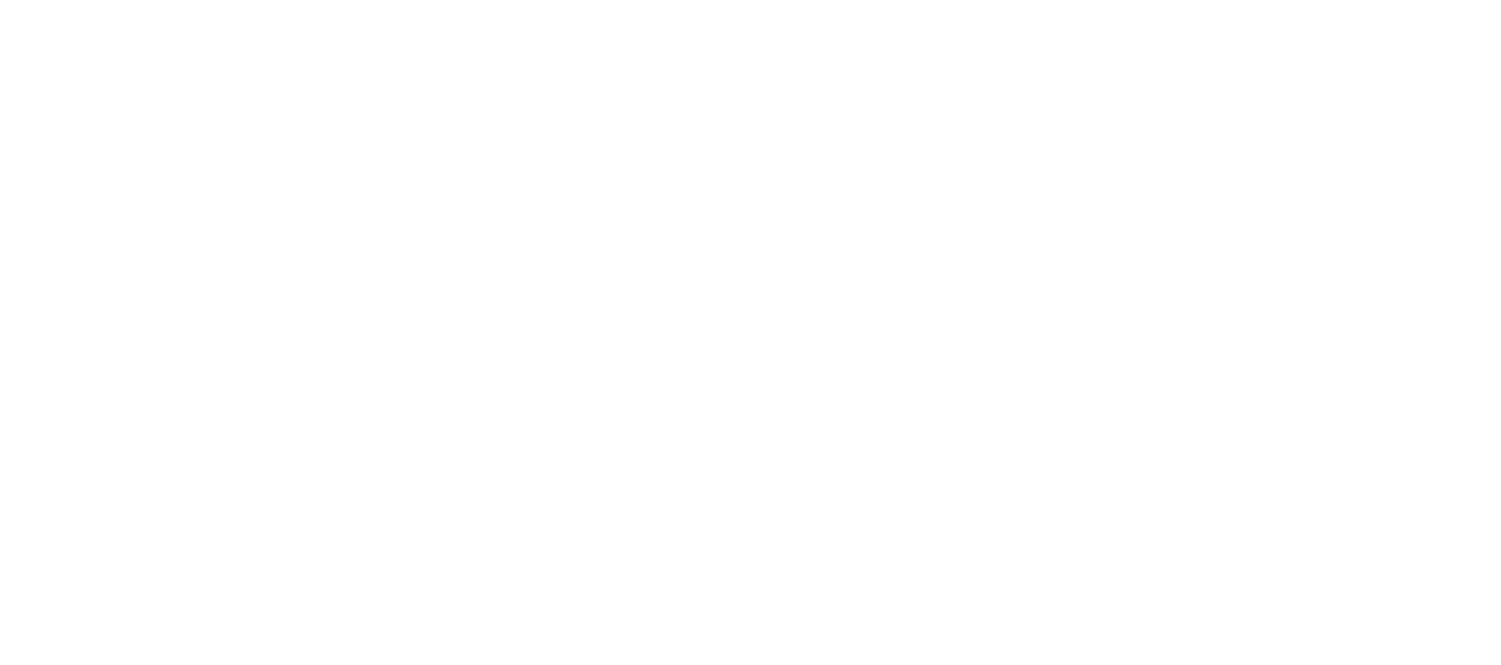 scroll, scrollTop: 0, scrollLeft: 0, axis: both 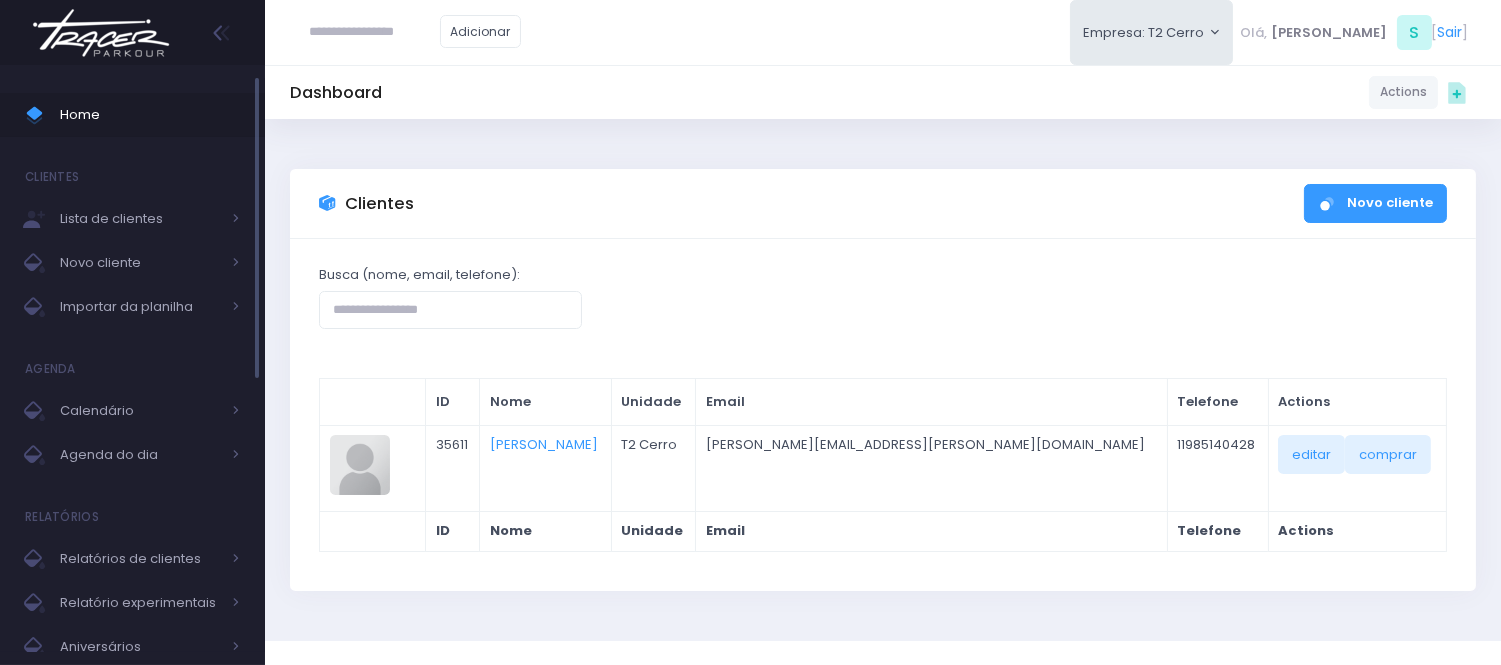 click on "Home" at bounding box center [150, 115] 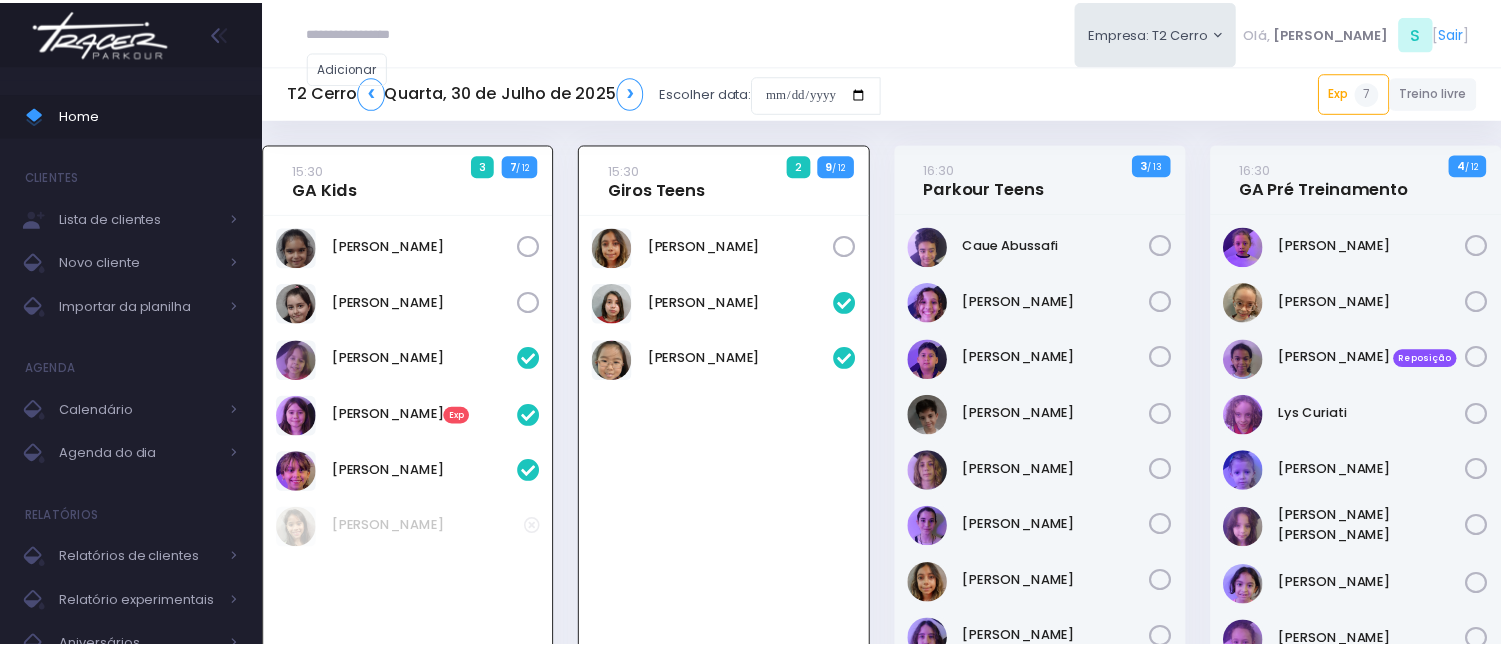 scroll, scrollTop: 0, scrollLeft: 0, axis: both 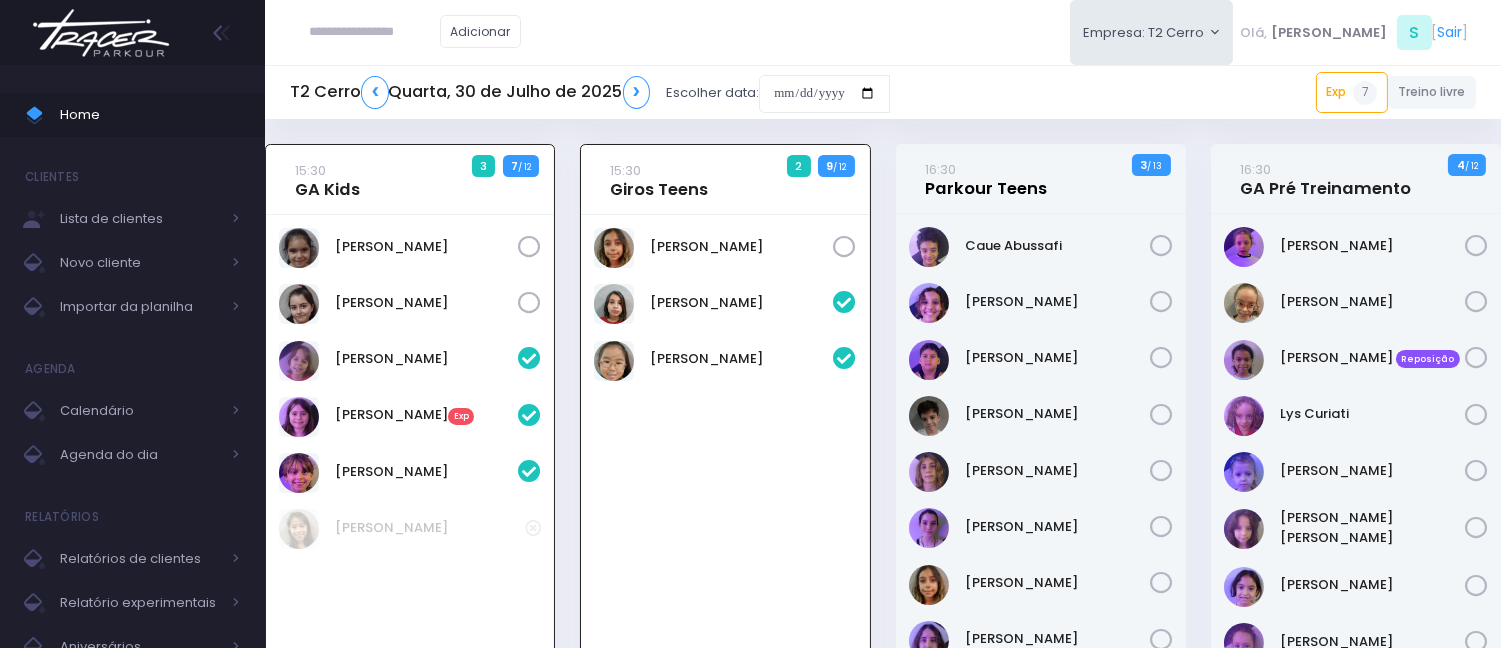 click on "16:30 Parkour Teens" at bounding box center (986, 179) 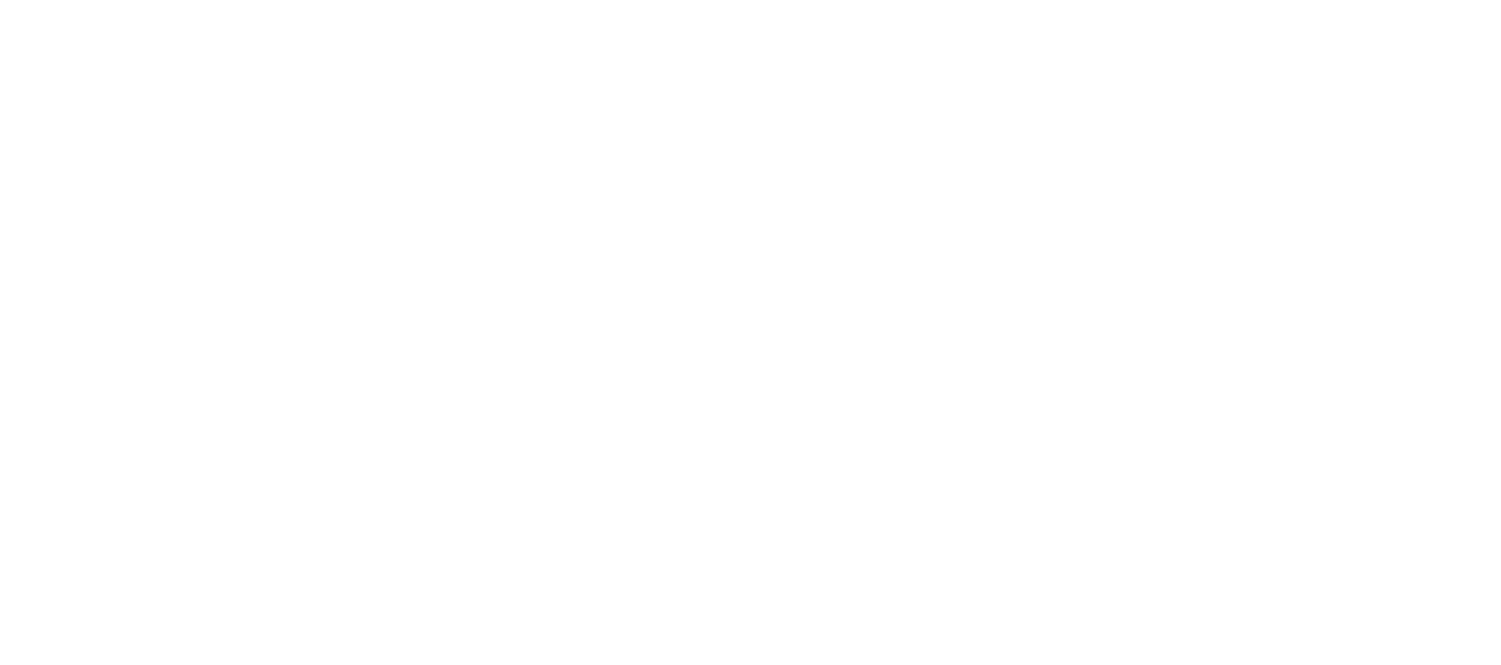 scroll, scrollTop: 0, scrollLeft: 0, axis: both 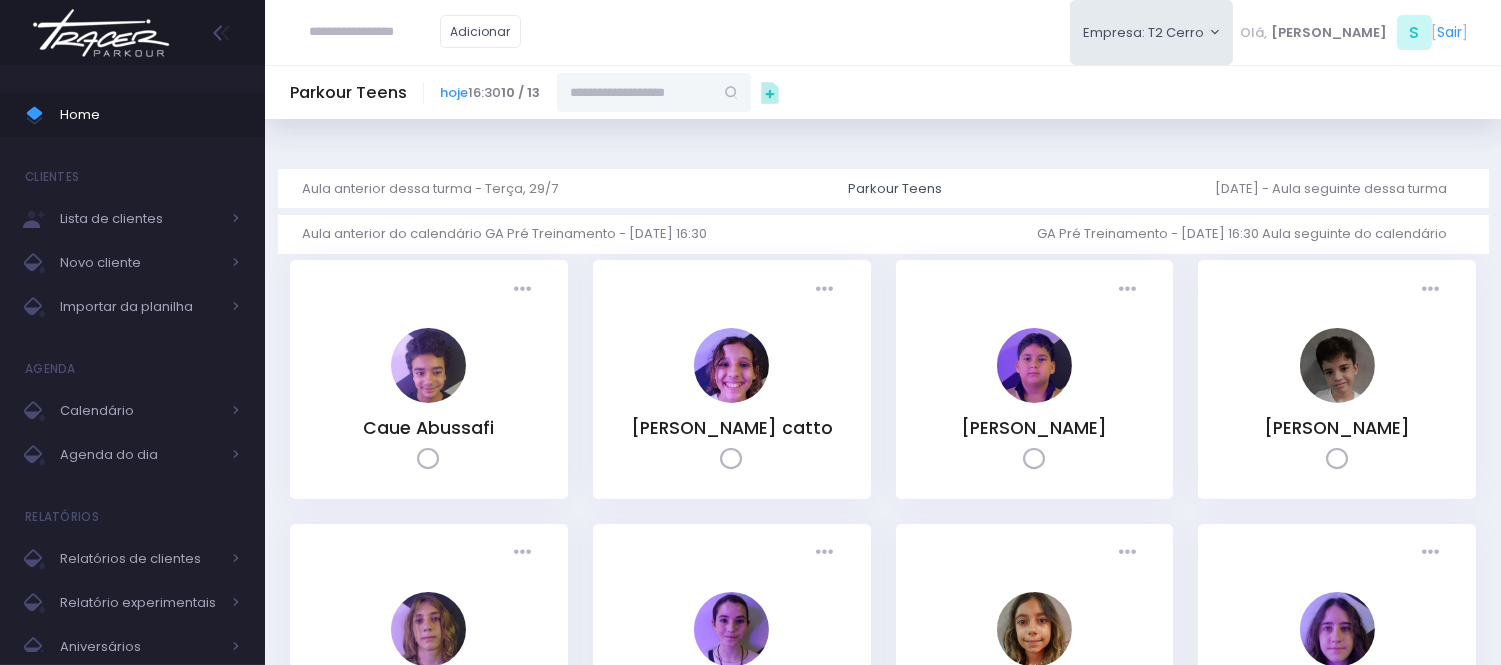 click at bounding box center (635, 92) 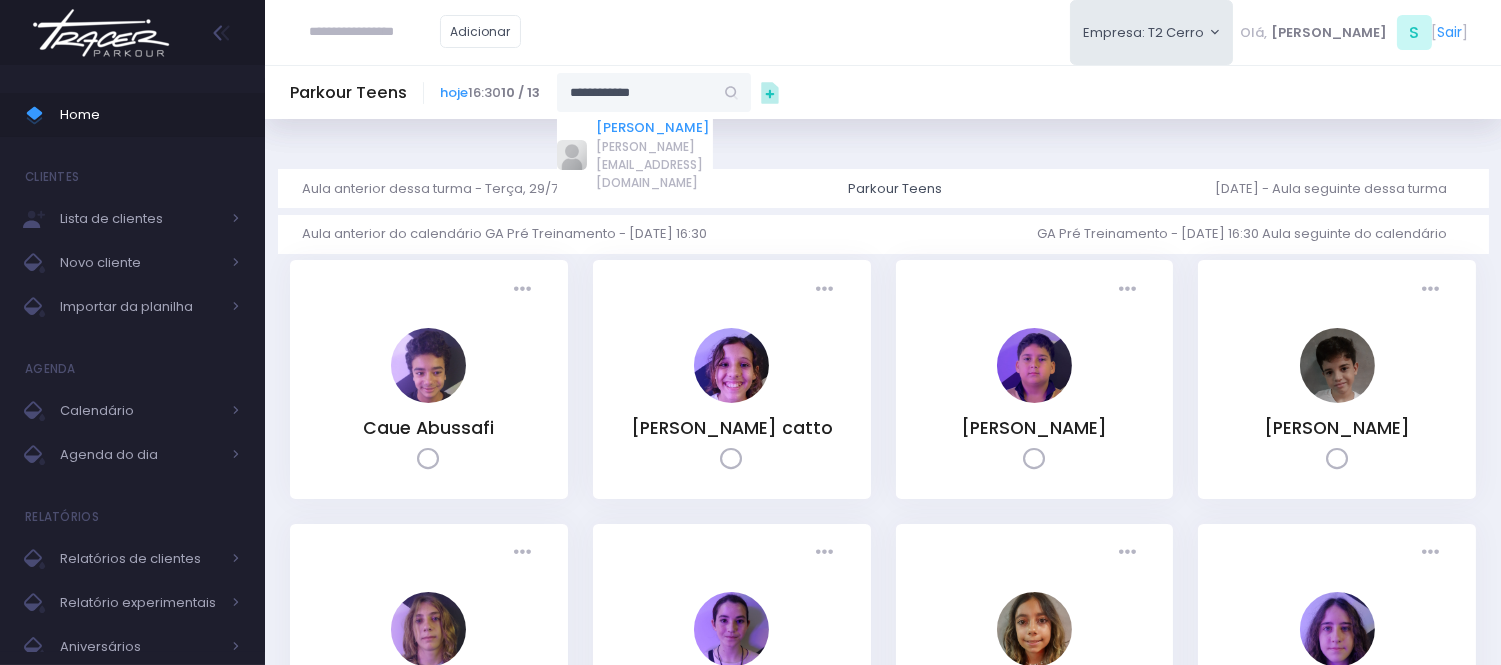 click on "[PERSON_NAME]" at bounding box center (655, 128) 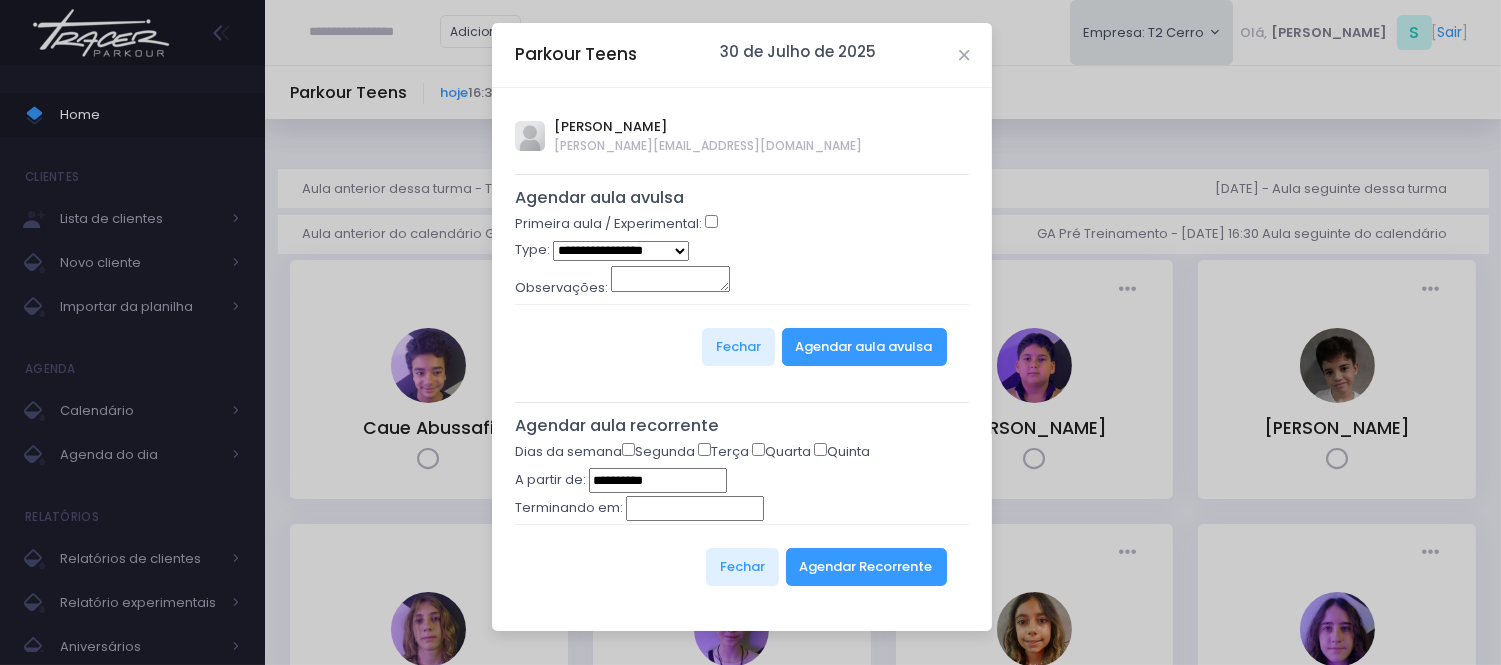 type on "**********" 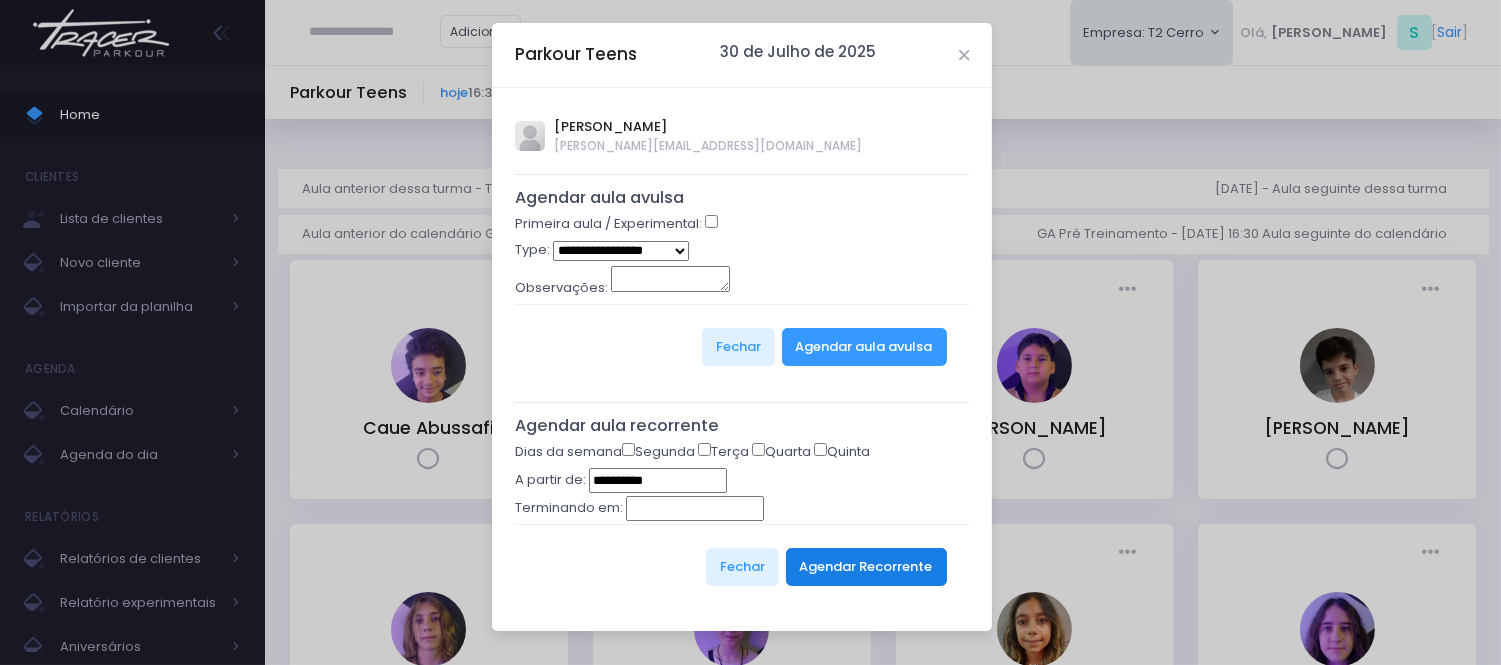 click on "Agendar Recorrente" at bounding box center [866, 567] 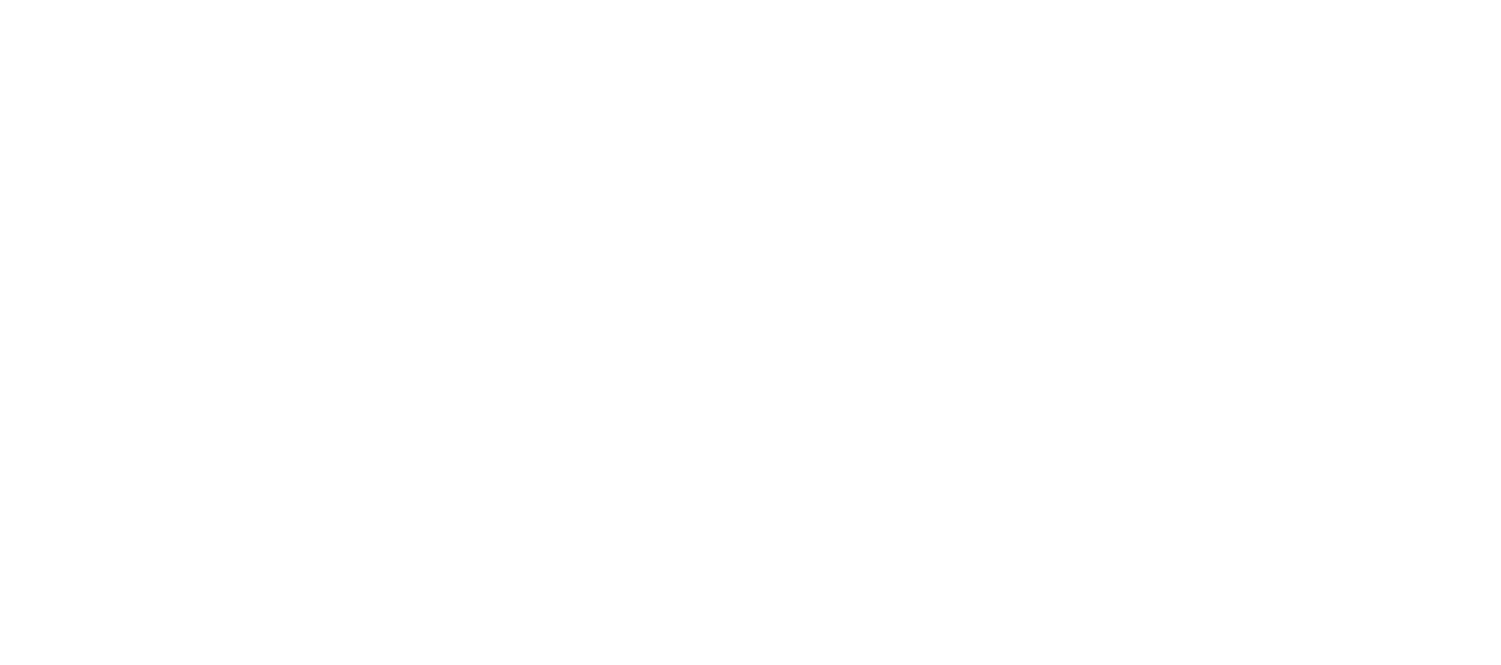 scroll, scrollTop: 0, scrollLeft: 0, axis: both 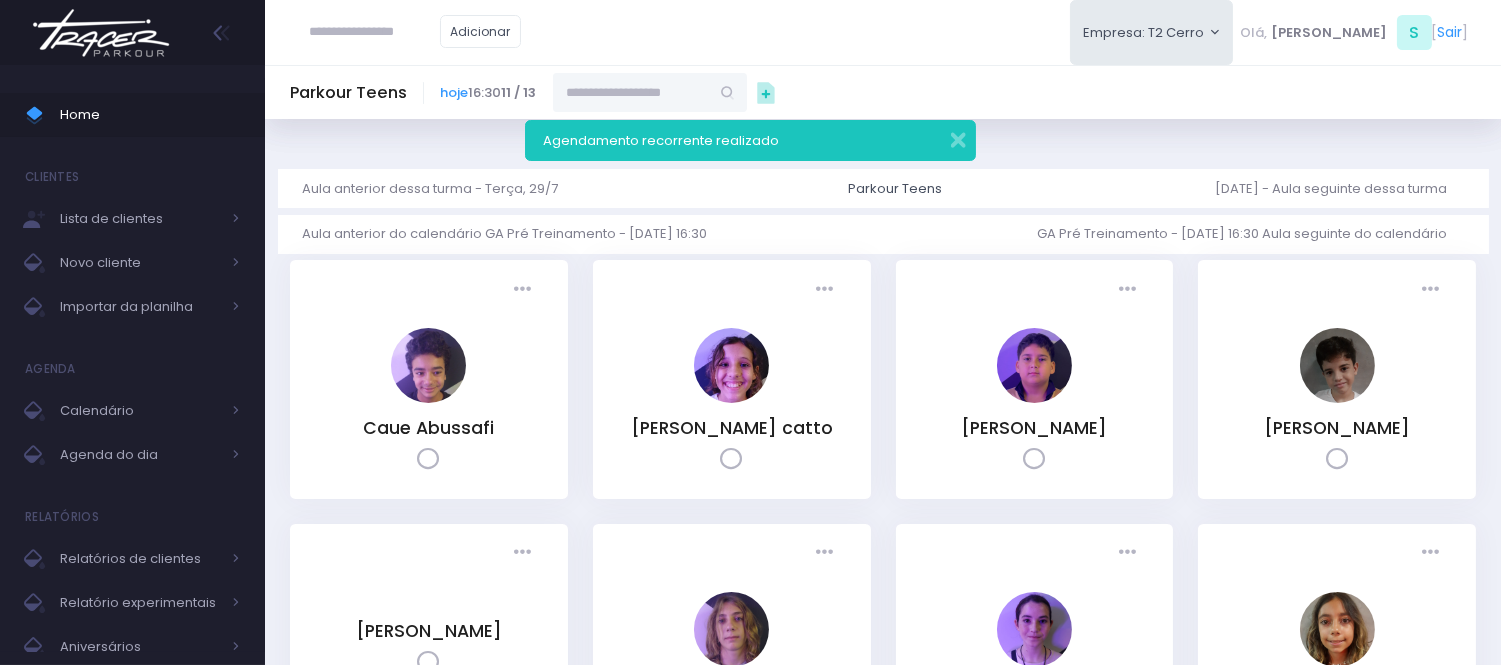 click at bounding box center (375, 32) 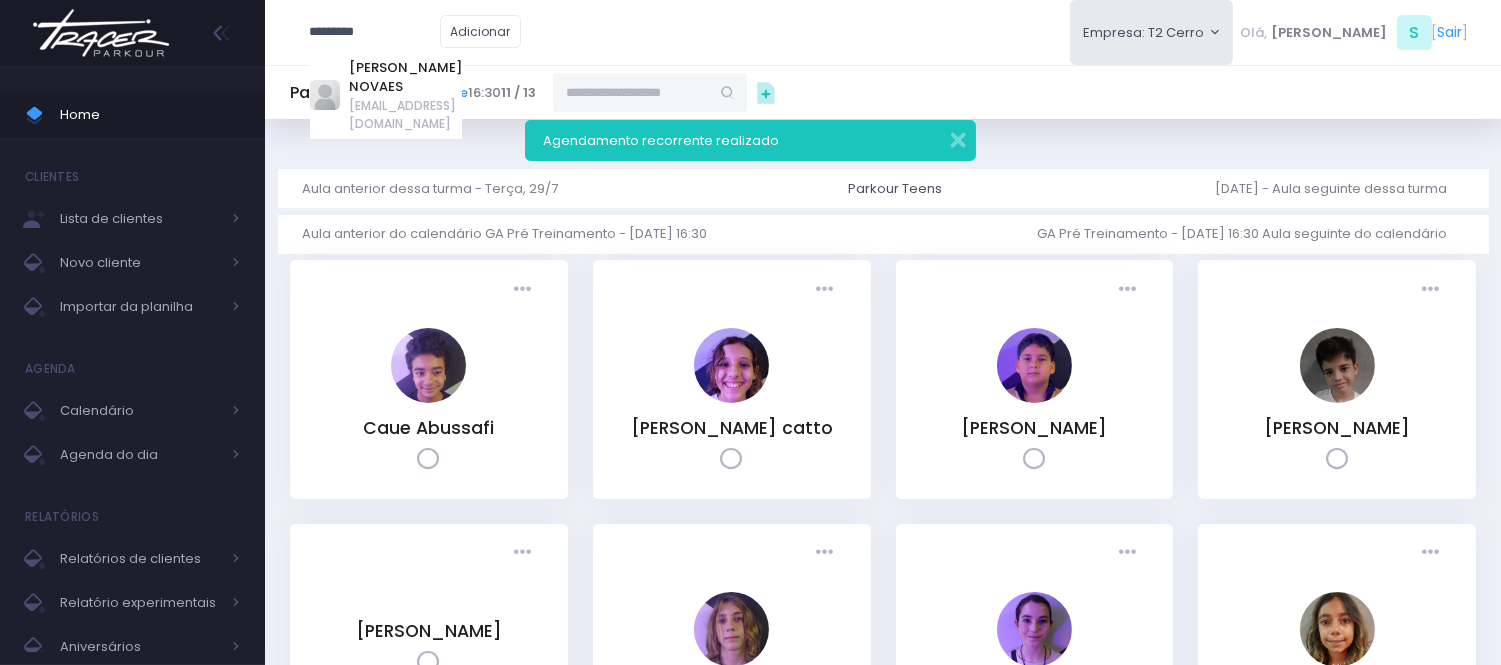 type on "*********" 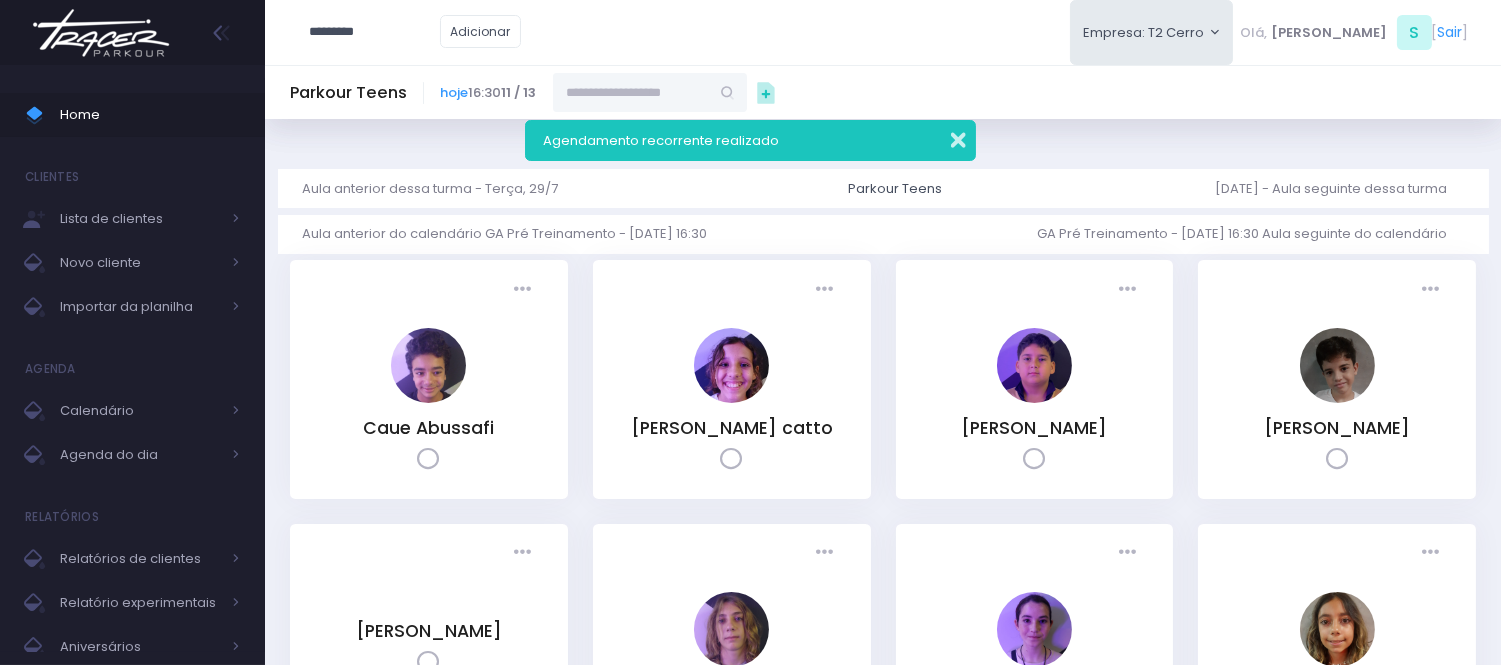 click at bounding box center (945, 137) 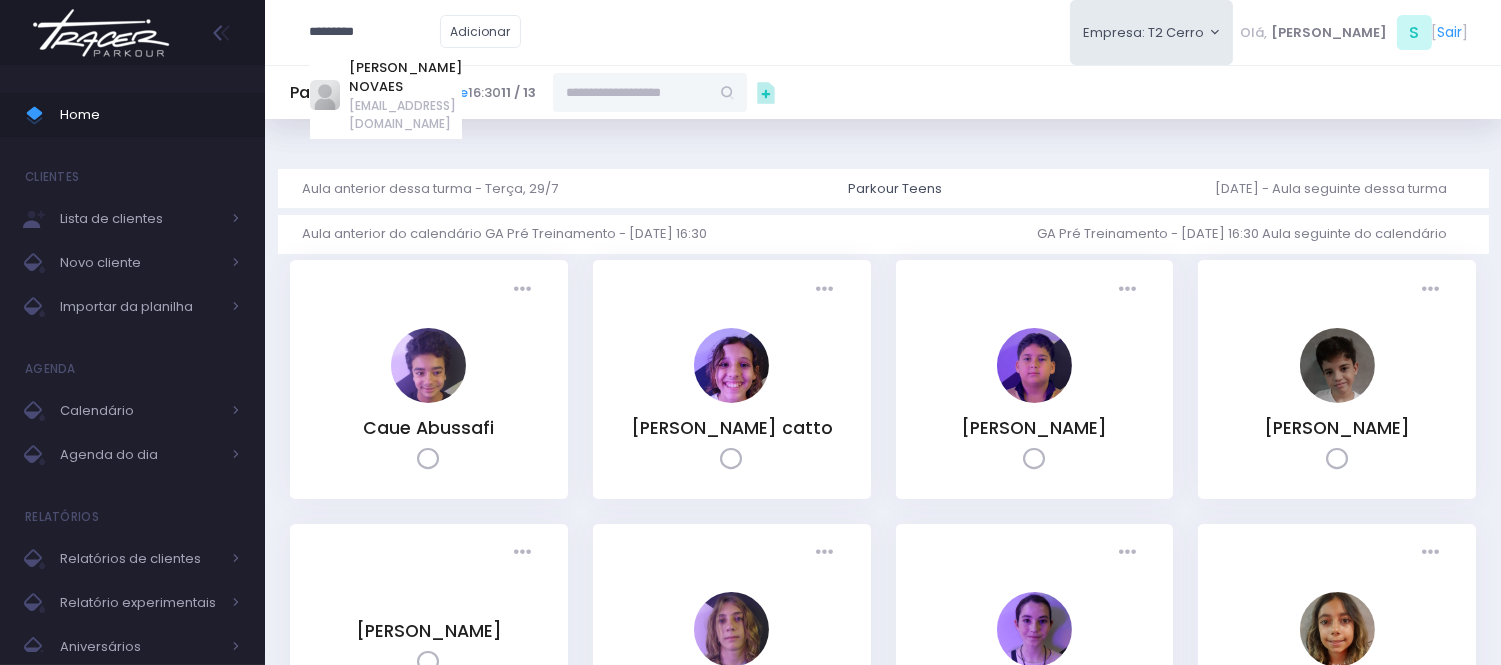 click on "*********" at bounding box center (375, 32) 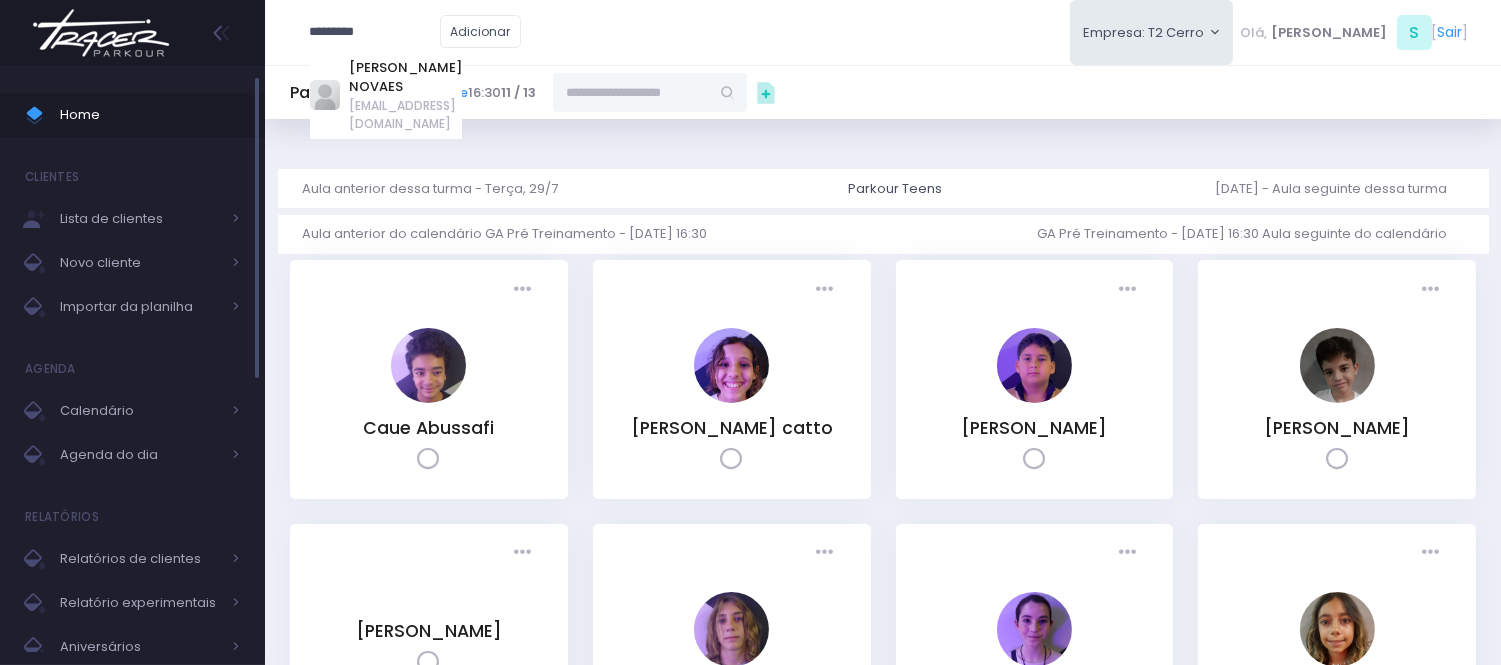 click on "Home" at bounding box center [150, 115] 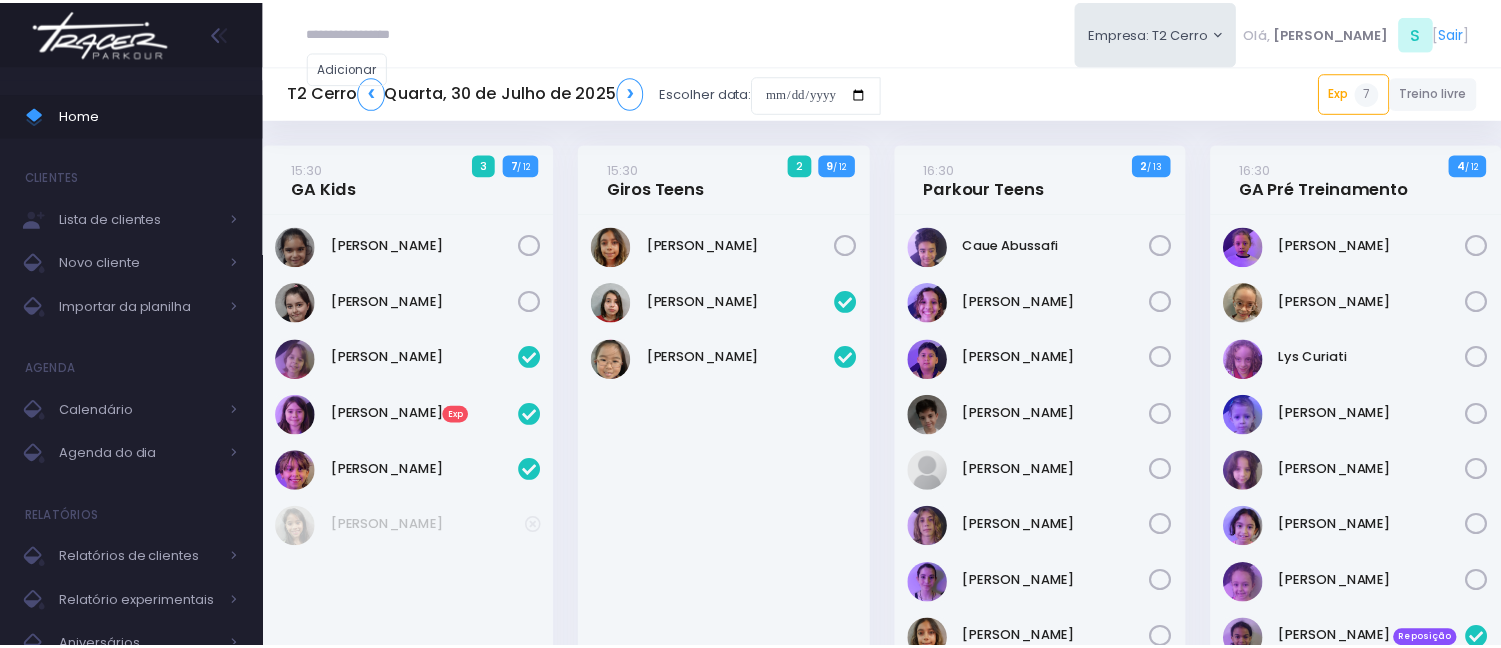 scroll, scrollTop: 0, scrollLeft: 0, axis: both 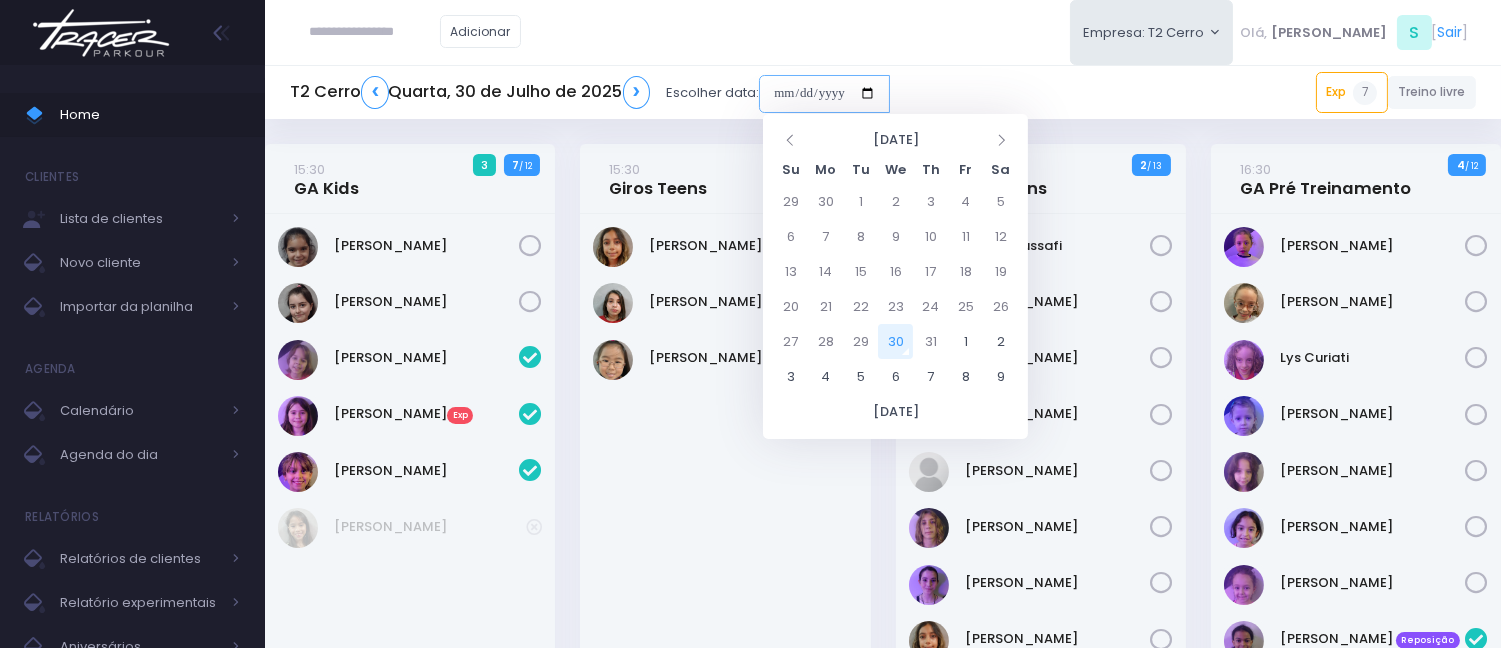 click at bounding box center (824, 94) 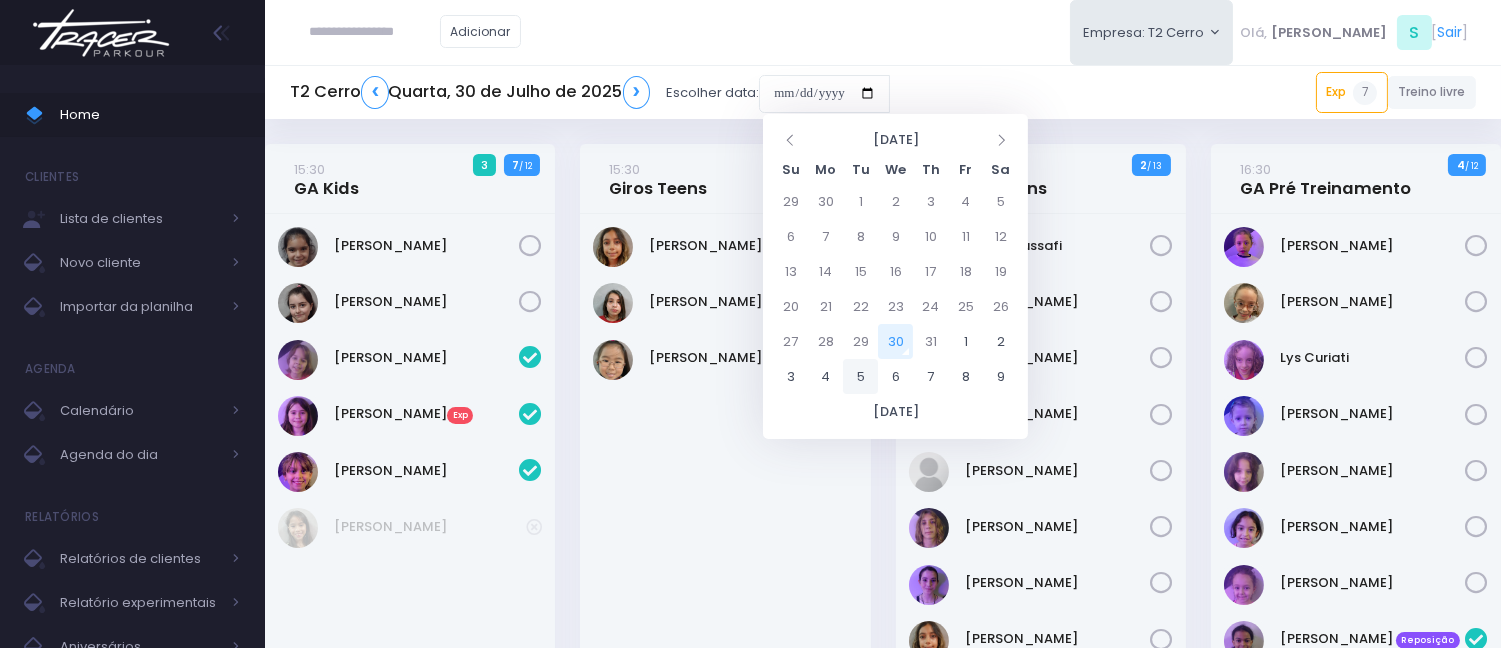click on "5" at bounding box center (860, 376) 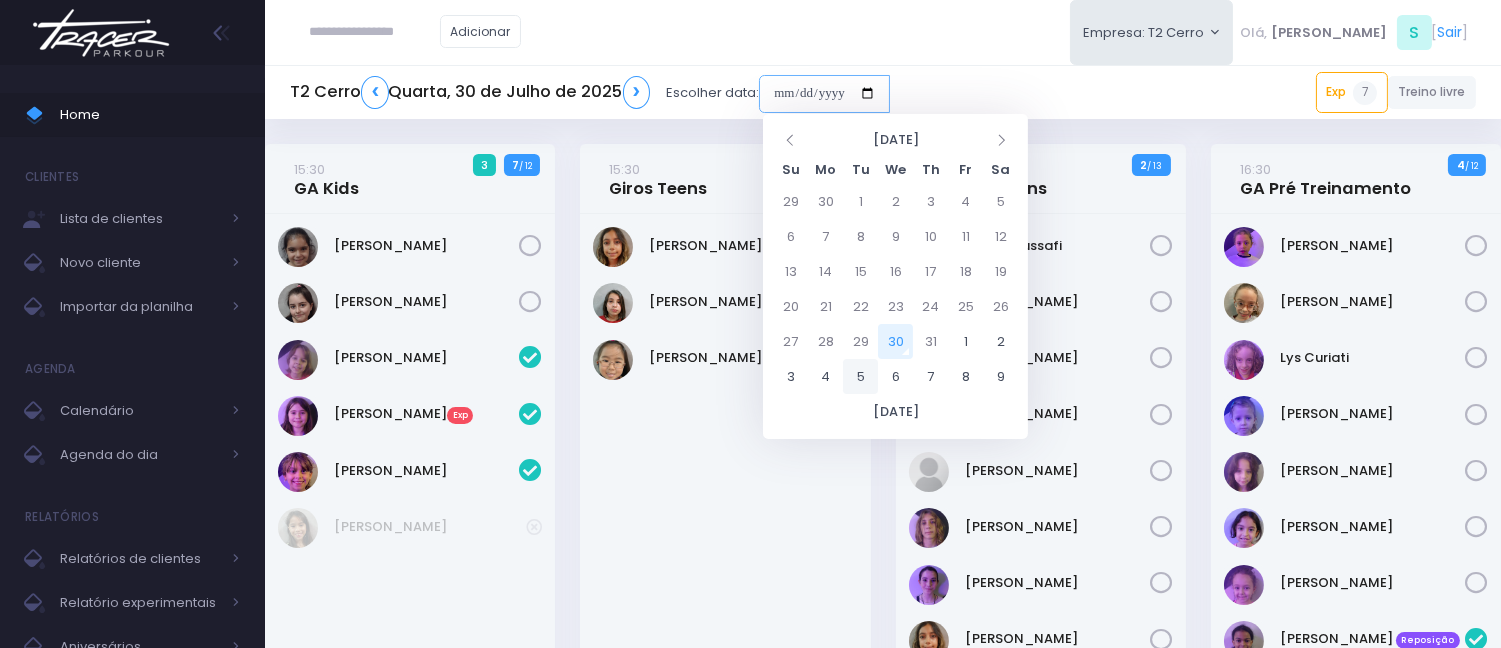 type on "**********" 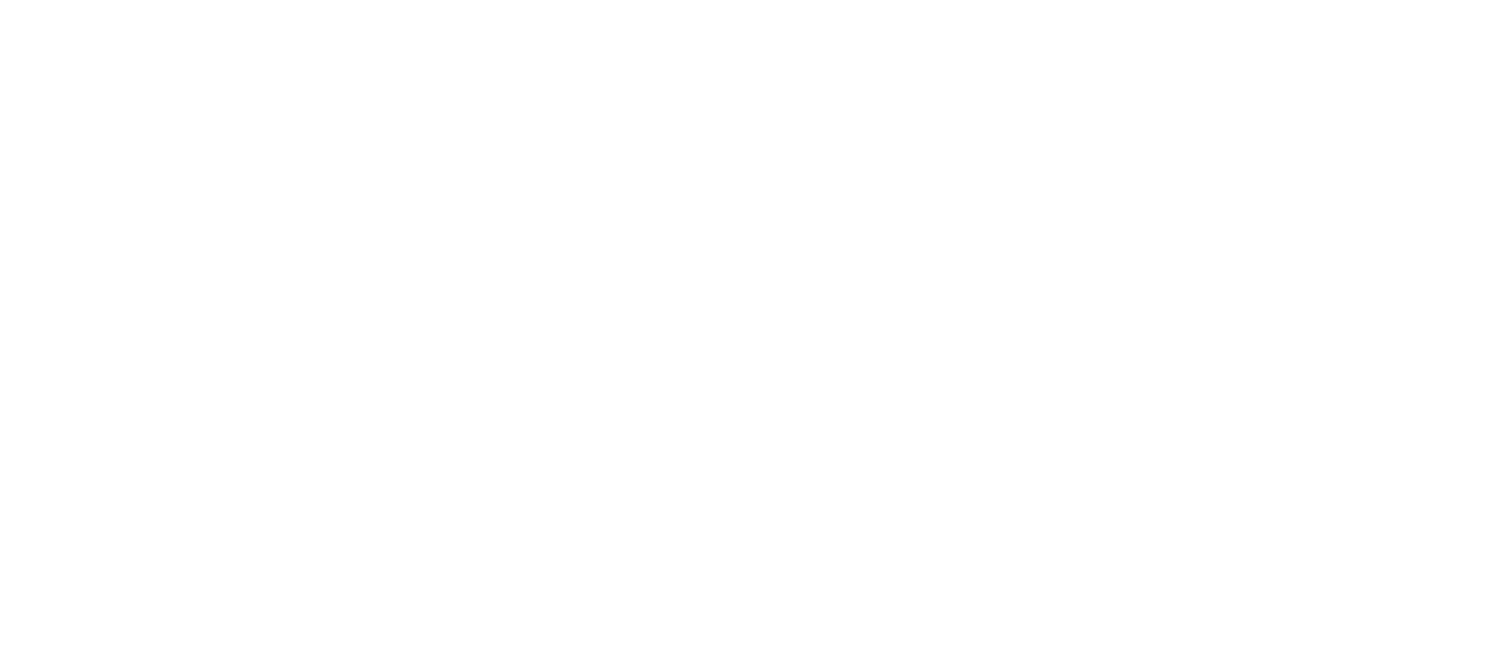 scroll, scrollTop: 0, scrollLeft: 0, axis: both 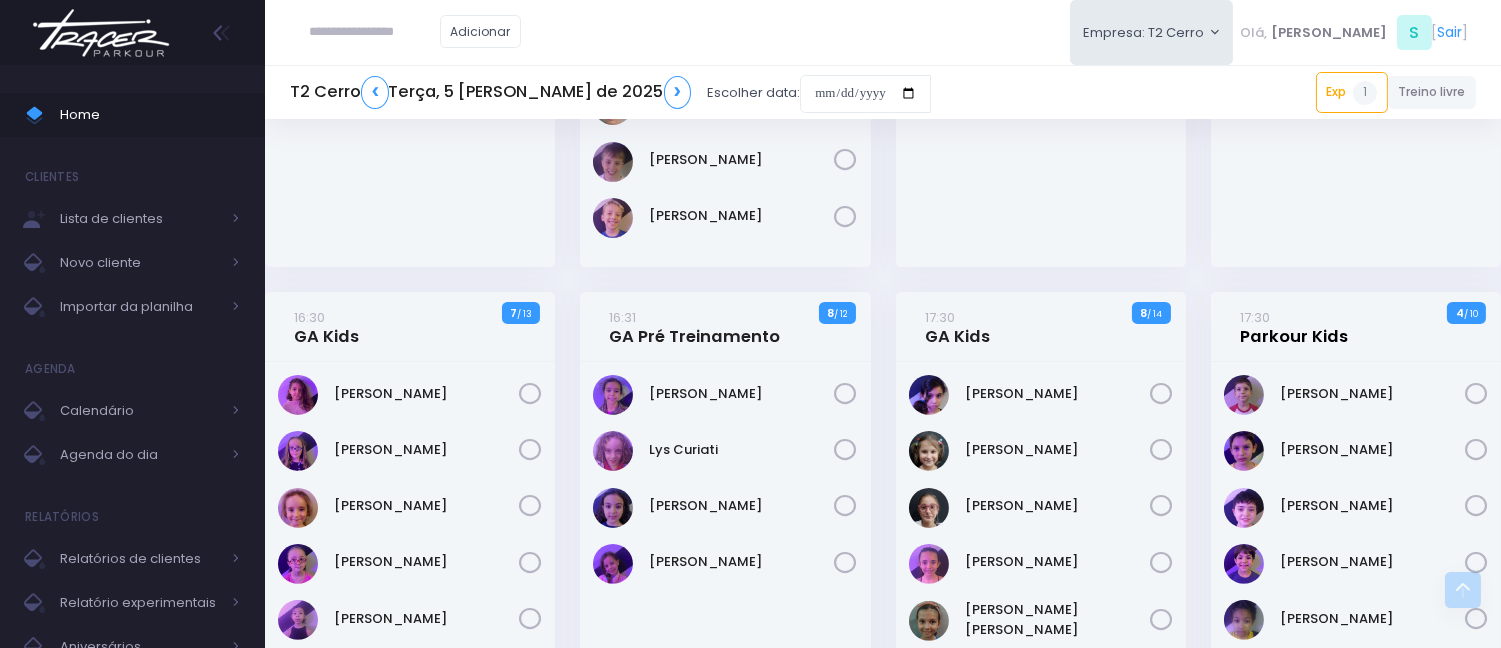 click on "17:30 Parkour Kids" at bounding box center (1294, 327) 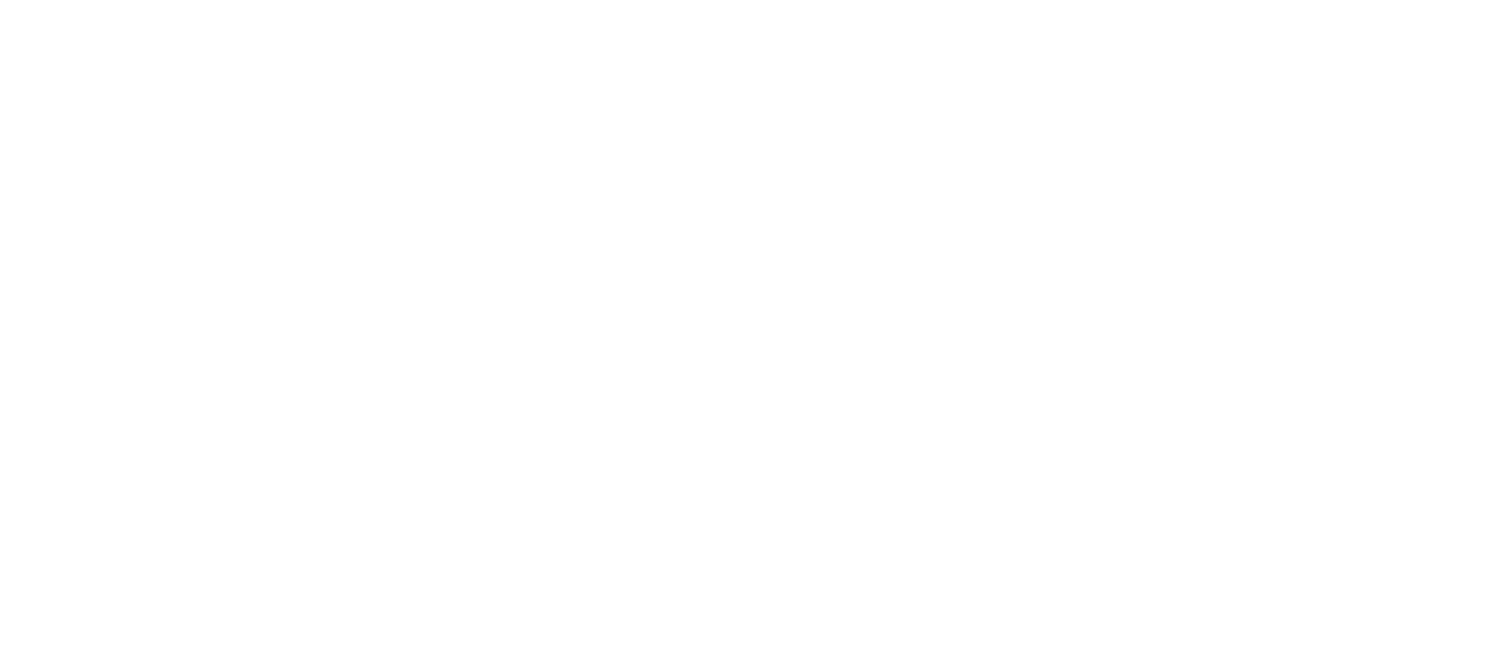 scroll, scrollTop: 0, scrollLeft: 0, axis: both 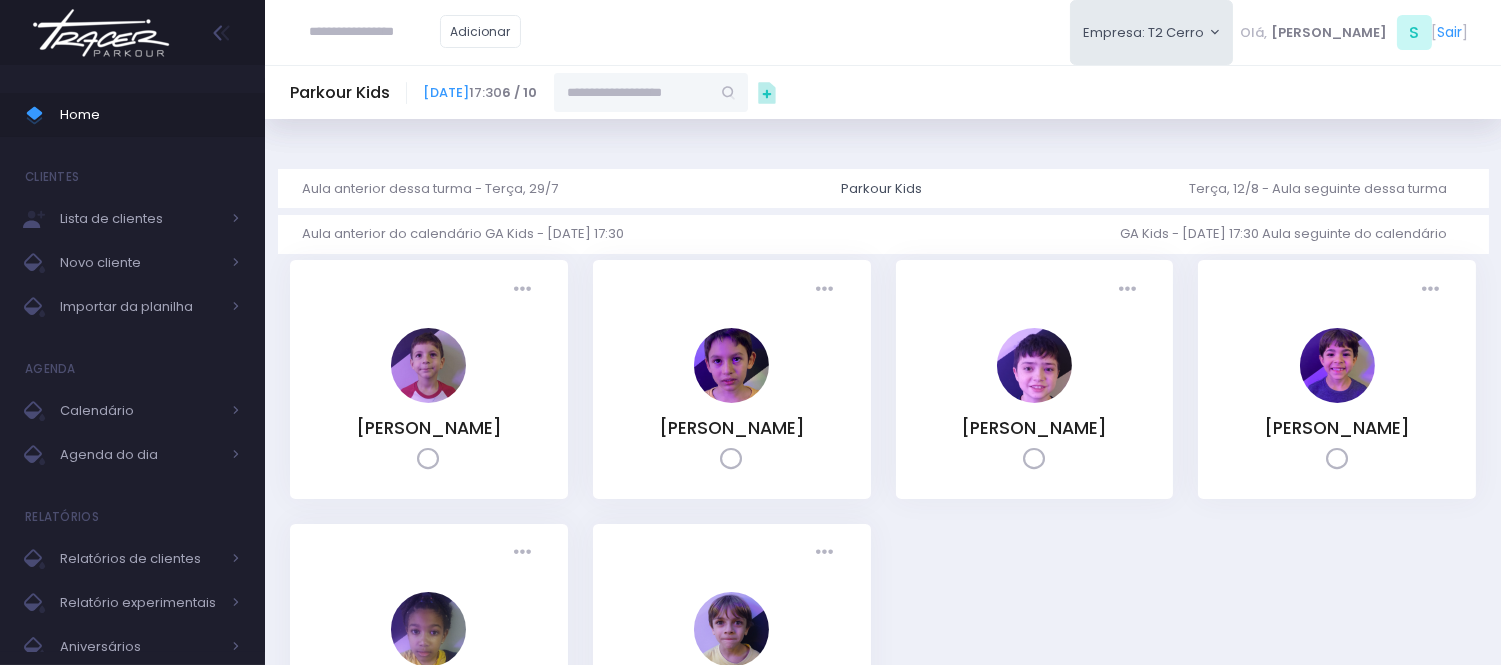 click at bounding box center [632, 92] 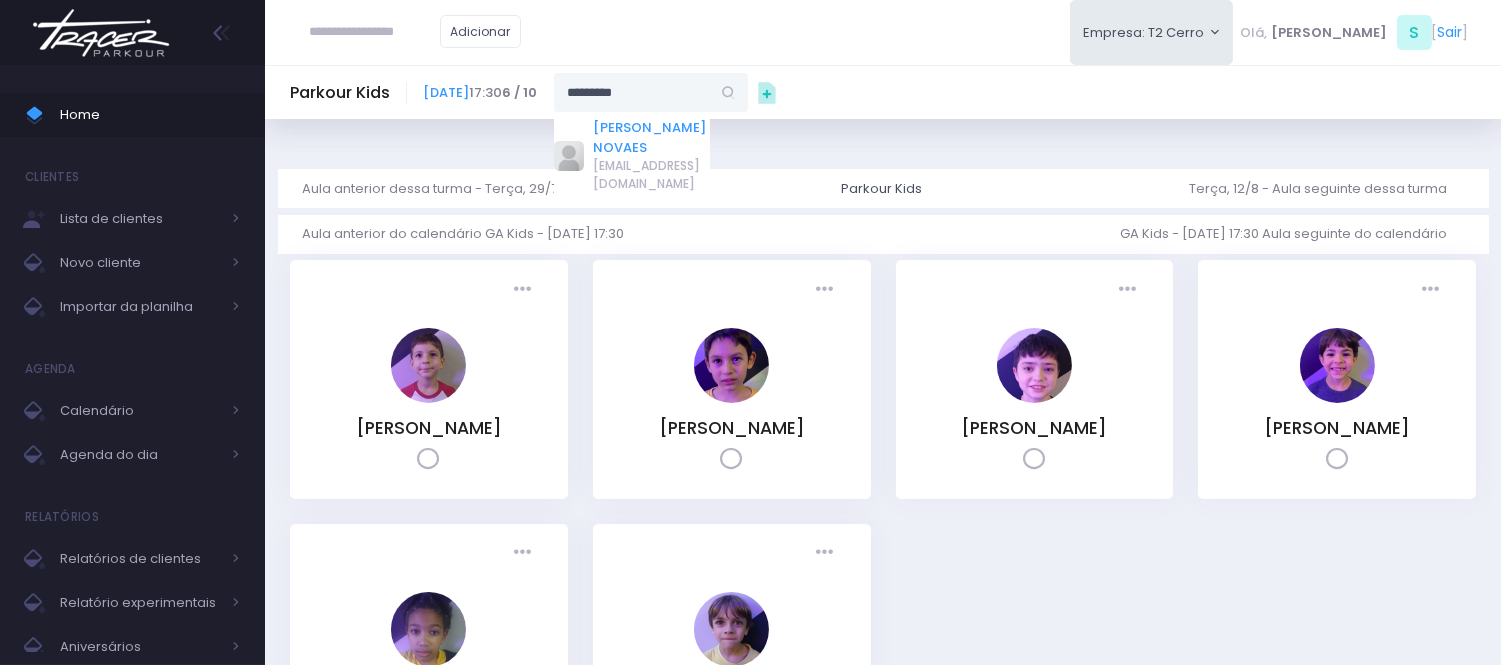 click on "[PERSON_NAME] NOVAES" at bounding box center [652, 137] 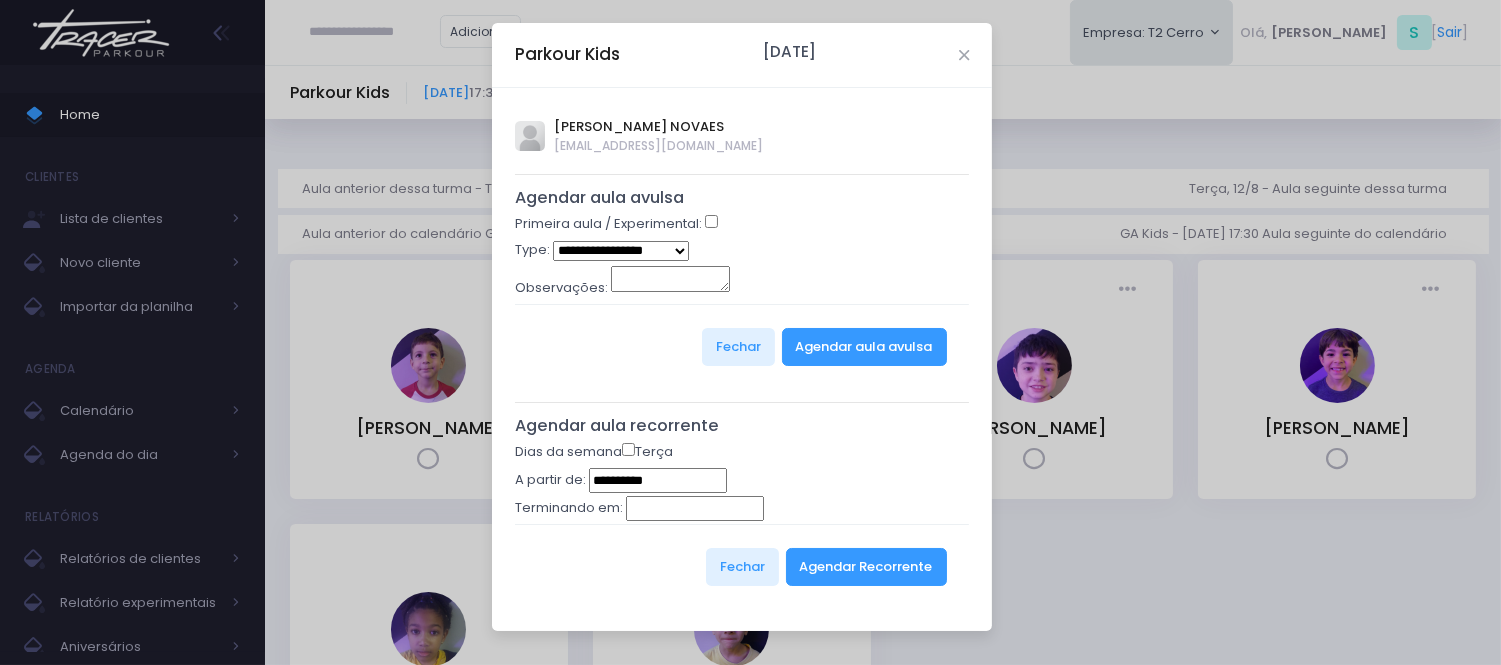 type on "**********" 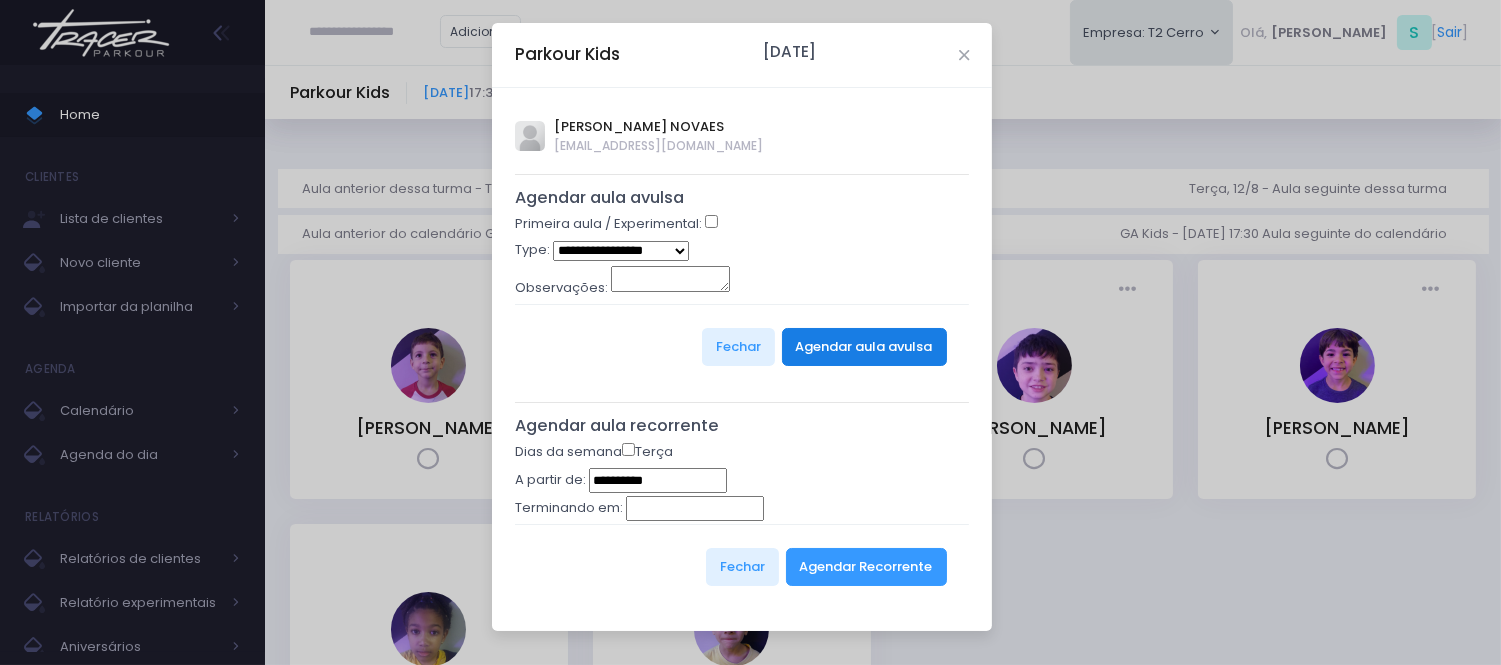 click on "Agendar aula avulsa" at bounding box center [864, 347] 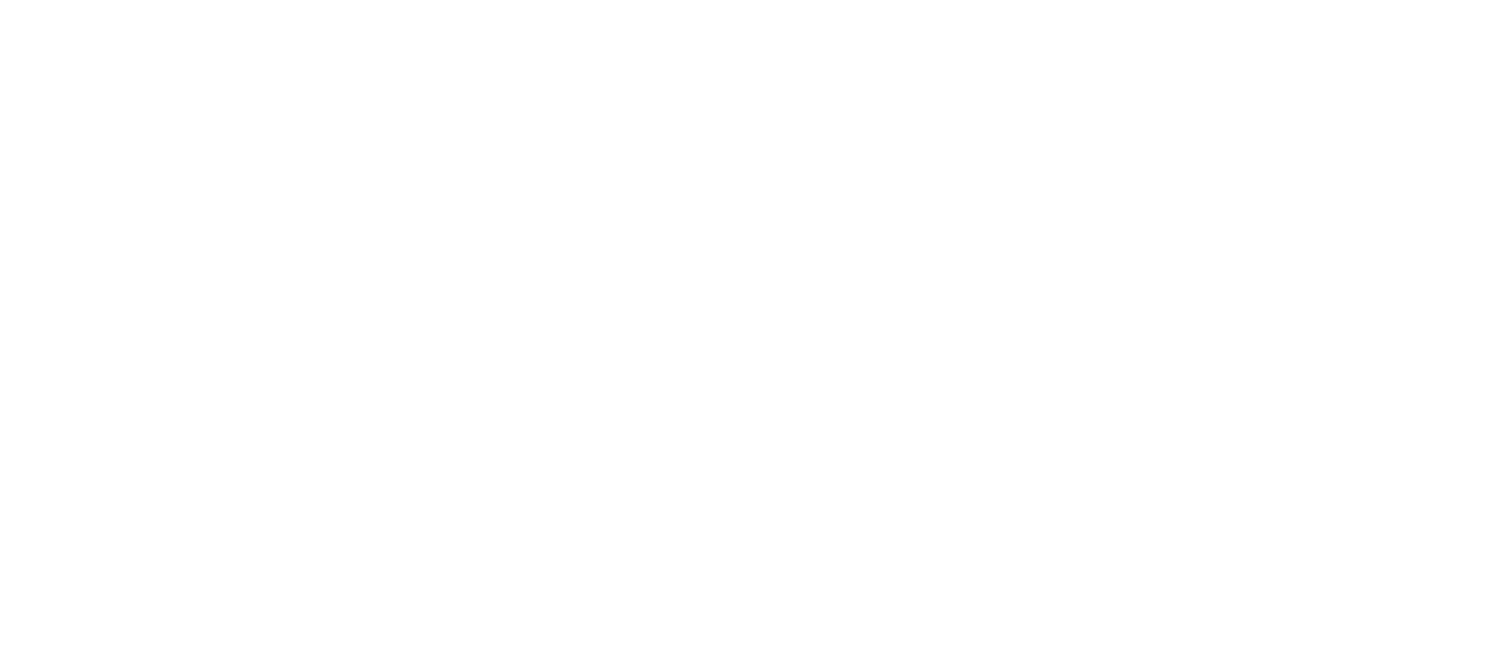 scroll, scrollTop: 0, scrollLeft: 0, axis: both 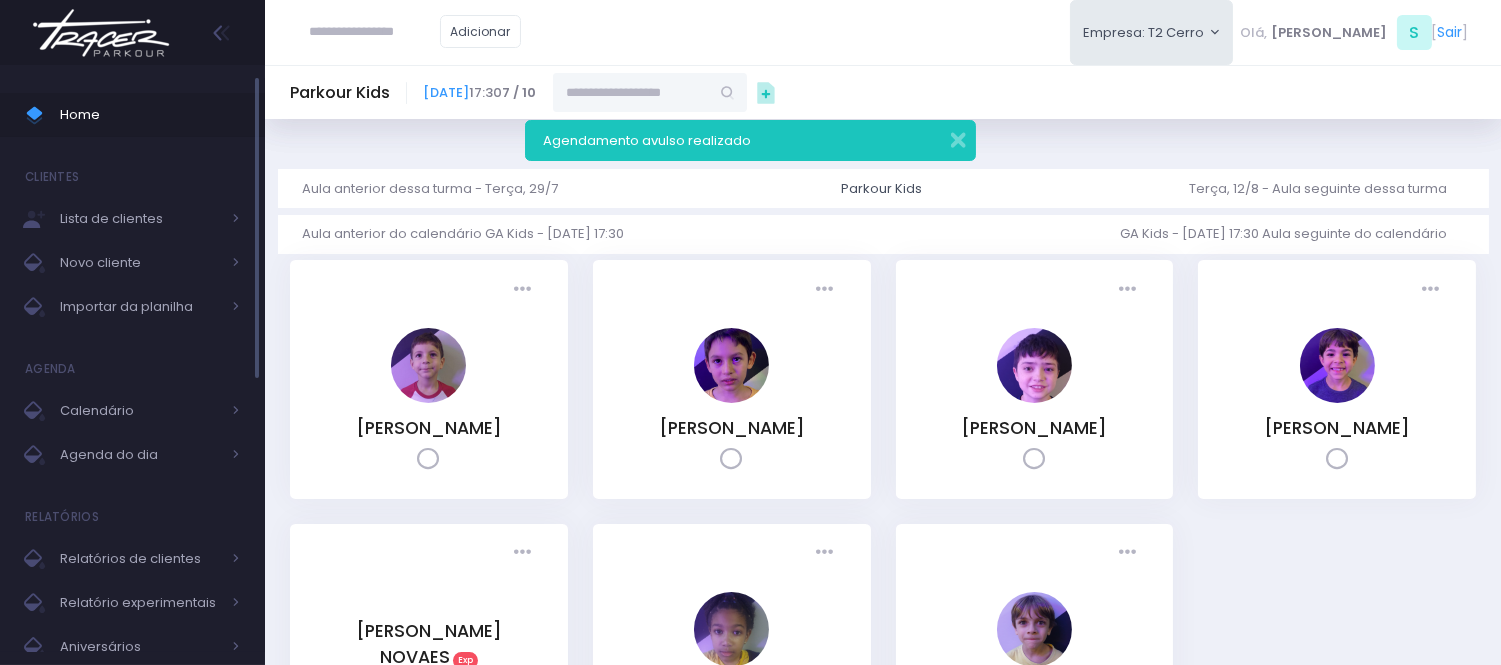 click on "Home
Clientes
Lista de clientes
Novo cliente
Importar da planilha
Agenda
Calendário
Agenda do dia
Relatórios" at bounding box center (132, 543) 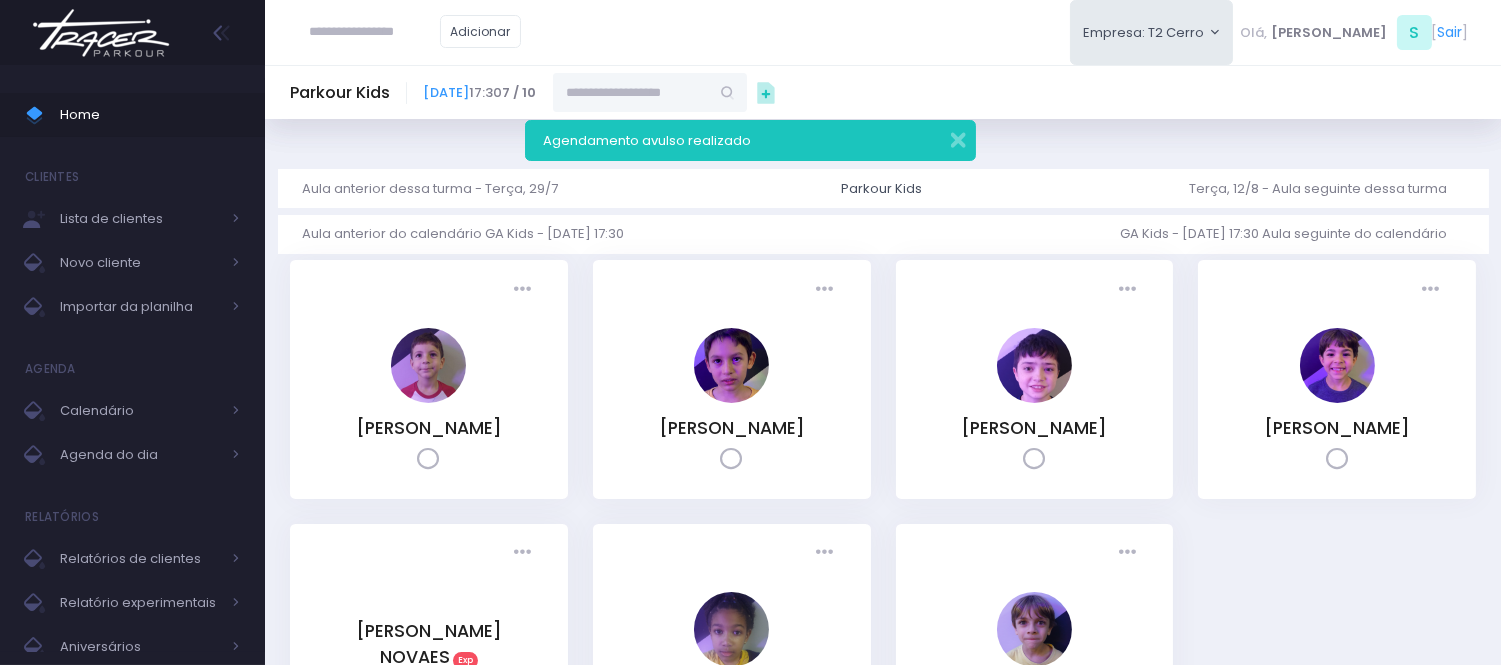 scroll, scrollTop: 222, scrollLeft: 0, axis: vertical 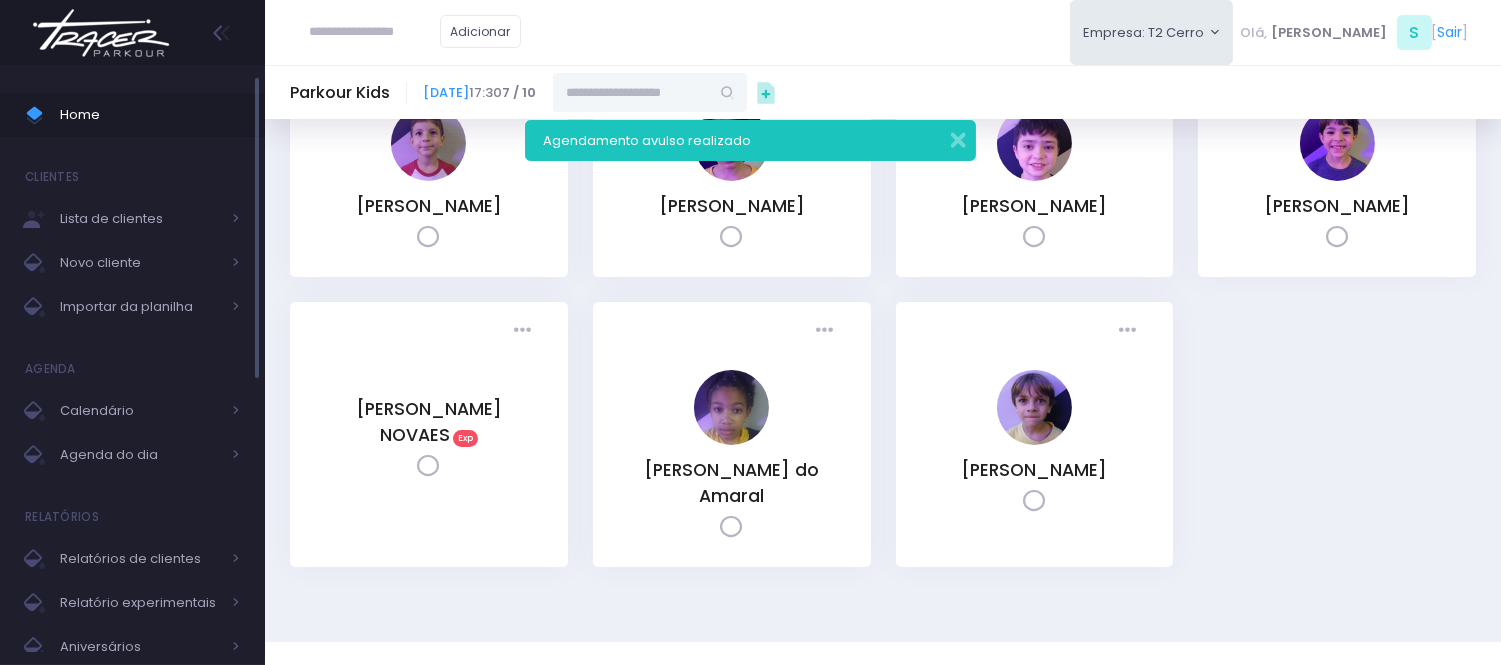 click on "Home" at bounding box center (150, 115) 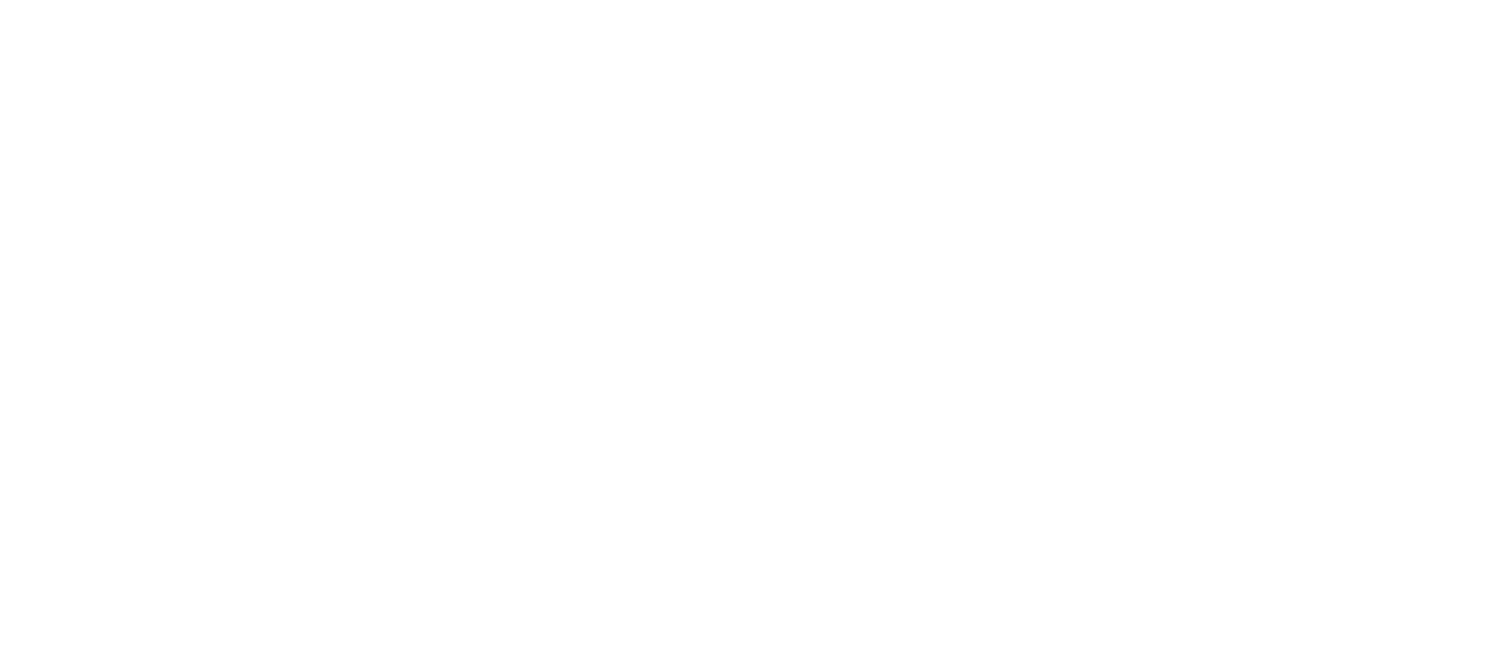 scroll, scrollTop: 0, scrollLeft: 0, axis: both 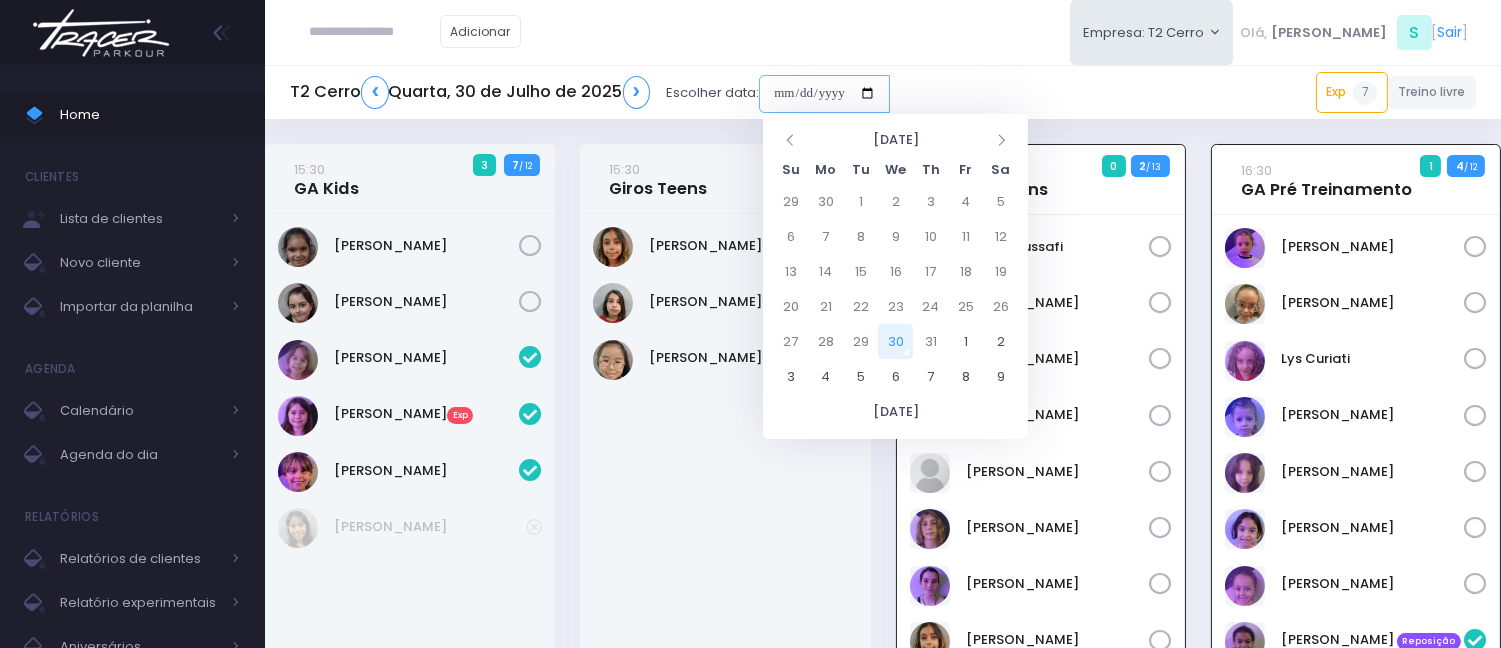 click at bounding box center (824, 94) 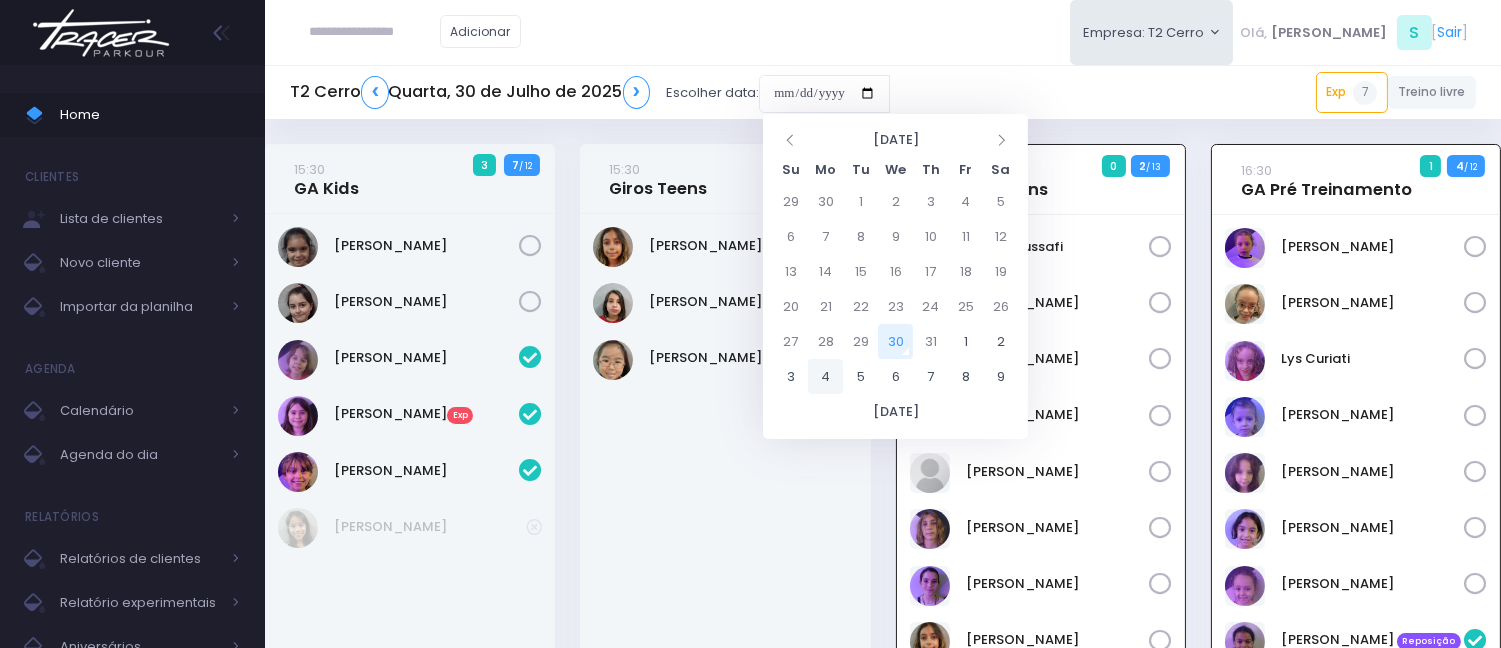 click on "4" at bounding box center [825, 376] 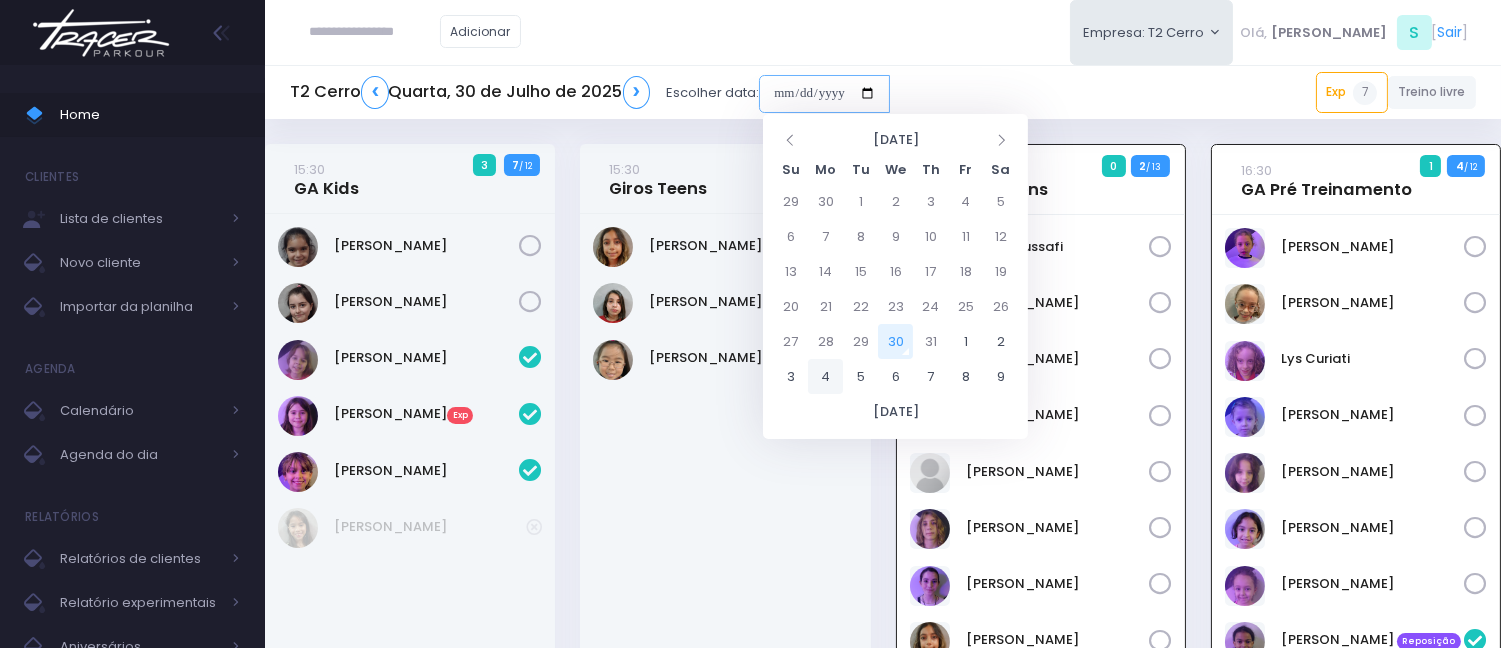 type on "**********" 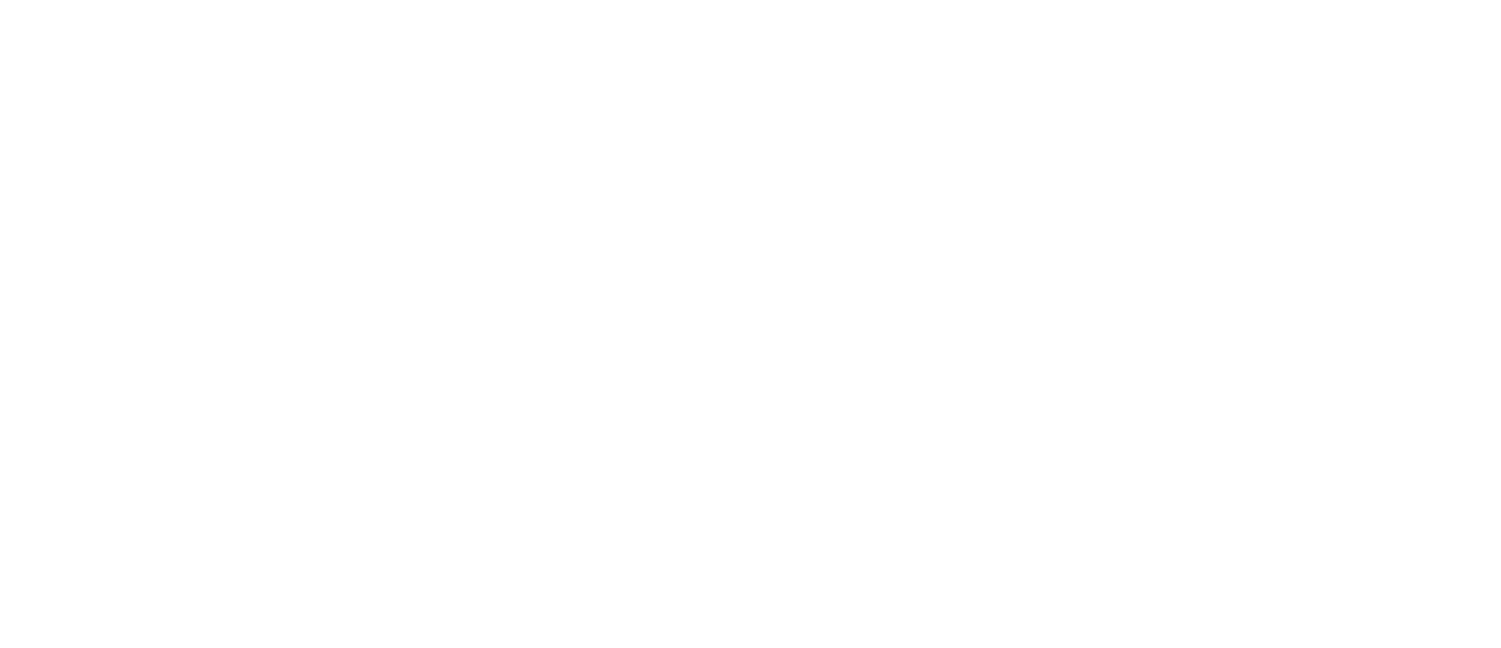 scroll, scrollTop: 0, scrollLeft: 0, axis: both 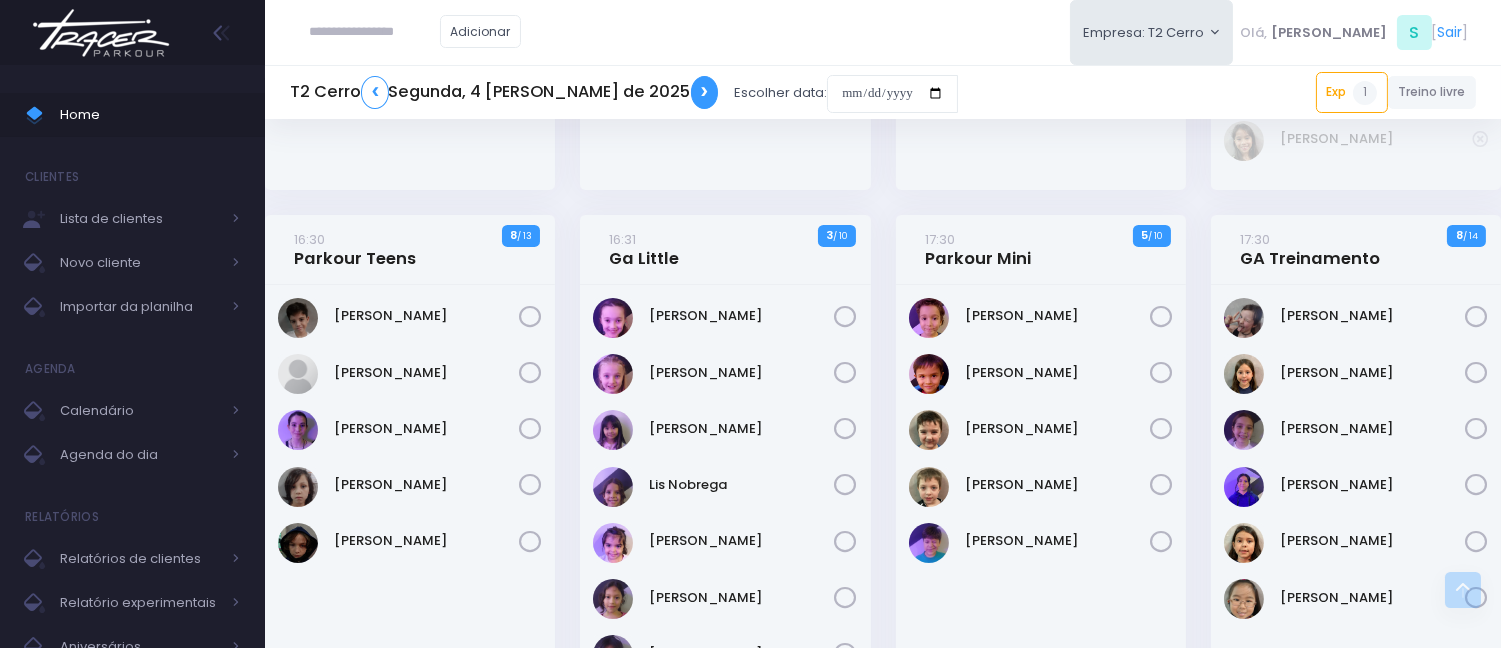 click on "❯" at bounding box center [705, 92] 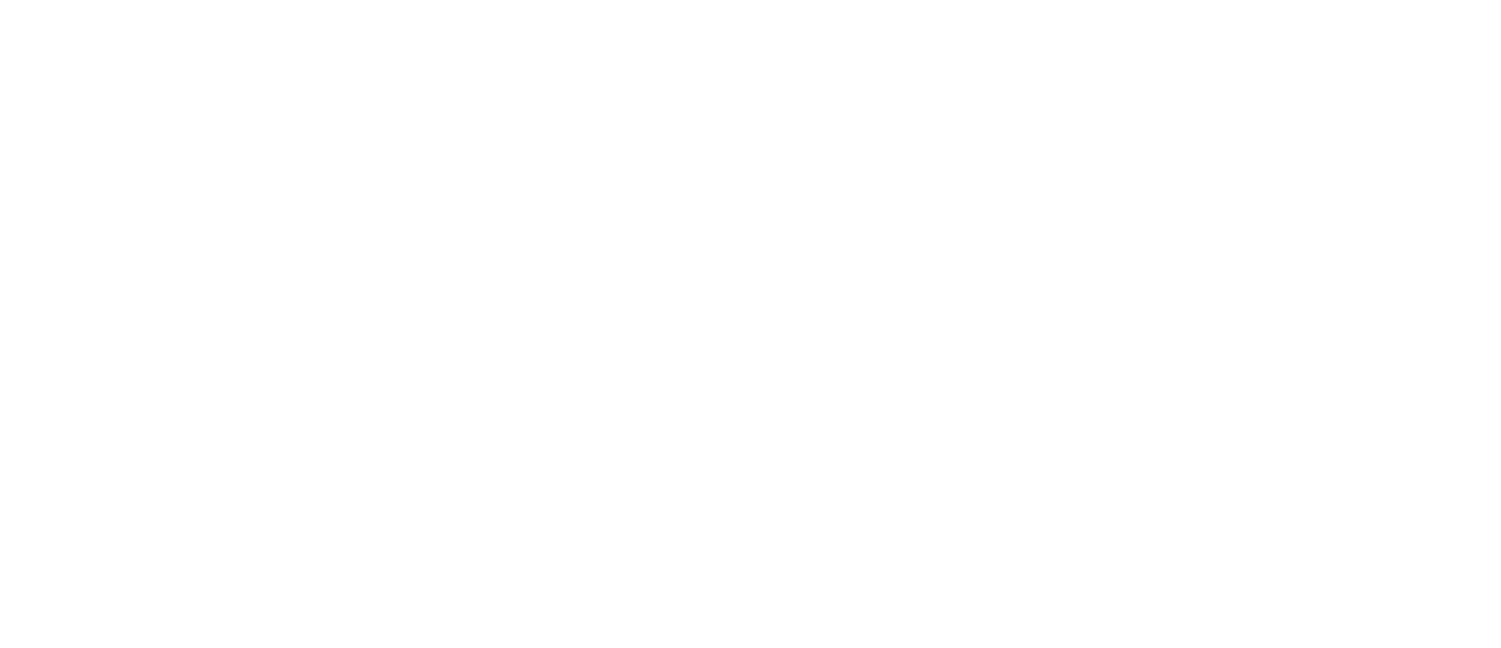 scroll, scrollTop: 0, scrollLeft: 0, axis: both 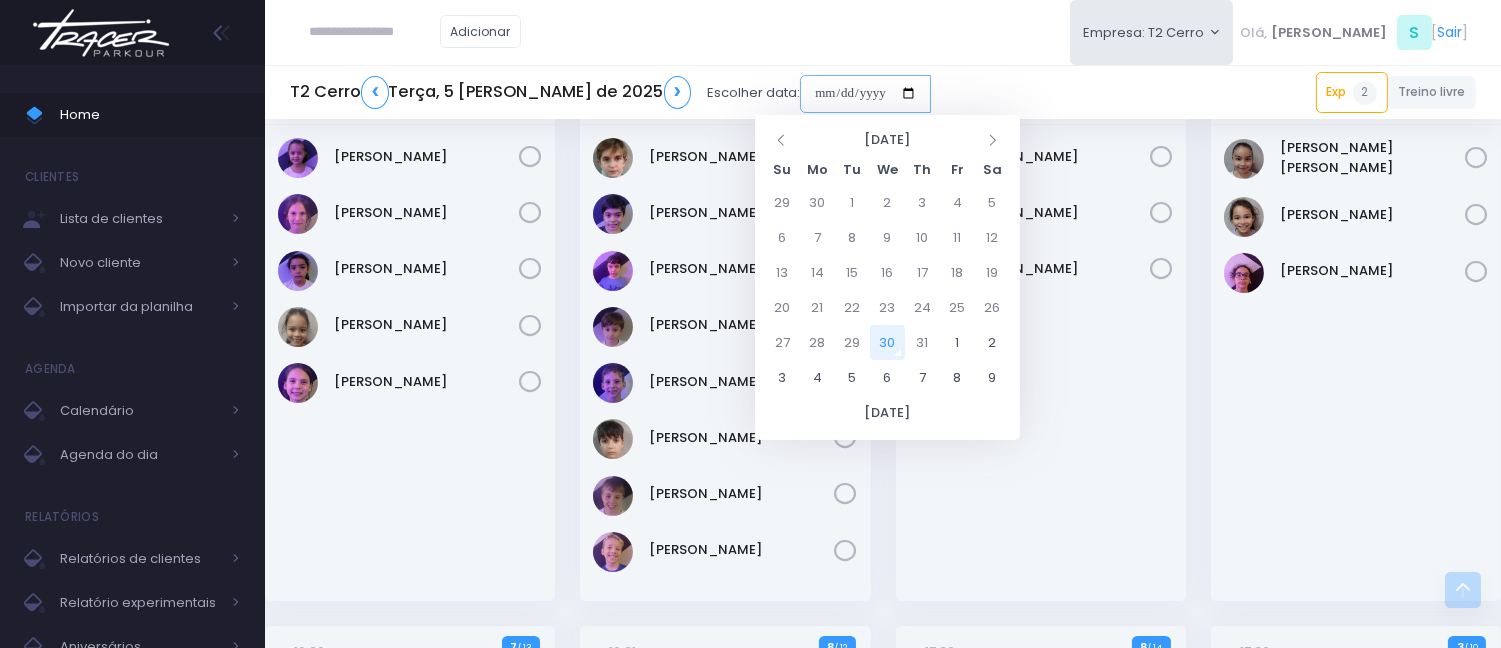 click at bounding box center (865, 94) 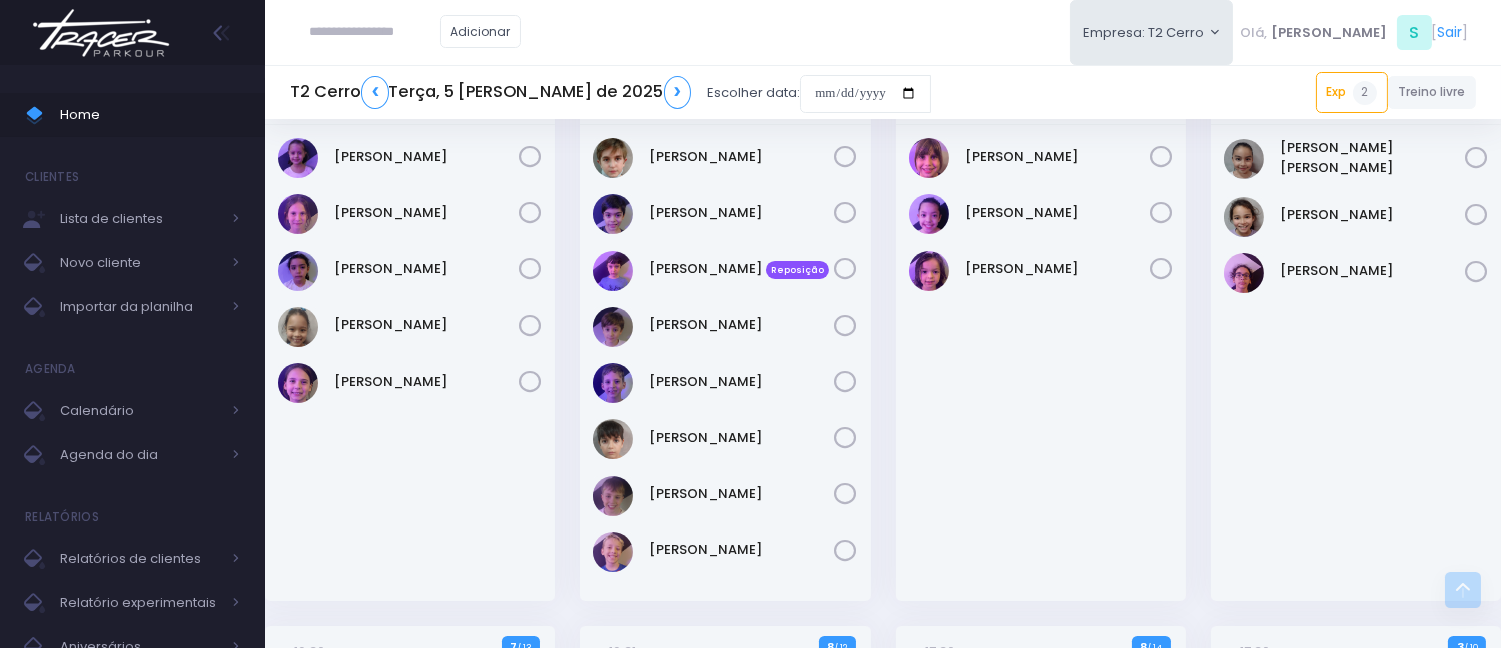 click on "Adicionar
Empresa: T2 Cerro
[GEOGRAPHIC_DATA][MEDICAL_DATA][PERSON_NAME], S [" at bounding box center (883, 32) 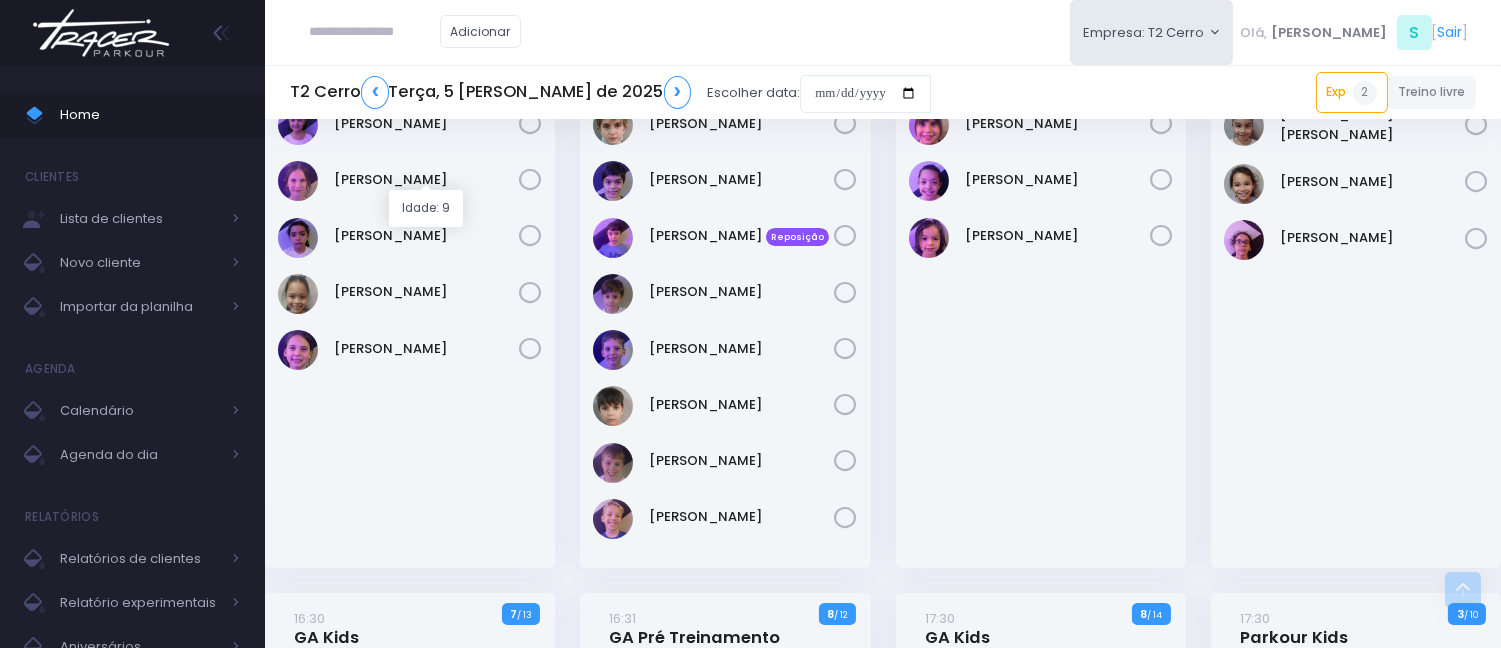 scroll, scrollTop: 1000, scrollLeft: 0, axis: vertical 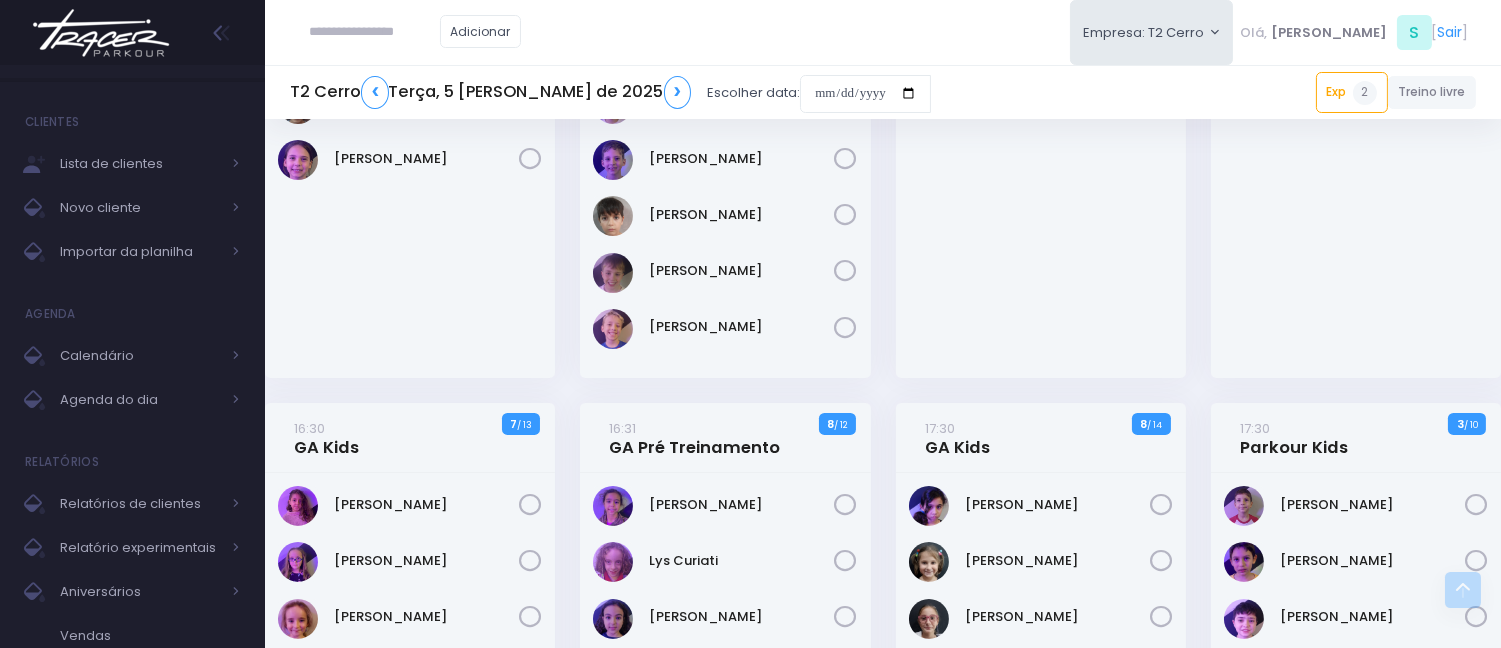 click at bounding box center [375, 32] 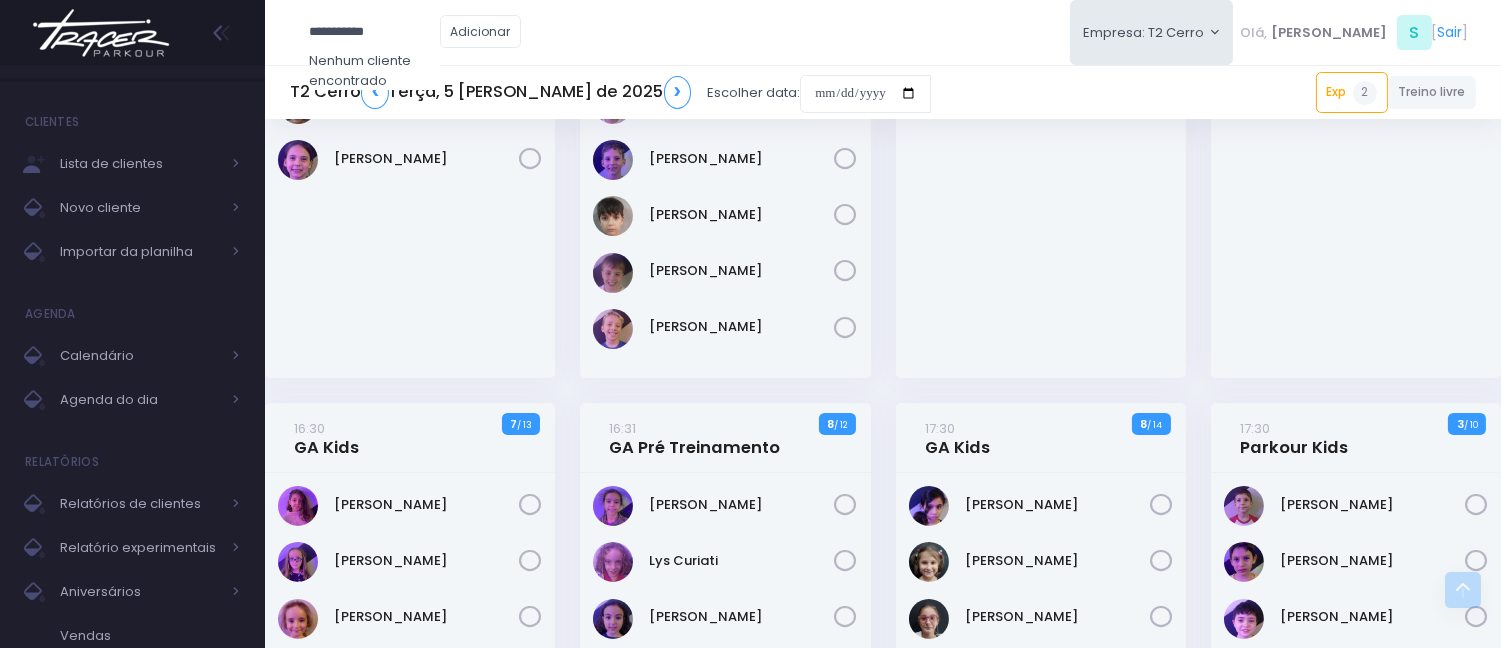 click on "15:30 GA Kids
8  / 13" at bounding box center (410, 117) 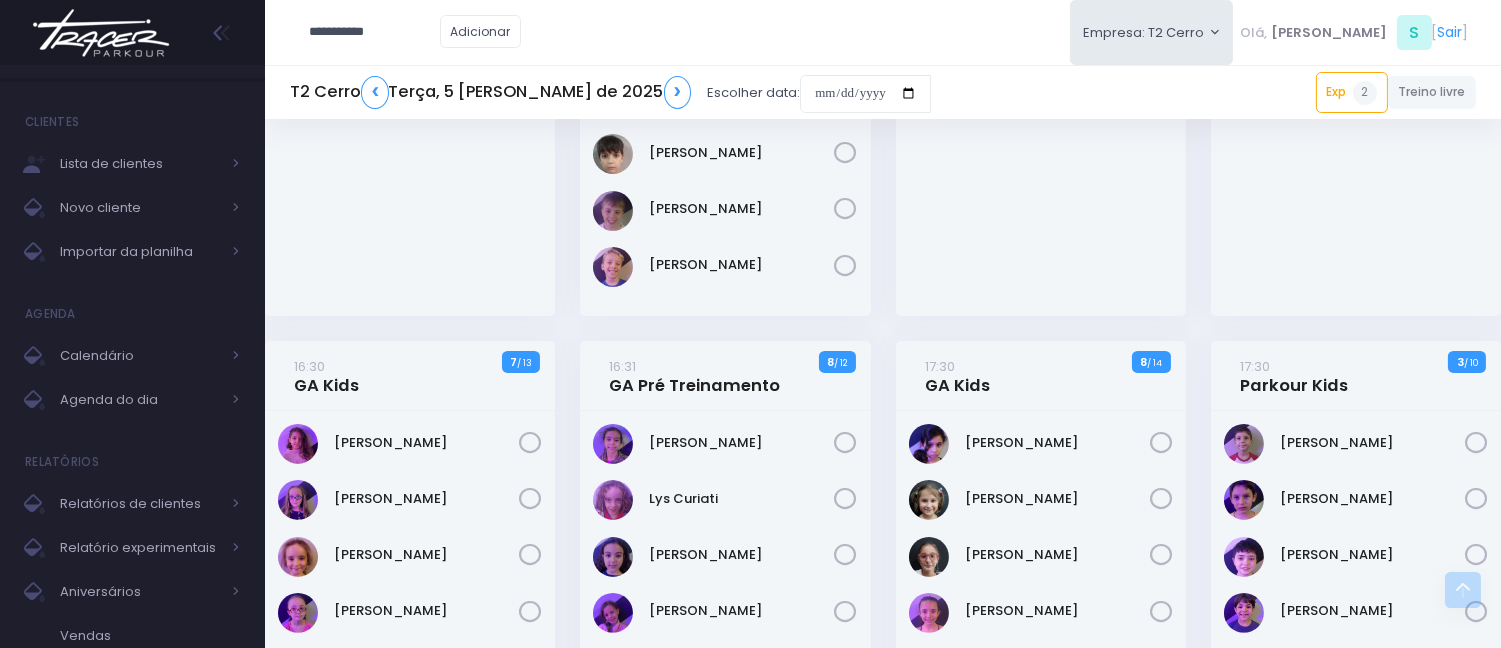 scroll, scrollTop: 777, scrollLeft: 0, axis: vertical 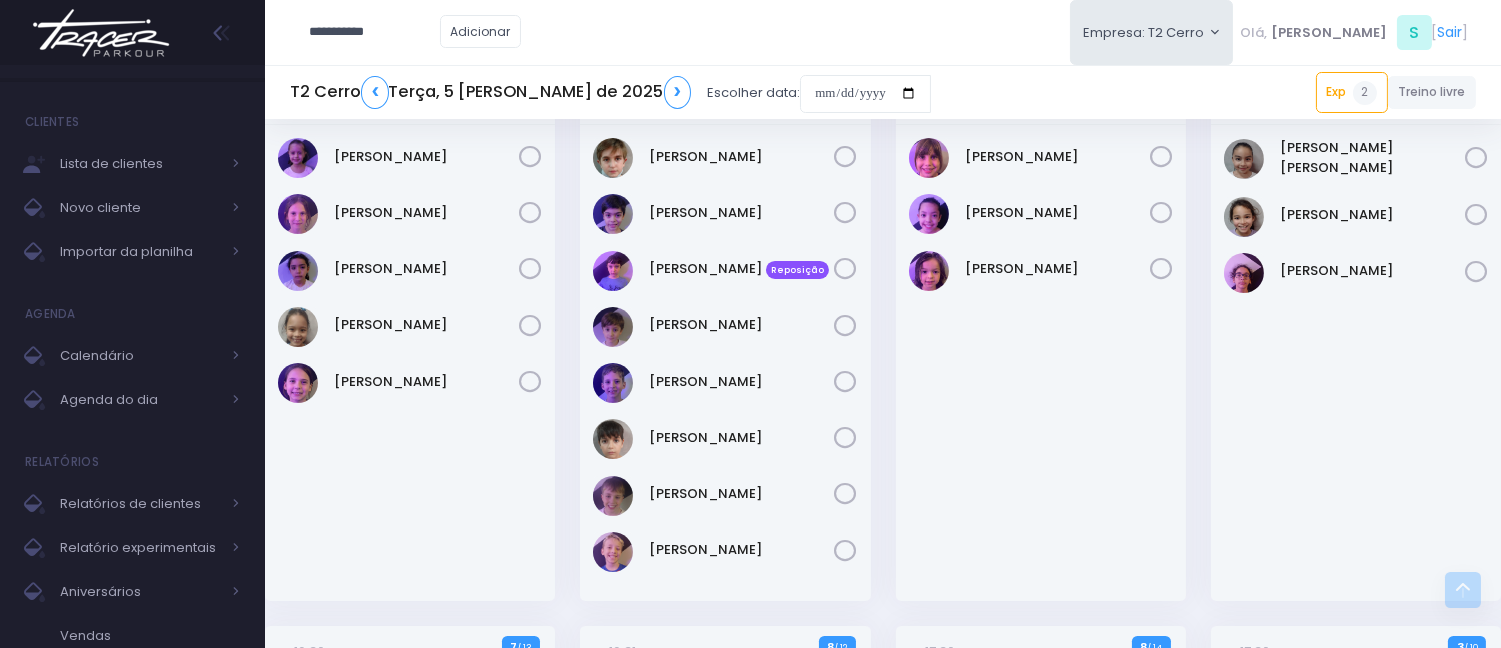 click on "**********" at bounding box center [375, 32] 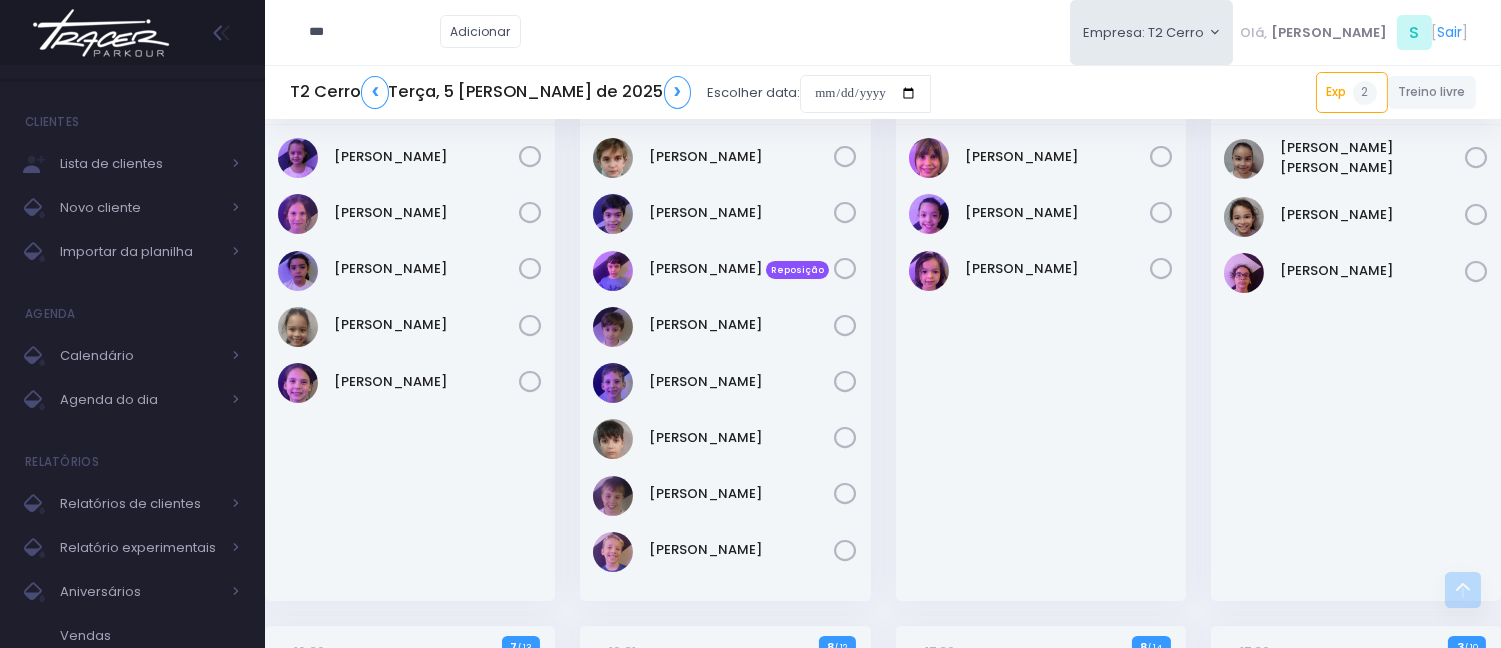 type on "*" 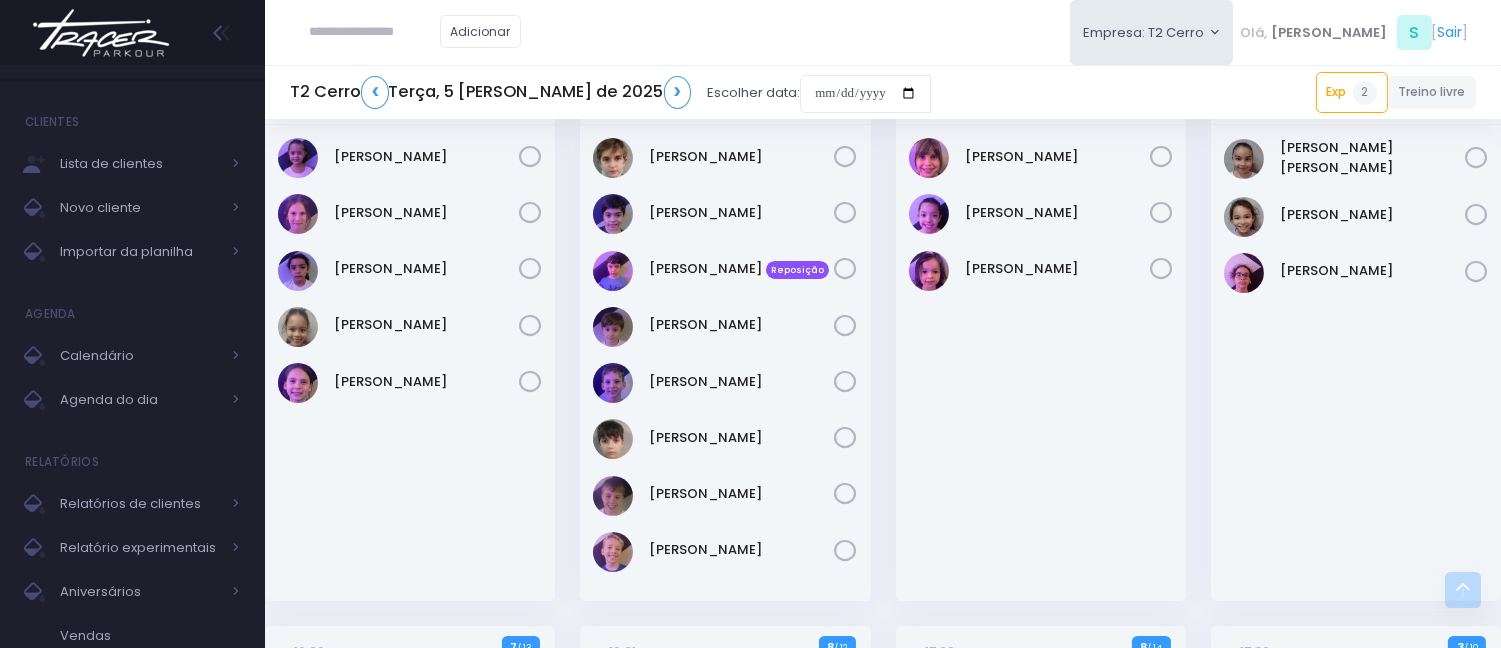 paste on "*********" 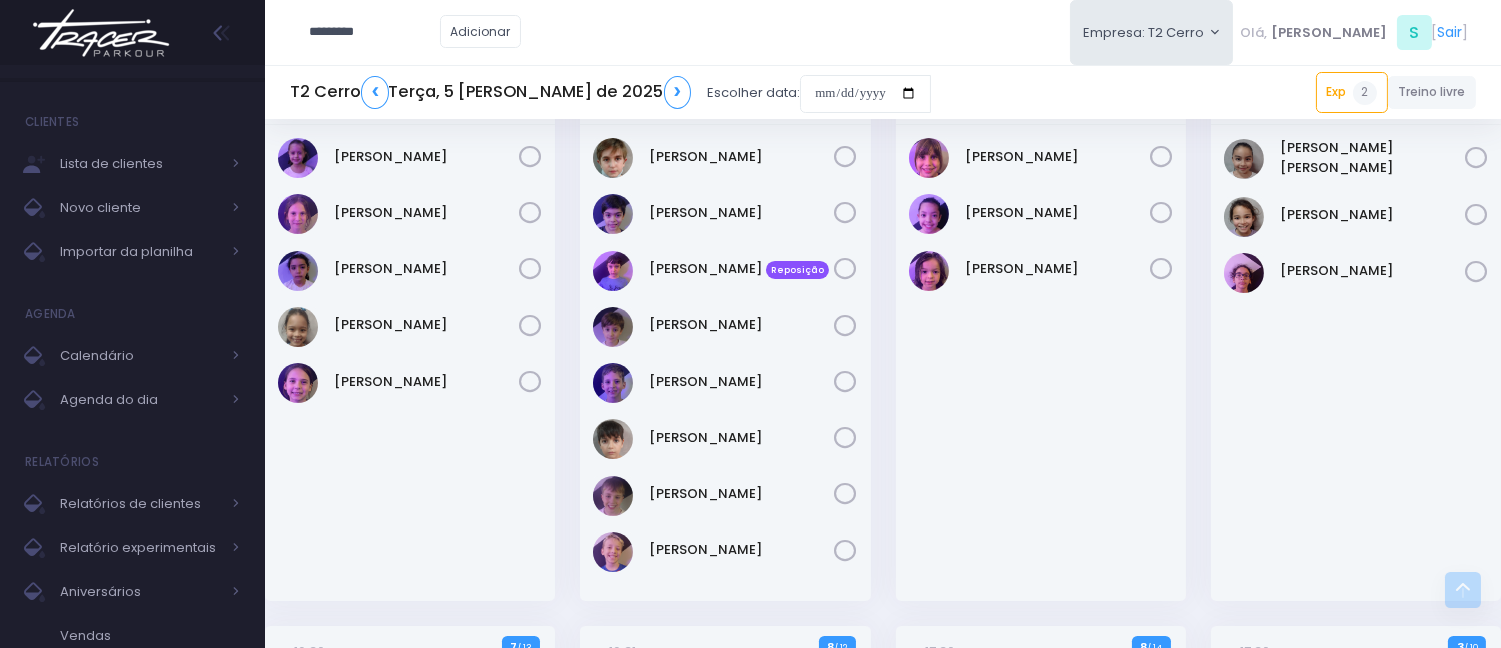 click on "Manuela Cardoso" at bounding box center (1041, 363) 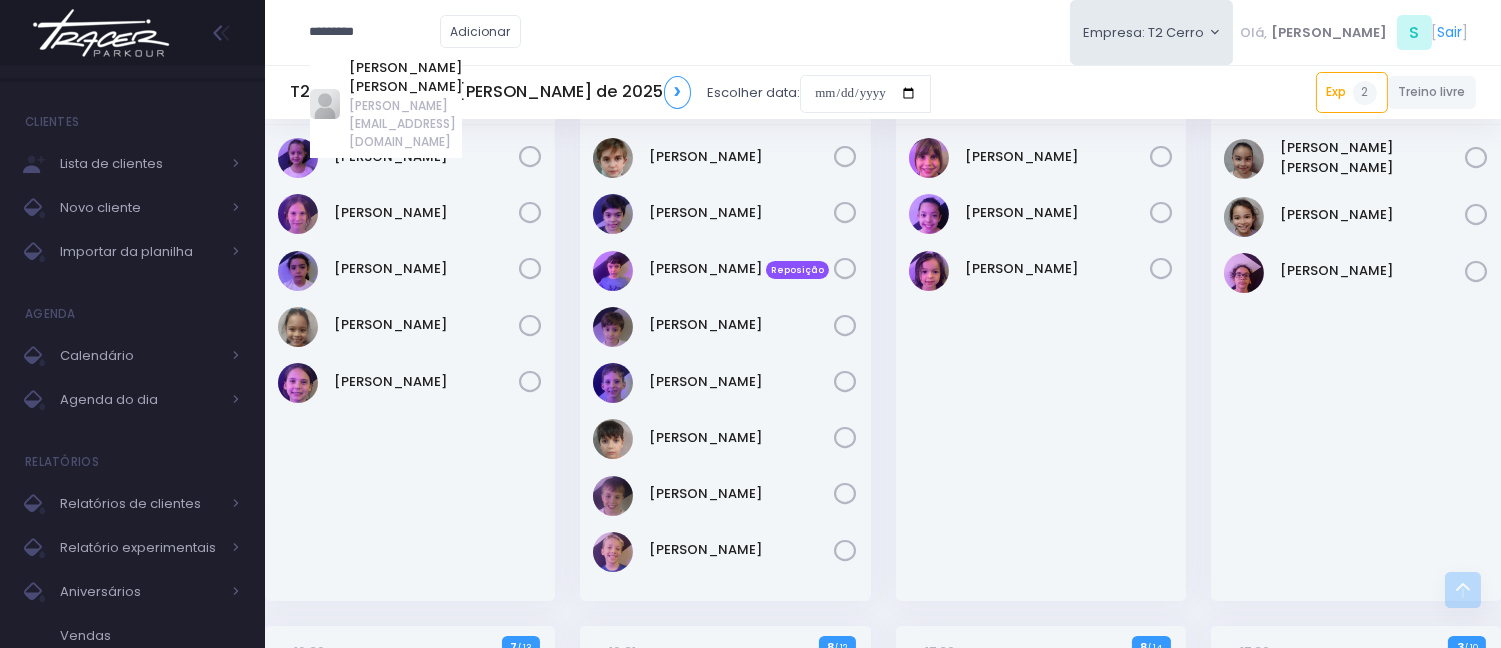 click on "*********" at bounding box center (375, 32) 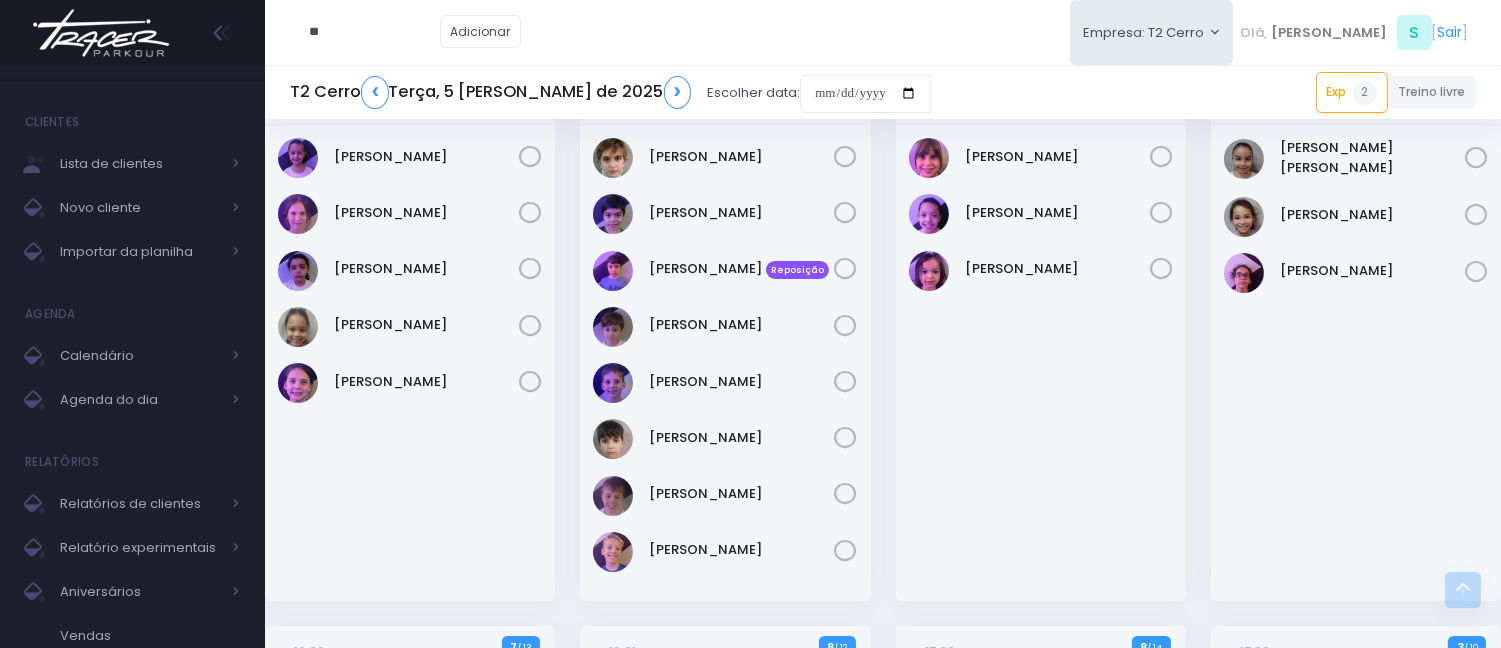 type on "*" 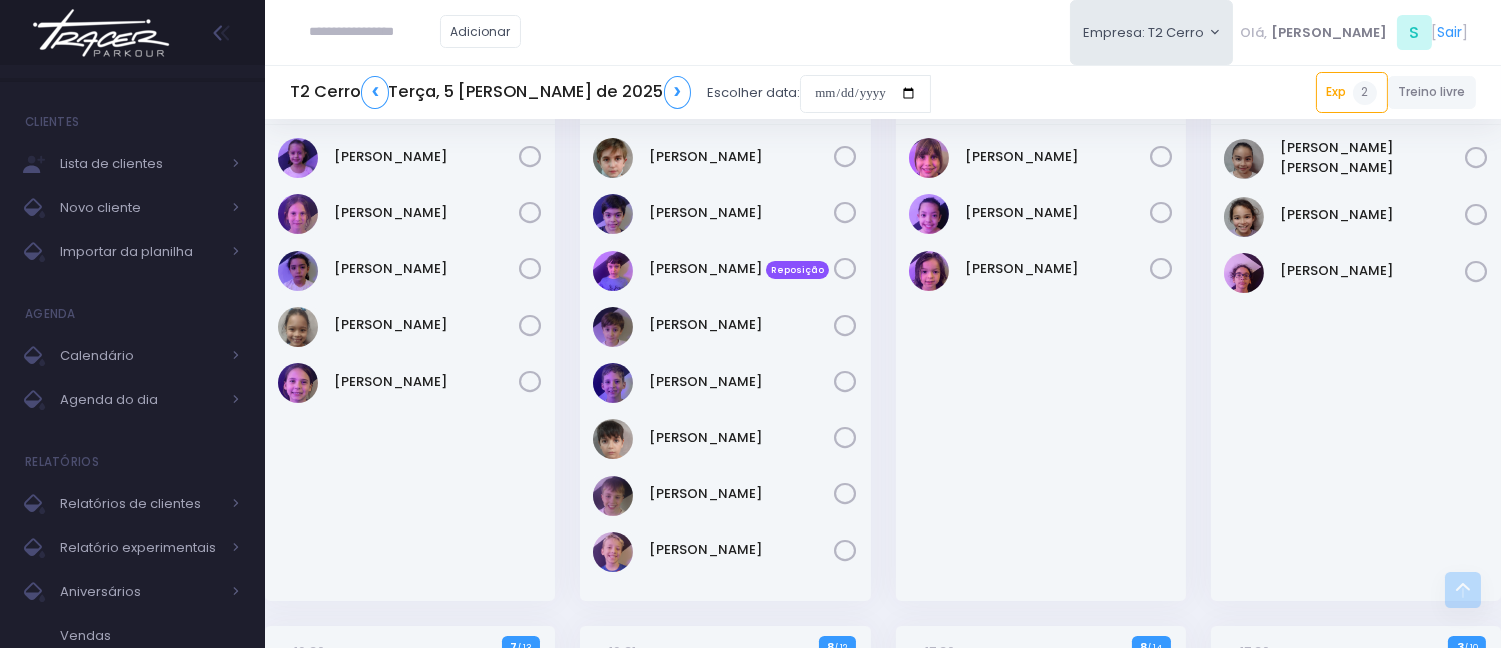 paste on "**********" 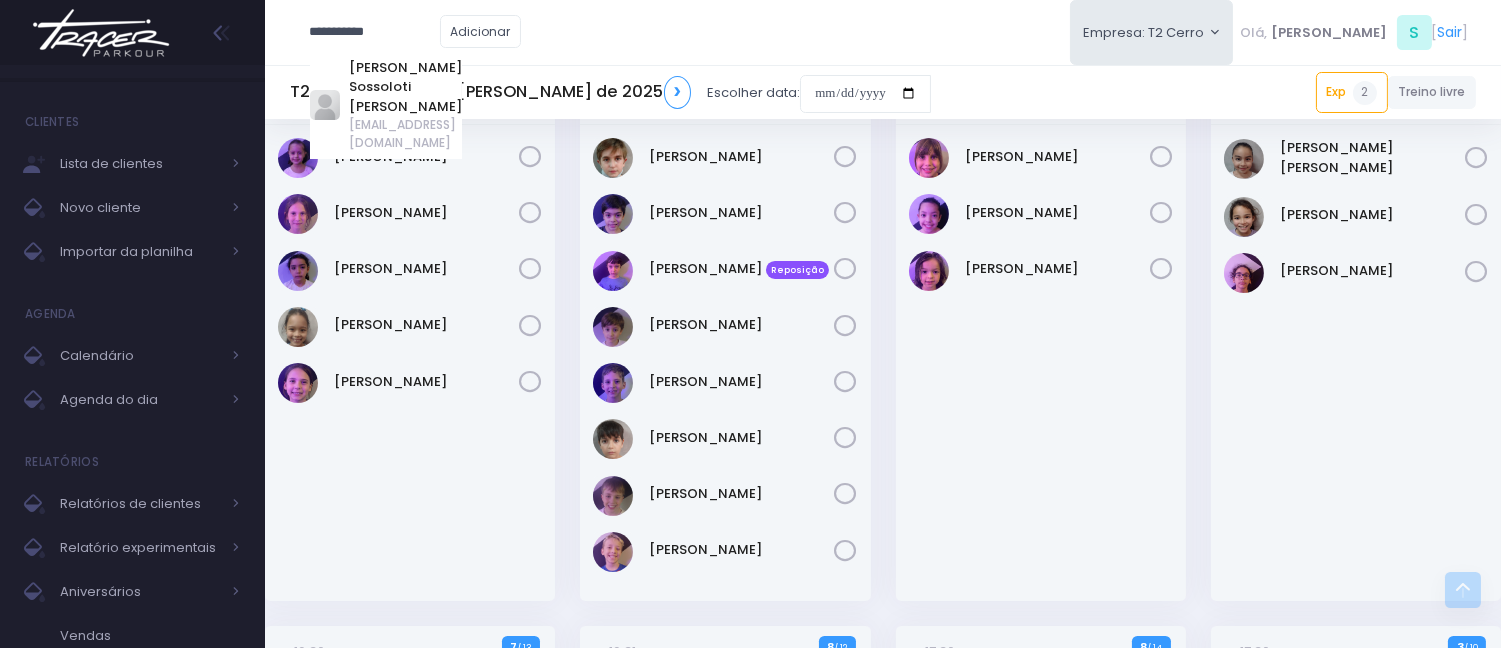 click on "**********" at bounding box center [375, 32] 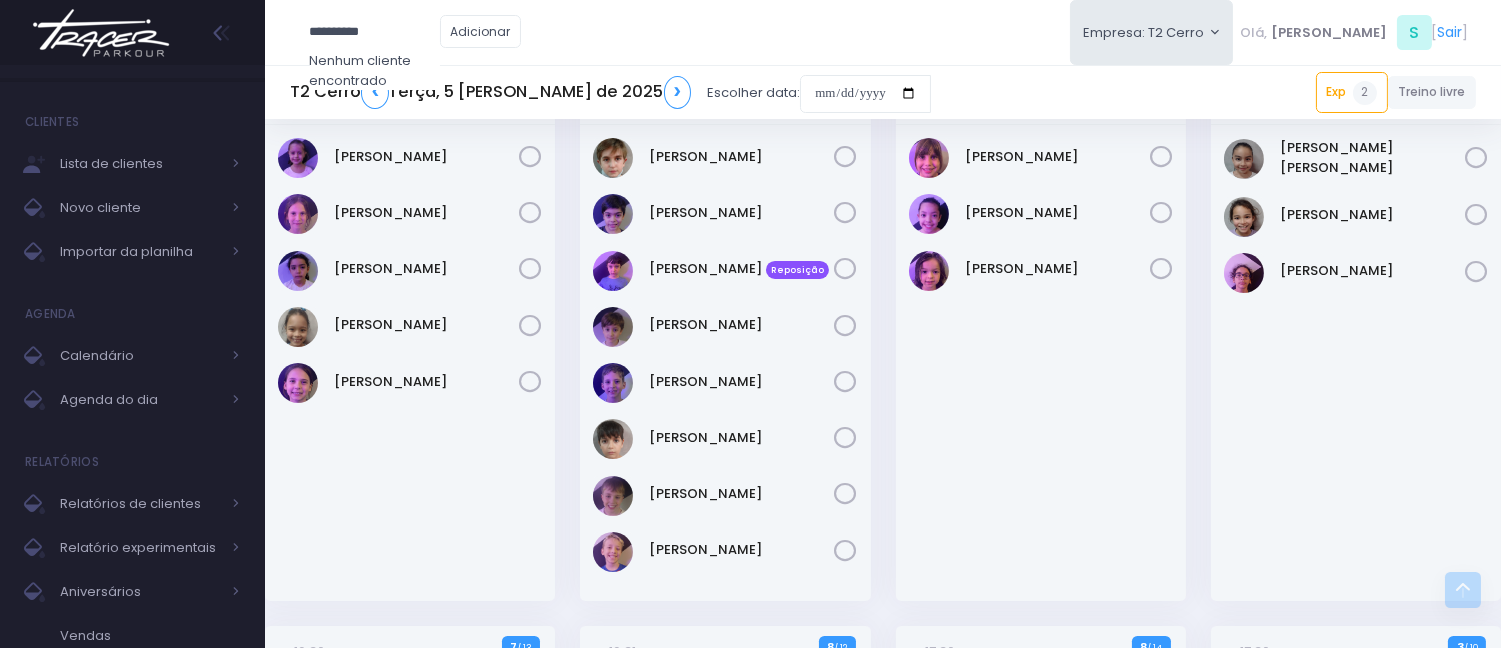 type on "*********" 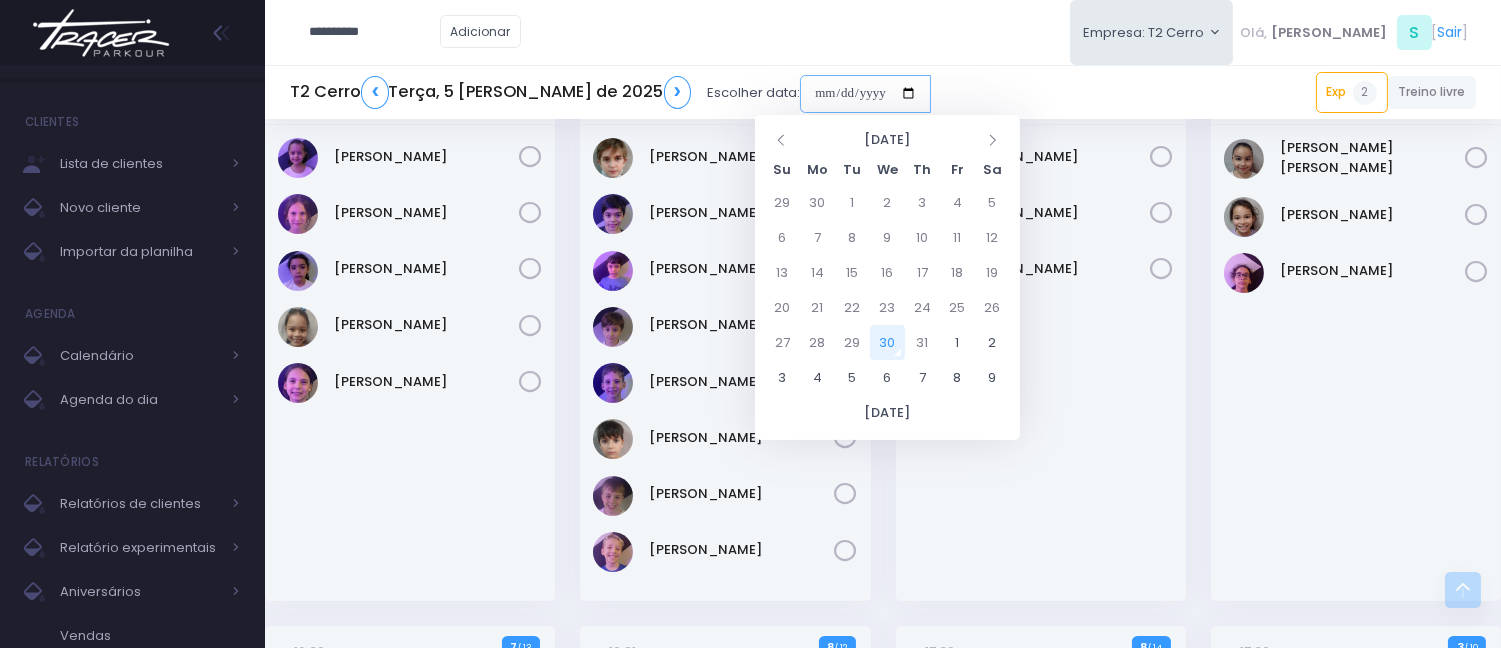 click at bounding box center [865, 94] 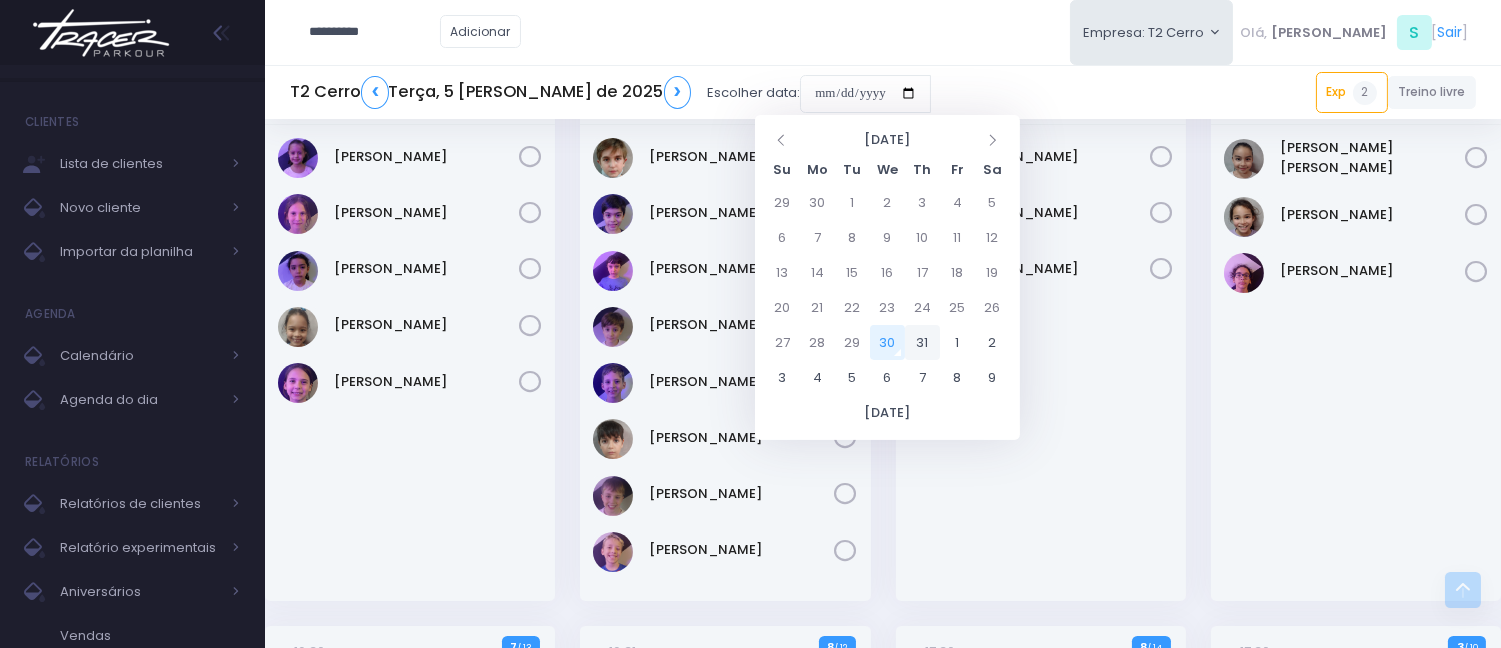 click on "31" at bounding box center (922, 342) 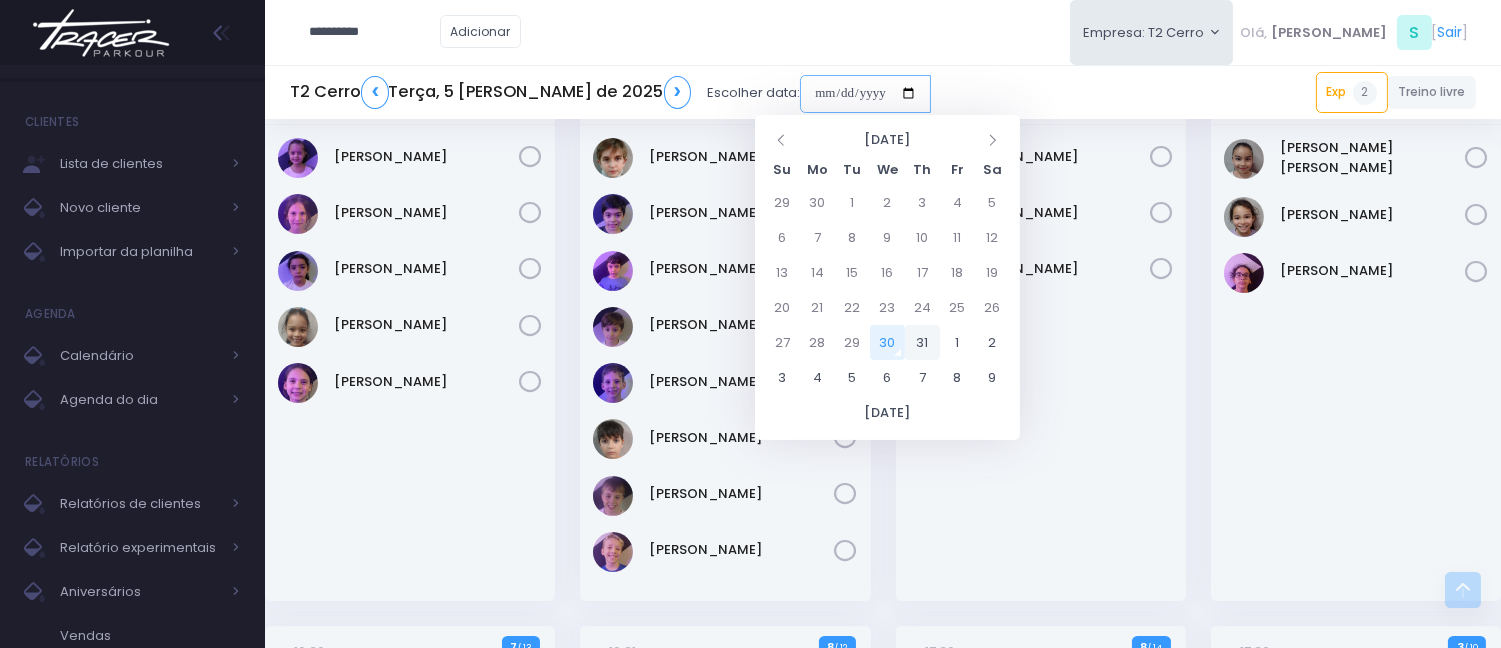 type on "**********" 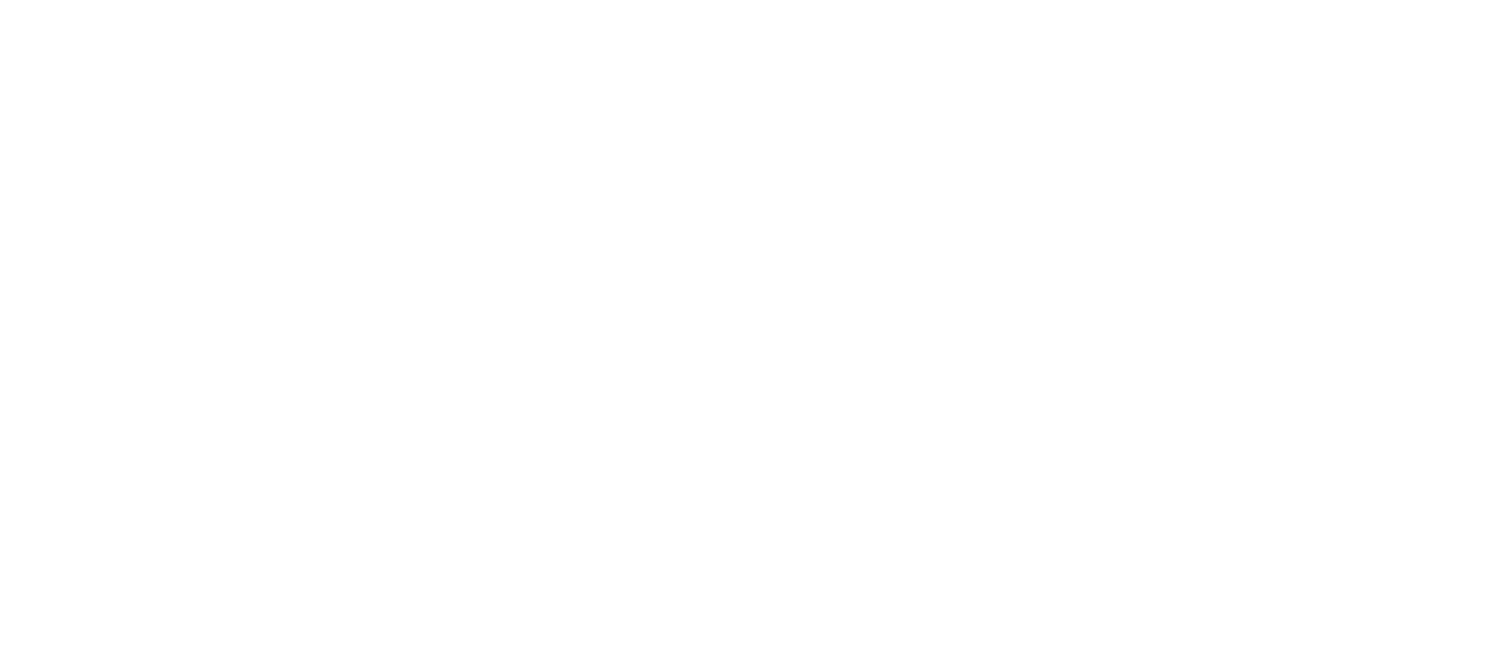 scroll, scrollTop: 0, scrollLeft: 0, axis: both 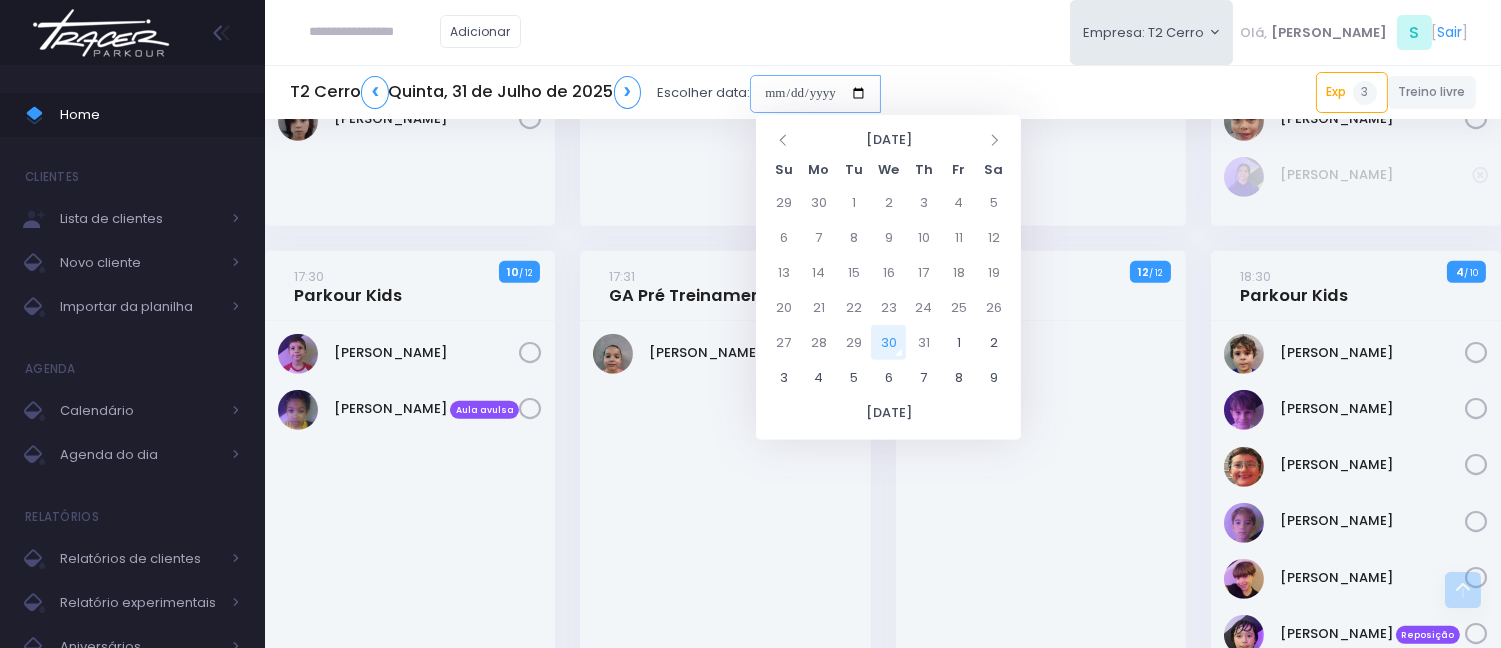 click at bounding box center (815, 94) 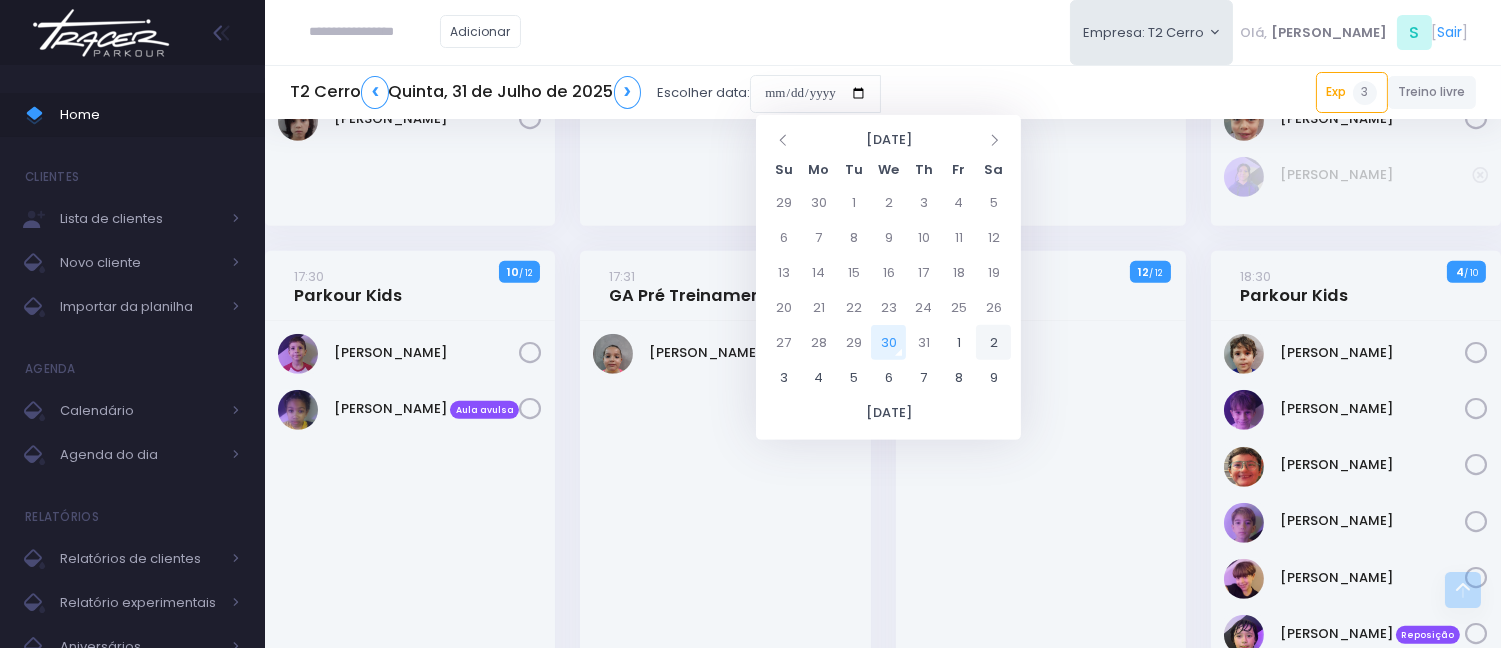 click on "2" at bounding box center (993, 342) 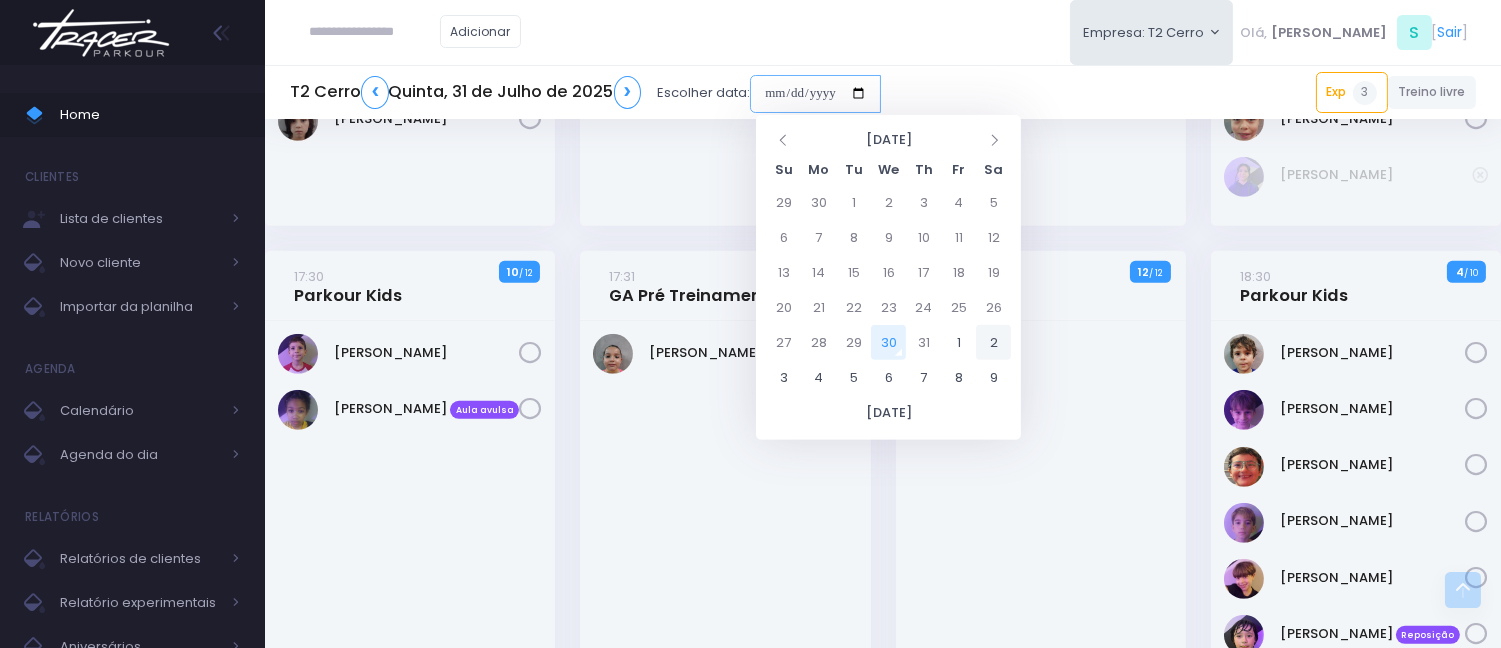 type on "**********" 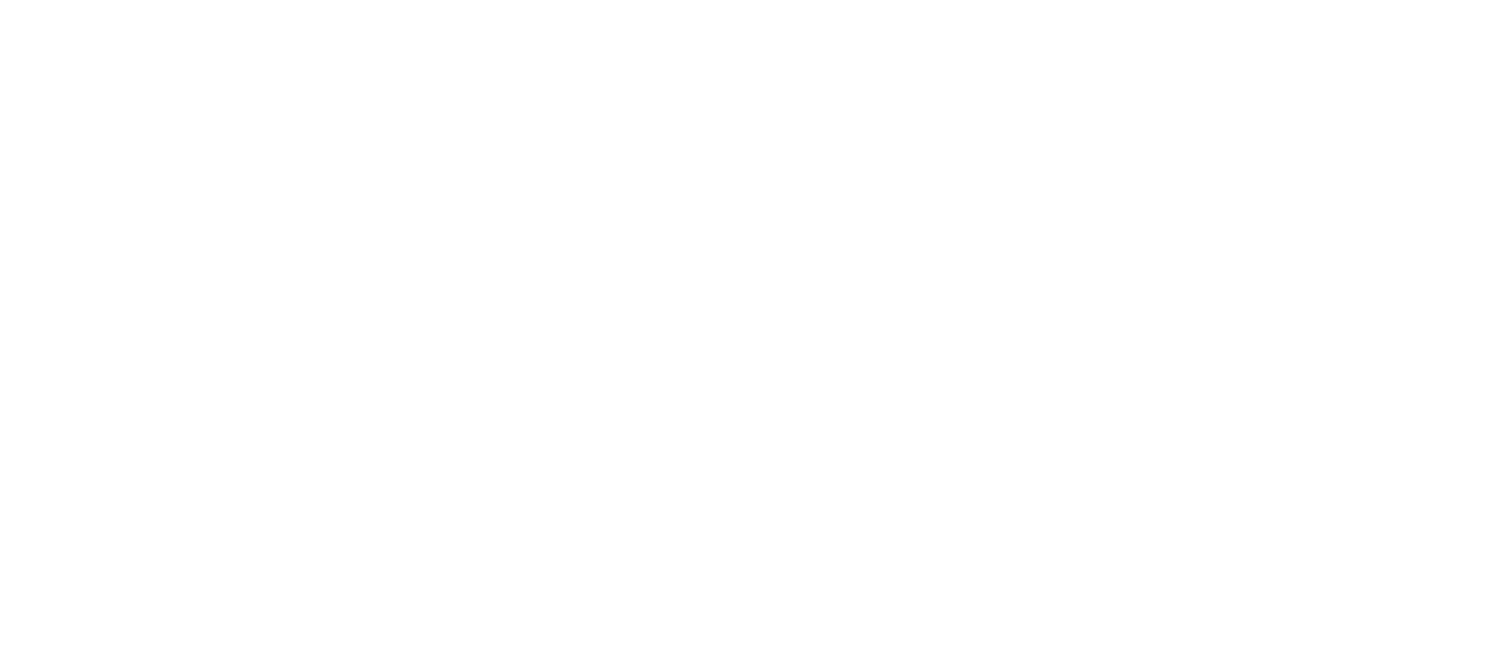 scroll, scrollTop: 0, scrollLeft: 0, axis: both 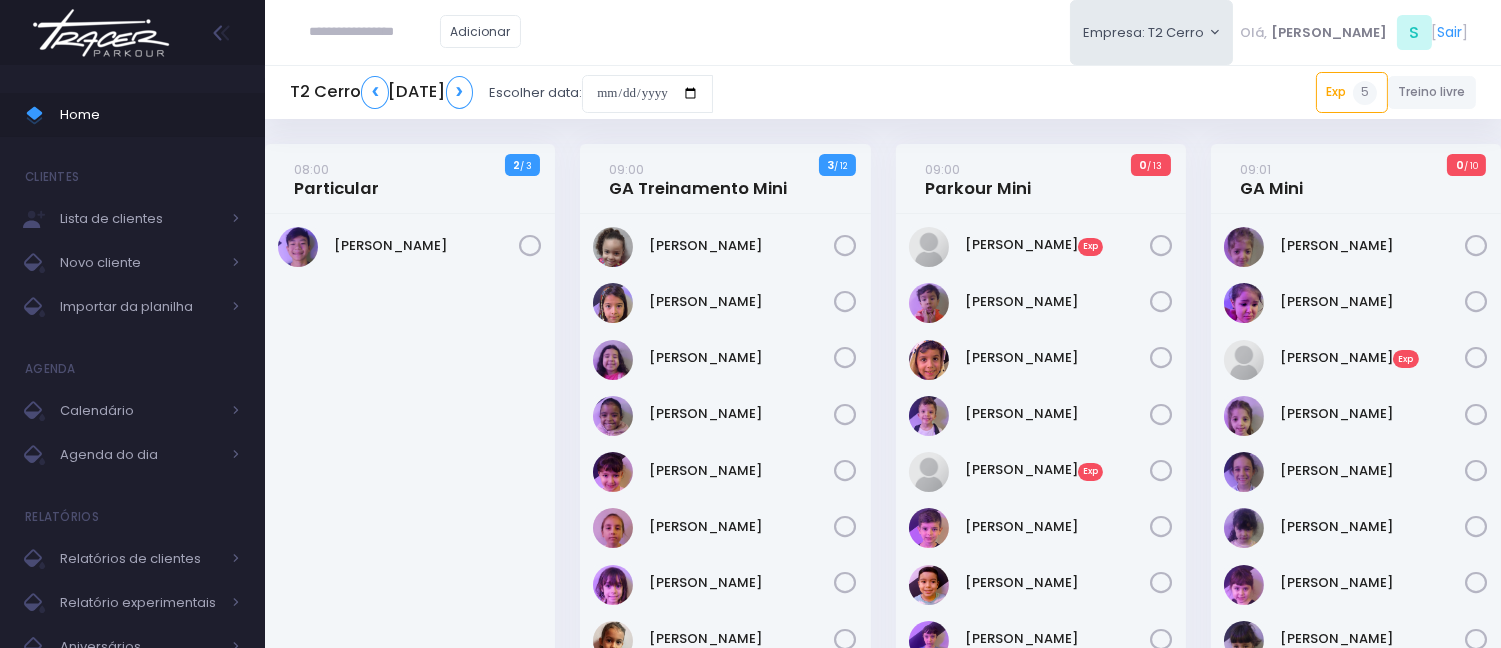 drag, startPoint x: 373, startPoint y: 22, endPoint x: 352, endPoint y: 11, distance: 23.70654 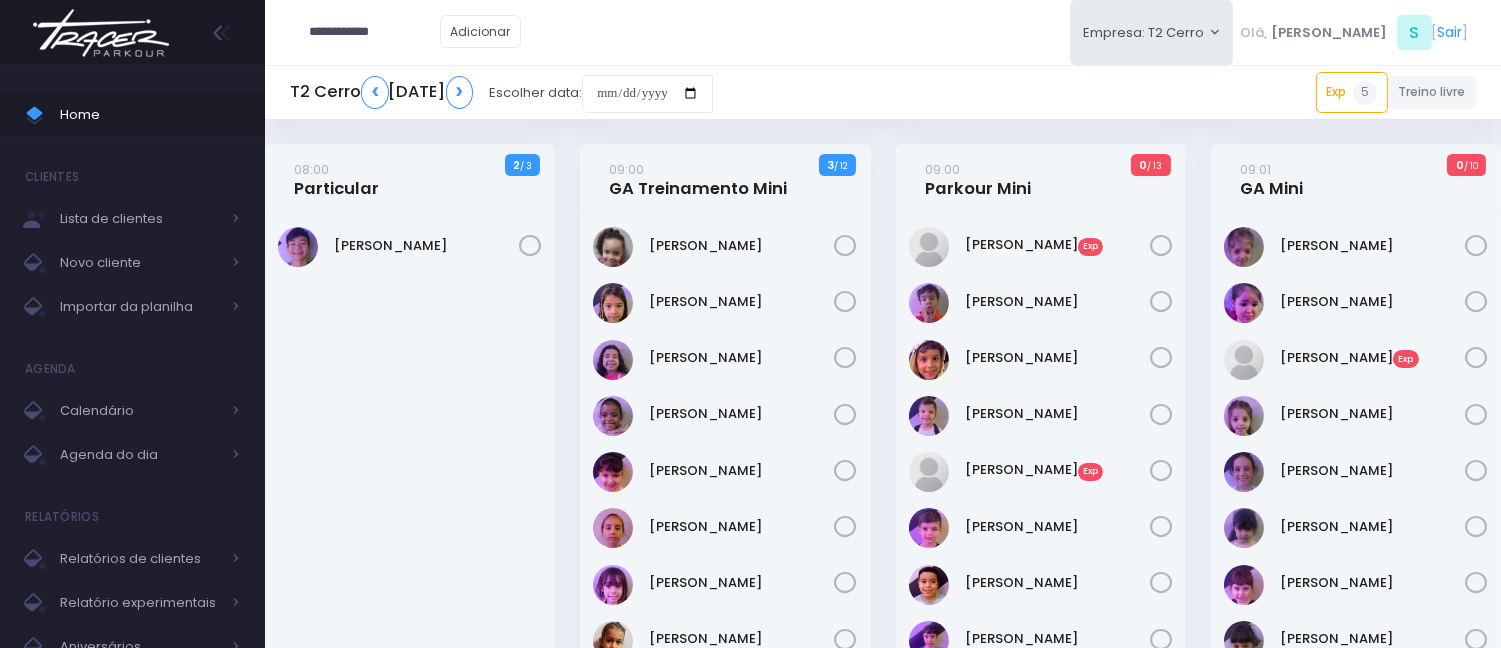 type on "**********" 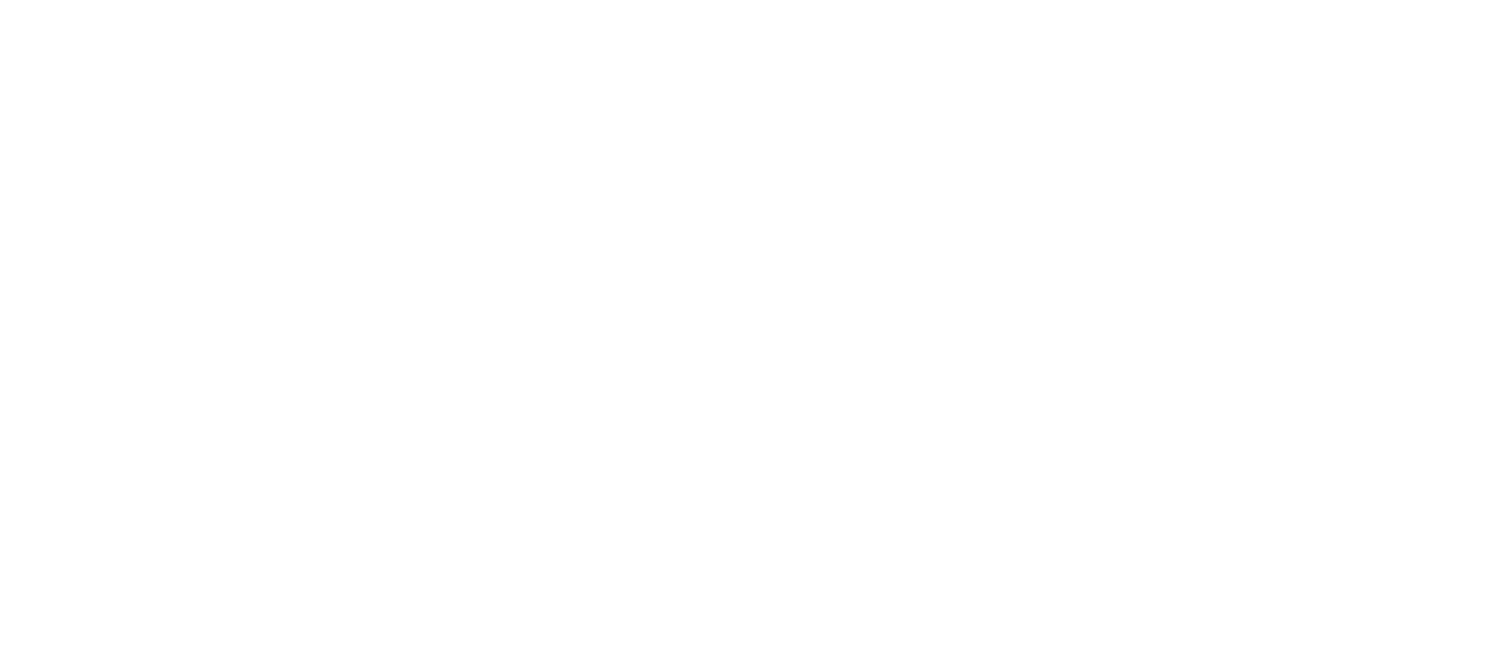 scroll, scrollTop: 0, scrollLeft: 0, axis: both 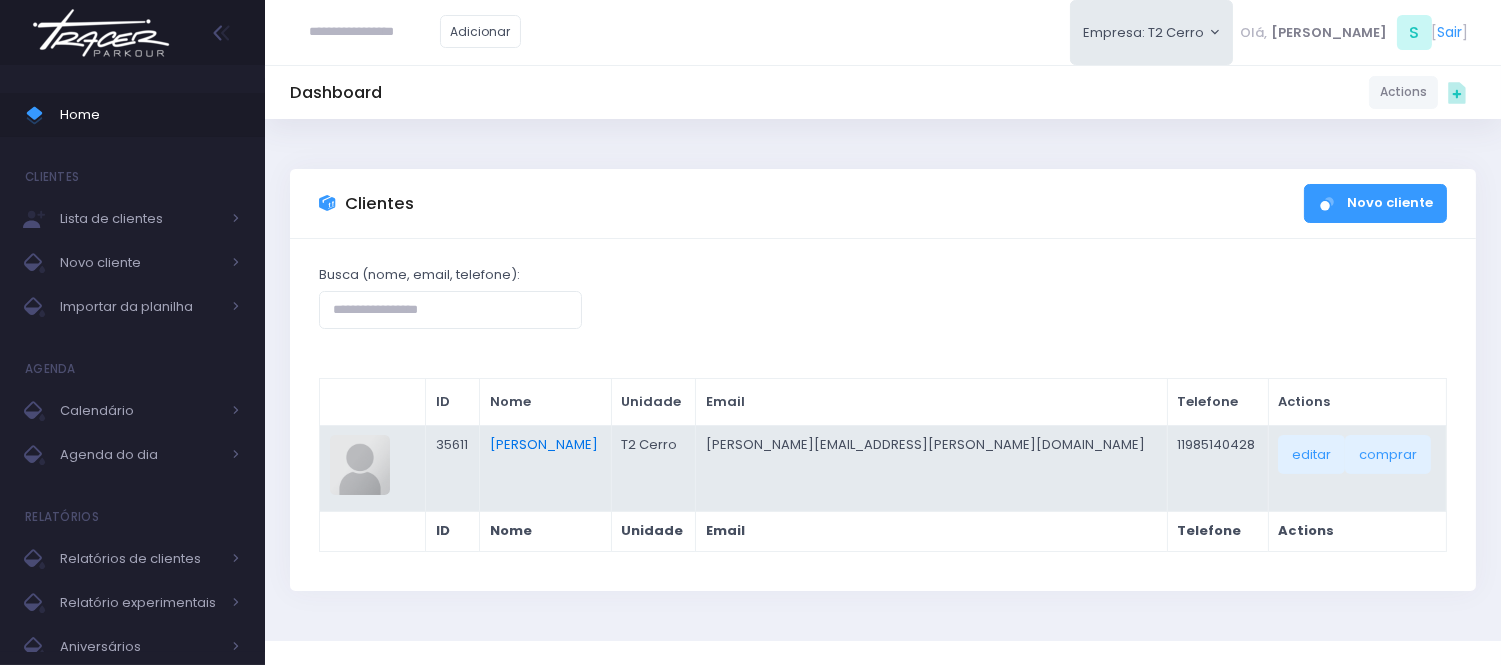 click on "[PERSON_NAME]" at bounding box center (544, 444) 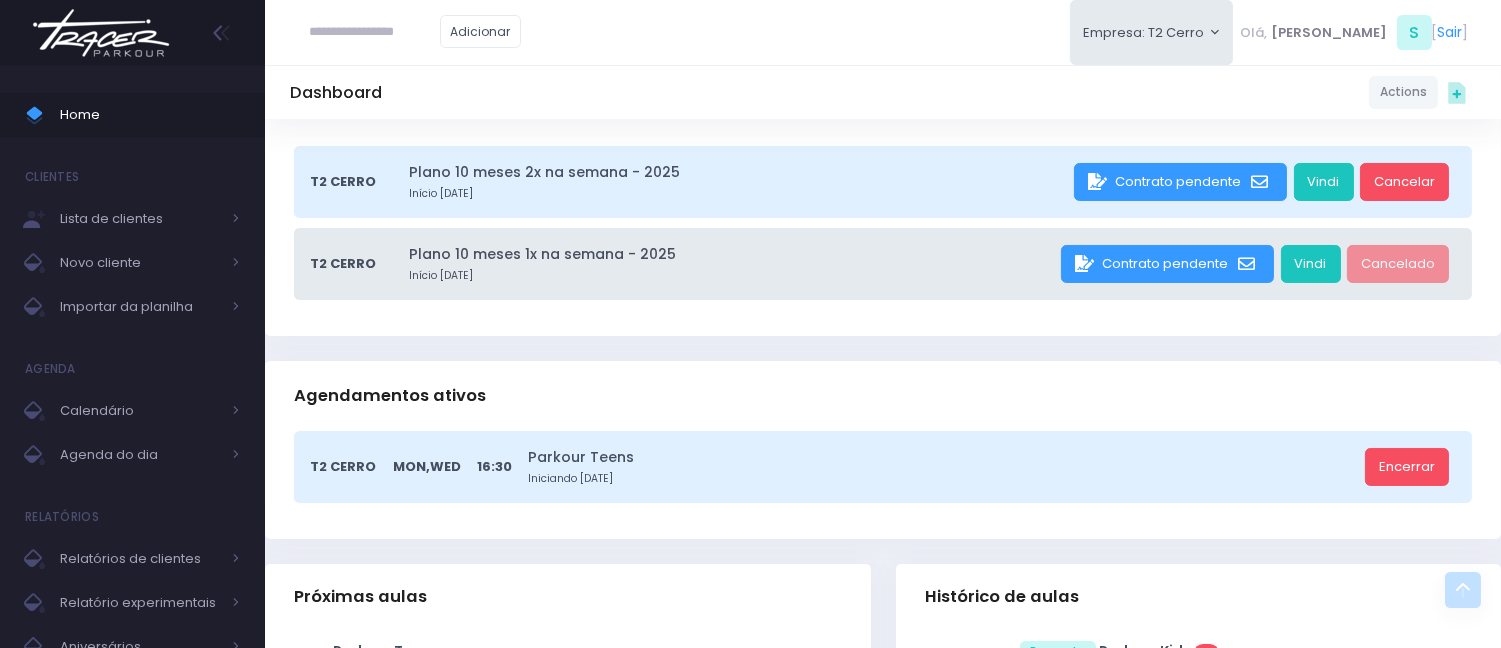 scroll, scrollTop: 111, scrollLeft: 0, axis: vertical 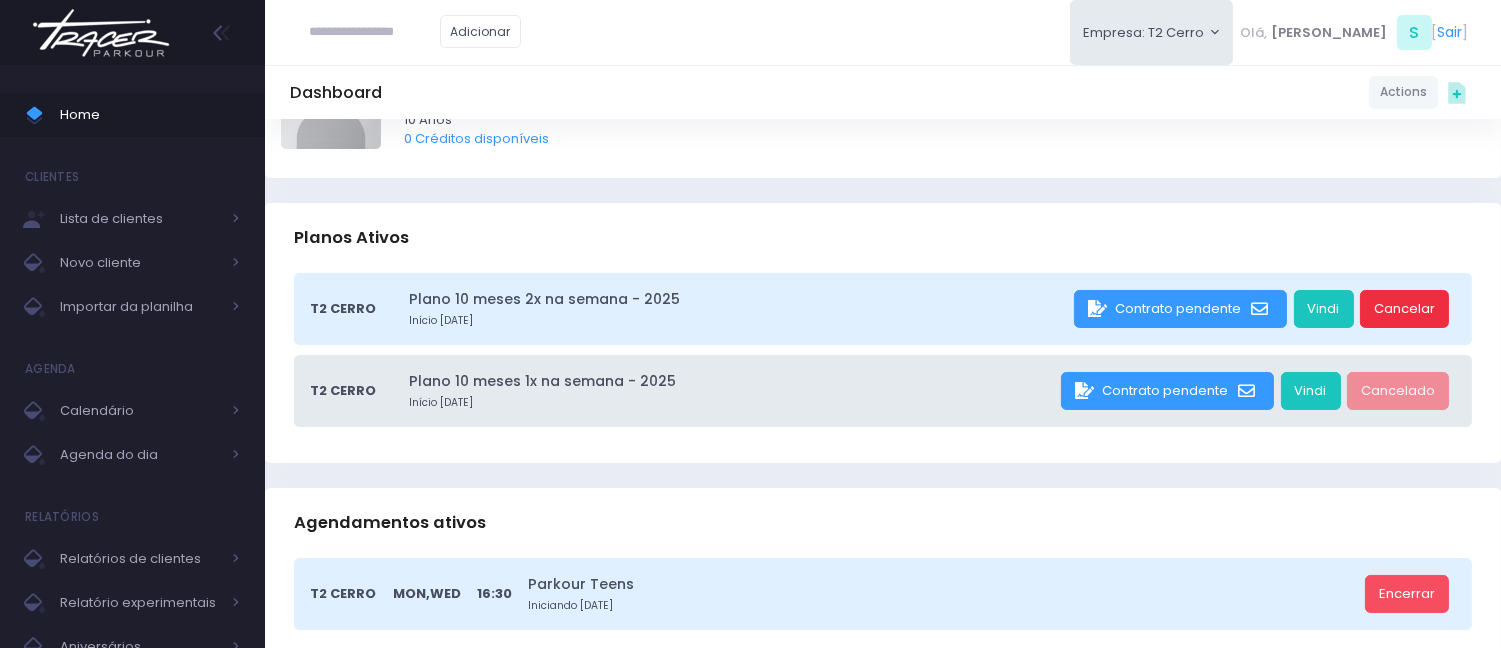 click on "Cancelar" at bounding box center (1404, 309) 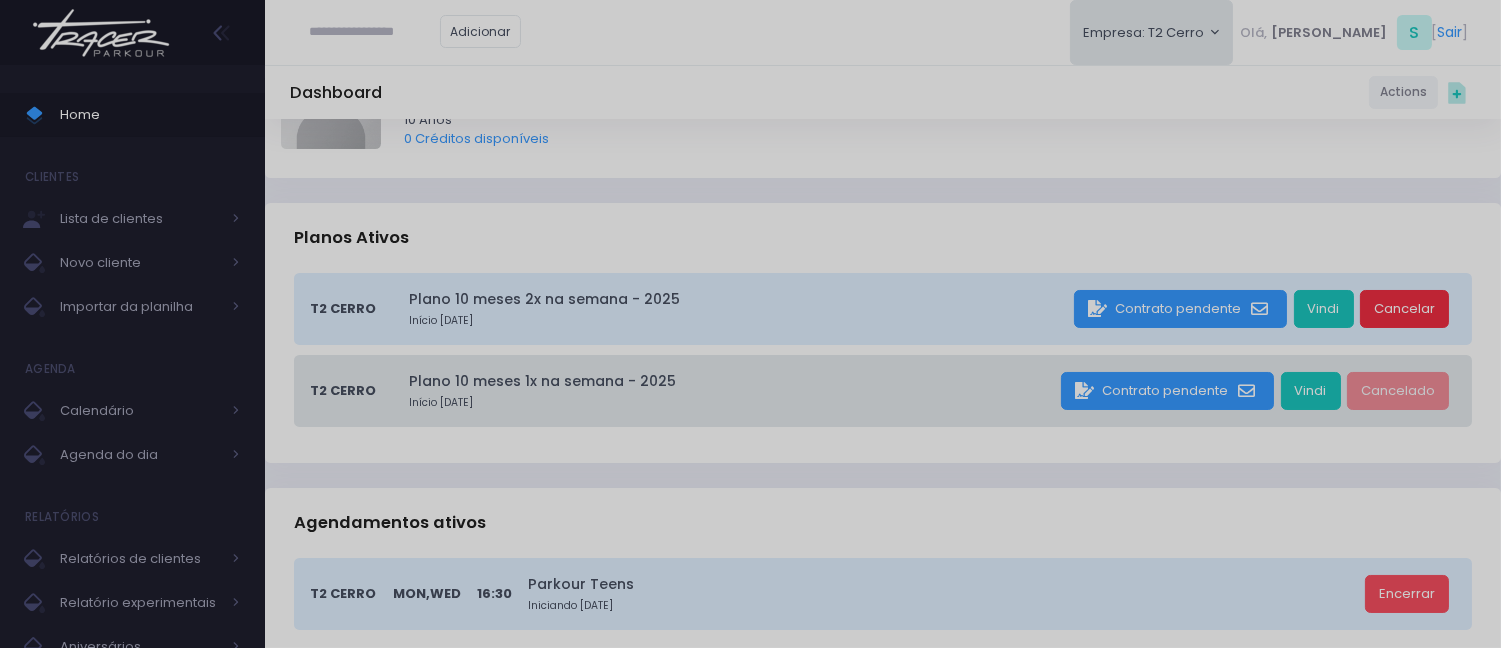 scroll, scrollTop: 0, scrollLeft: 0, axis: both 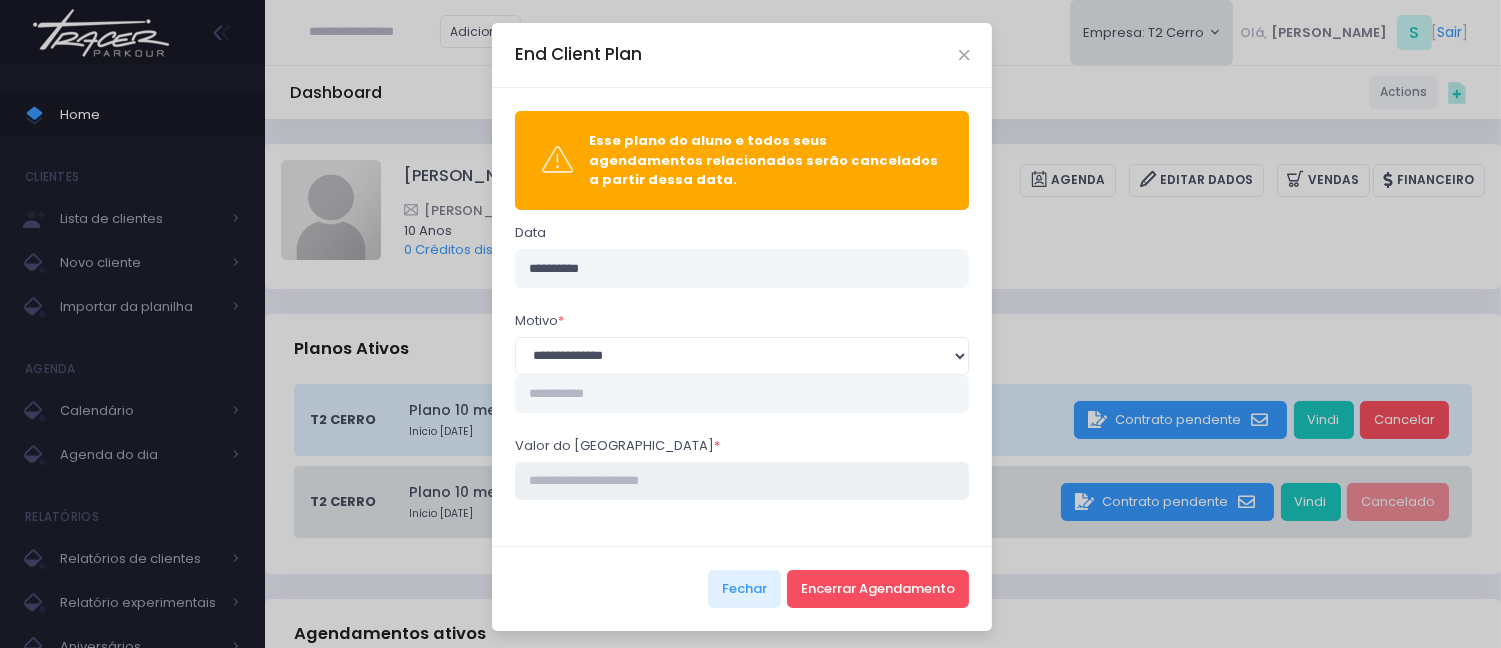 click on "Valor do estorno  *" at bounding box center (742, 481) 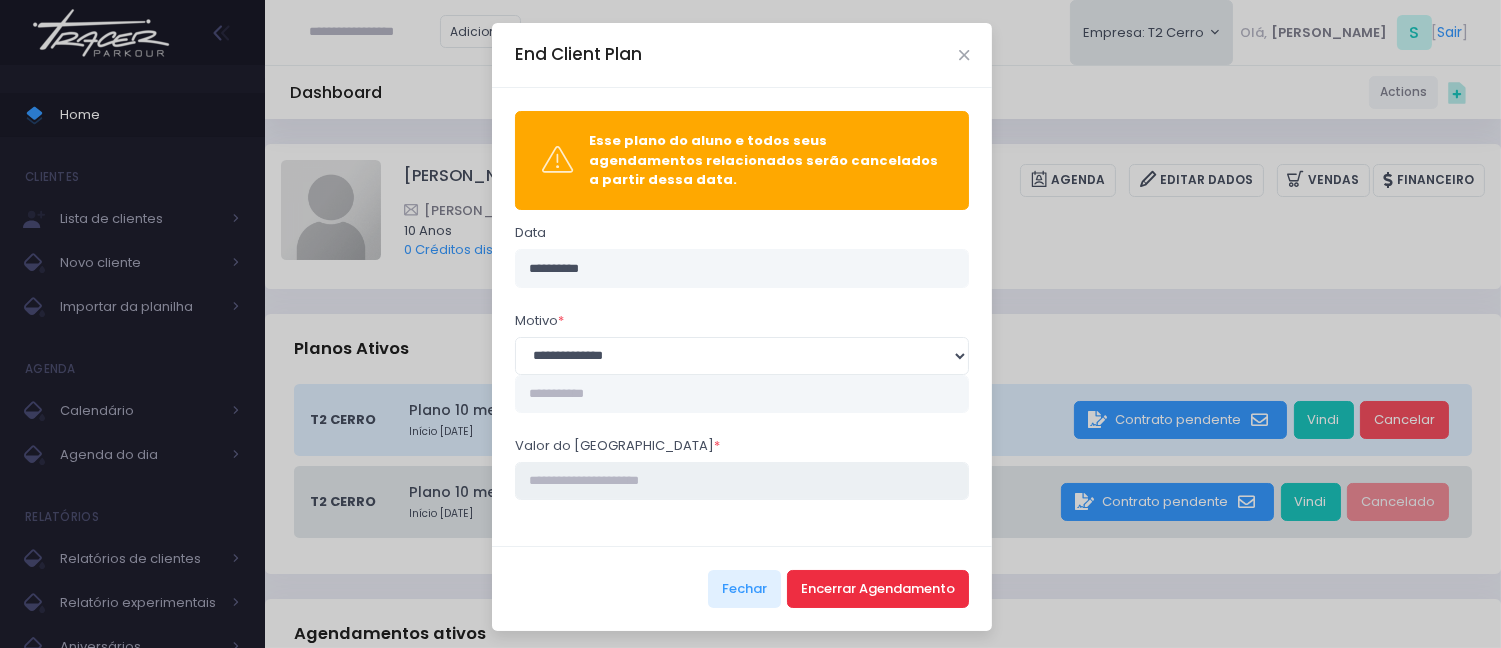 type on "***" 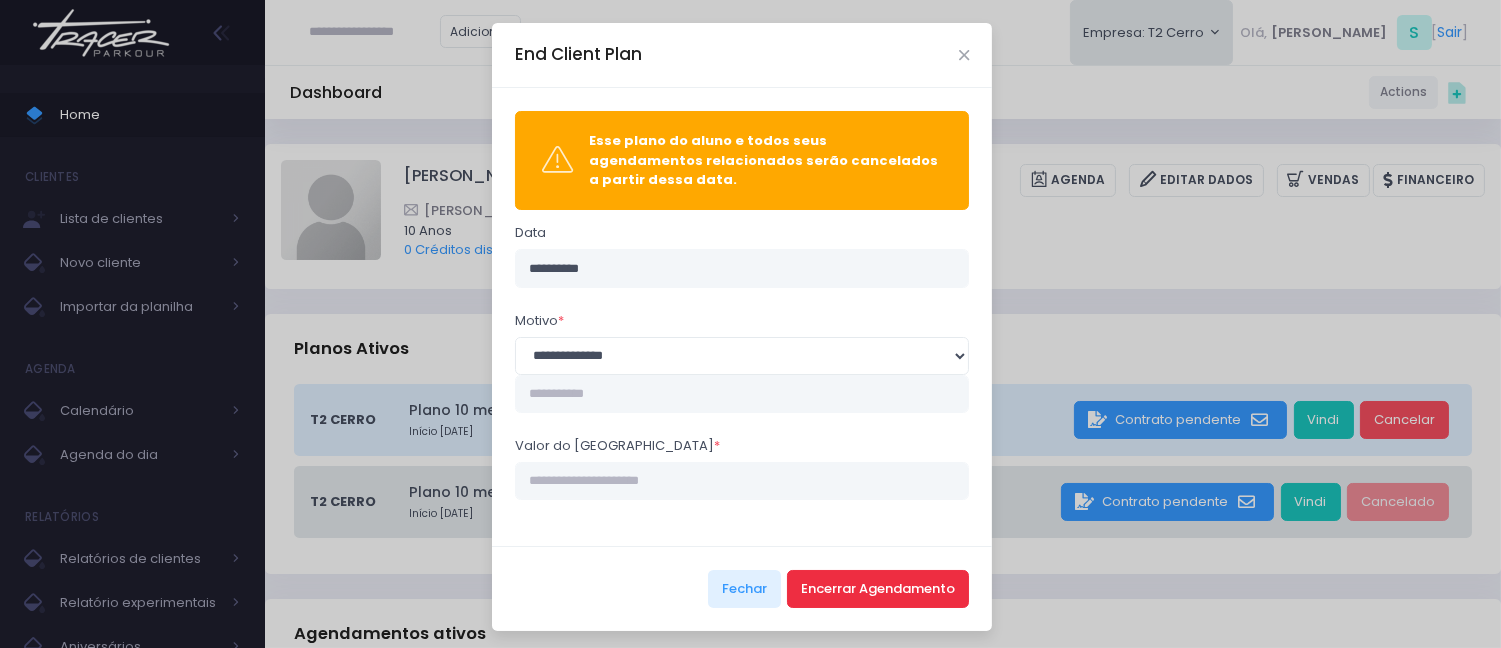click on "Encerrar Agendamento" at bounding box center [878, 589] 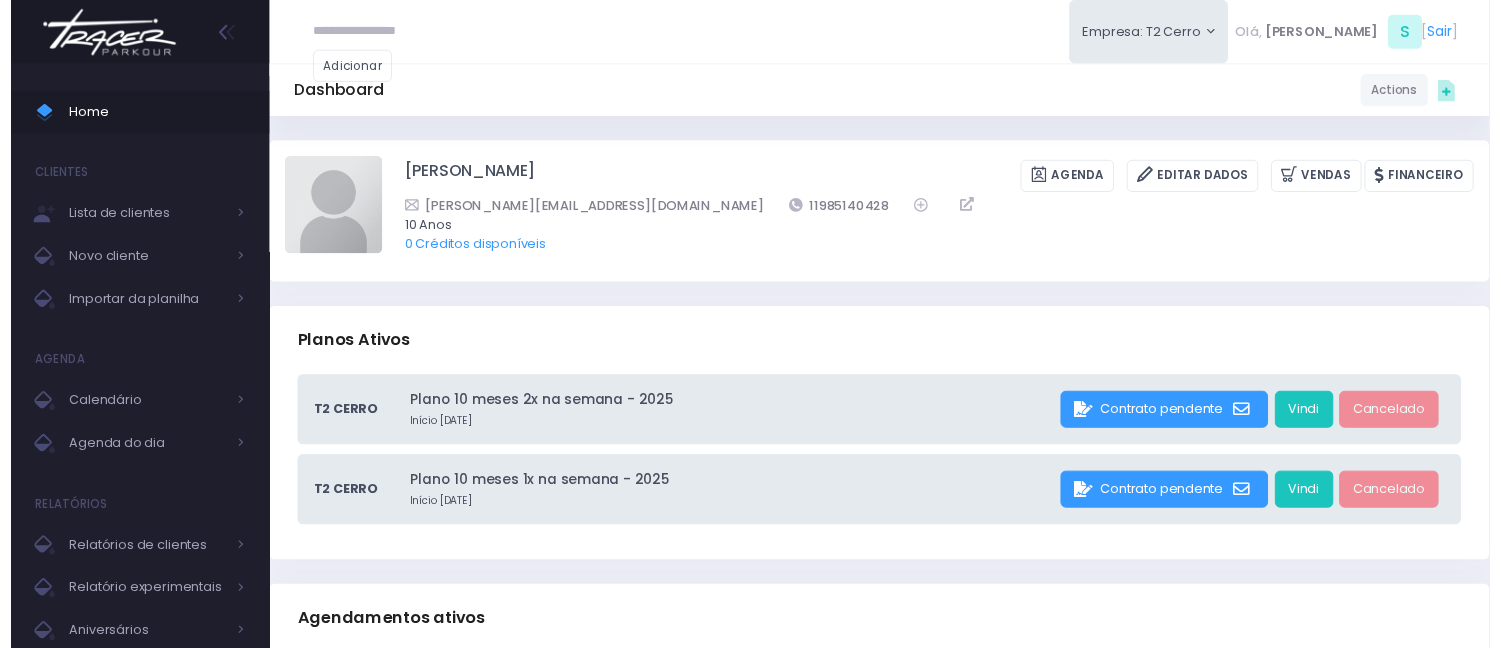 scroll, scrollTop: 0, scrollLeft: 0, axis: both 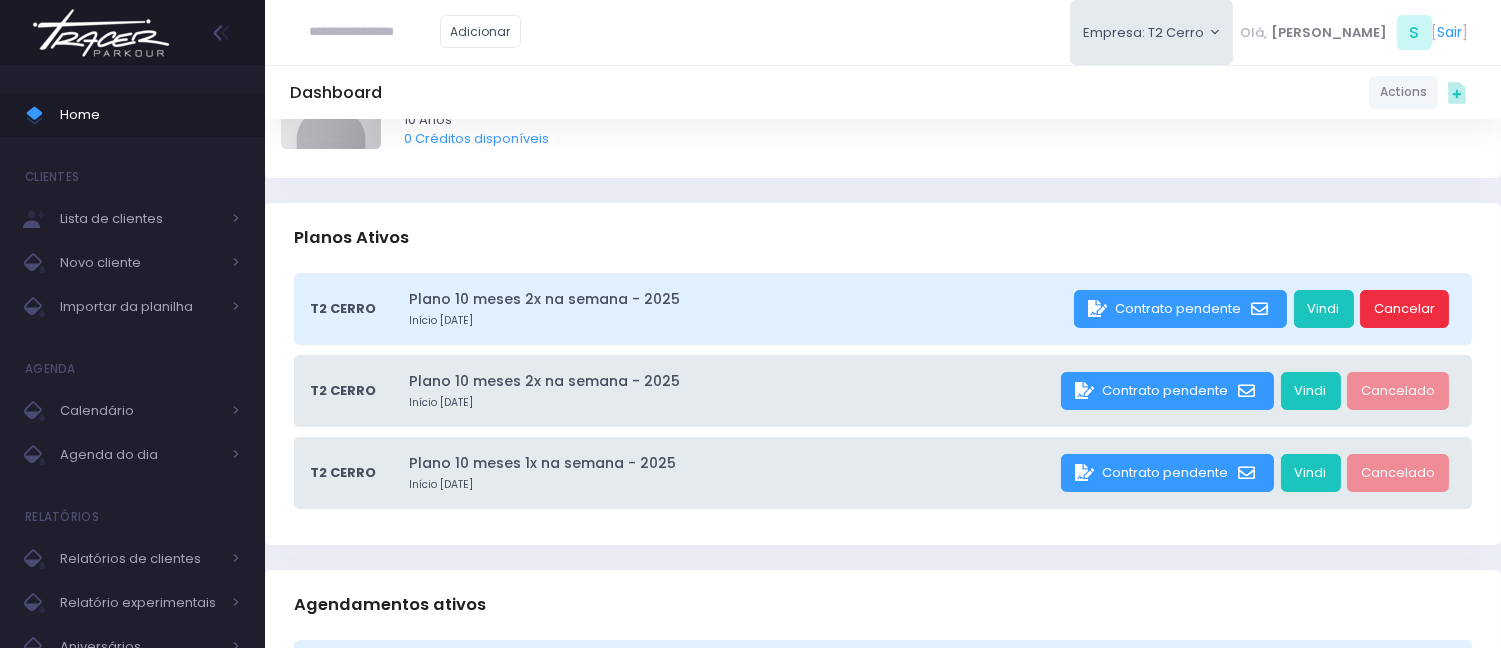 click on "Cancelar" at bounding box center [1404, 309] 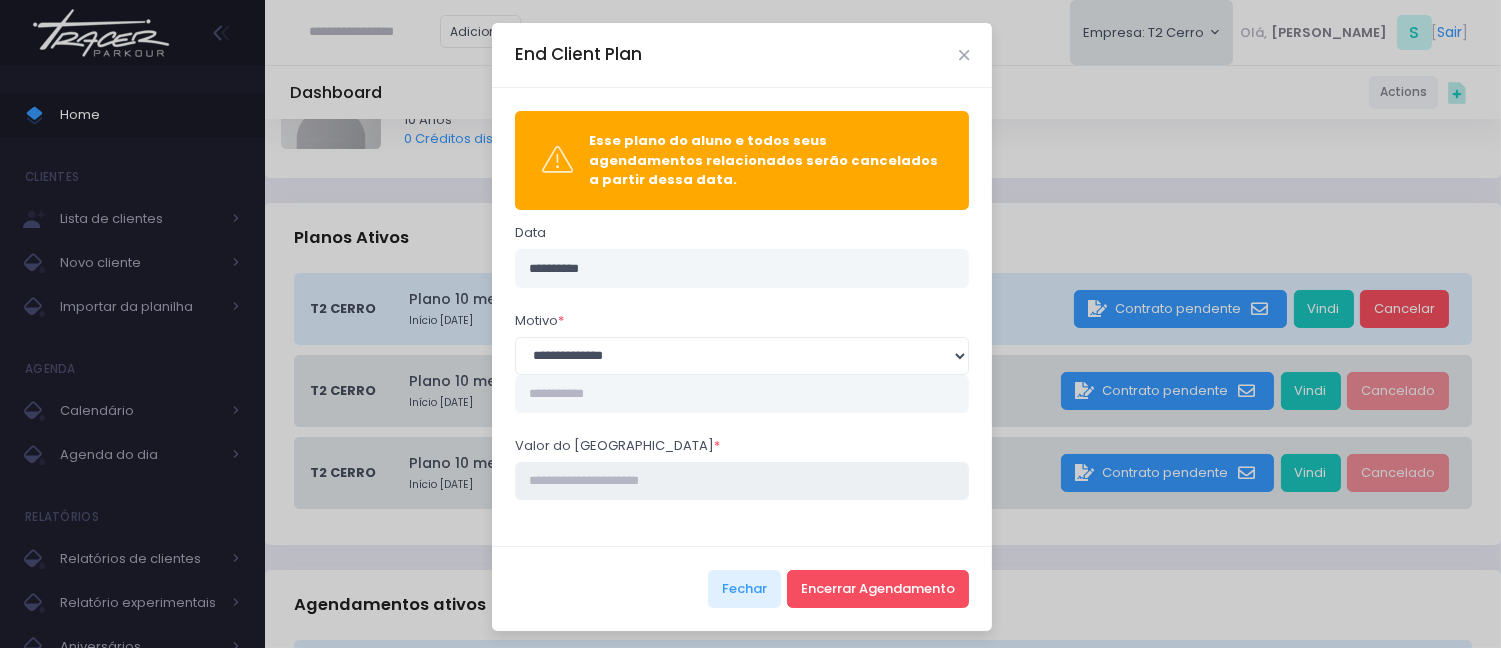 click on "Valor do estorno  *" at bounding box center [742, 481] 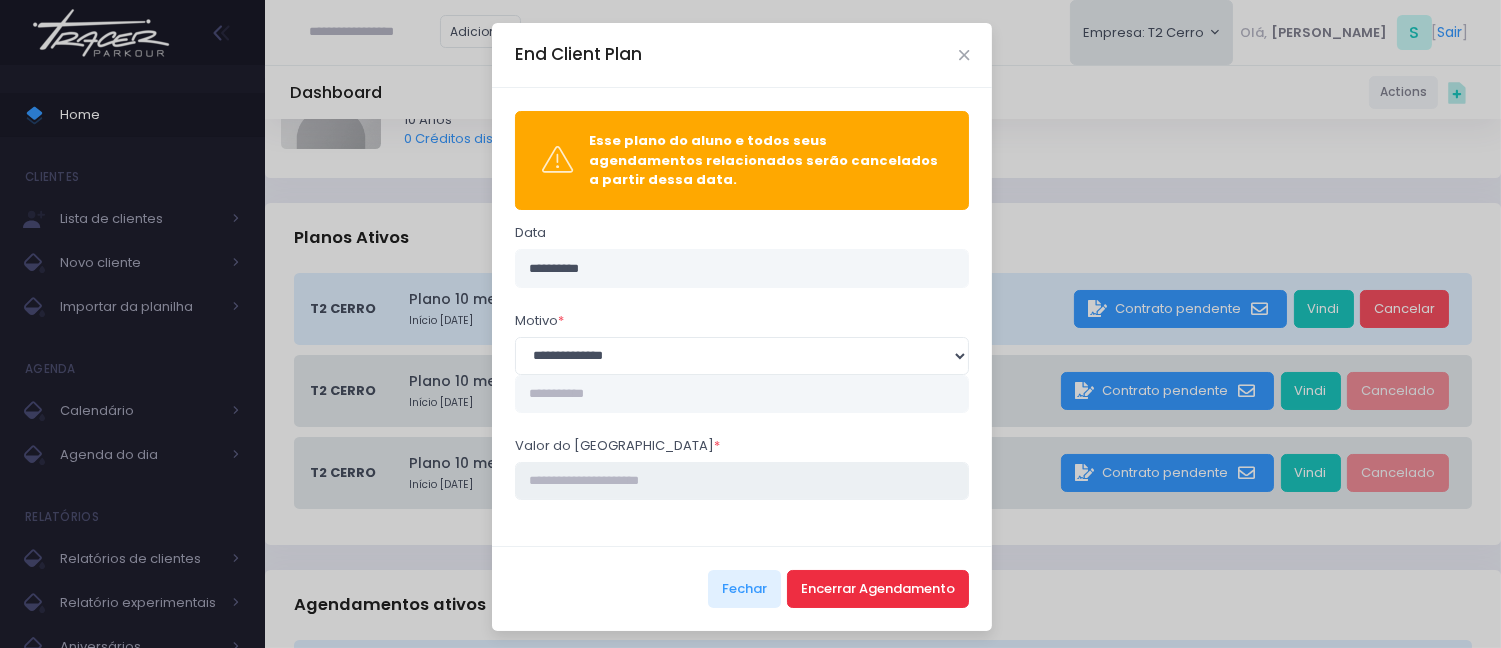 type on "****" 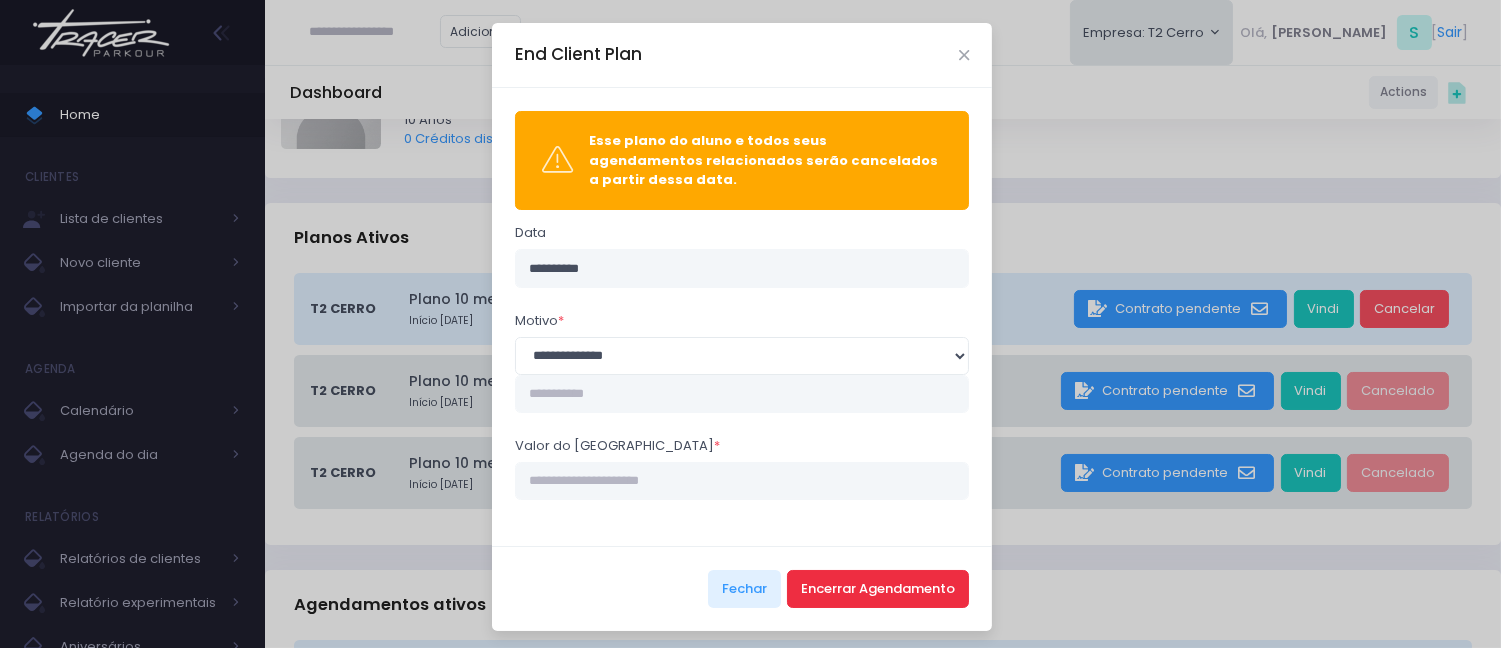 click on "Encerrar Agendamento" at bounding box center [878, 589] 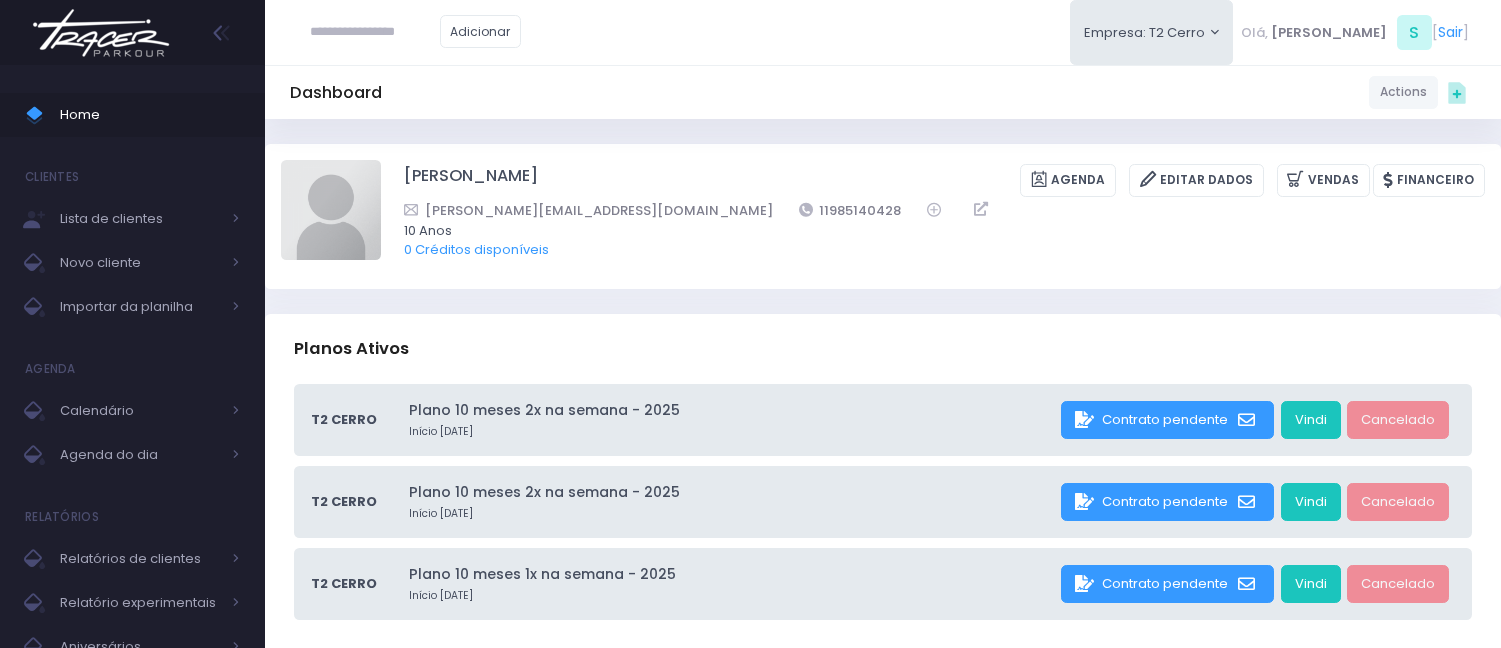 scroll, scrollTop: 0, scrollLeft: 0, axis: both 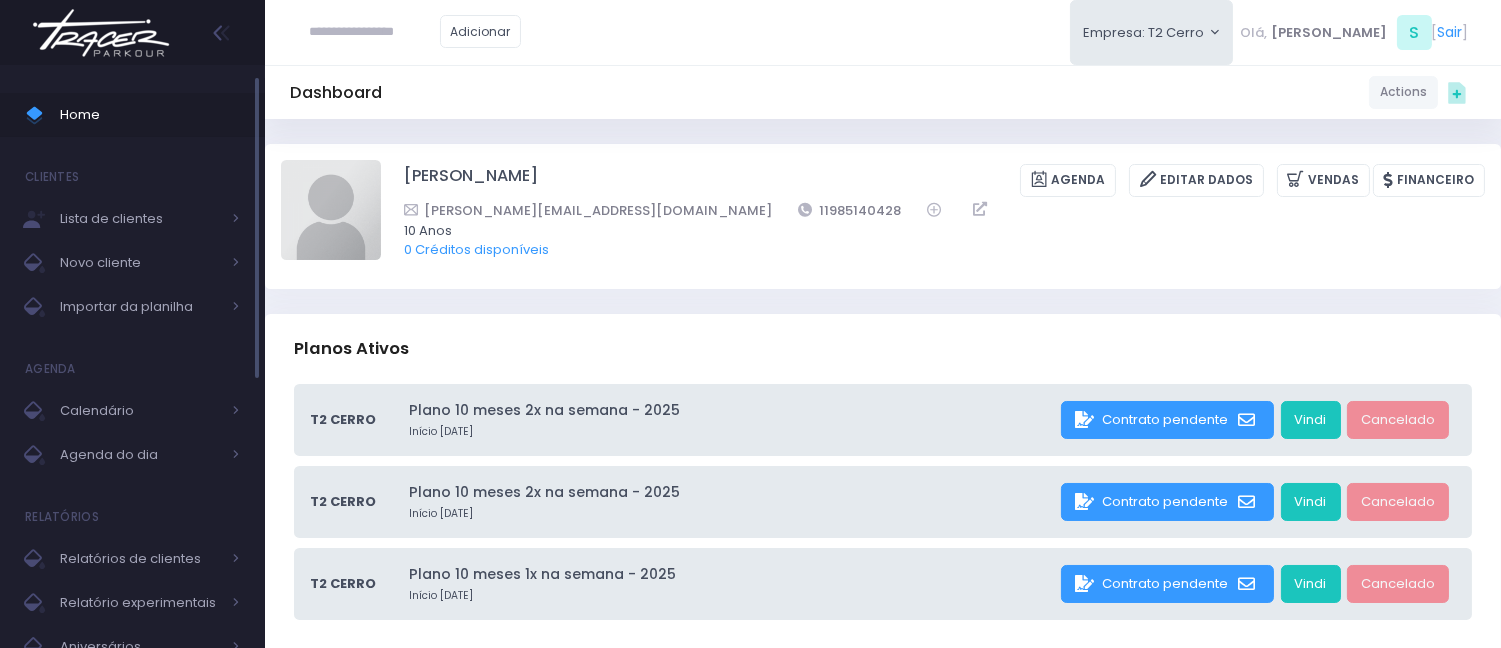 click on "Home" at bounding box center [150, 115] 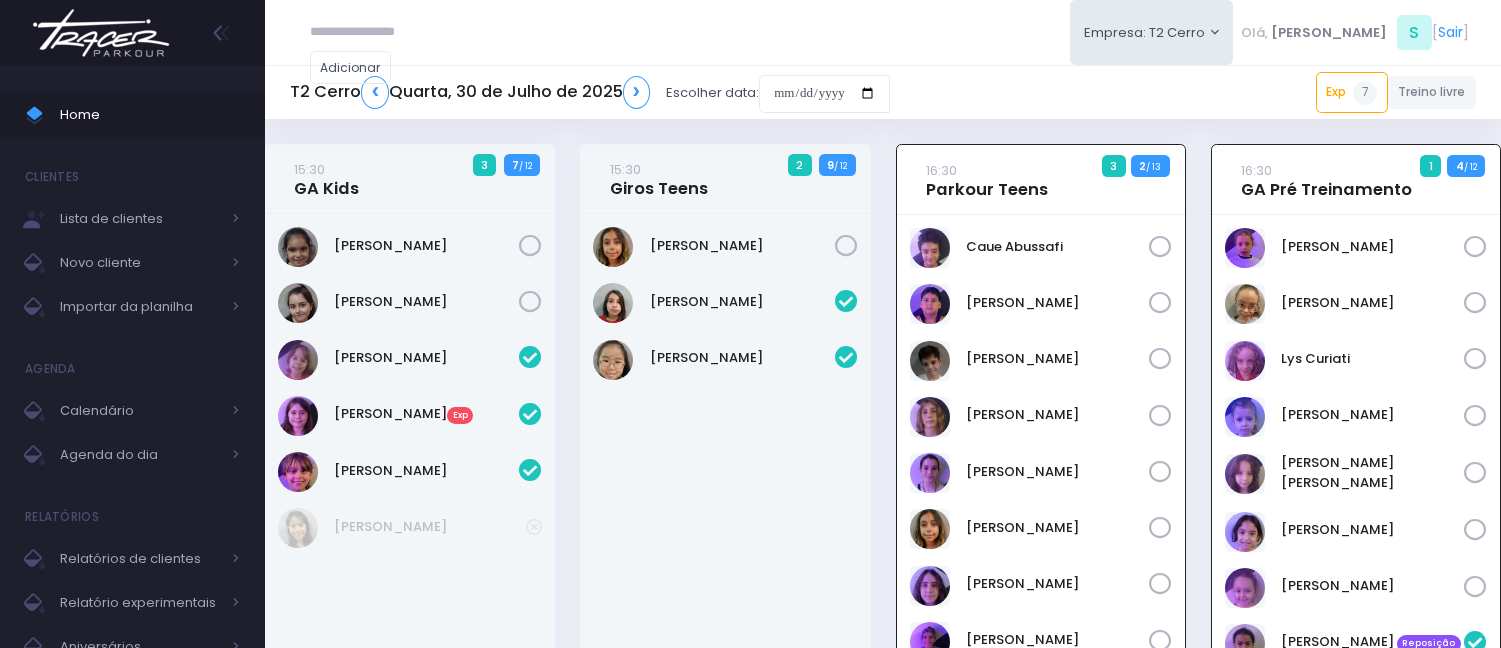 scroll, scrollTop: 0, scrollLeft: 0, axis: both 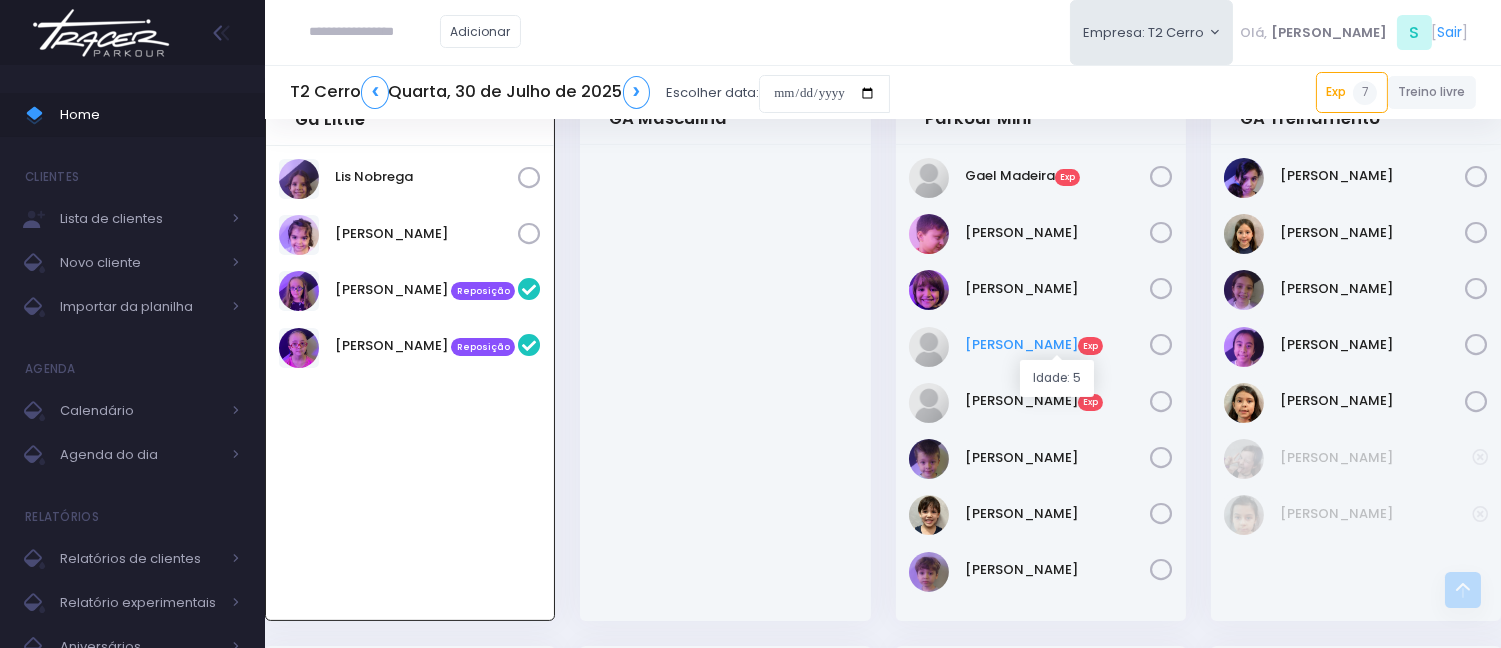 click on "Murilo Garcia
Exp" at bounding box center (1057, 345) 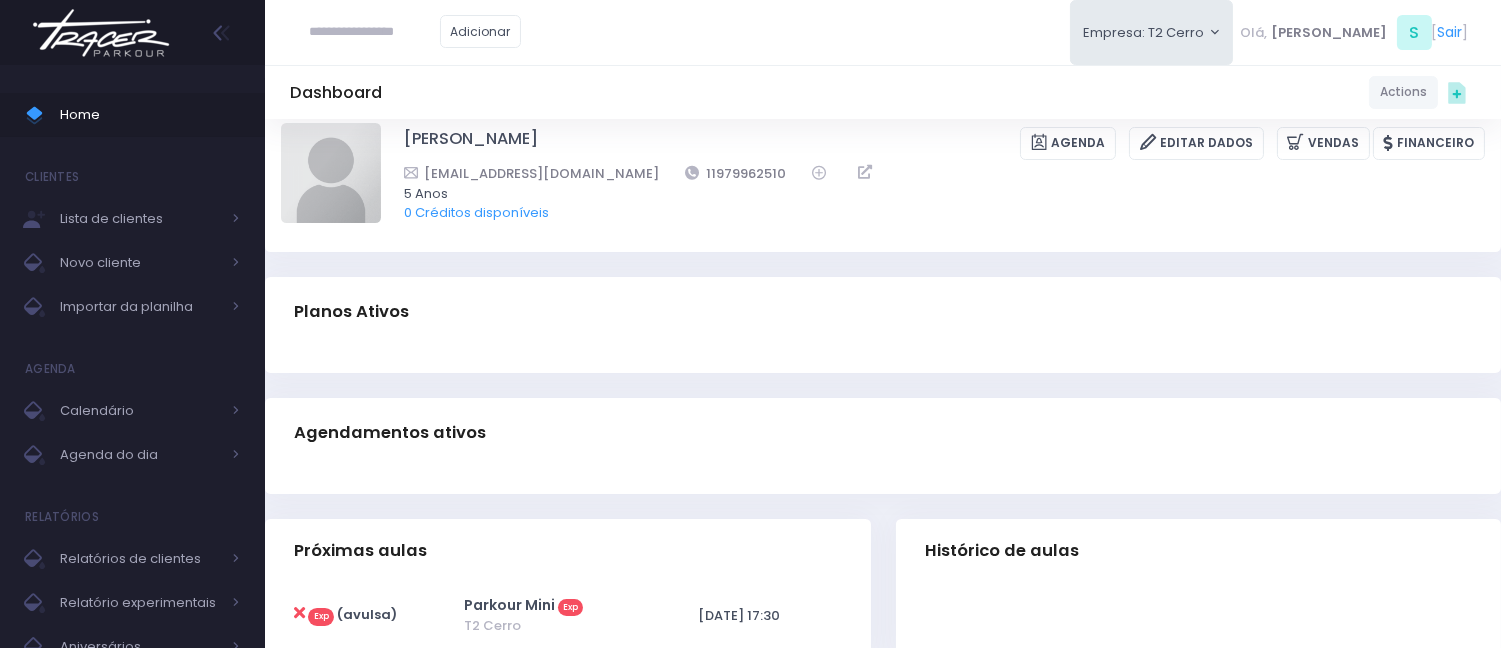 scroll, scrollTop: 0, scrollLeft: 0, axis: both 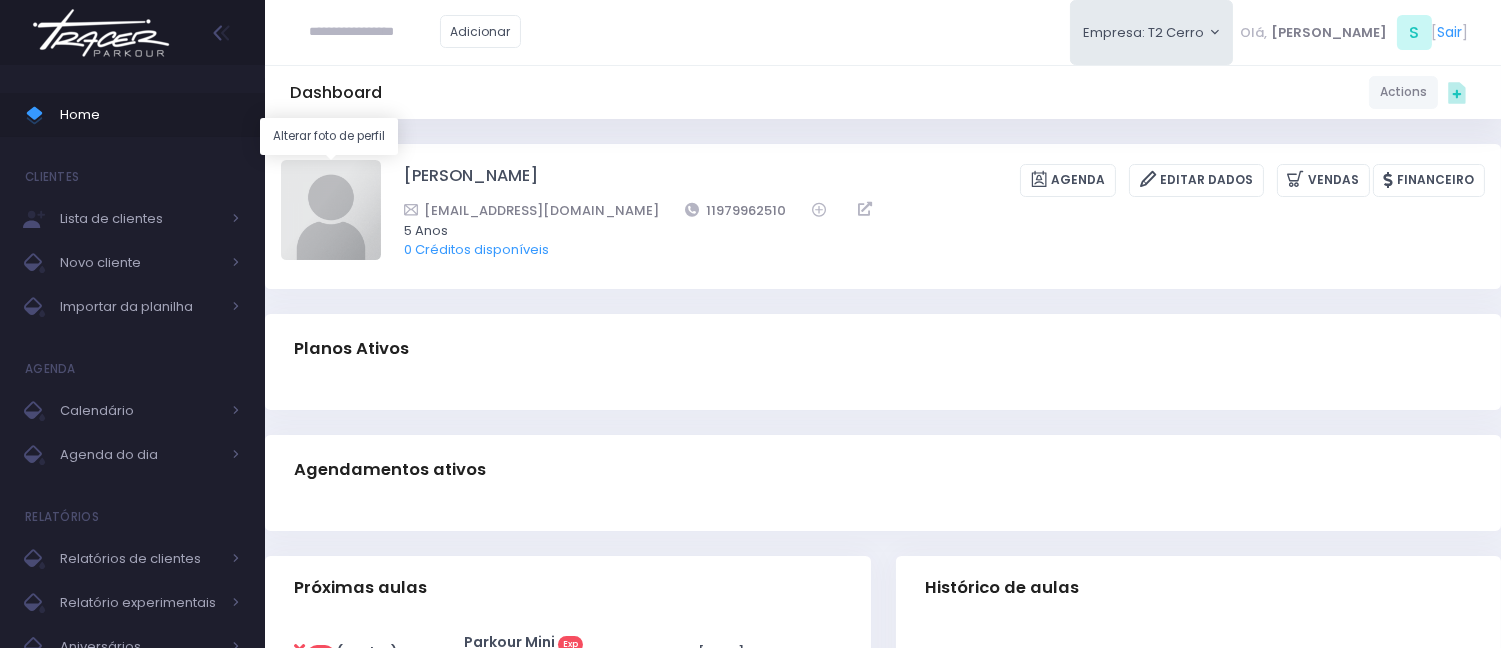 click at bounding box center [331, 210] 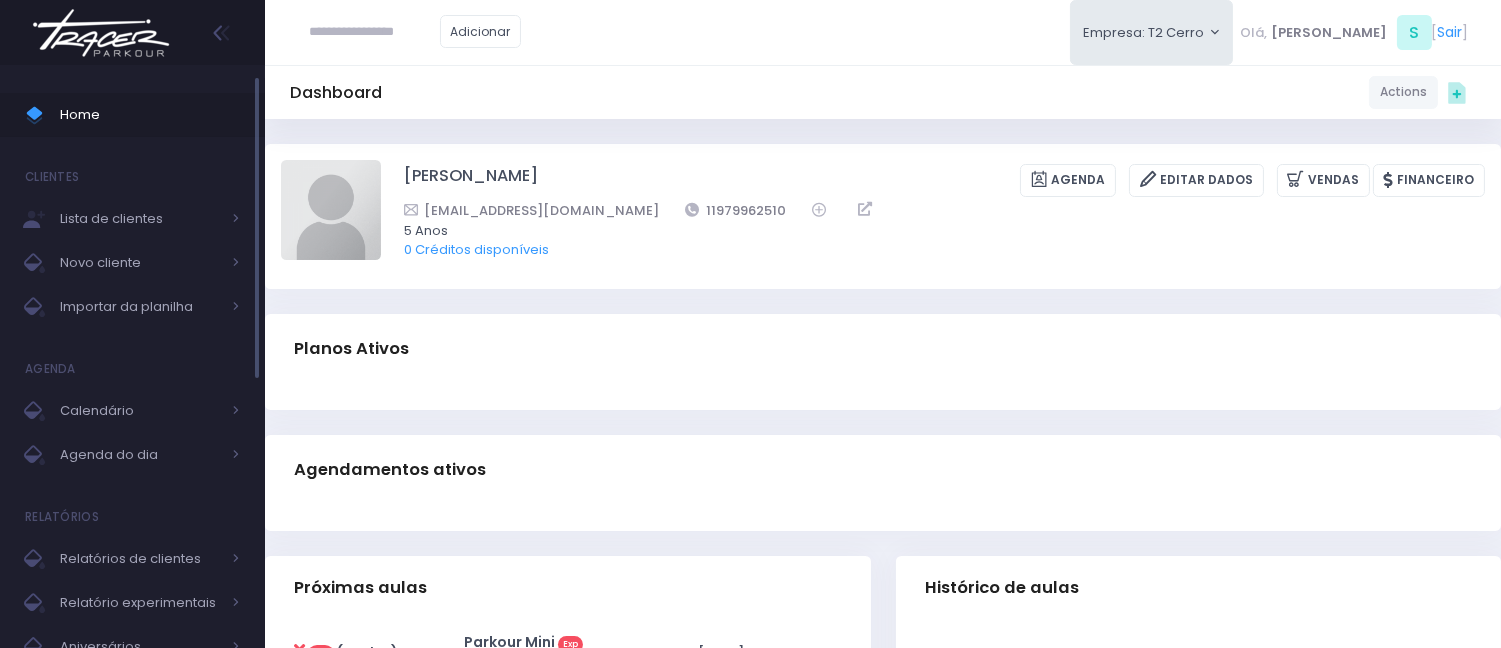 click on "Home" at bounding box center (150, 115) 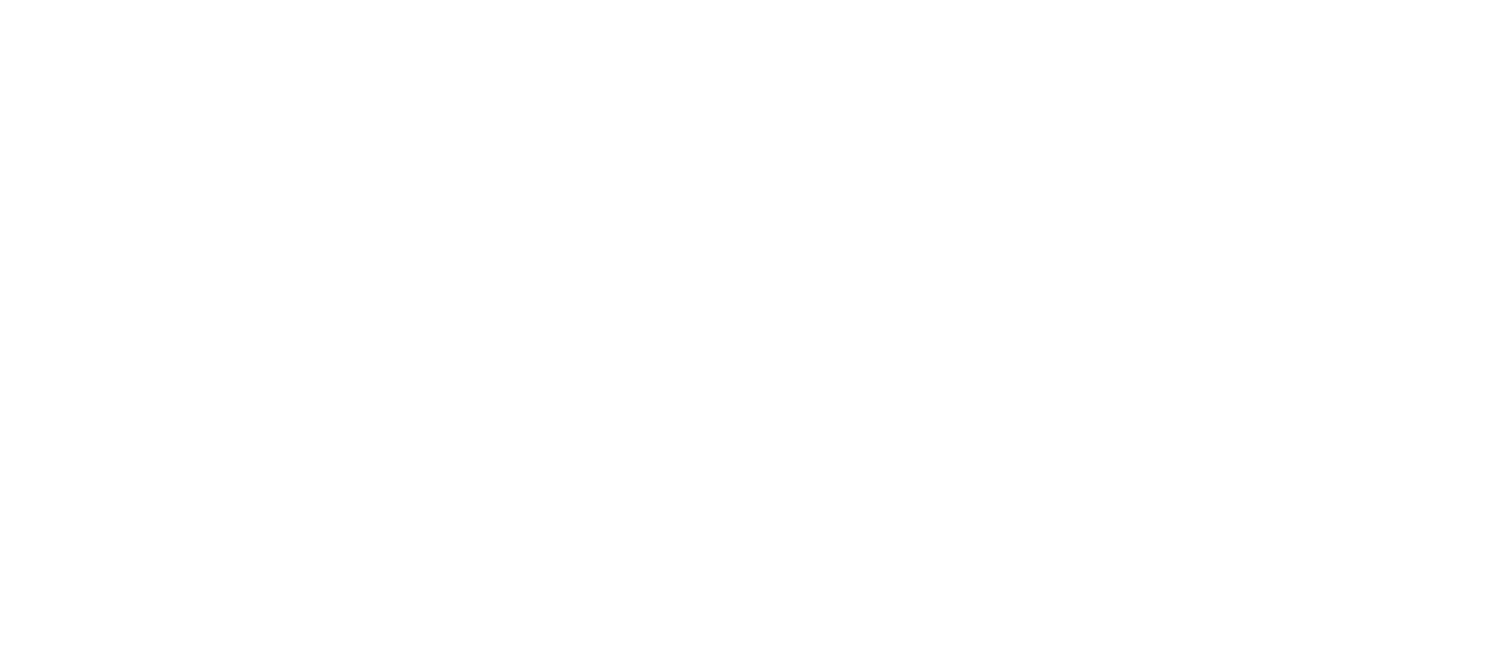 scroll, scrollTop: 0, scrollLeft: 0, axis: both 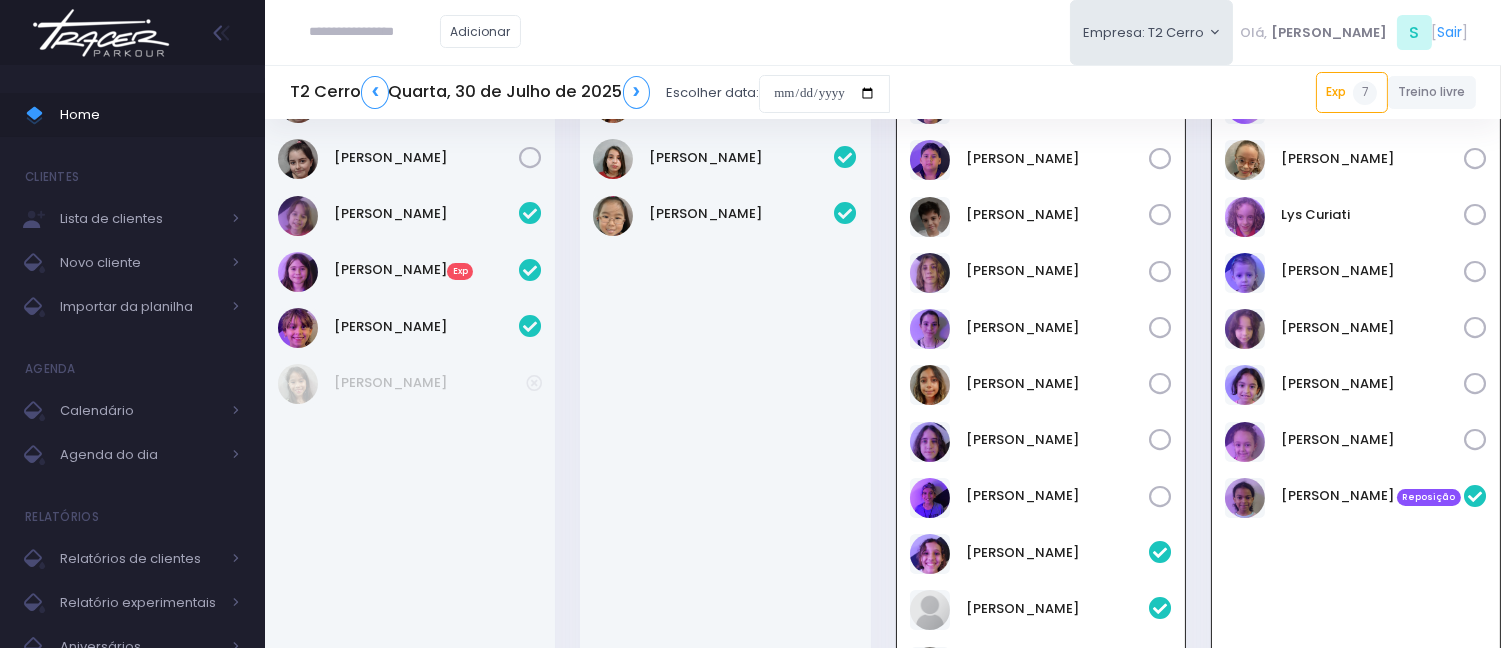 click on "Adicionar
Empresa: T2 Cerro
T2 Cerro T3 Santana T4 Pompeia Olá, S [" at bounding box center [883, 32] 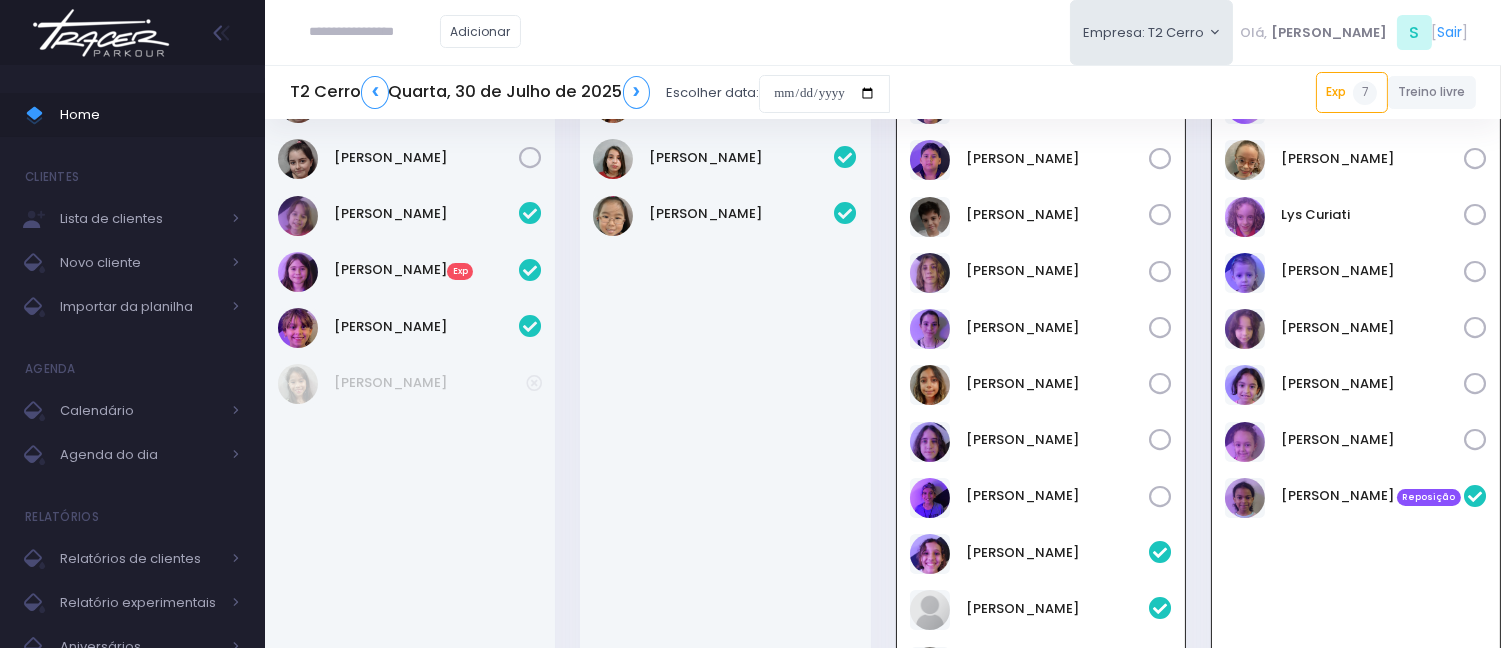 click on "Adicionar
Empresa: T2 Cerro
T2 Cerro T3 Santana T4 Pompeia Olá, S [" at bounding box center [883, 32] 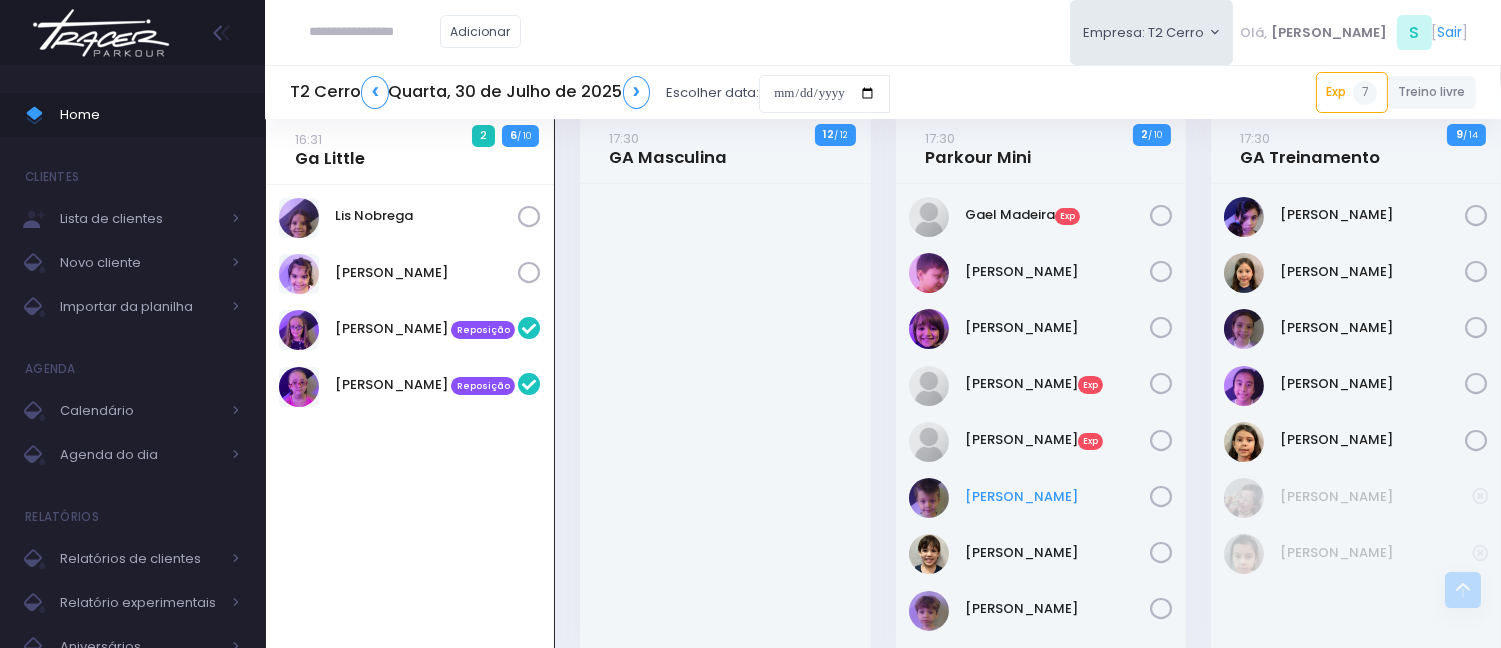 scroll, scrollTop: 811, scrollLeft: 0, axis: vertical 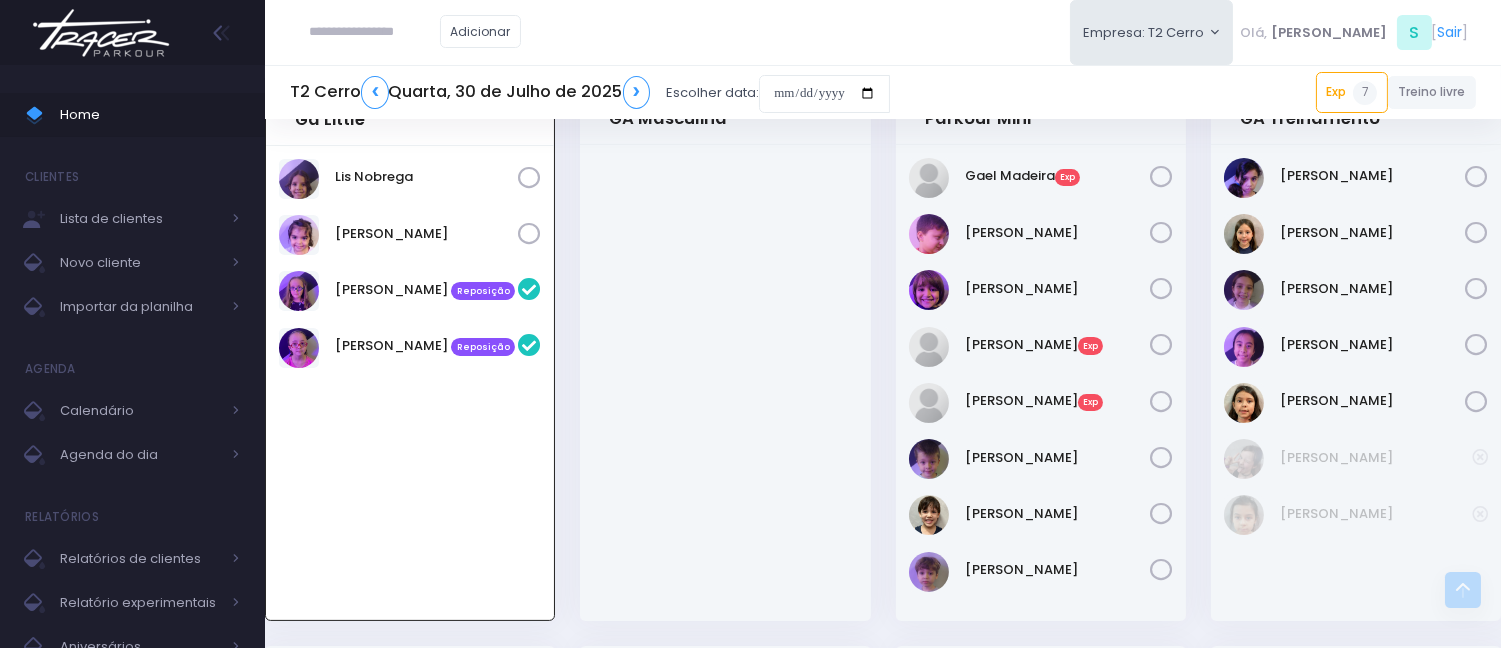 click at bounding box center (725, 383) 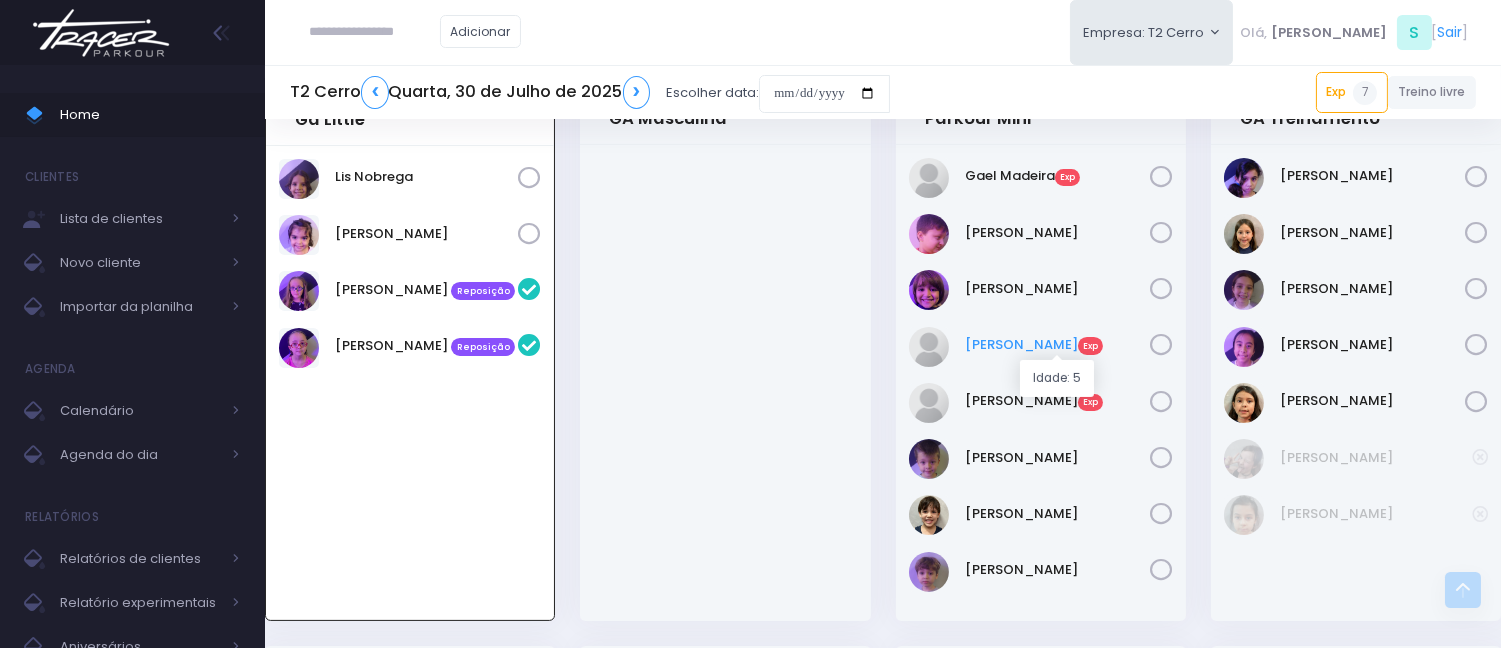 click on "Murilo Garcia
Exp" at bounding box center [1057, 345] 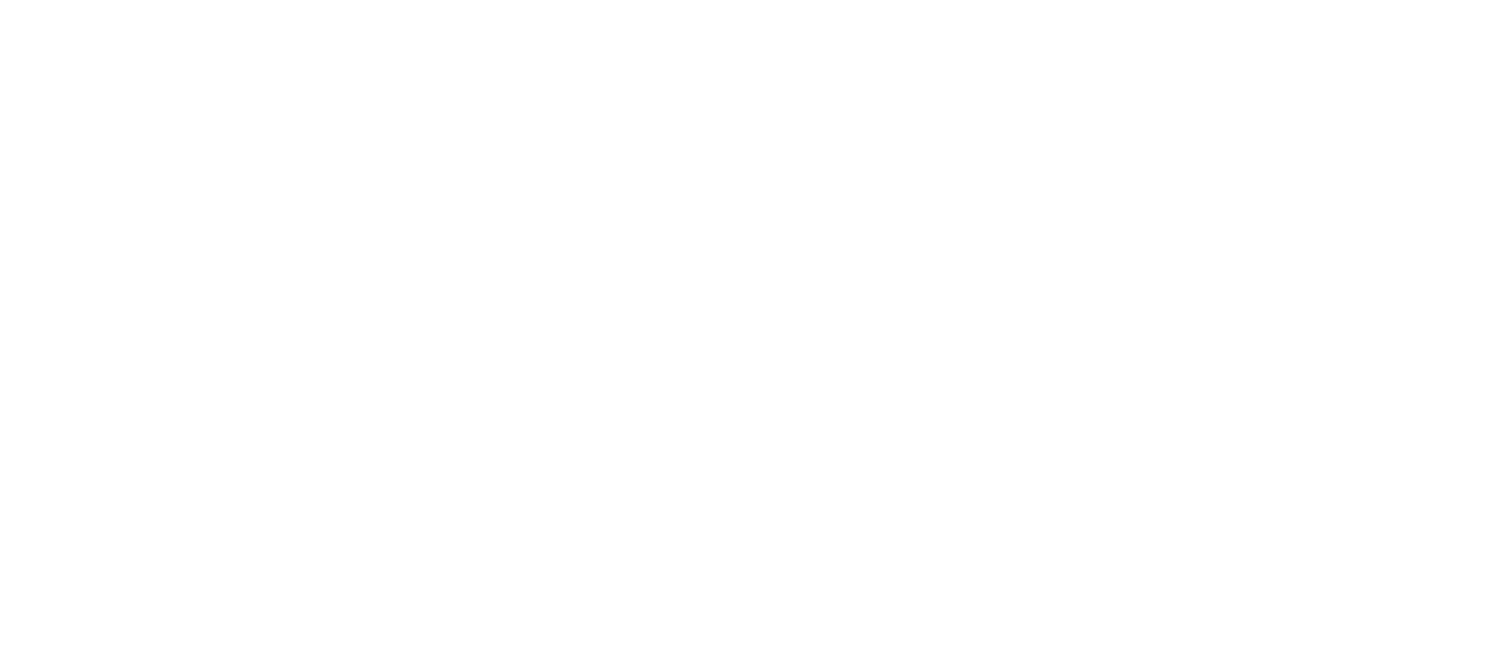 scroll, scrollTop: 0, scrollLeft: 0, axis: both 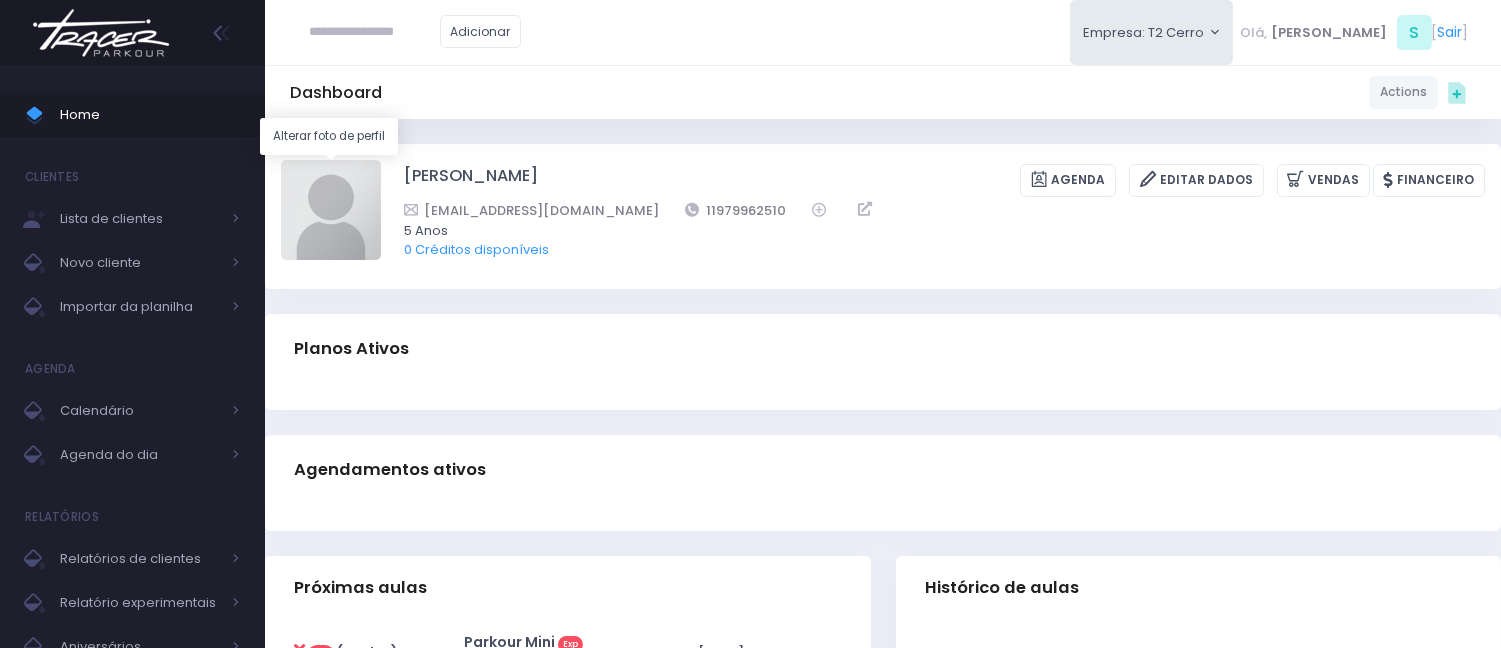 click at bounding box center (331, 210) 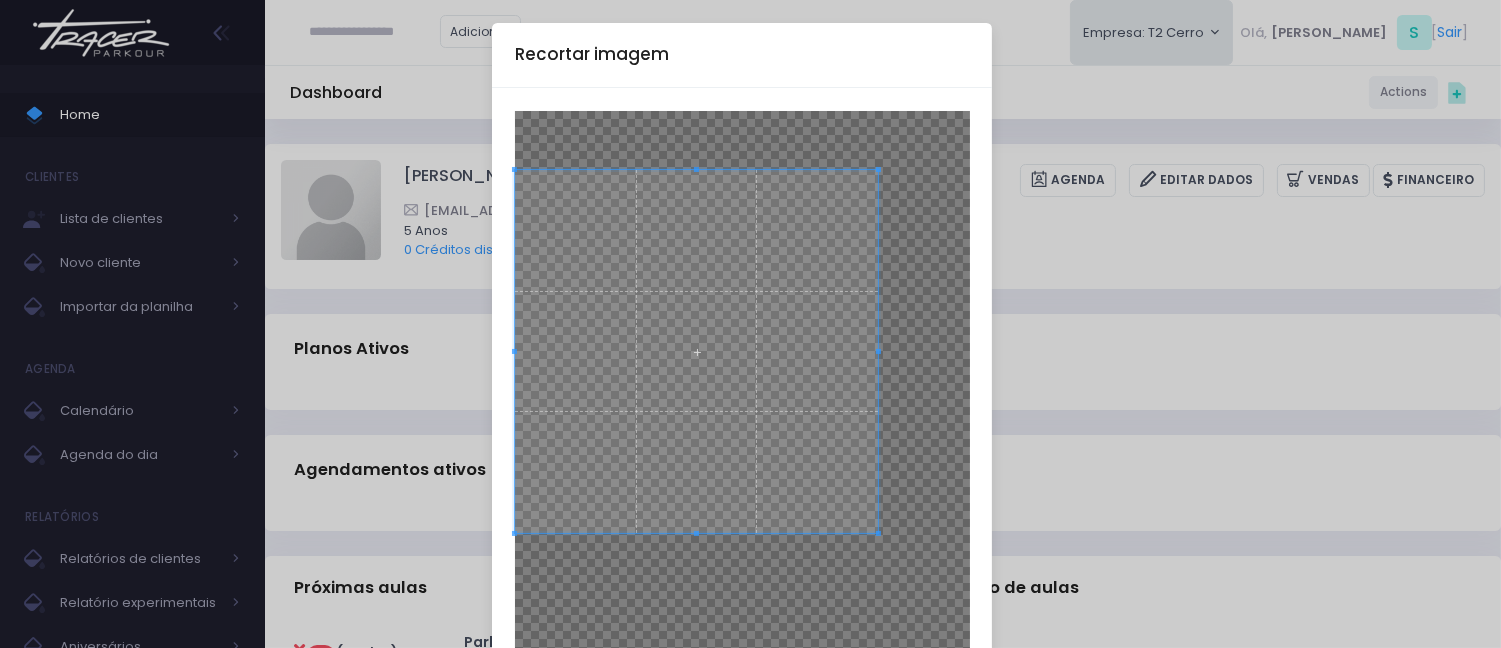 click at bounding box center (697, 352) 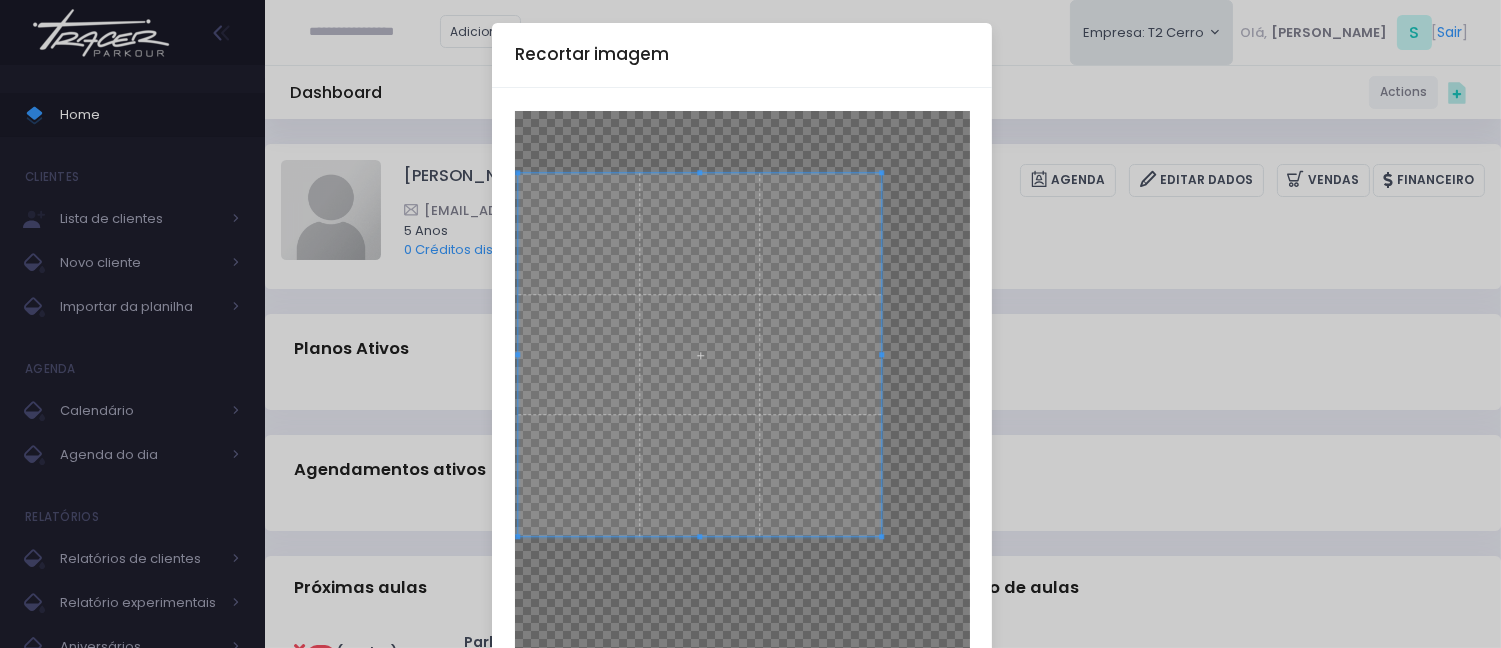 click at bounding box center [700, 355] 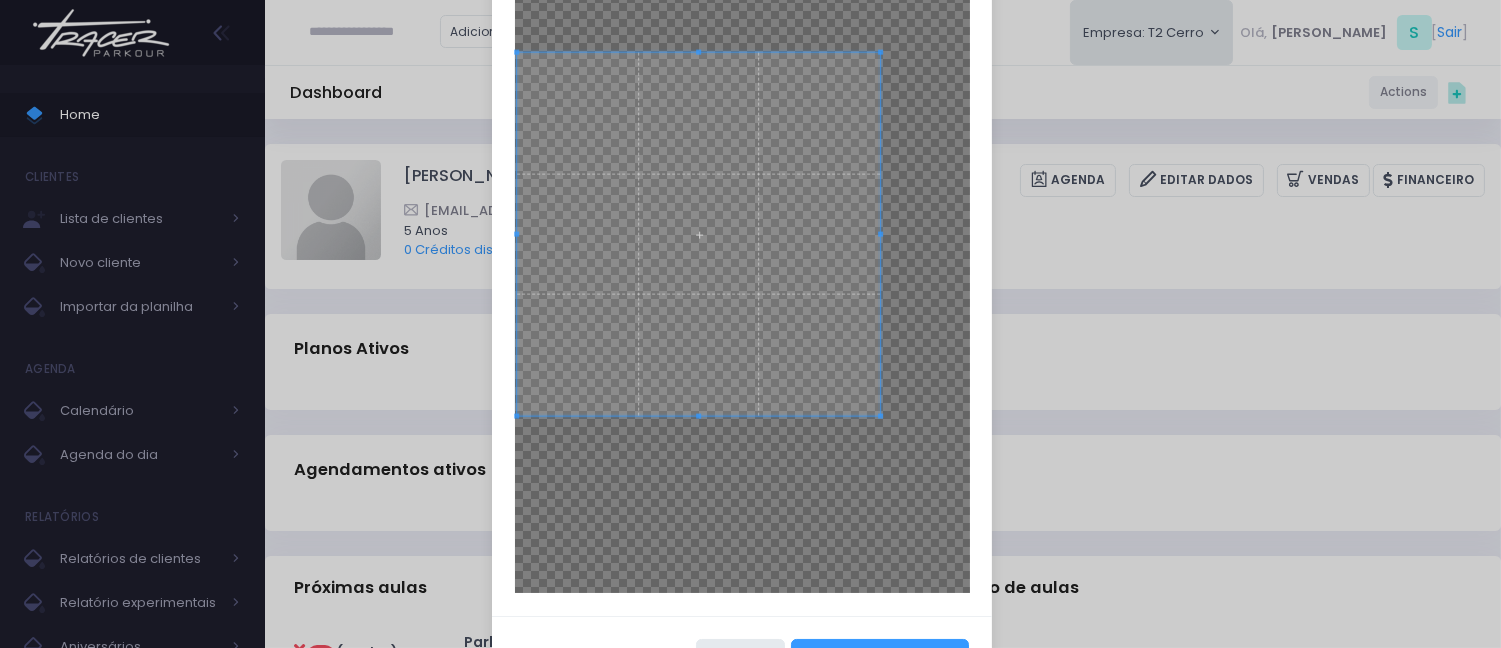 scroll, scrollTop: 198, scrollLeft: 0, axis: vertical 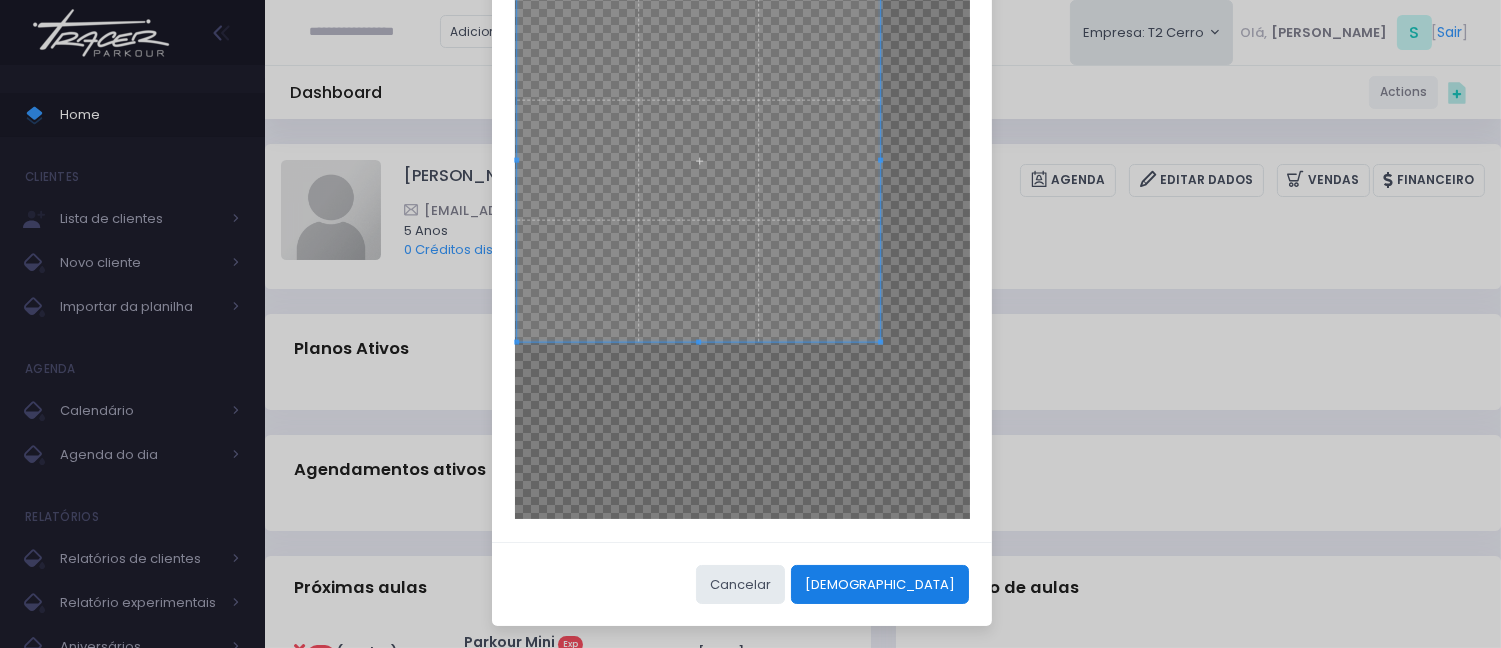 click on "[DEMOGRAPHIC_DATA]" at bounding box center (880, 584) 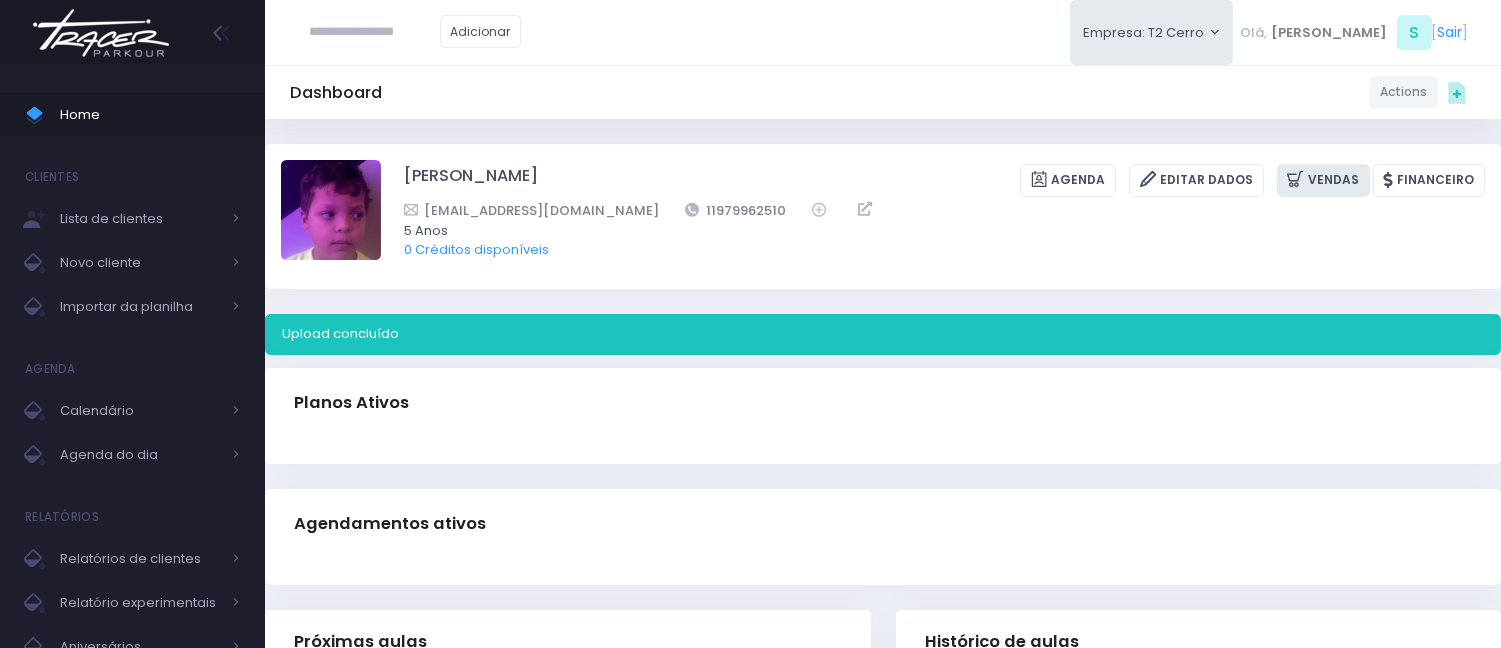 click at bounding box center [1297, 179] 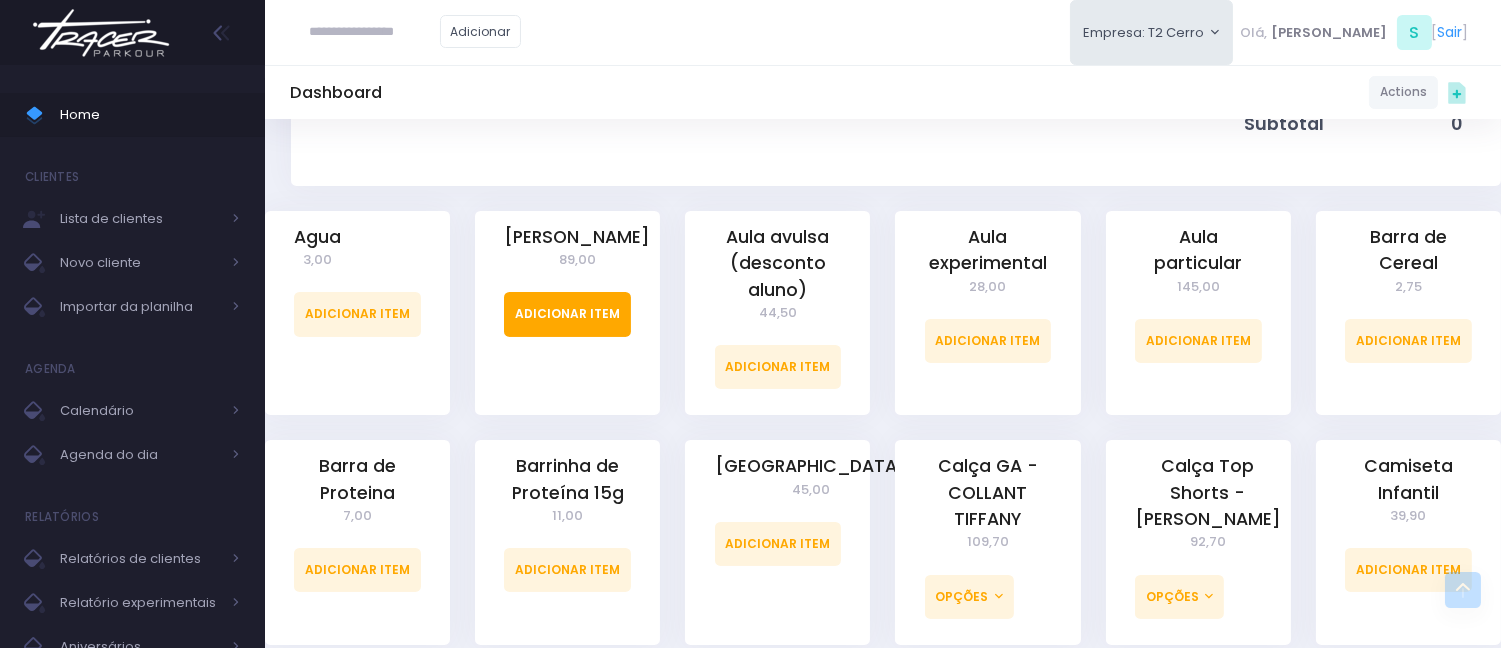 scroll, scrollTop: 444, scrollLeft: 0, axis: vertical 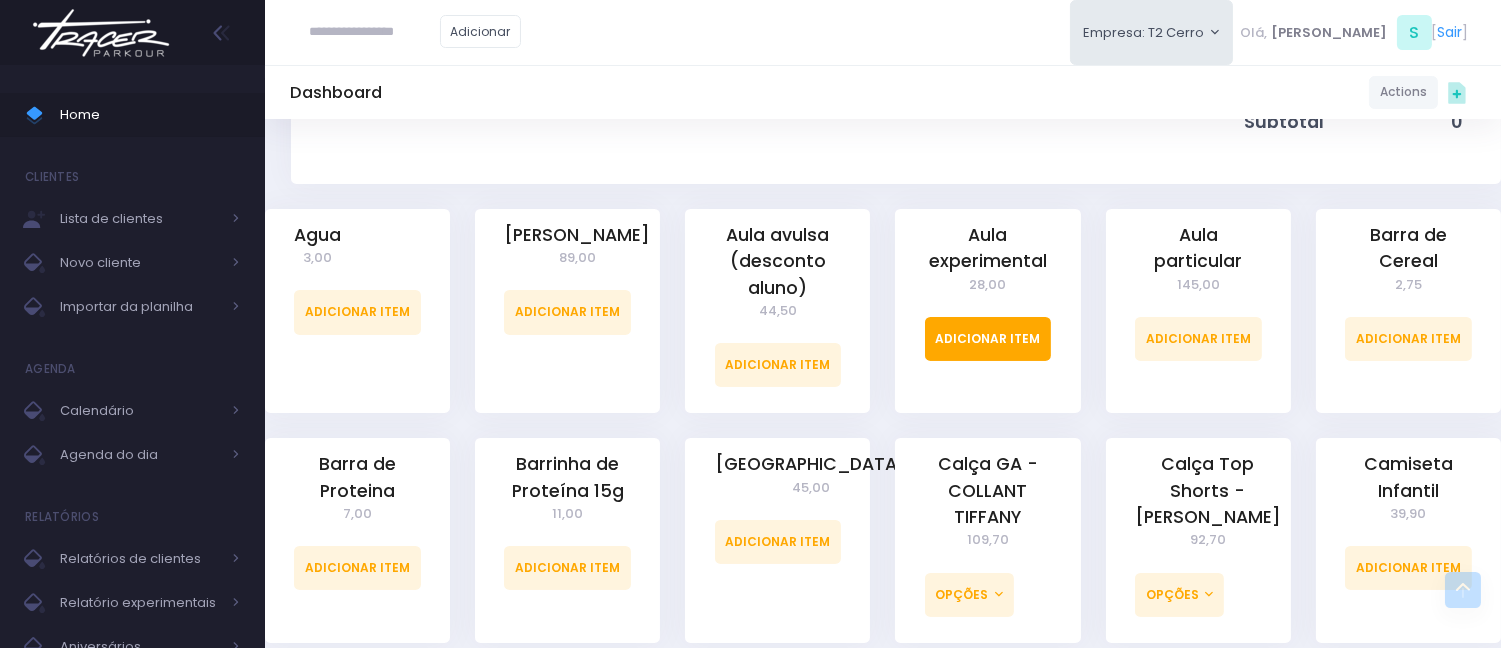 click on "Adicionar Item" at bounding box center (988, 339) 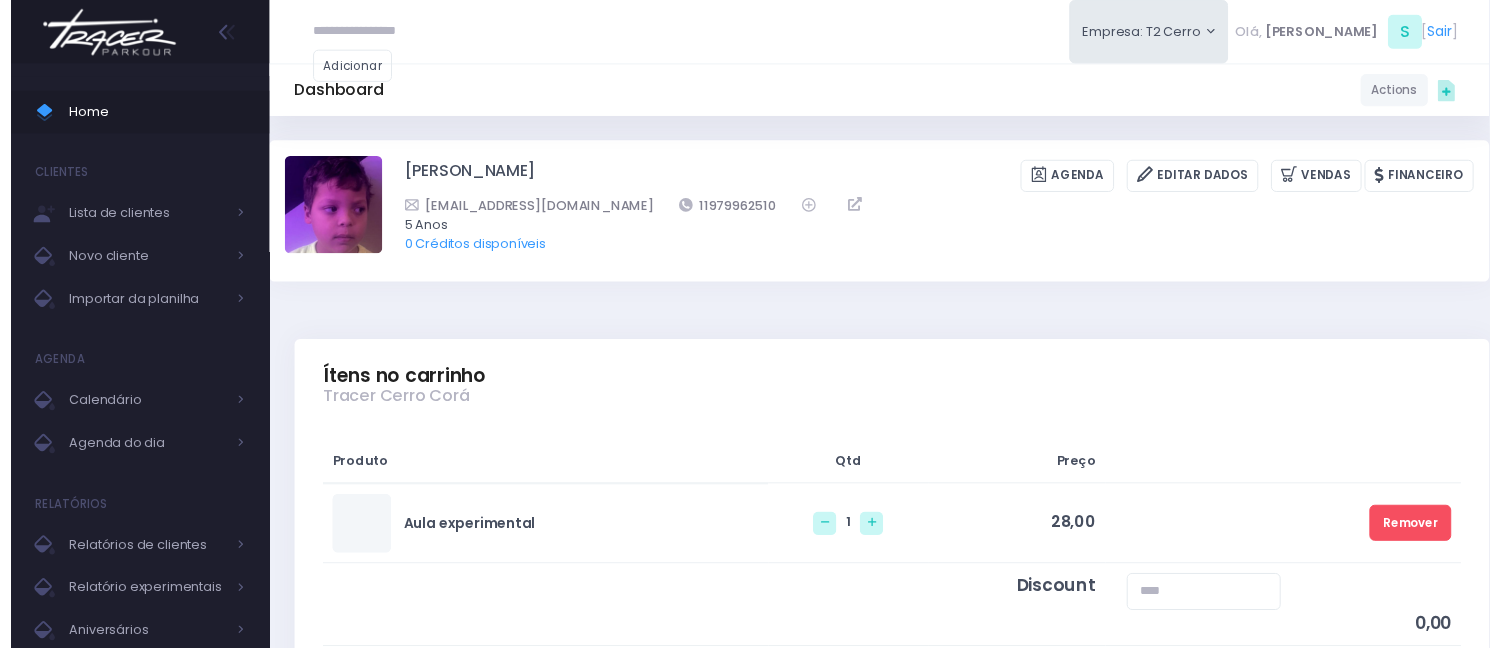 scroll, scrollTop: 0, scrollLeft: 0, axis: both 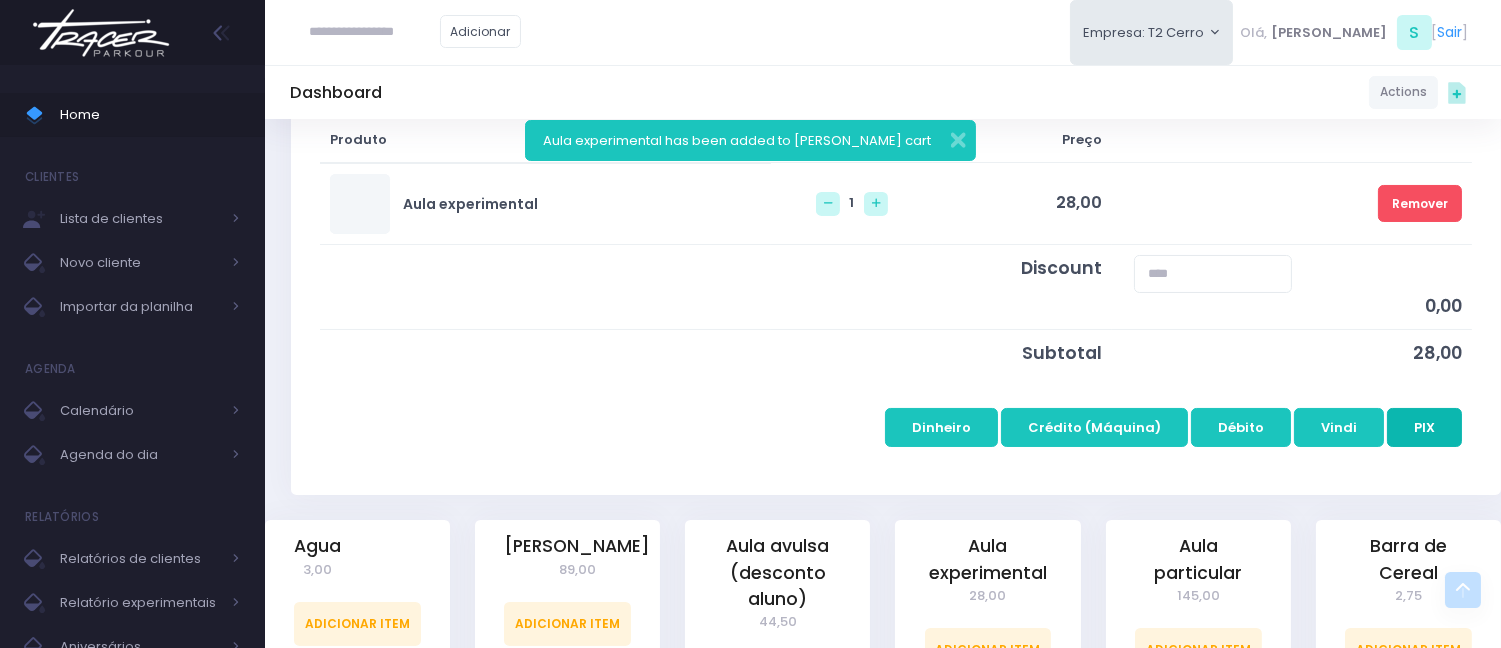 click on "PIX" at bounding box center (1424, 427) 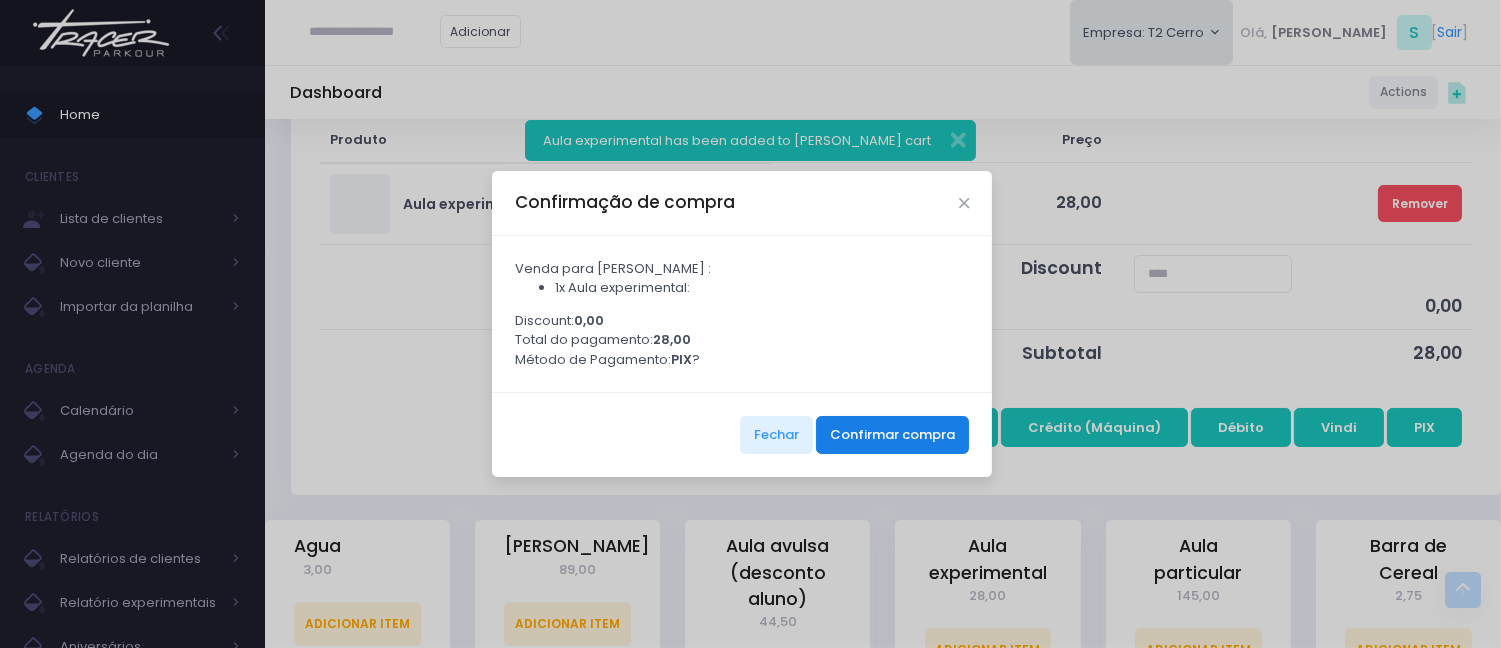 click on "Confirmar compra" at bounding box center (892, 435) 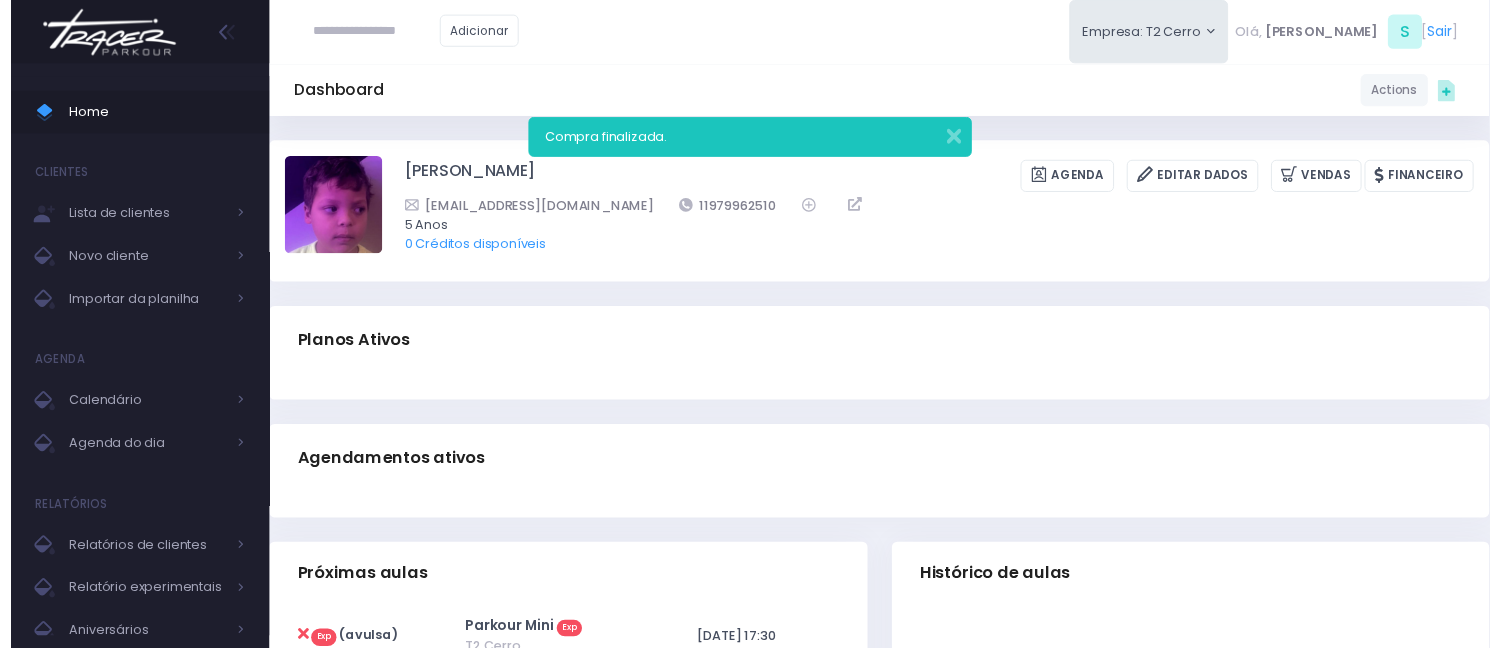 scroll, scrollTop: 0, scrollLeft: 0, axis: both 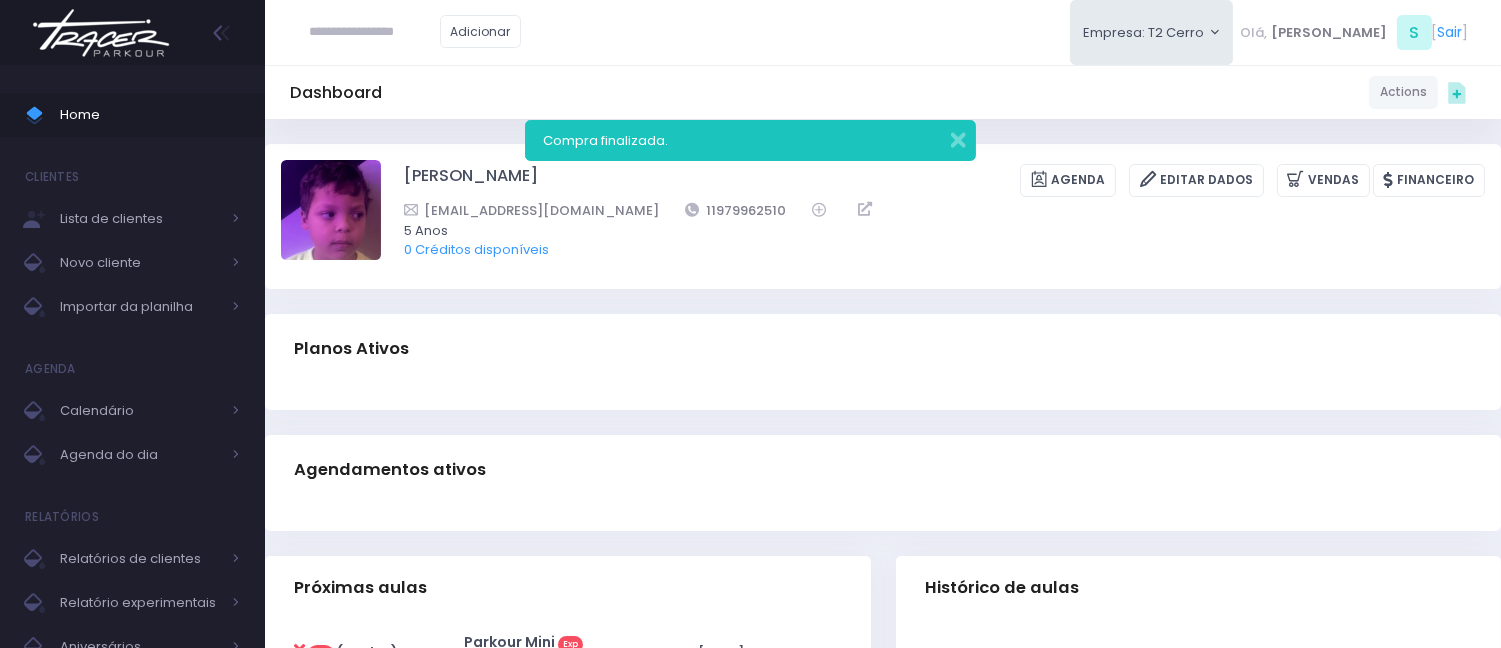 click at bounding box center (375, 32) 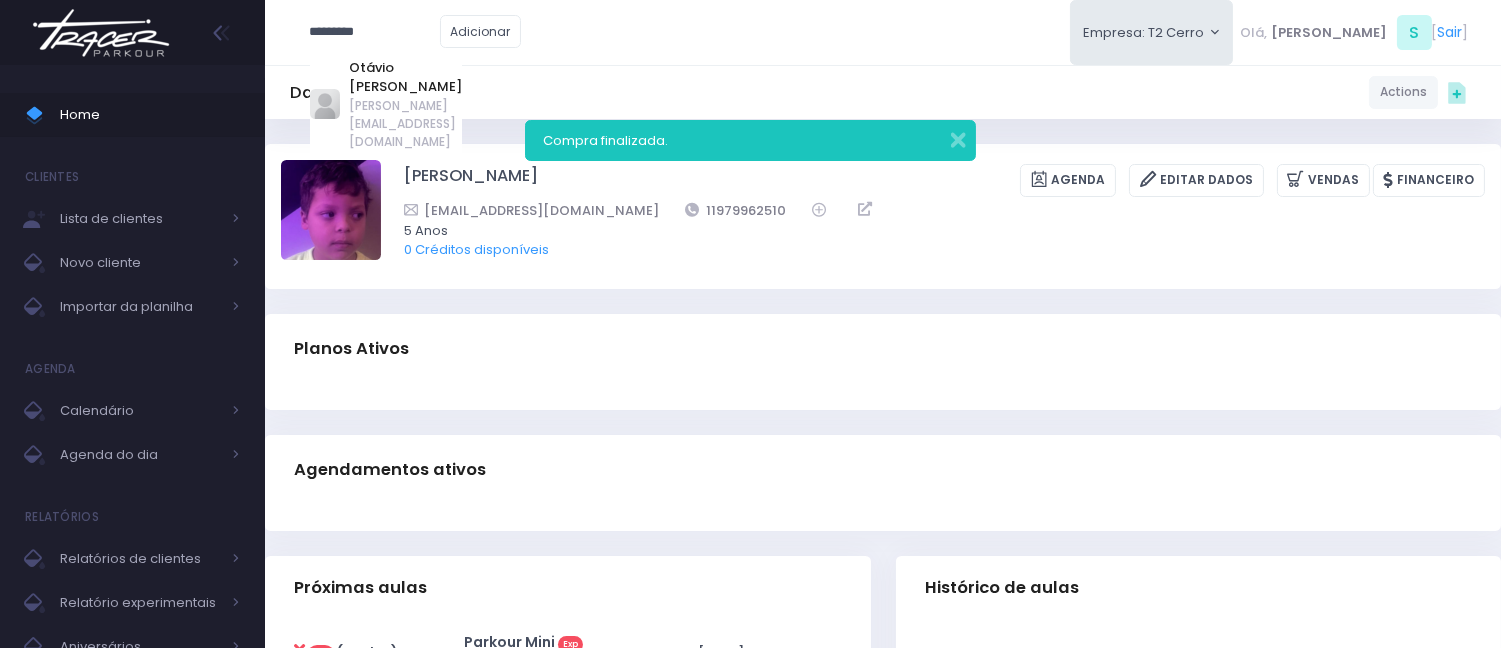 type on "*********" 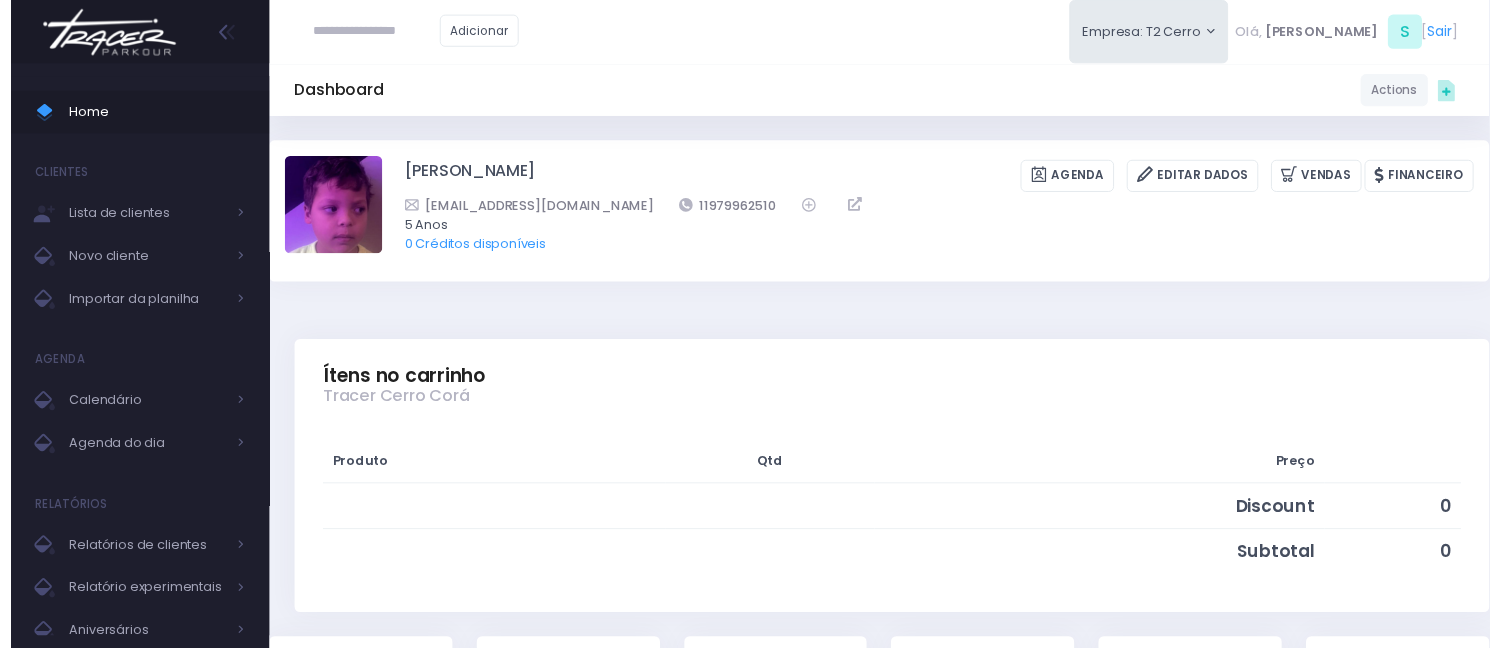 scroll, scrollTop: 333, scrollLeft: 0, axis: vertical 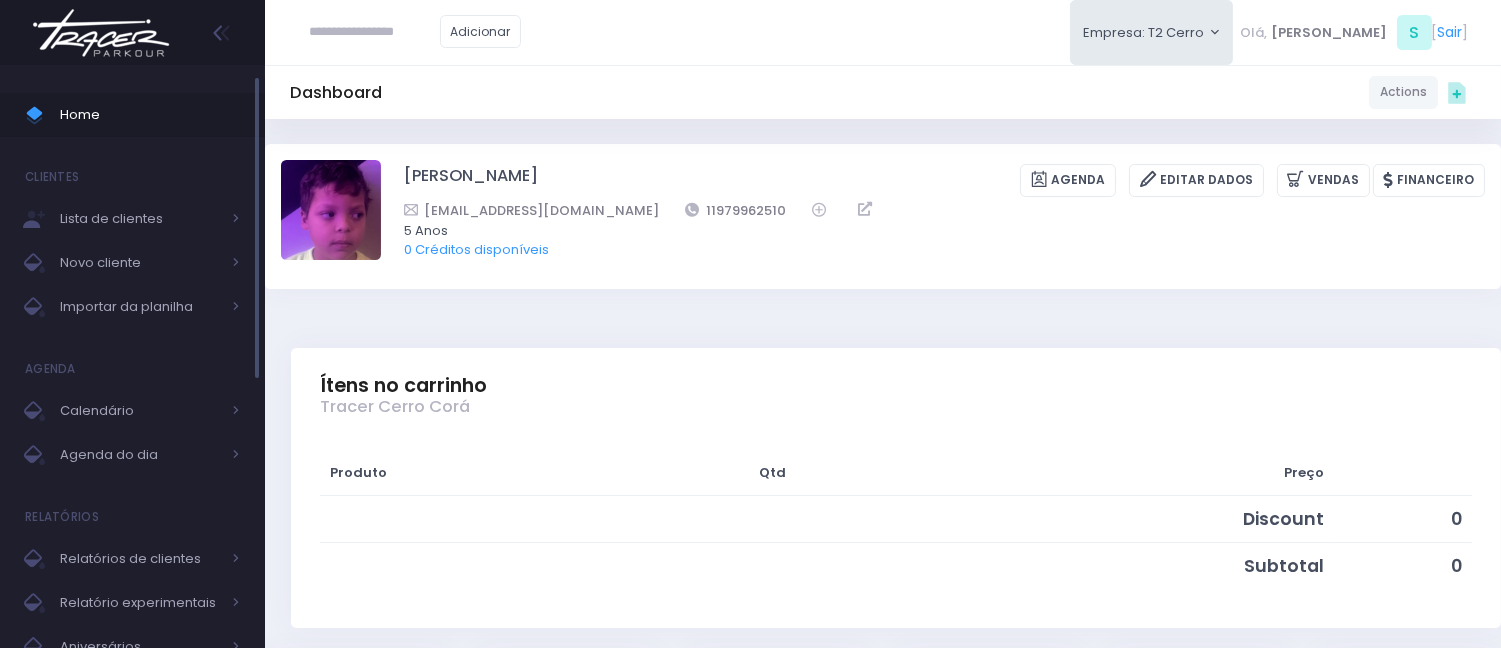 click on "Home" at bounding box center (150, 115) 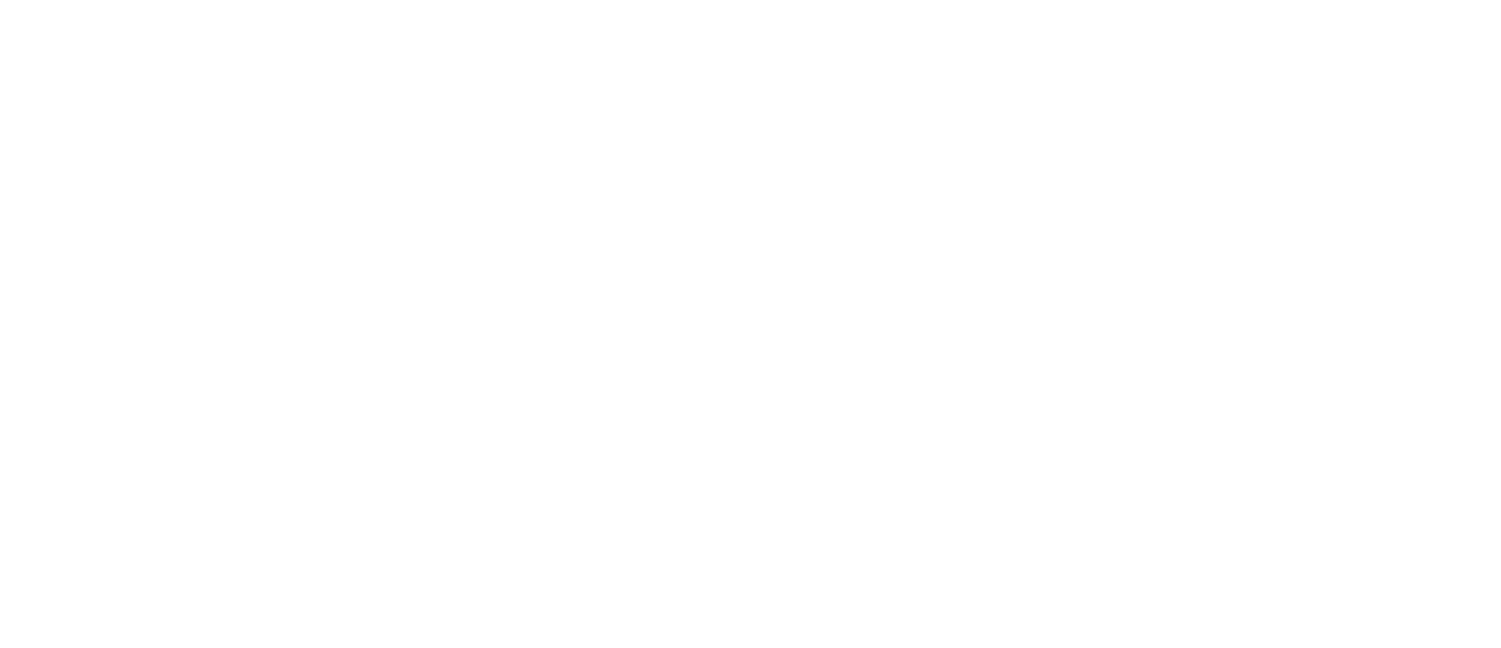 scroll, scrollTop: 0, scrollLeft: 0, axis: both 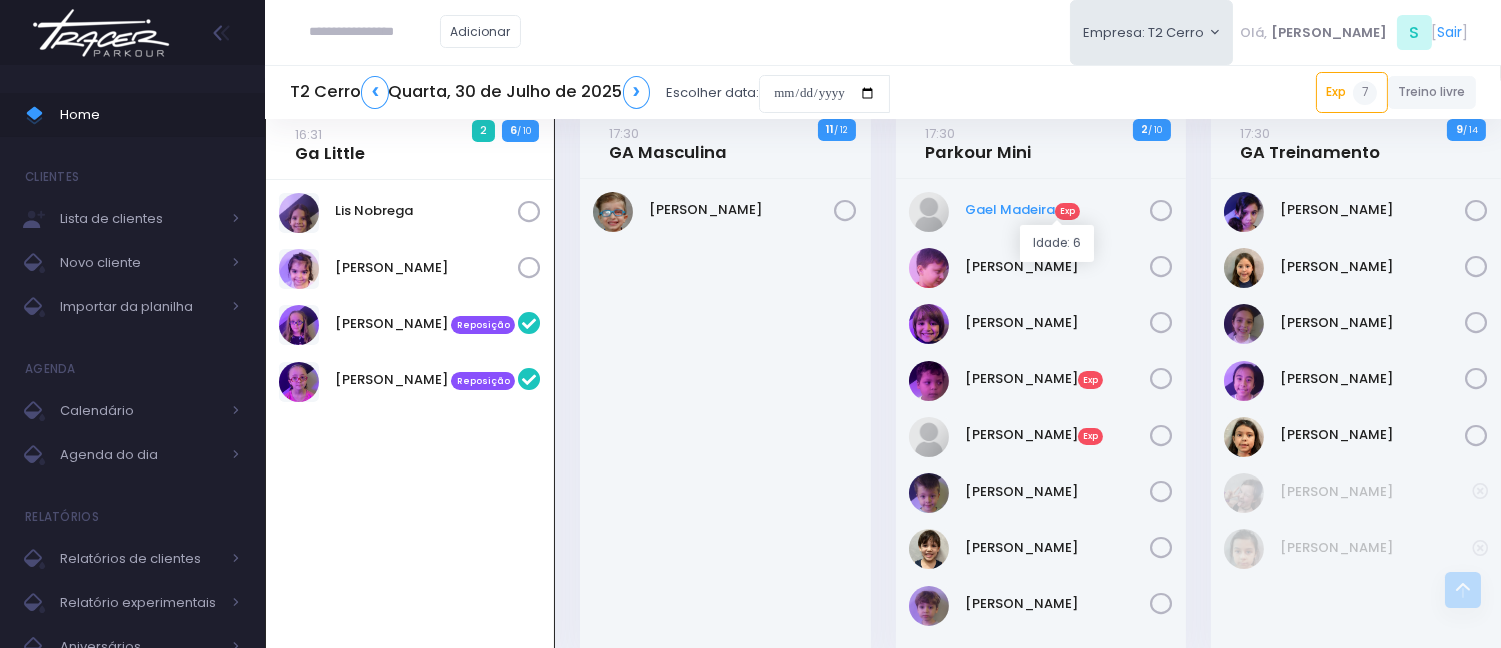click on "Gael Madeira
Exp" at bounding box center (1057, 210) 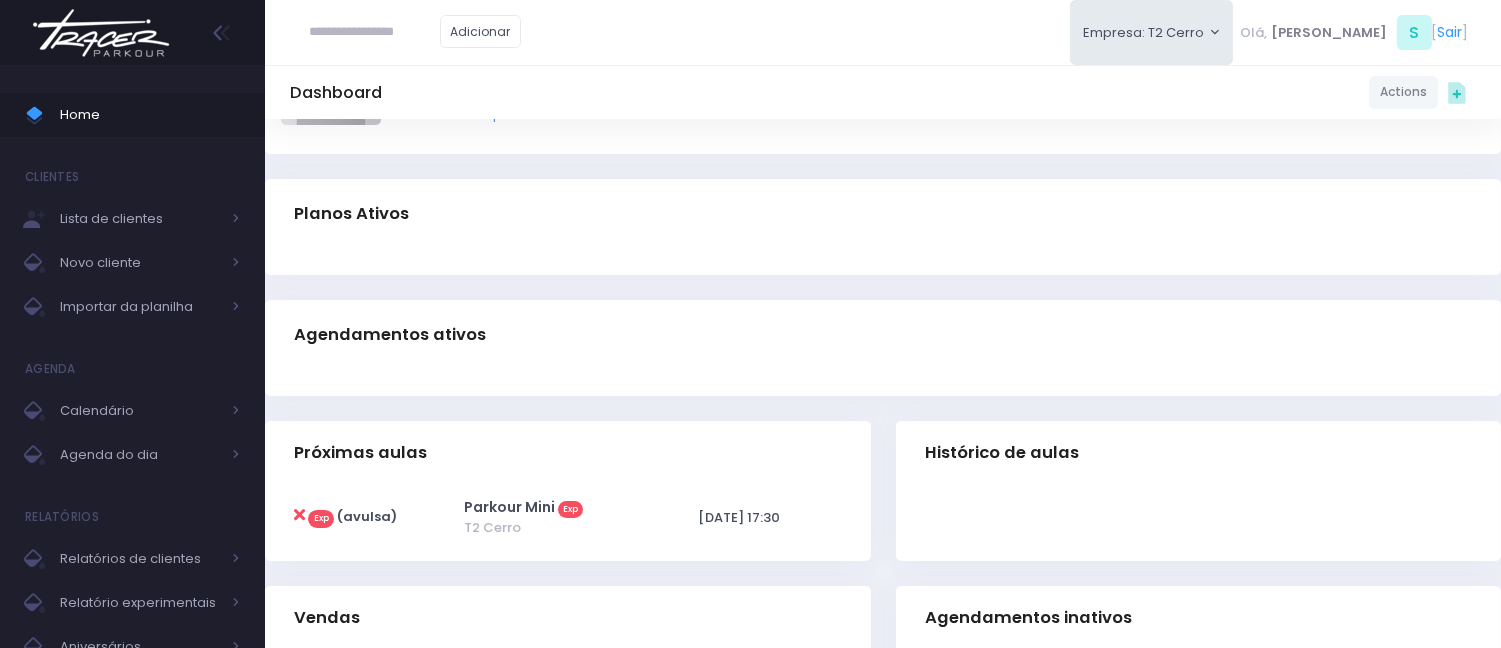 scroll, scrollTop: 222, scrollLeft: 0, axis: vertical 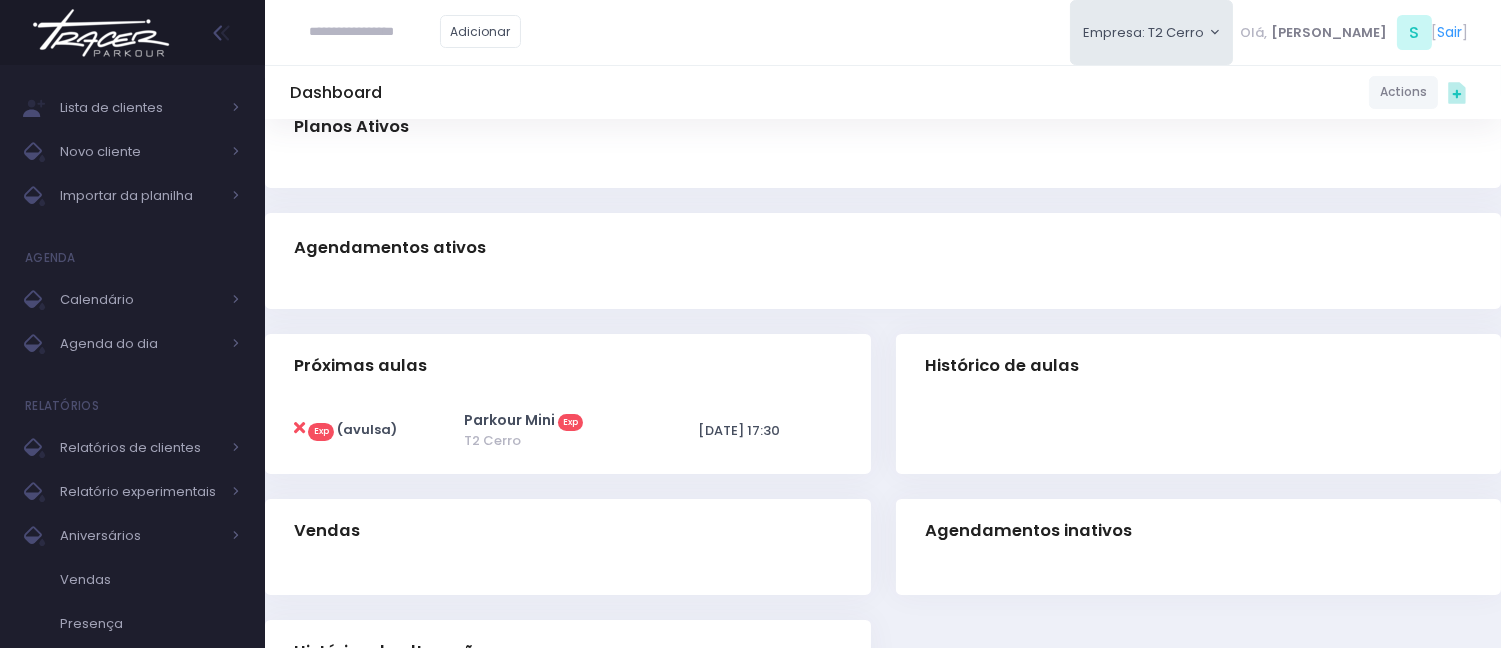 click at bounding box center [299, 428] 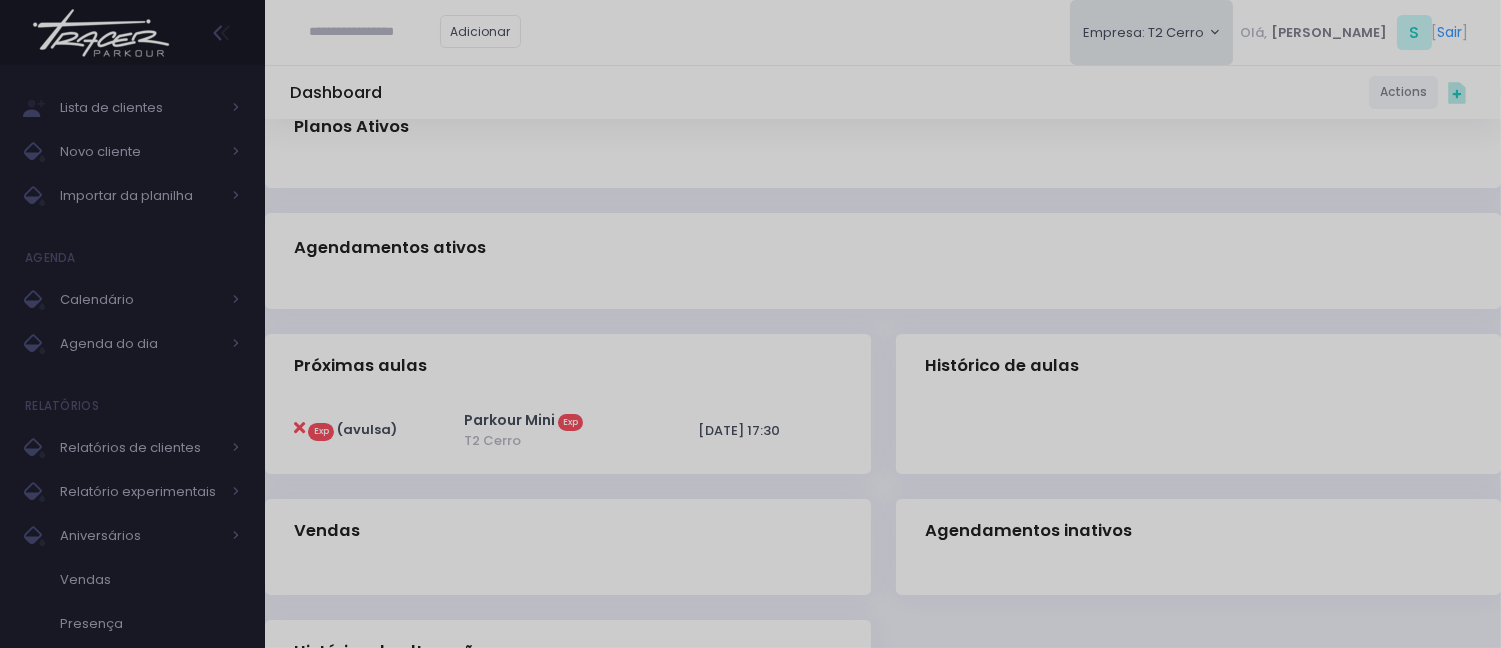 scroll, scrollTop: 0, scrollLeft: 0, axis: both 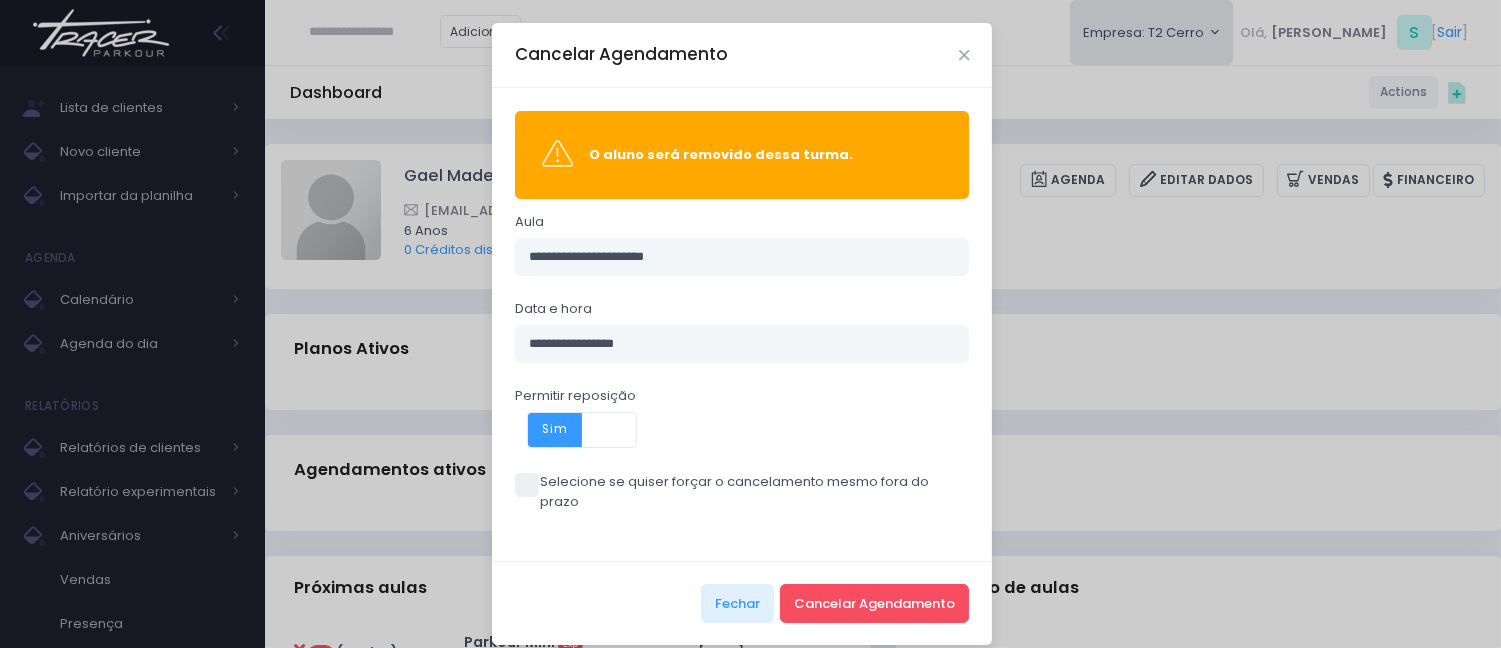 drag, startPoint x: 532, startPoint y: 432, endPoint x: 561, endPoint y: 435, distance: 29.15476 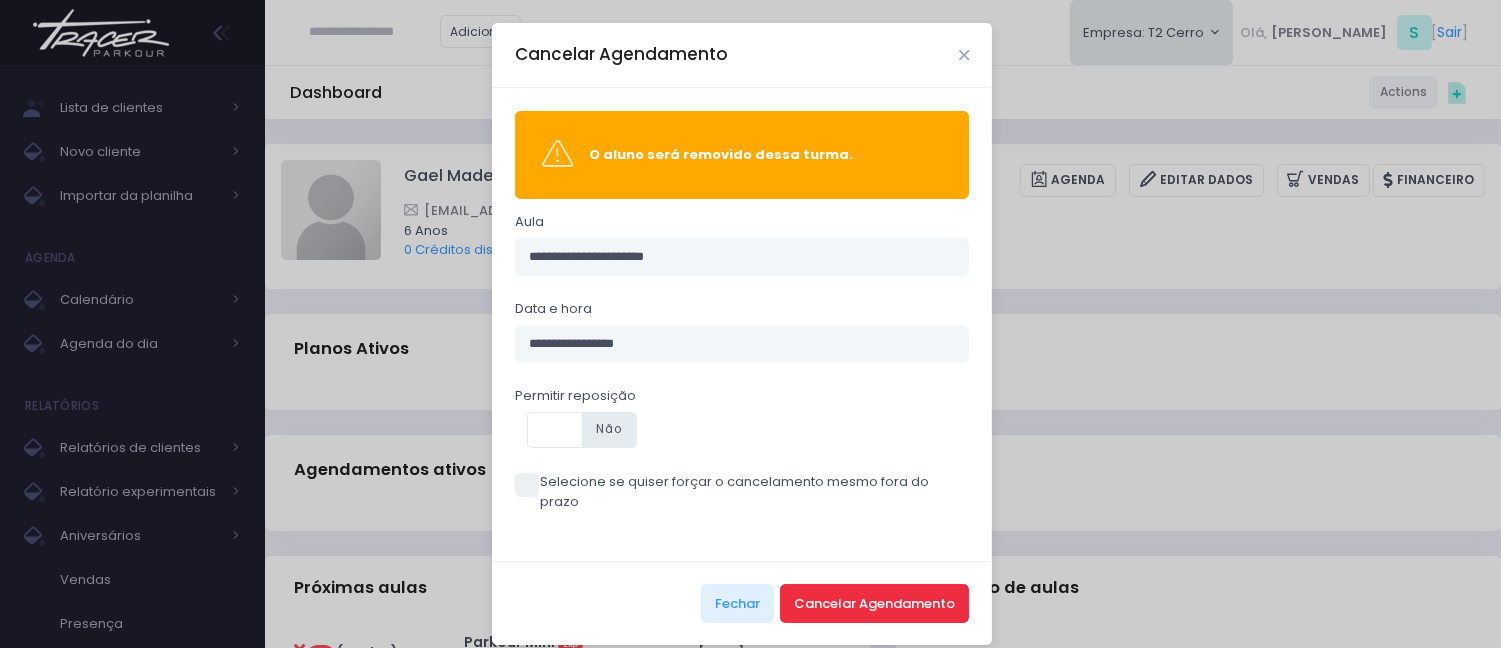 click on "Cancelar Agendamento" at bounding box center (874, 603) 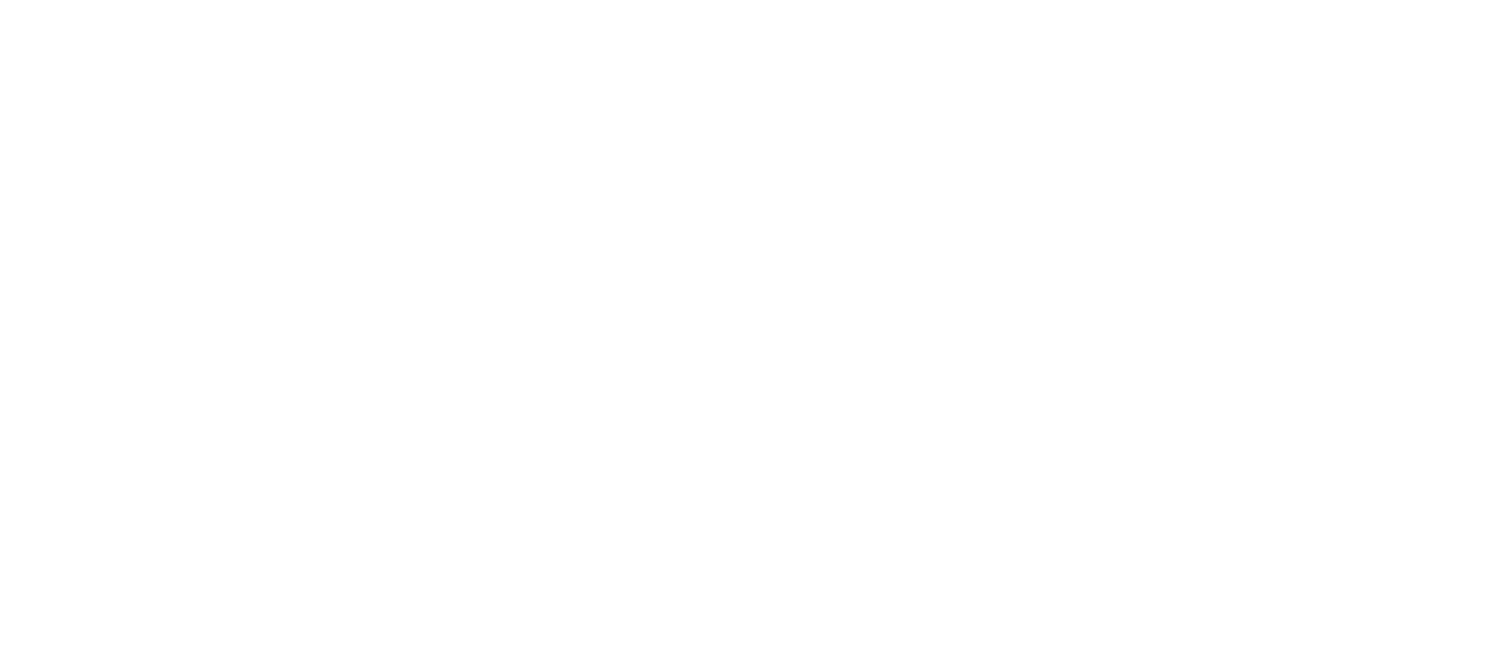 scroll, scrollTop: 0, scrollLeft: 0, axis: both 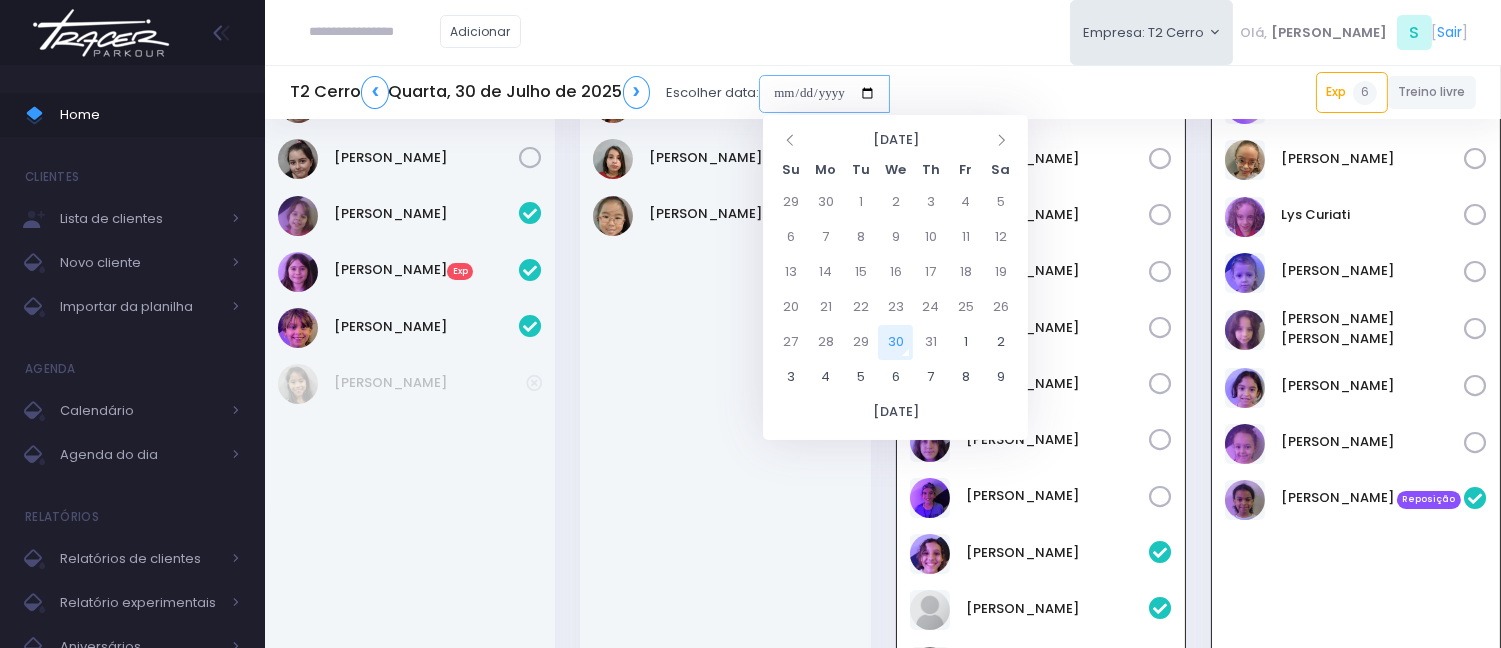 click at bounding box center [824, 94] 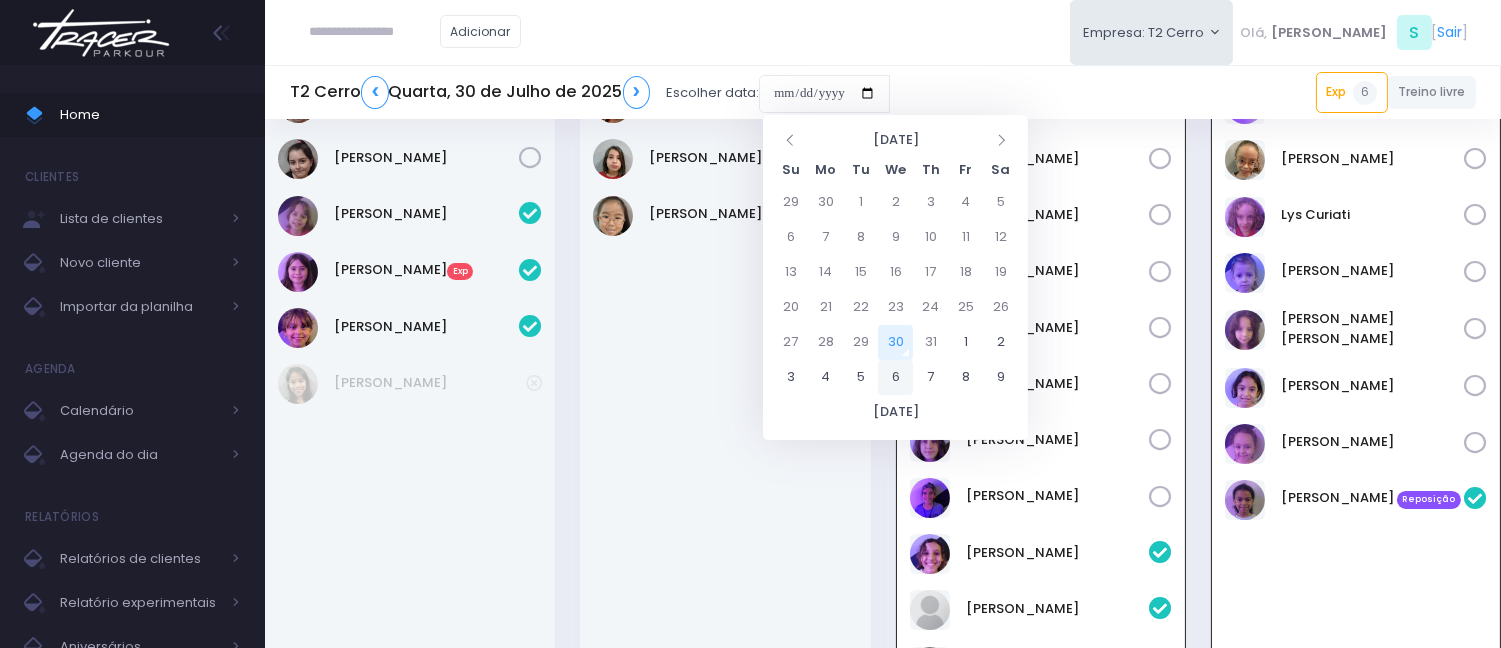 click on "6" at bounding box center [895, 377] 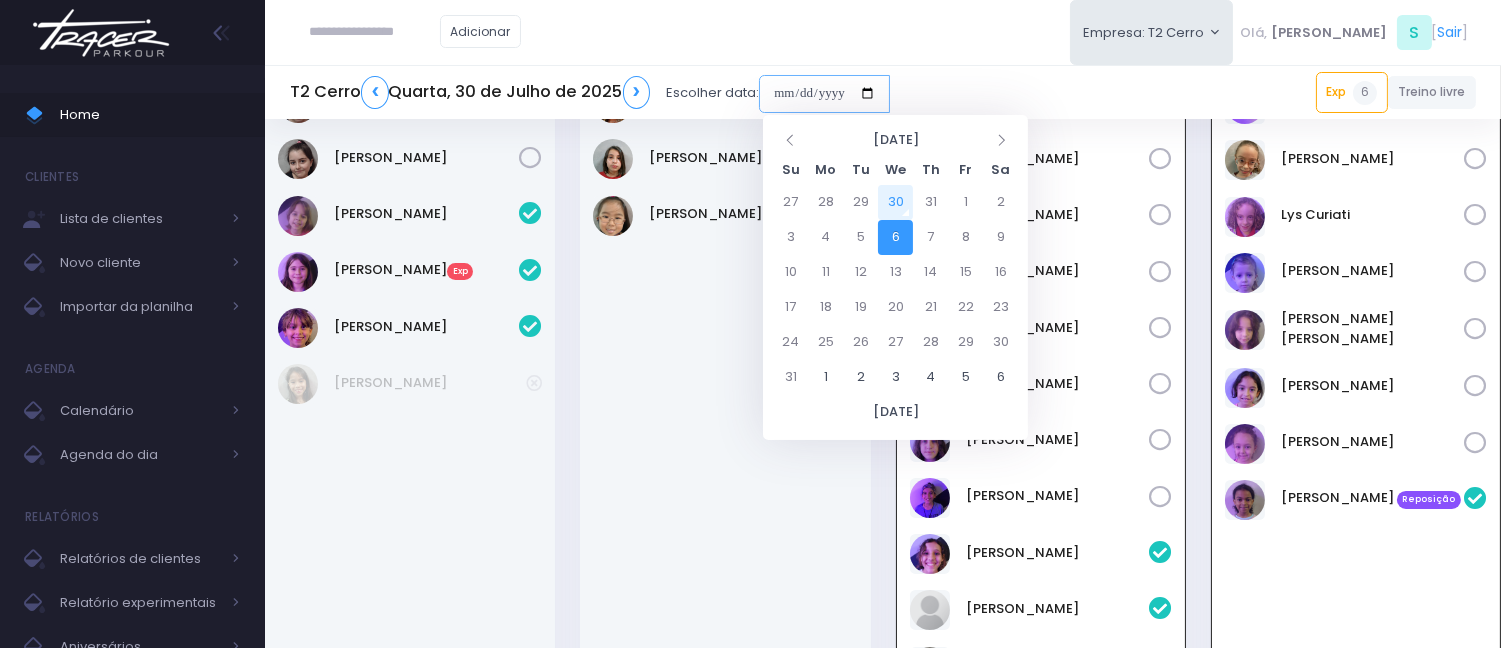 type on "**********" 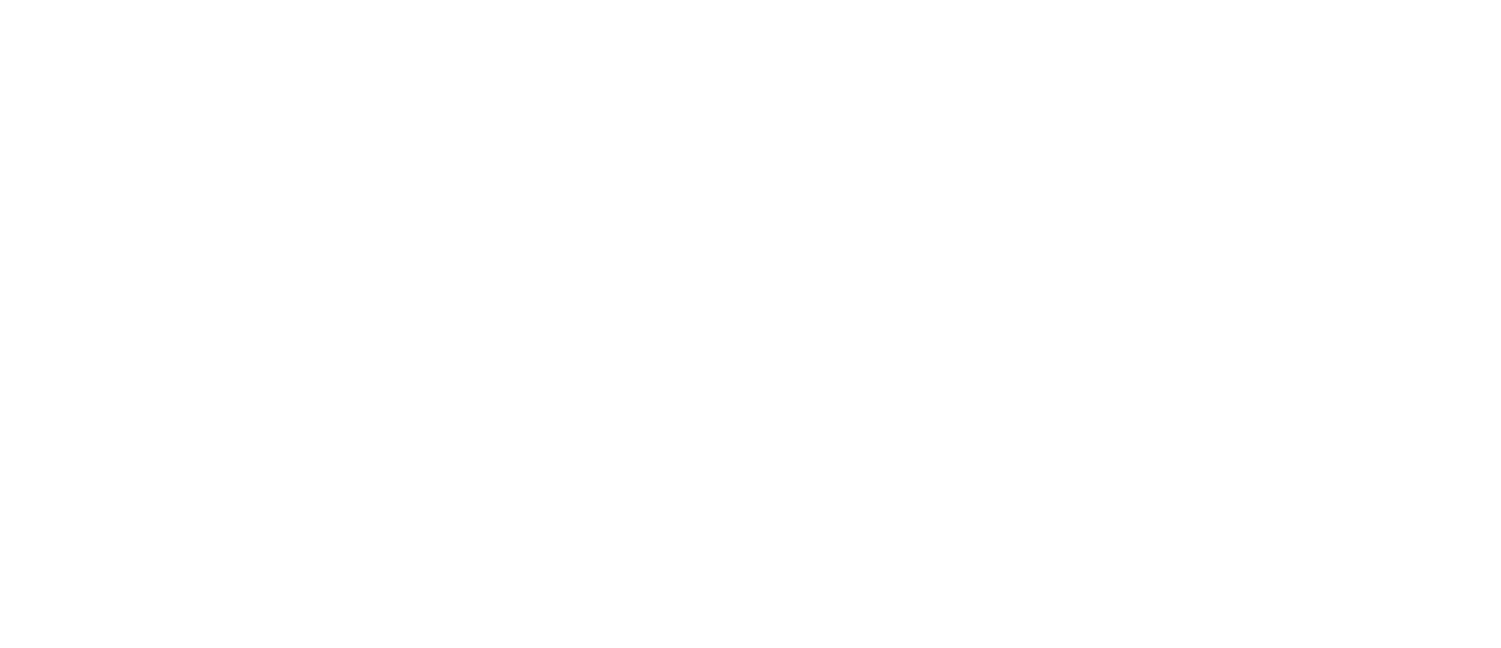 scroll, scrollTop: 0, scrollLeft: 0, axis: both 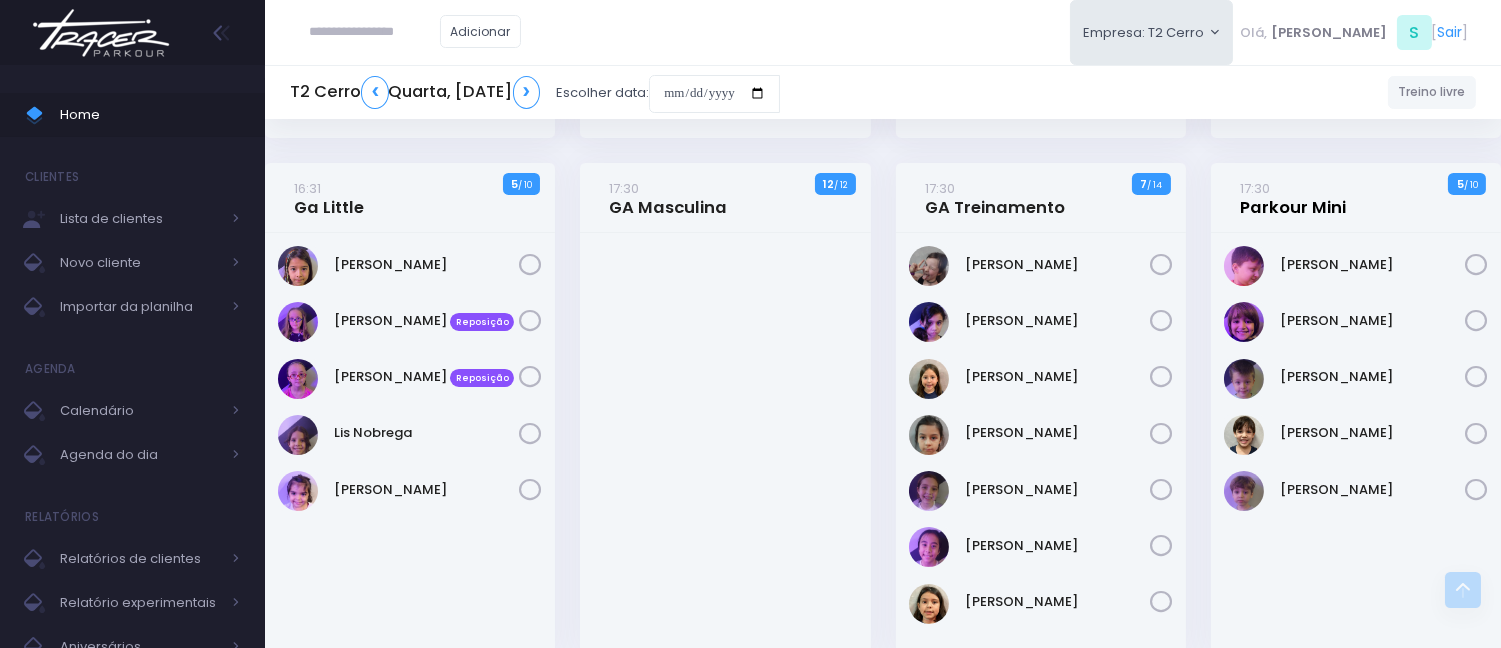 click on "17:30 Parkour Mini" at bounding box center (1293, 198) 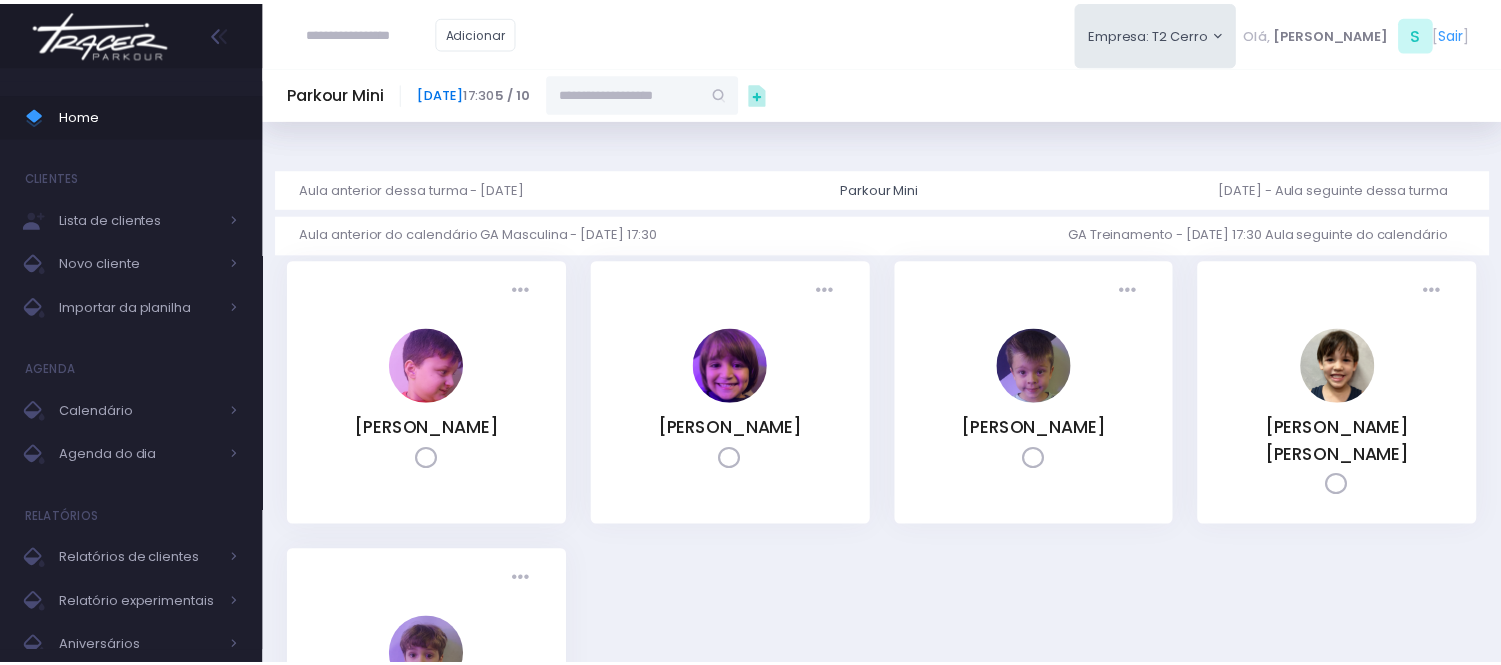 scroll, scrollTop: 0, scrollLeft: 0, axis: both 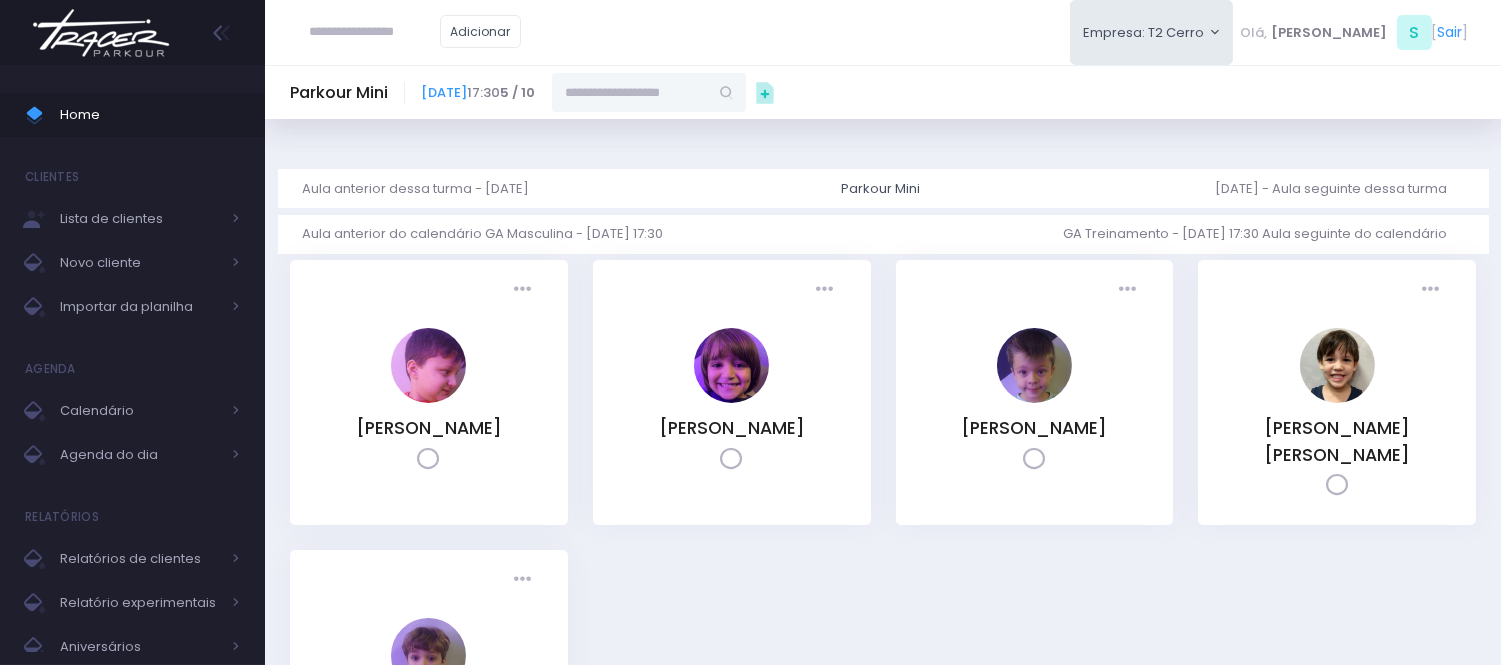 click at bounding box center [630, 92] 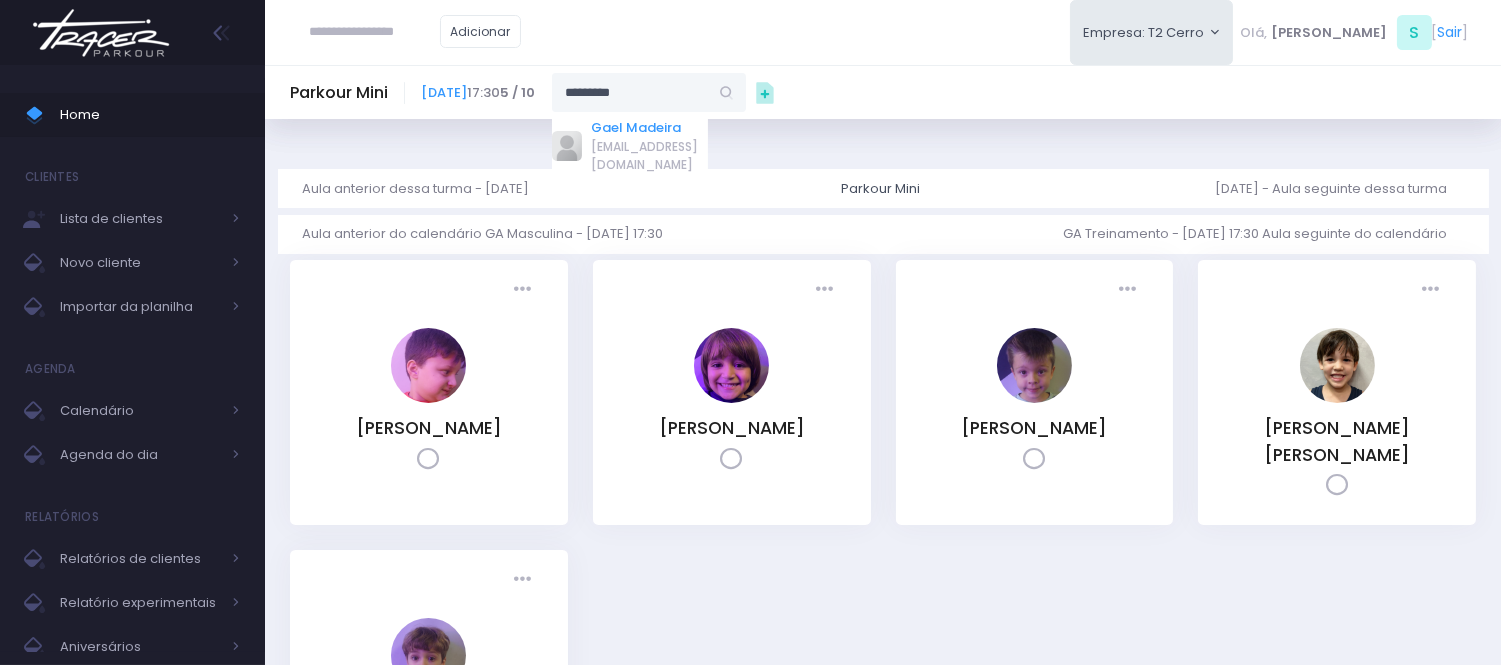 click on "Gael Madeira" at bounding box center (650, 128) 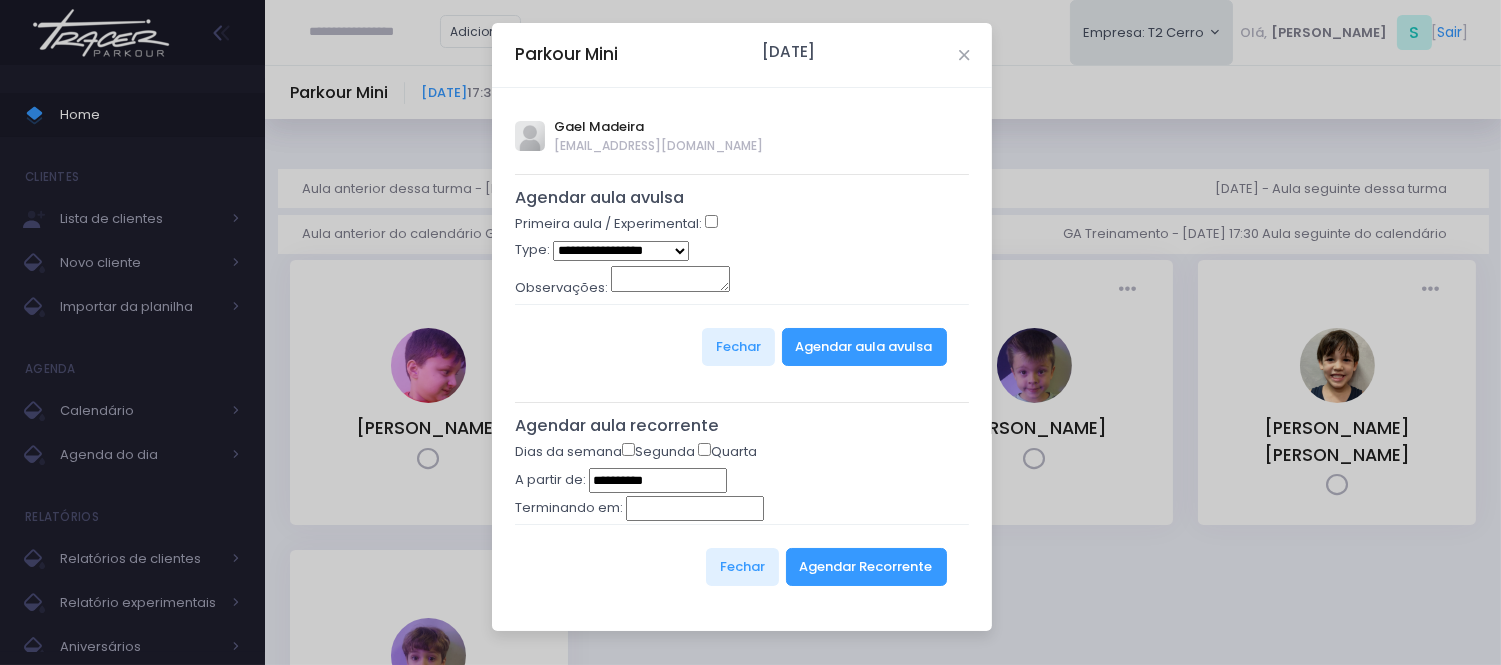 type on "**********" 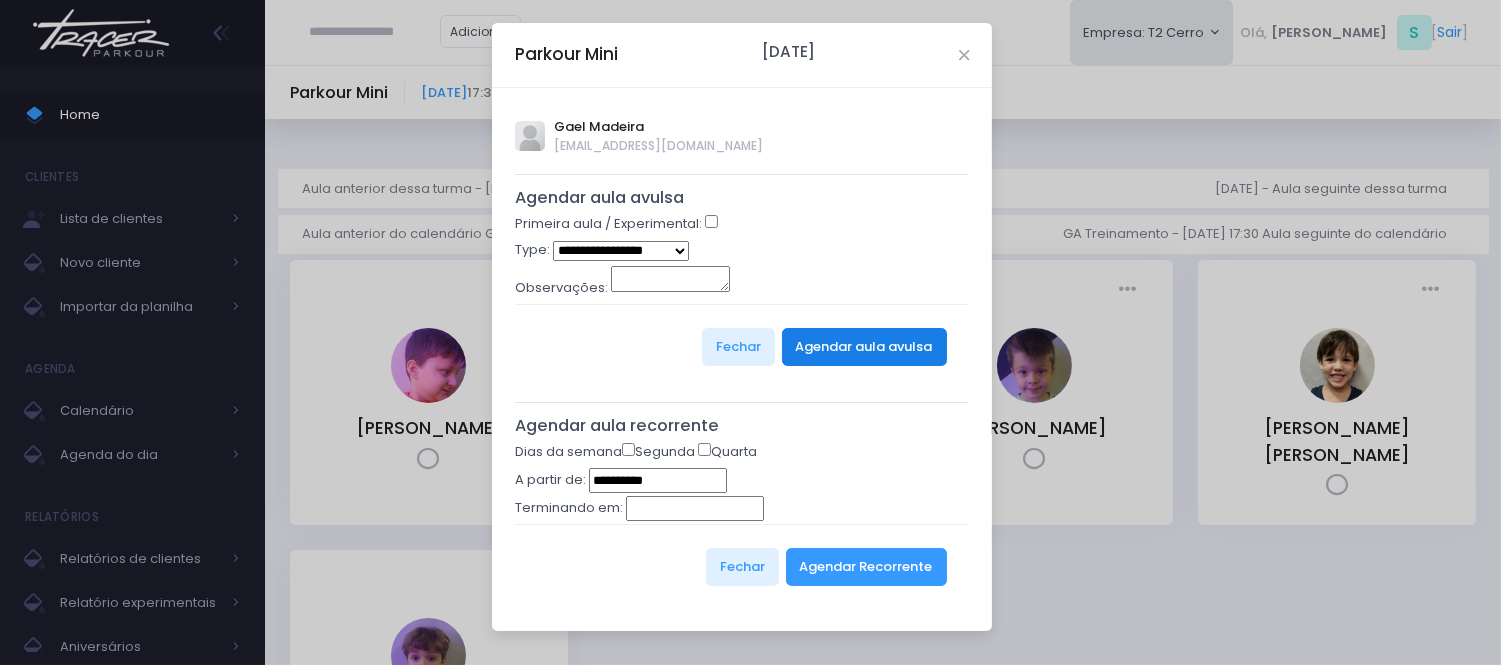 click on "Agendar aula avulsa" at bounding box center [864, 347] 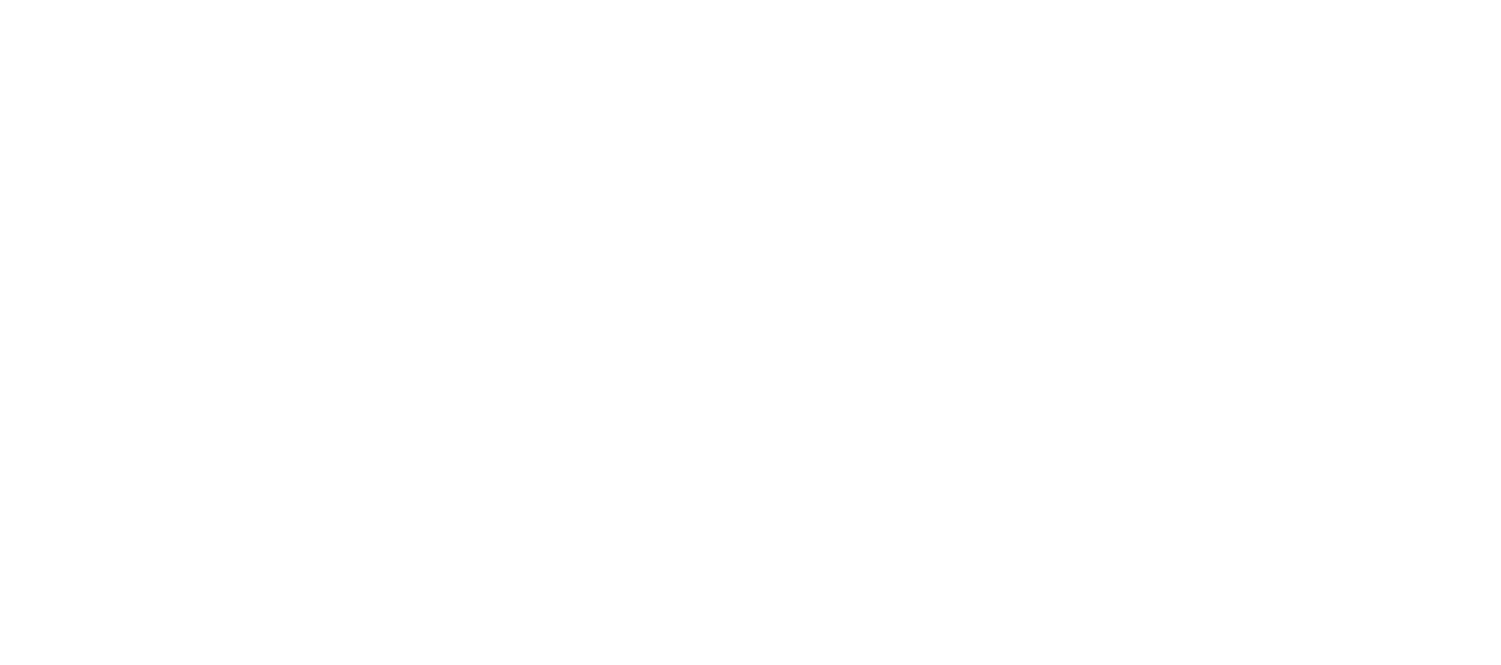 scroll, scrollTop: 0, scrollLeft: 0, axis: both 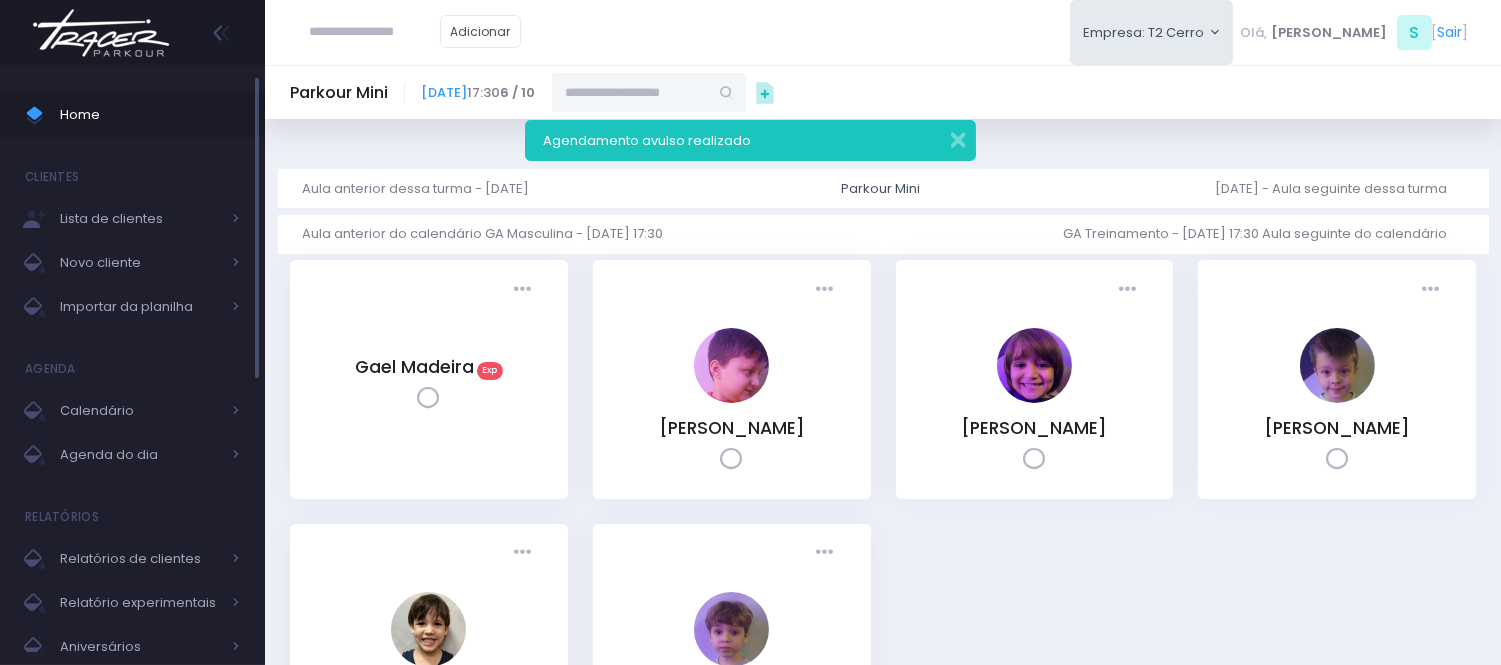 click on "Home" at bounding box center (150, 115) 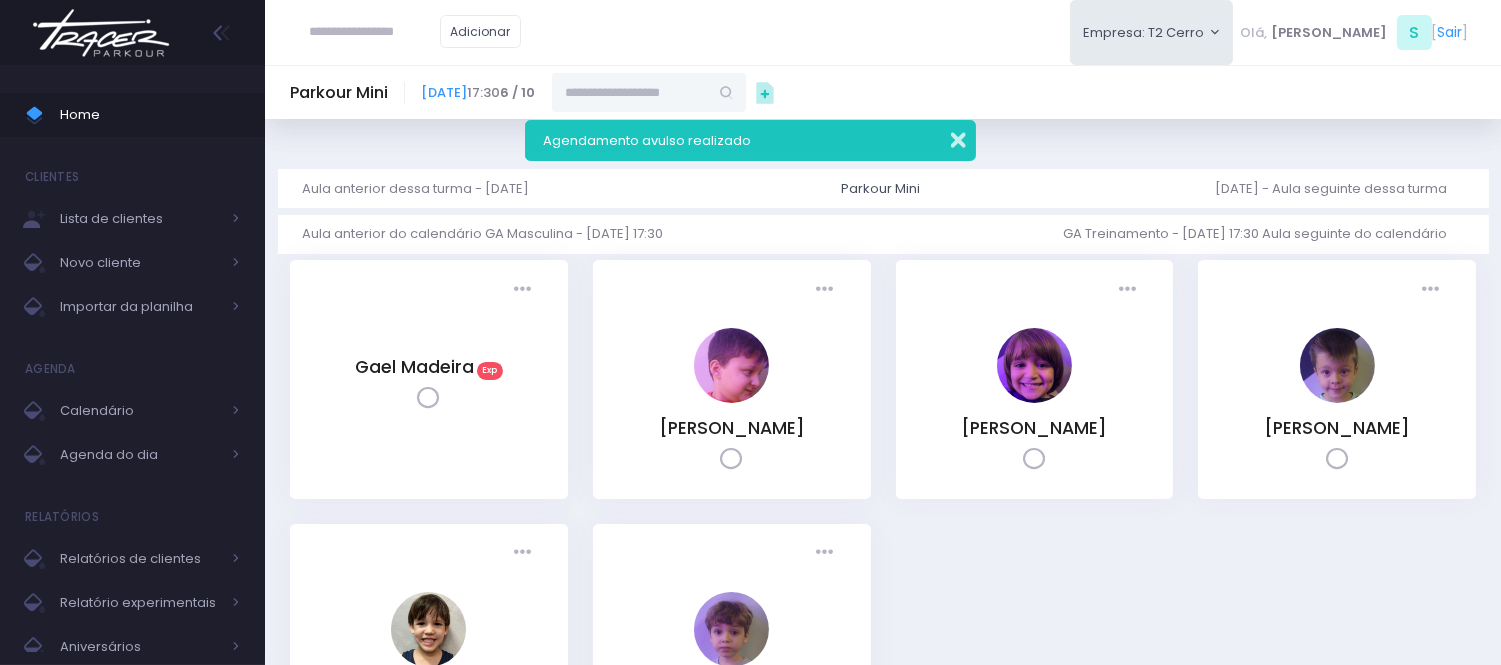 click at bounding box center [945, 137] 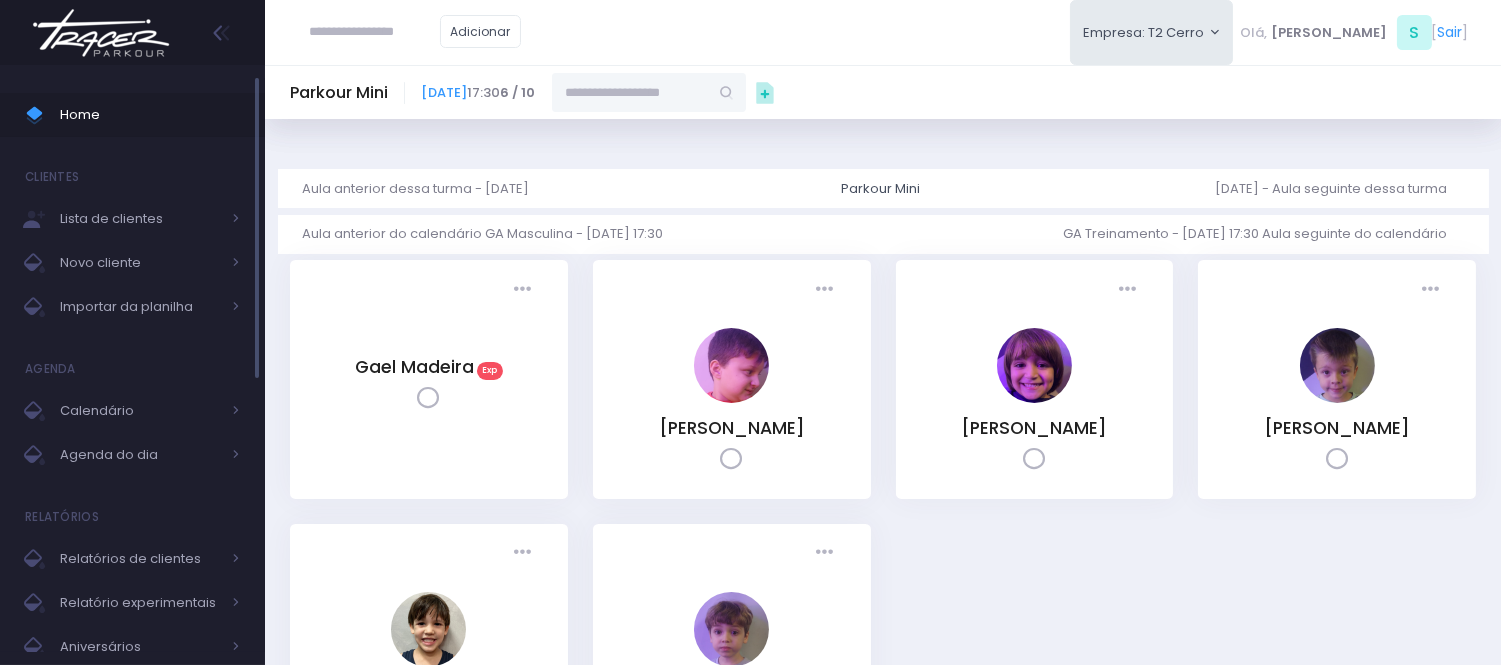 click on "Home" at bounding box center (150, 115) 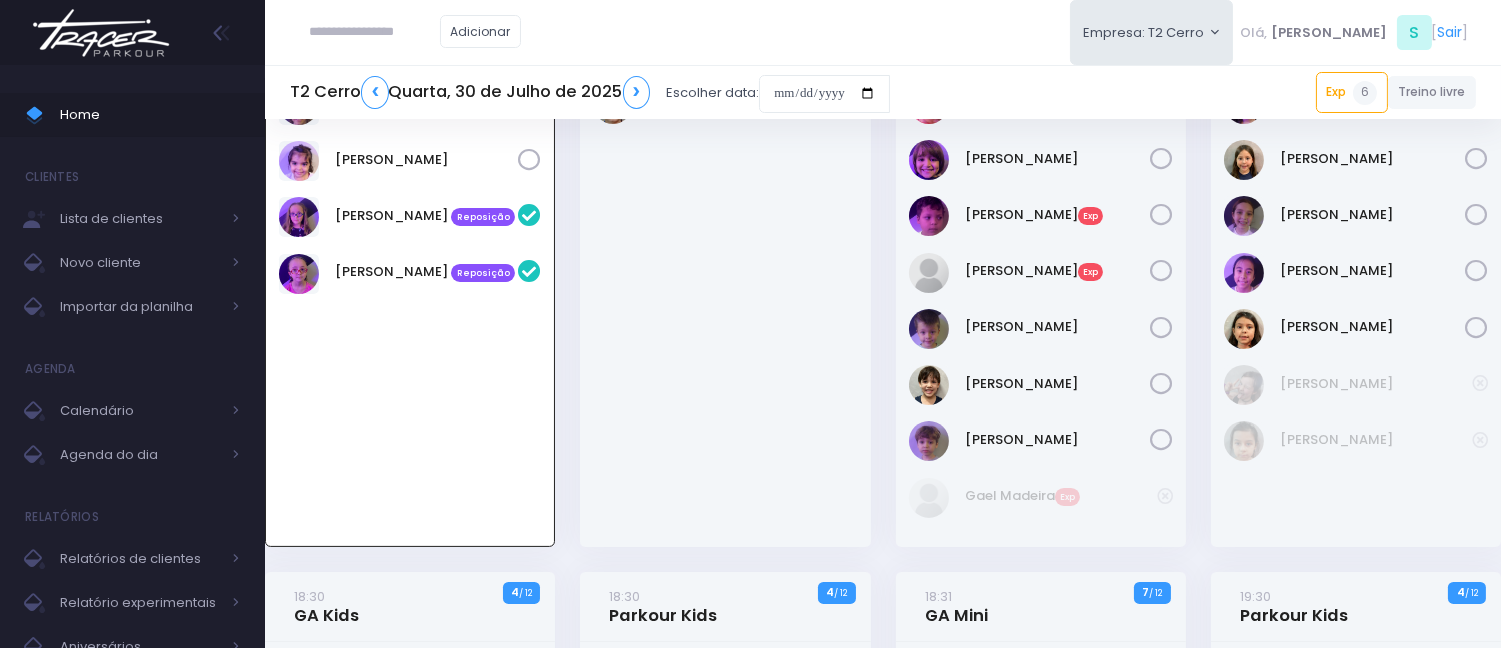 scroll, scrollTop: 883, scrollLeft: 0, axis: vertical 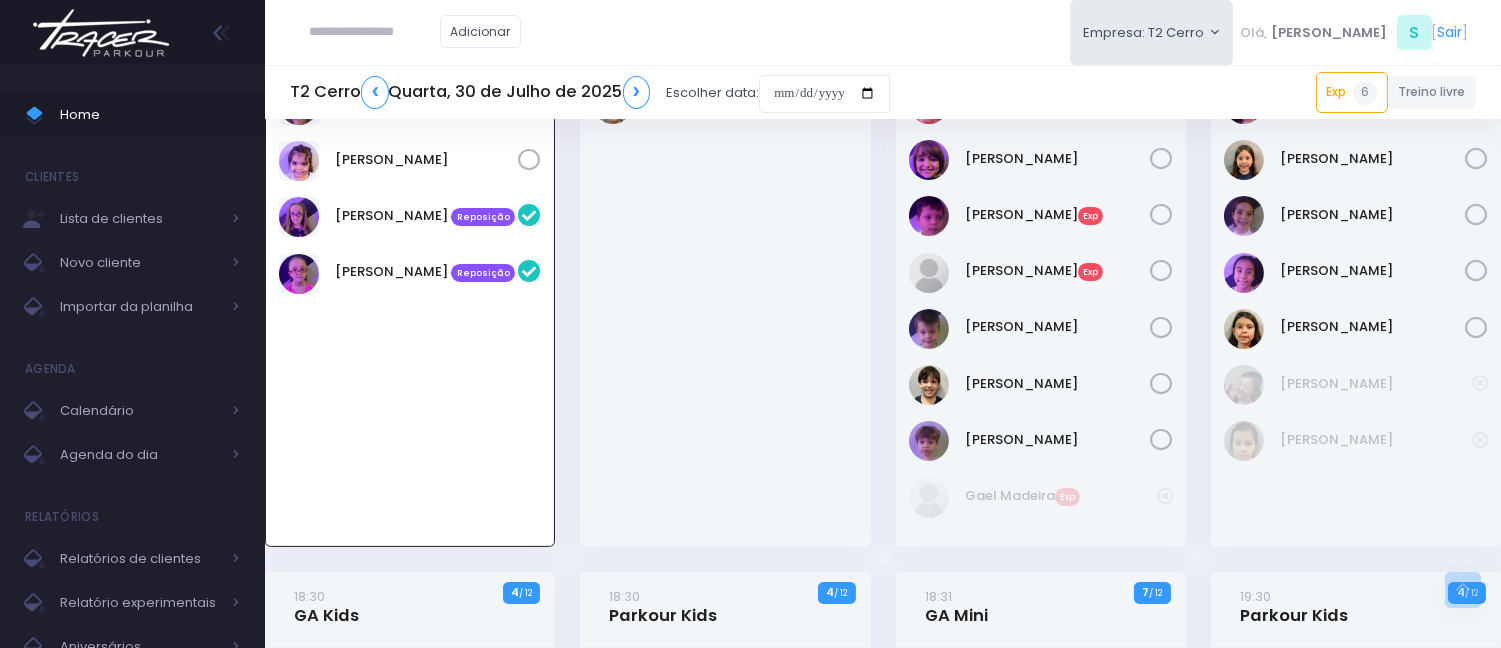 click at bounding box center [375, 32] 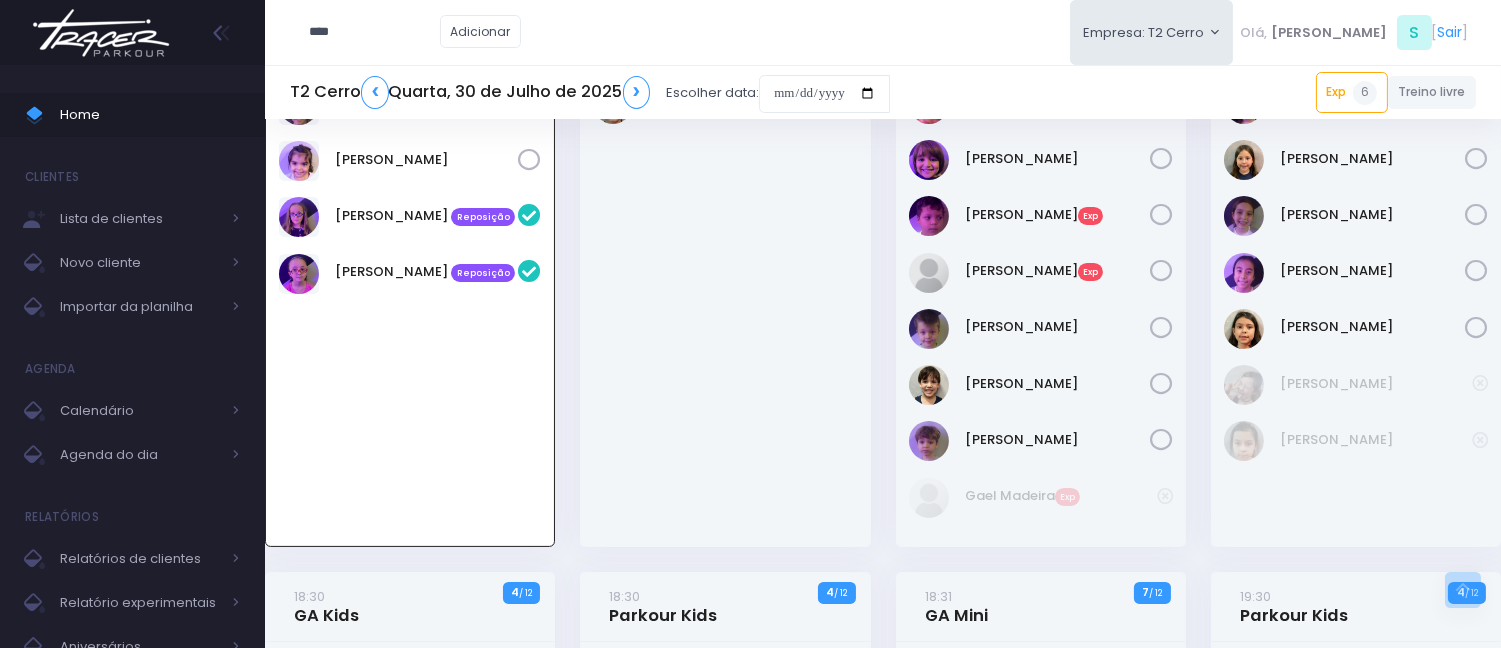 type on "****" 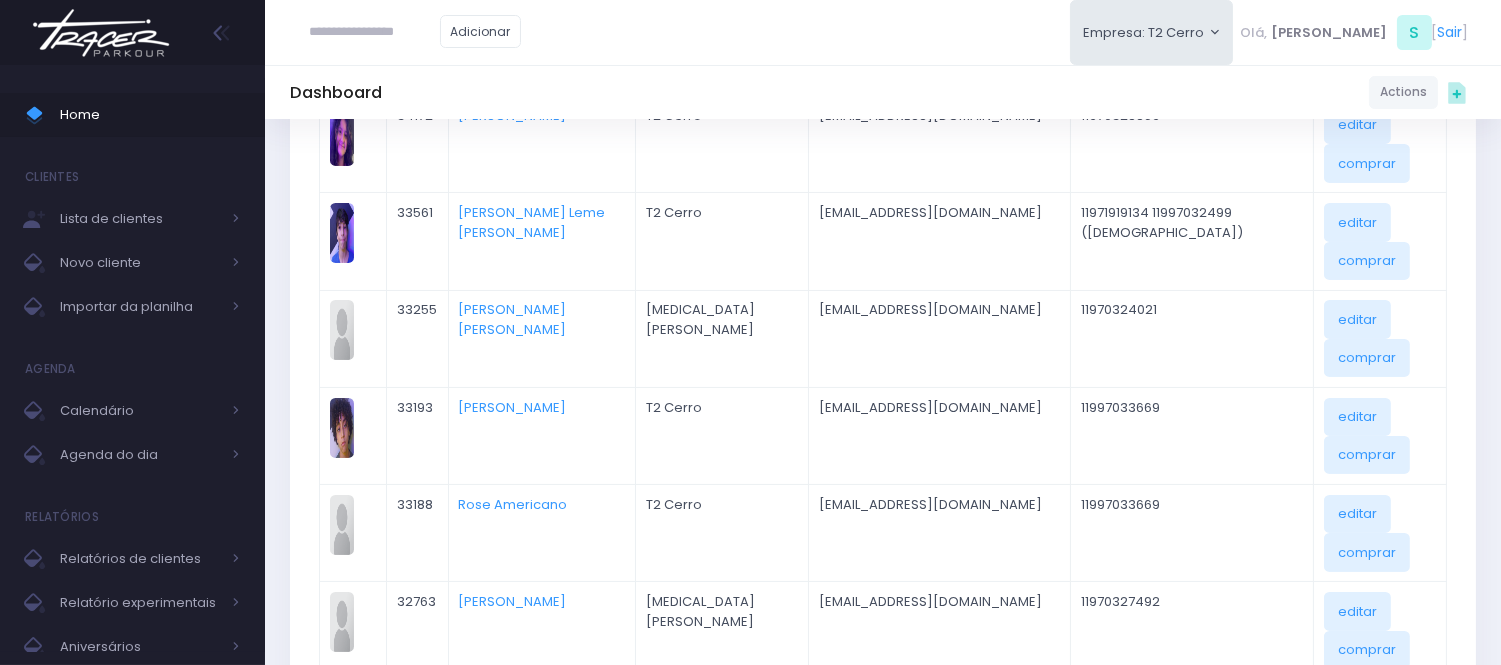 scroll, scrollTop: 555, scrollLeft: 0, axis: vertical 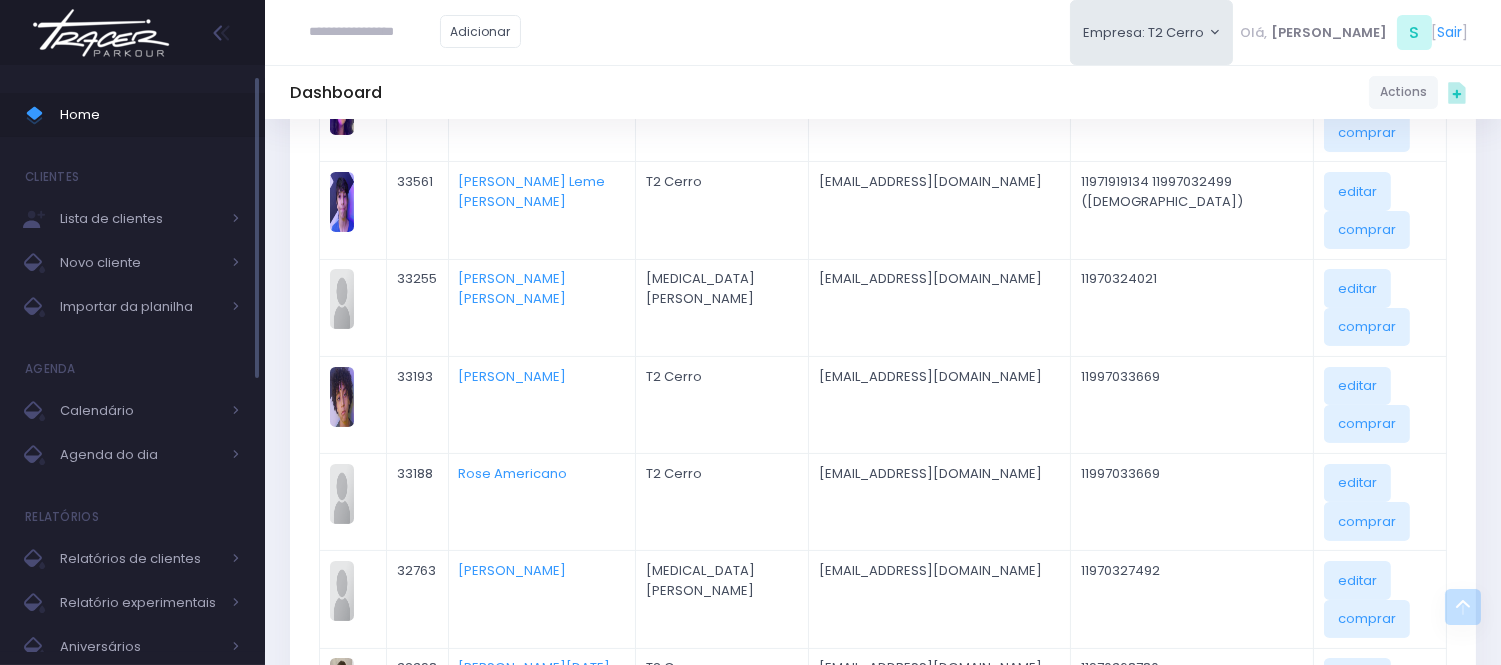 click on "Home" at bounding box center (132, 115) 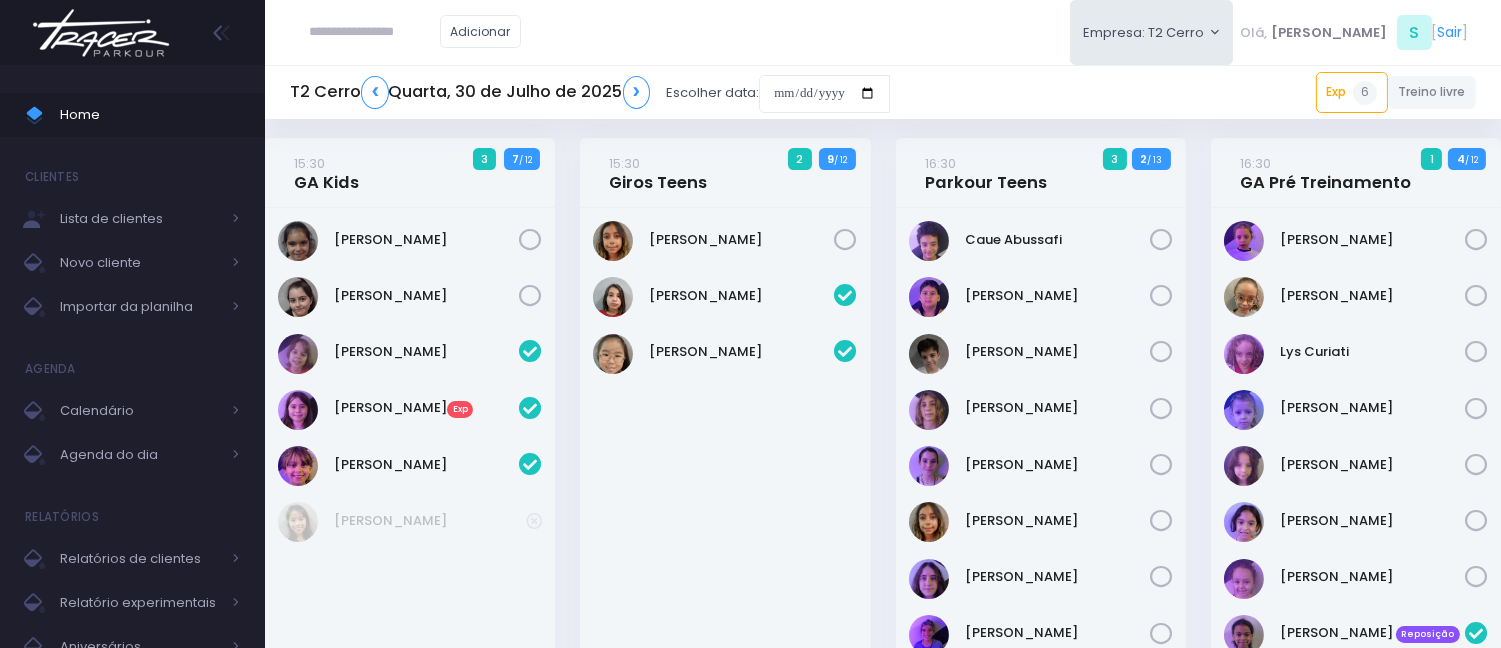 scroll, scrollTop: 0, scrollLeft: 0, axis: both 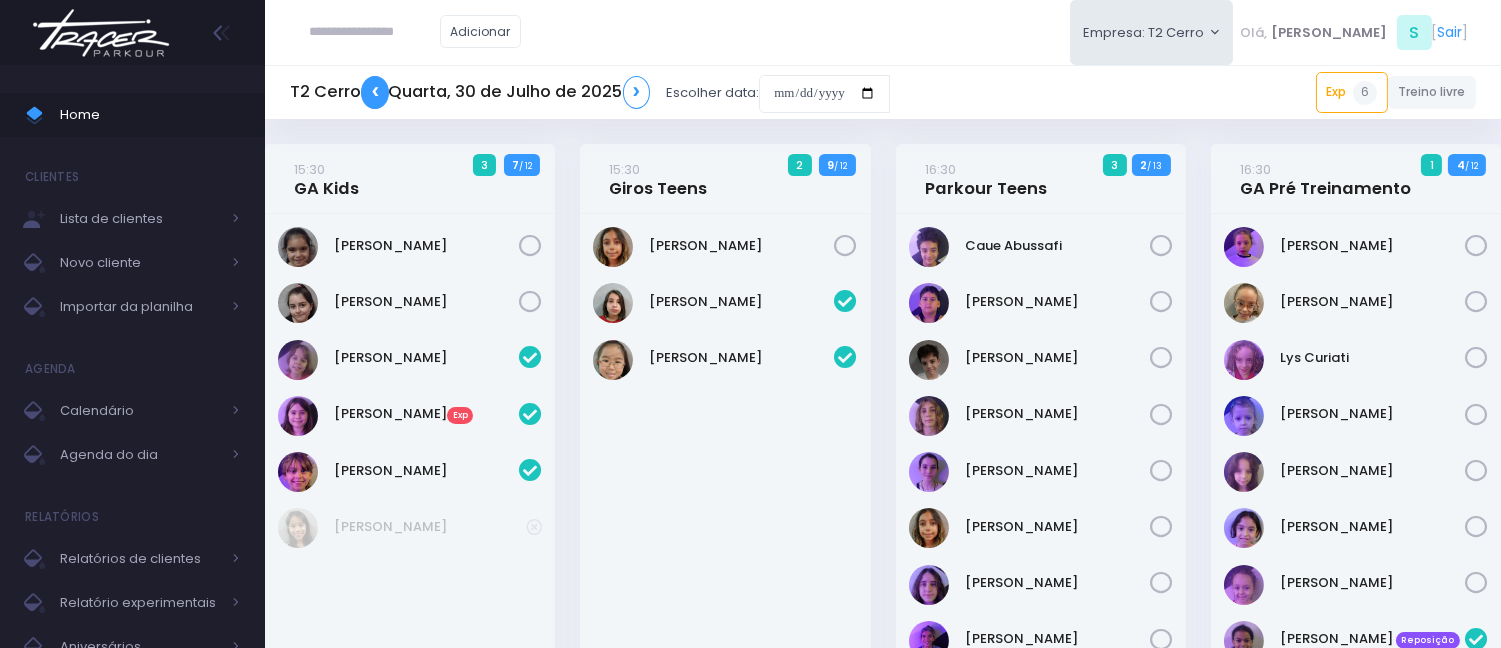 click on "❮" at bounding box center (375, 92) 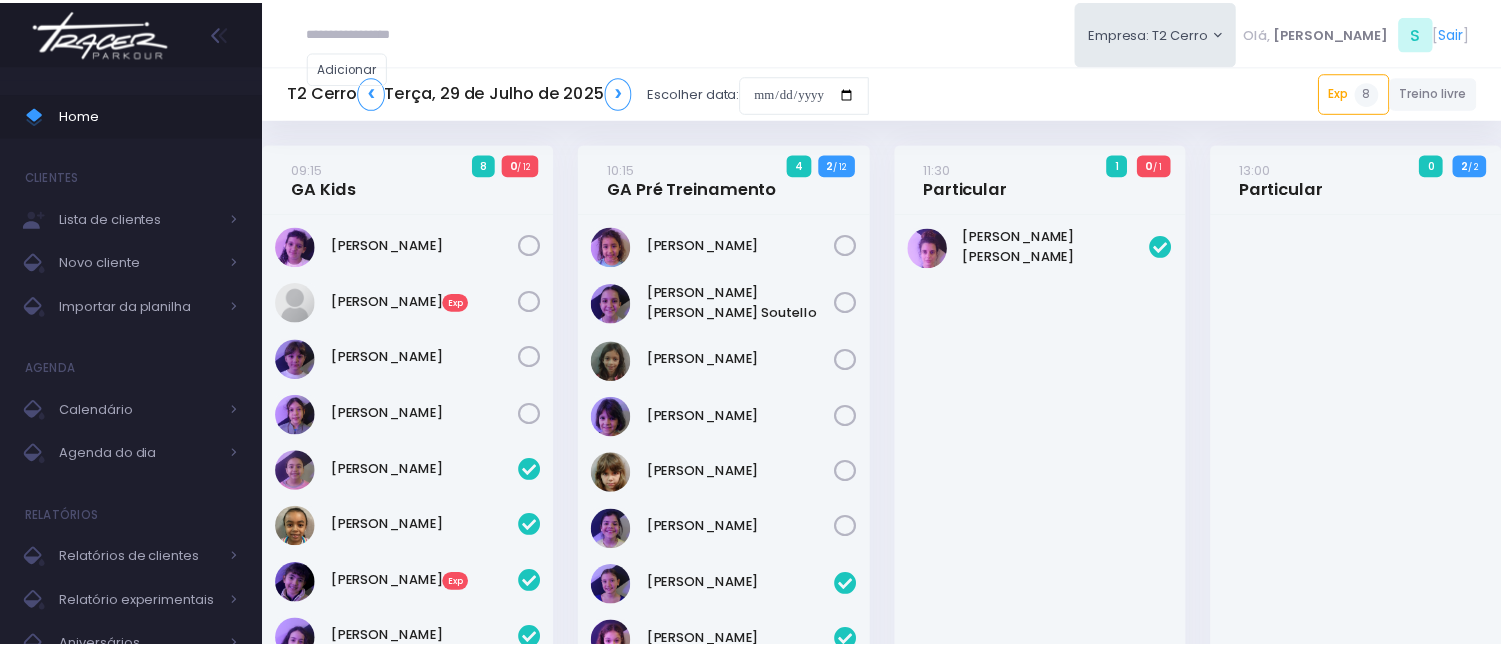 scroll, scrollTop: 0, scrollLeft: 0, axis: both 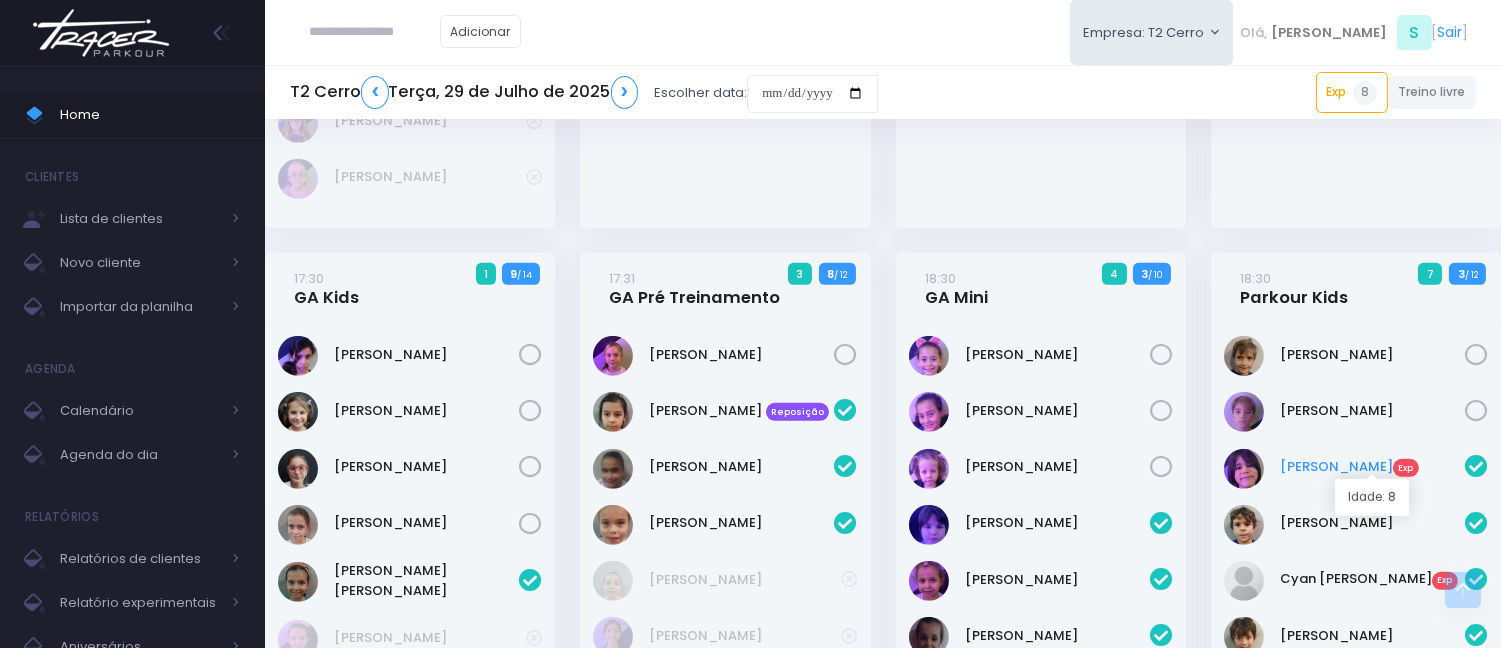 click on "Antônio Frare
Exp" at bounding box center [1372, 467] 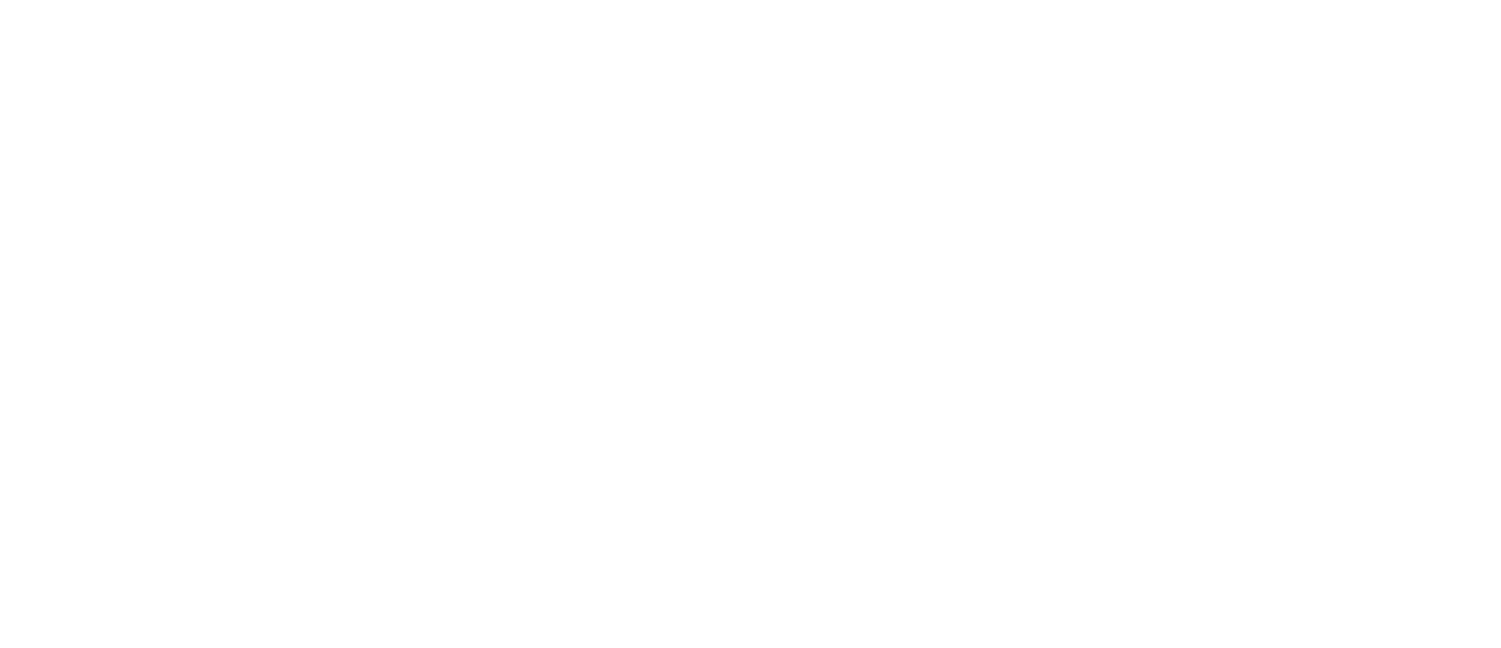 scroll, scrollTop: 0, scrollLeft: 0, axis: both 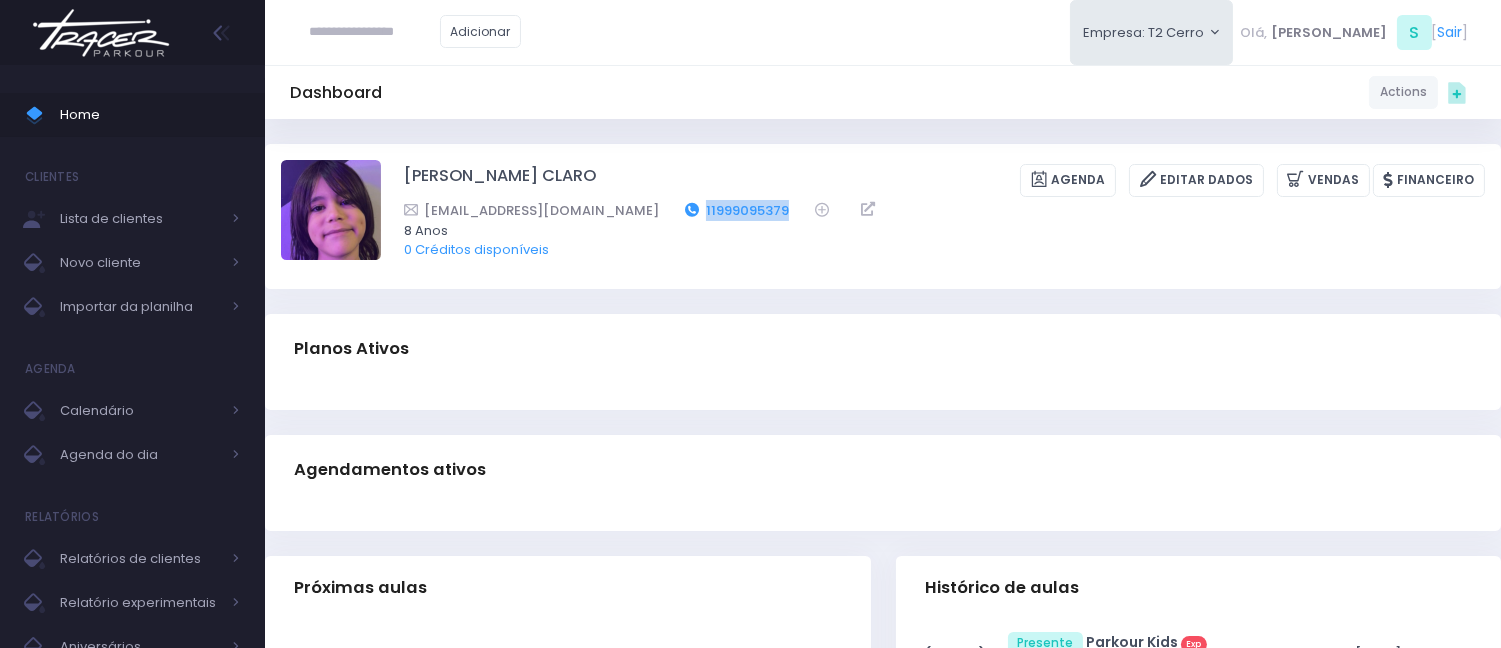 drag, startPoint x: 714, startPoint y: 207, endPoint x: 615, endPoint y: 200, distance: 99.24717 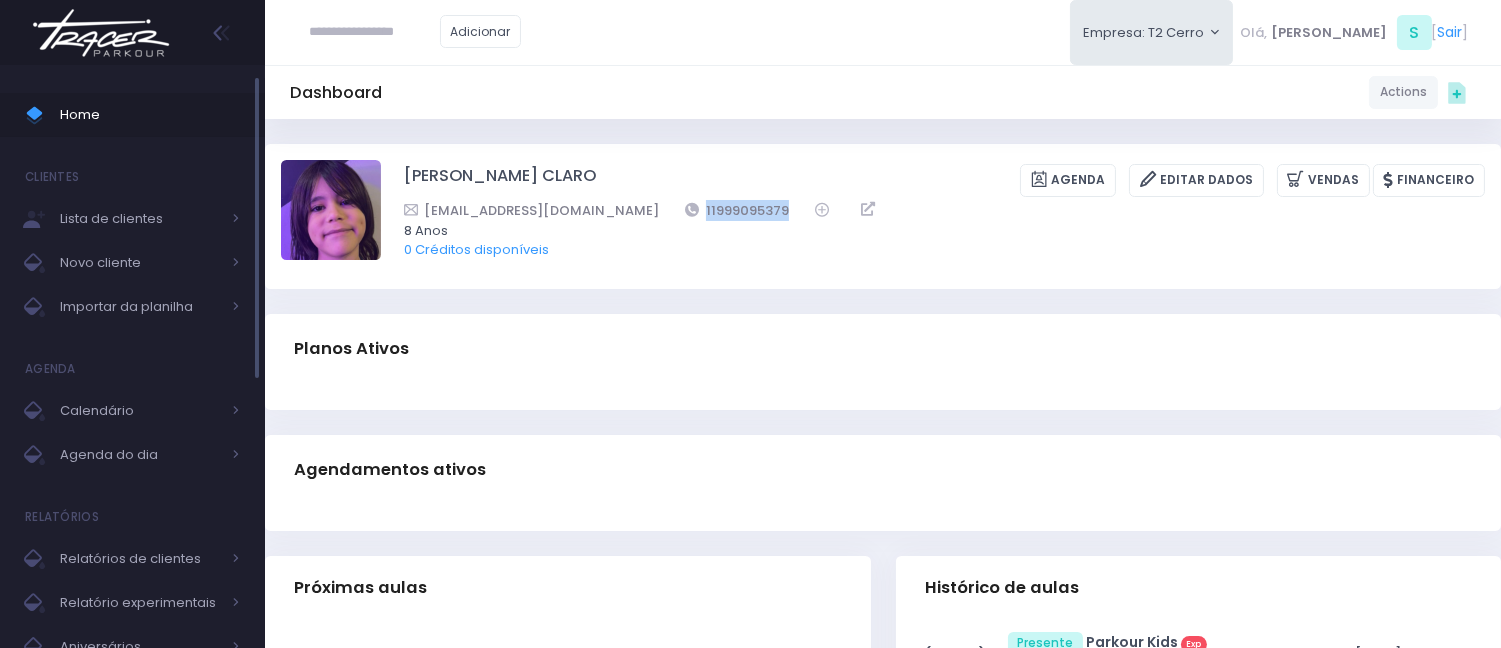 click on "Home" at bounding box center (150, 115) 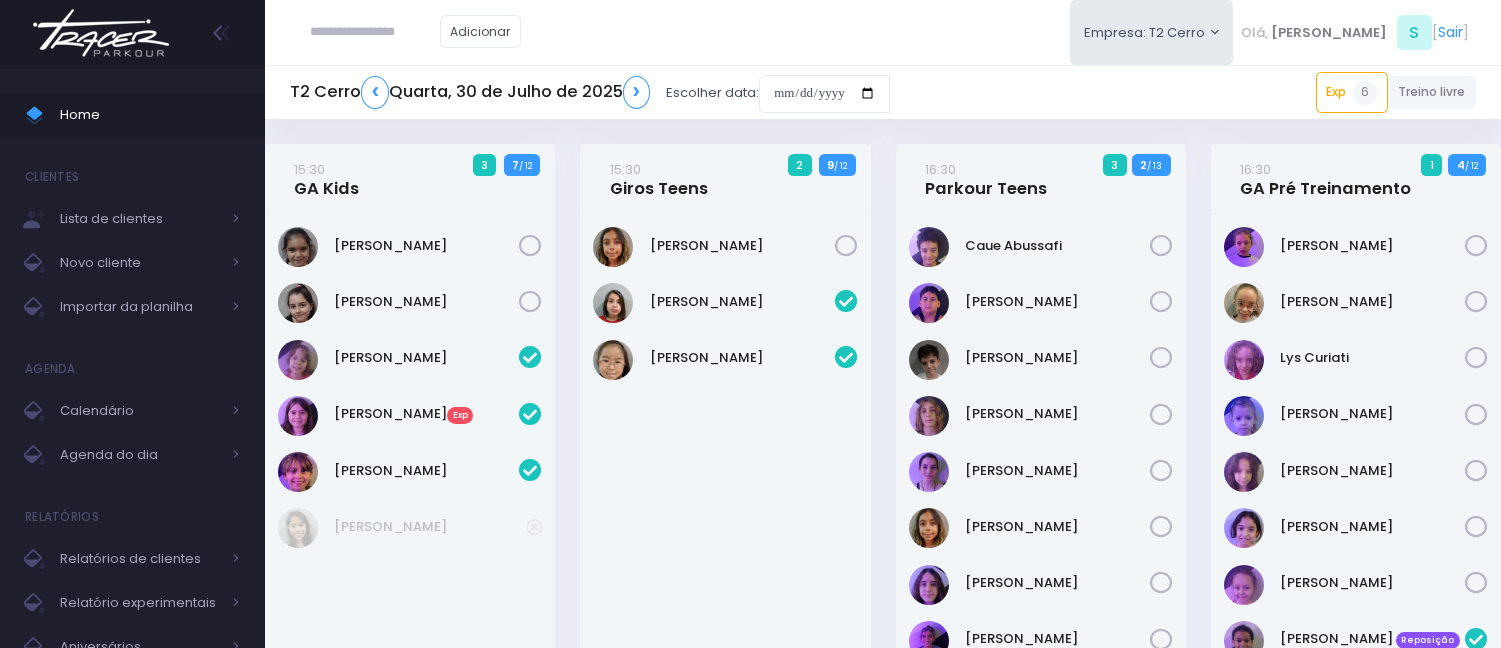 scroll, scrollTop: 0, scrollLeft: 0, axis: both 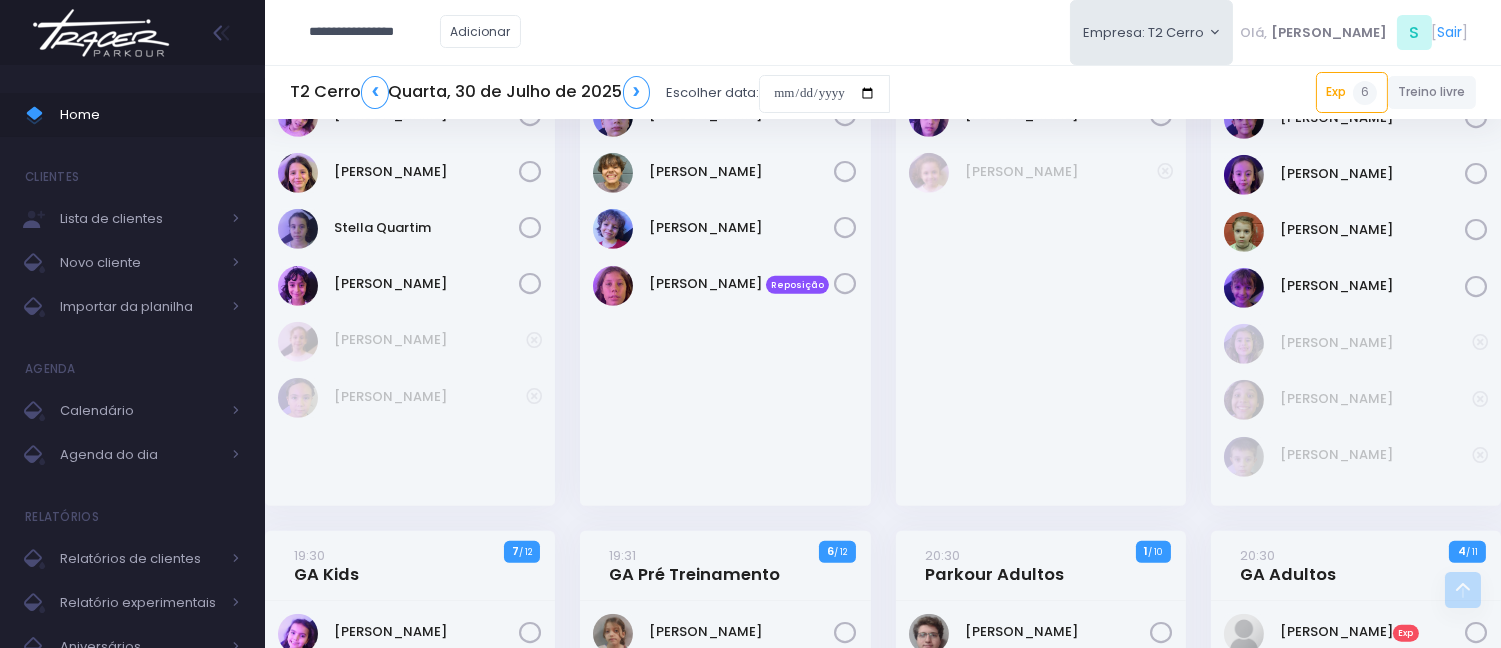 type on "**********" 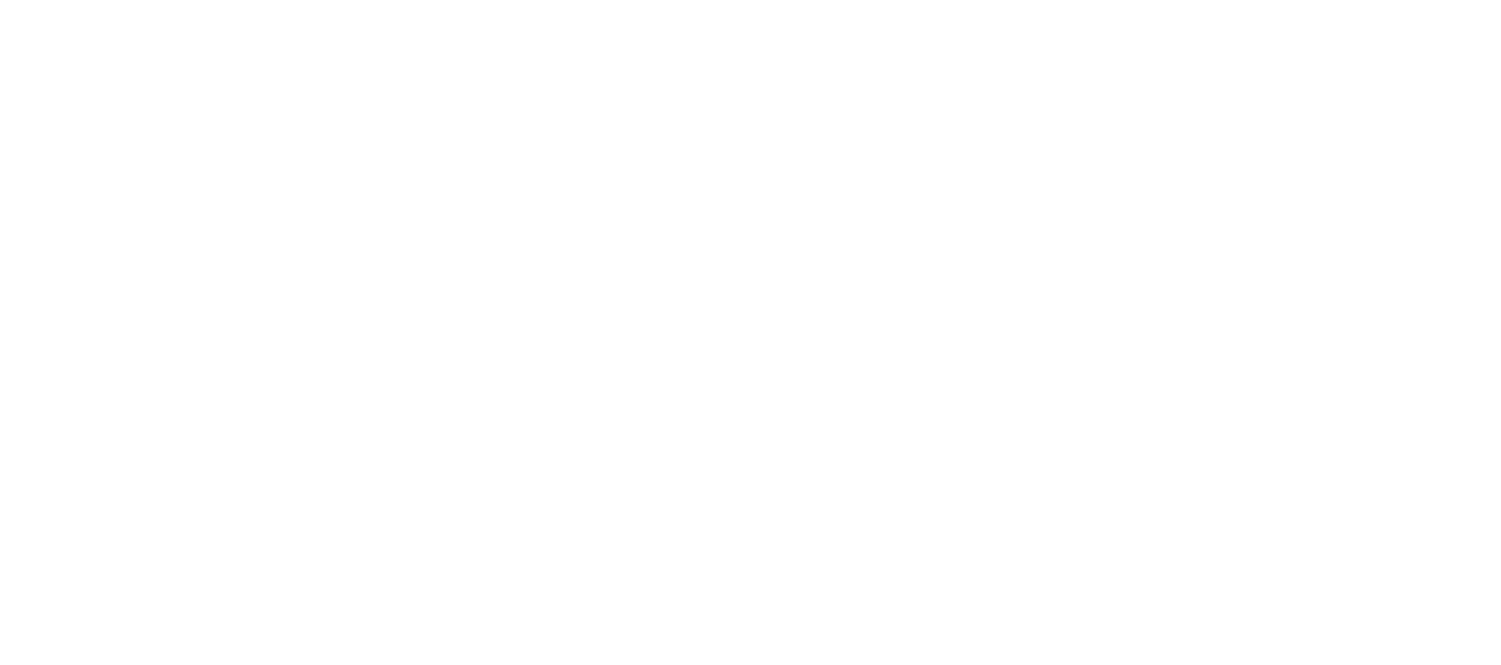 scroll, scrollTop: 0, scrollLeft: 0, axis: both 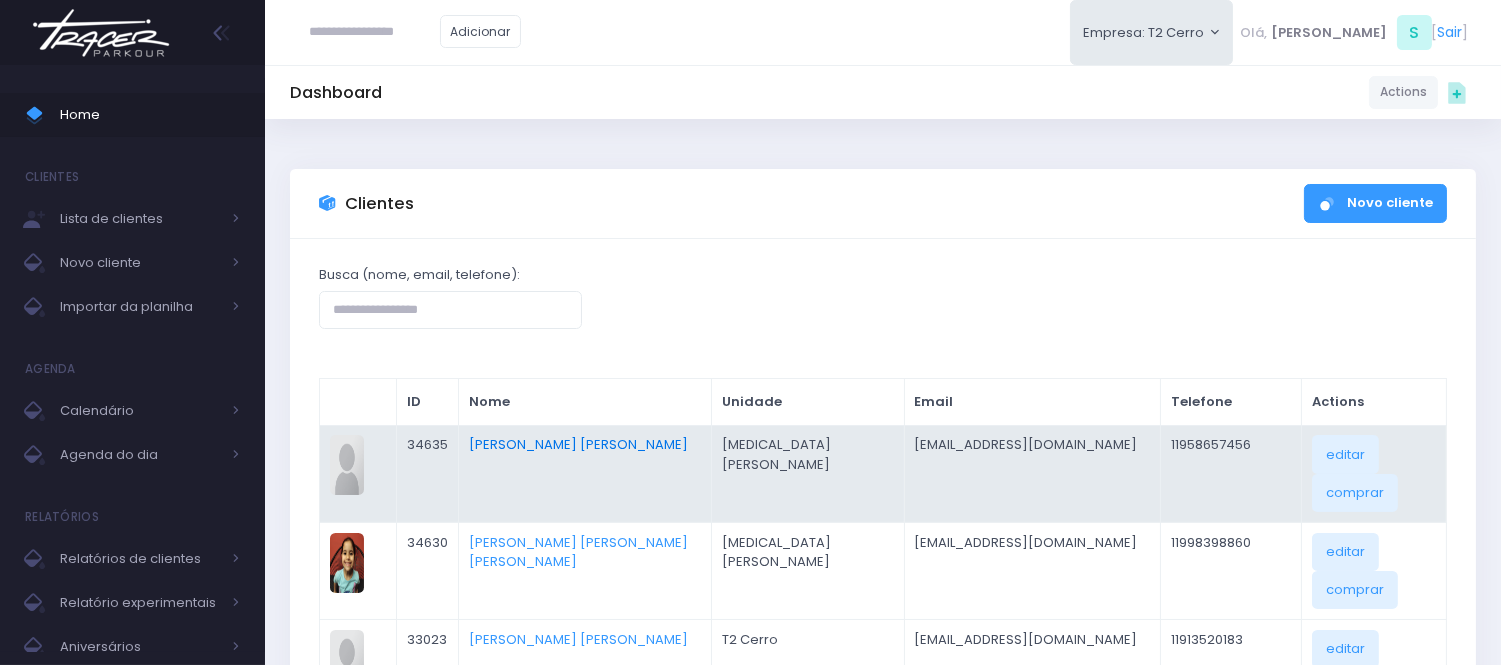 click on "[PERSON_NAME] [PERSON_NAME]" at bounding box center [578, 444] 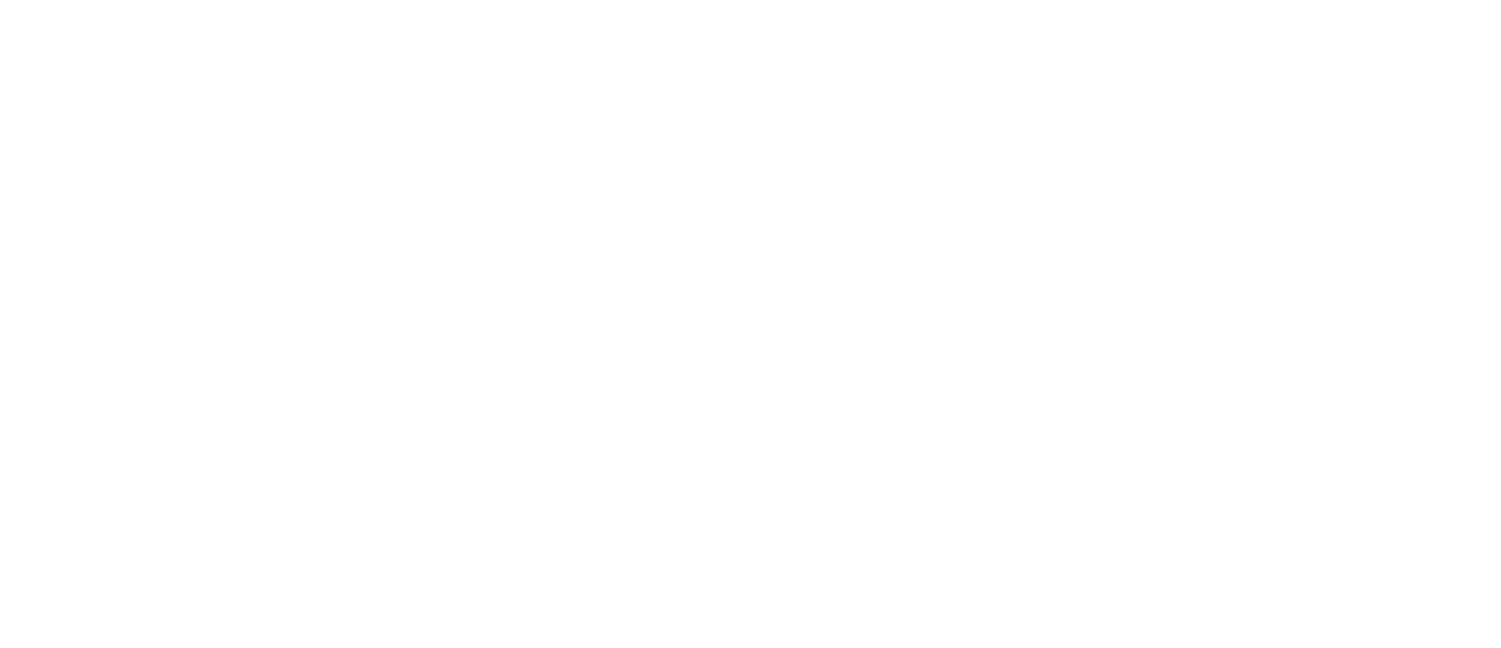 scroll, scrollTop: 0, scrollLeft: 0, axis: both 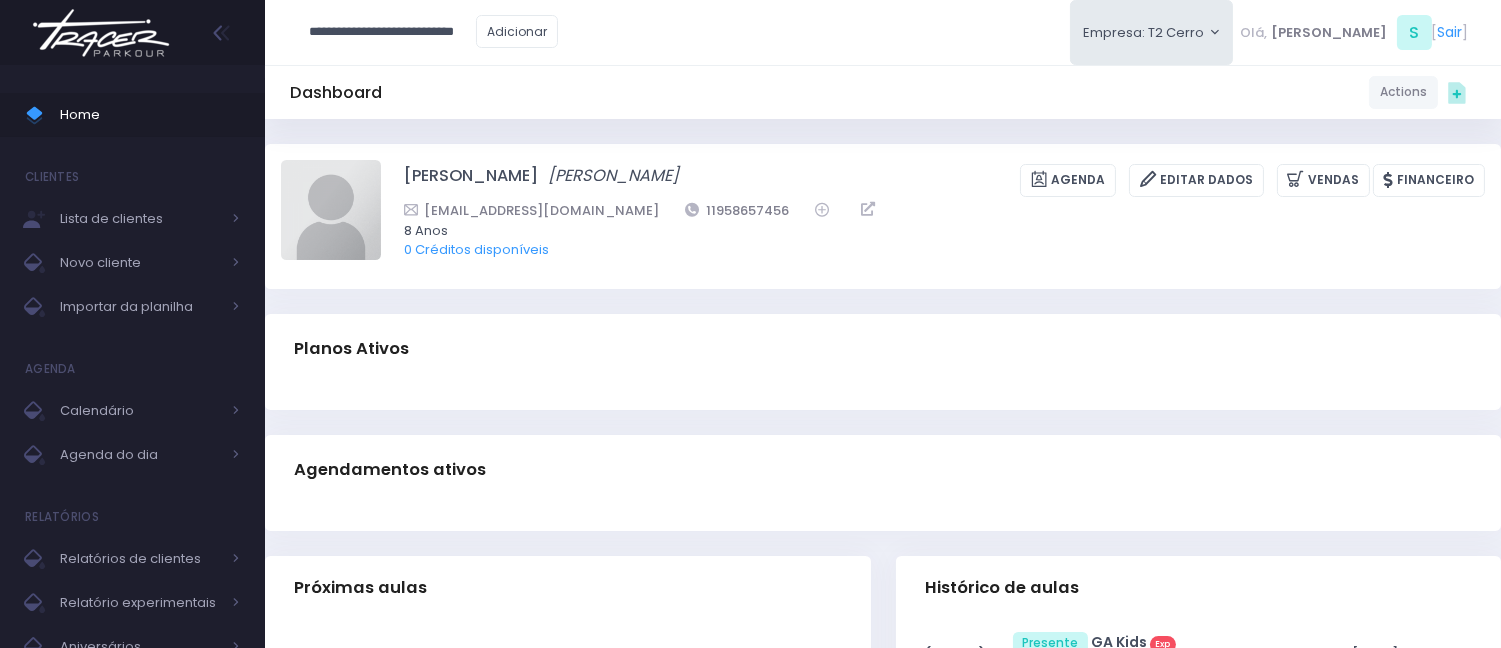 type on "**********" 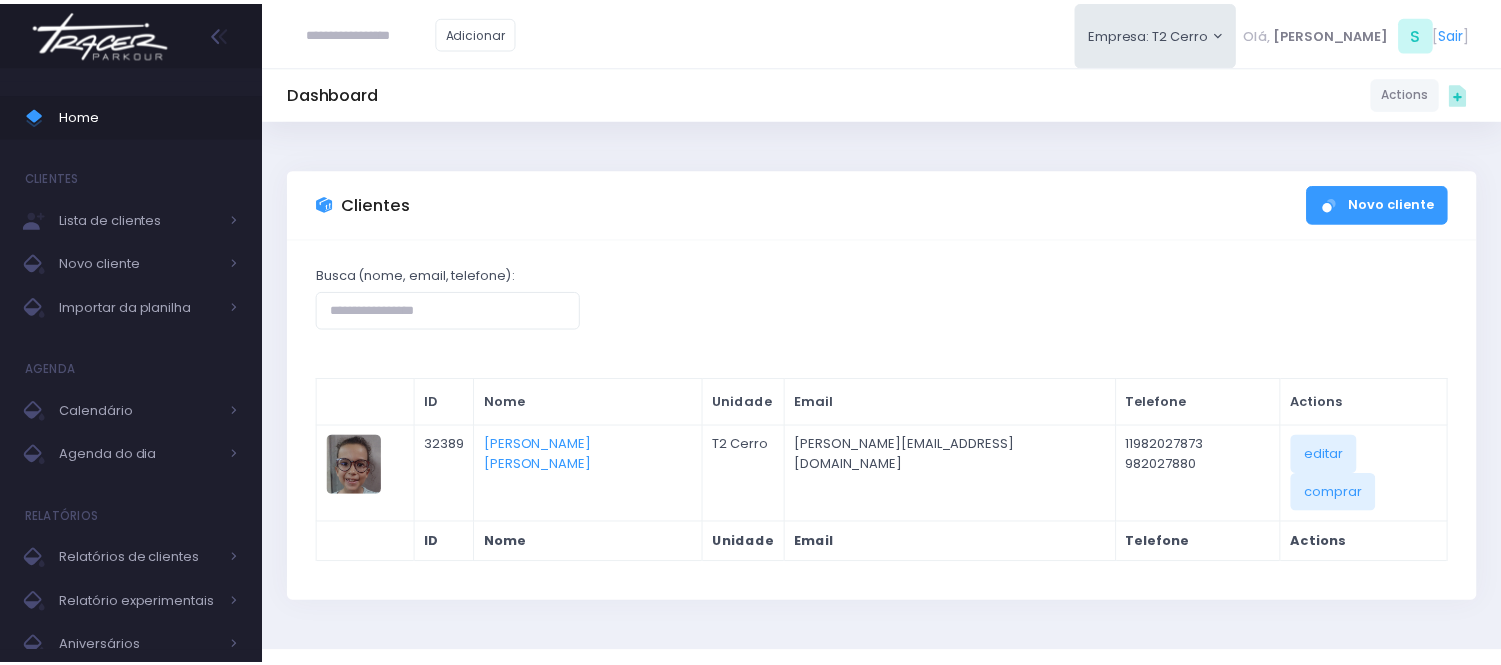 scroll, scrollTop: 0, scrollLeft: 0, axis: both 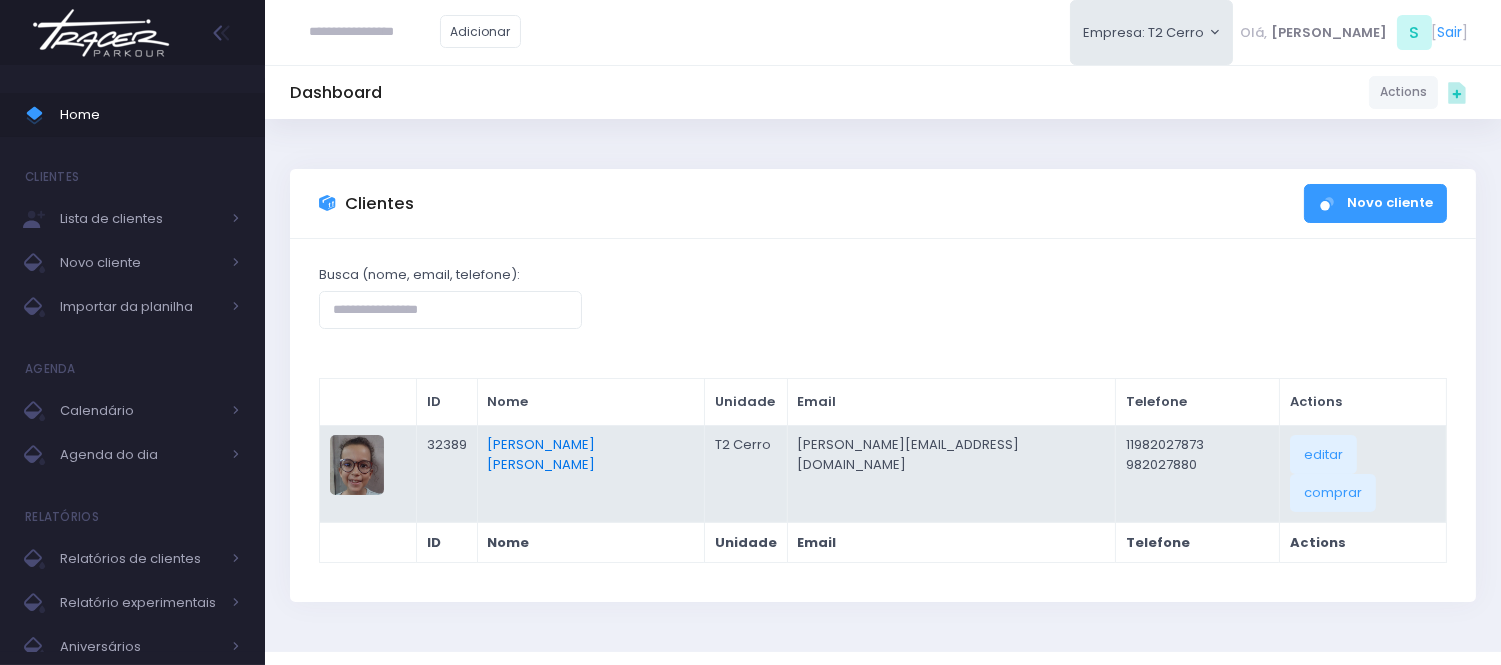 click on "Maria Luiza Silva De Oliveira" at bounding box center [541, 454] 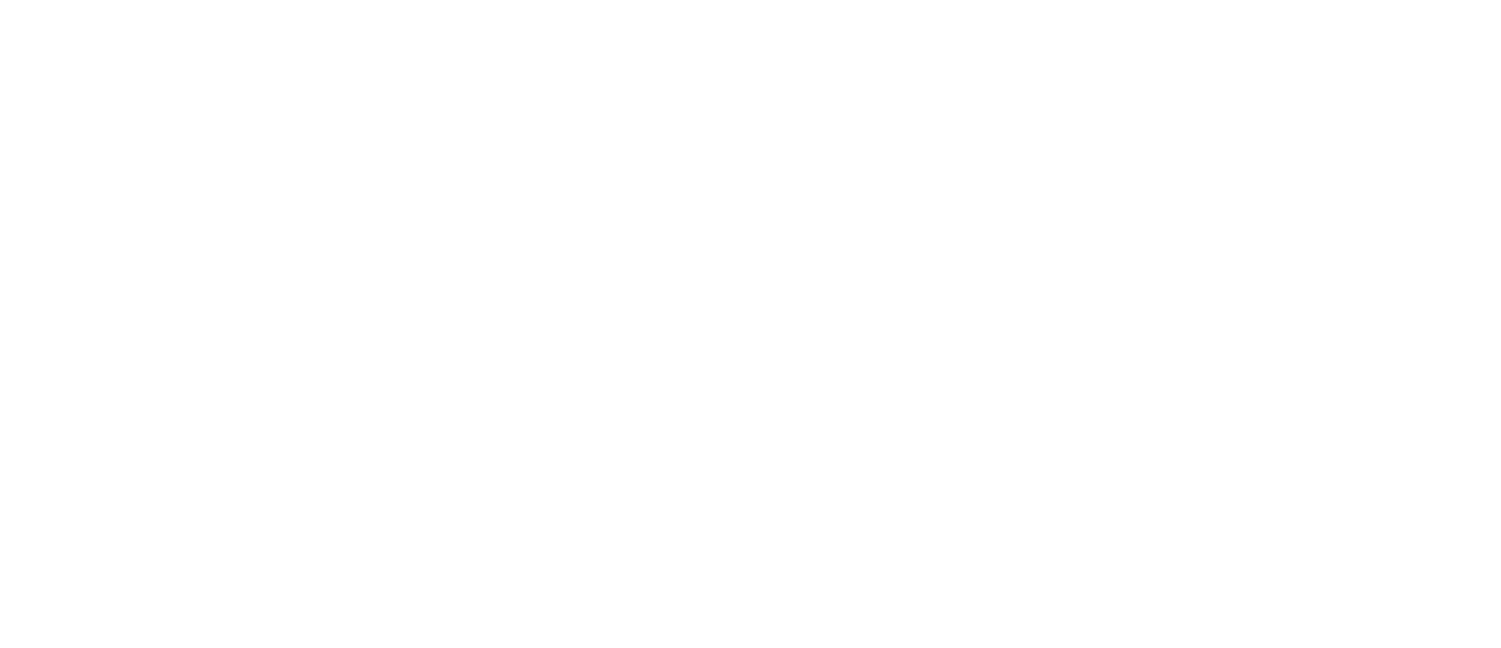 scroll, scrollTop: 0, scrollLeft: 0, axis: both 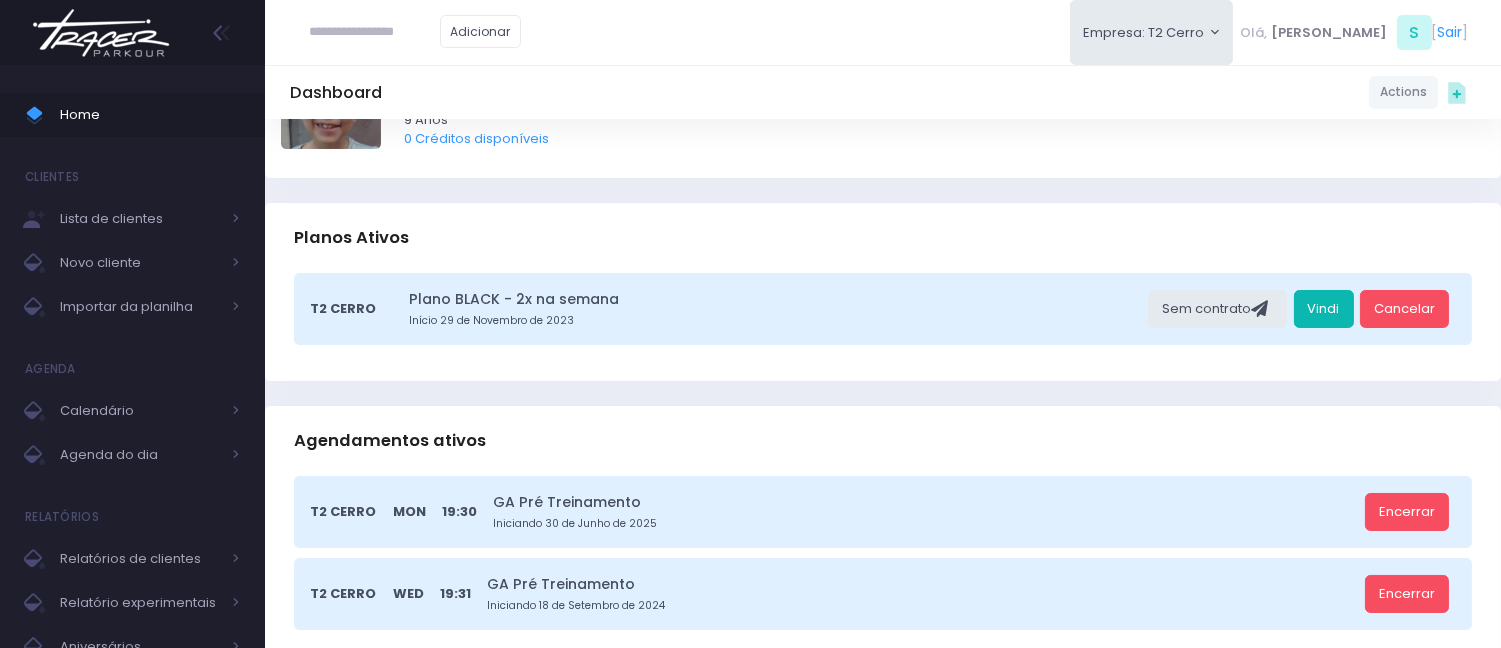 click on "Vindi" at bounding box center [1324, 309] 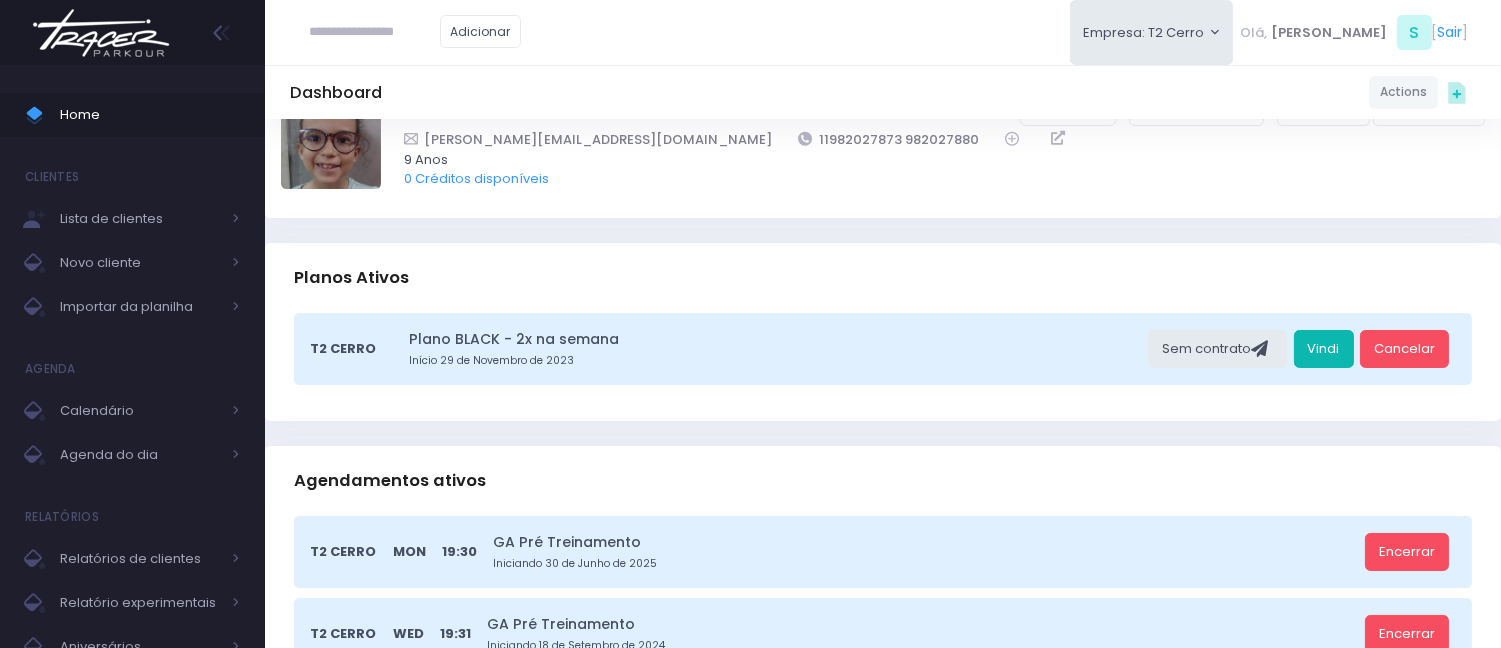 scroll, scrollTop: 0, scrollLeft: 0, axis: both 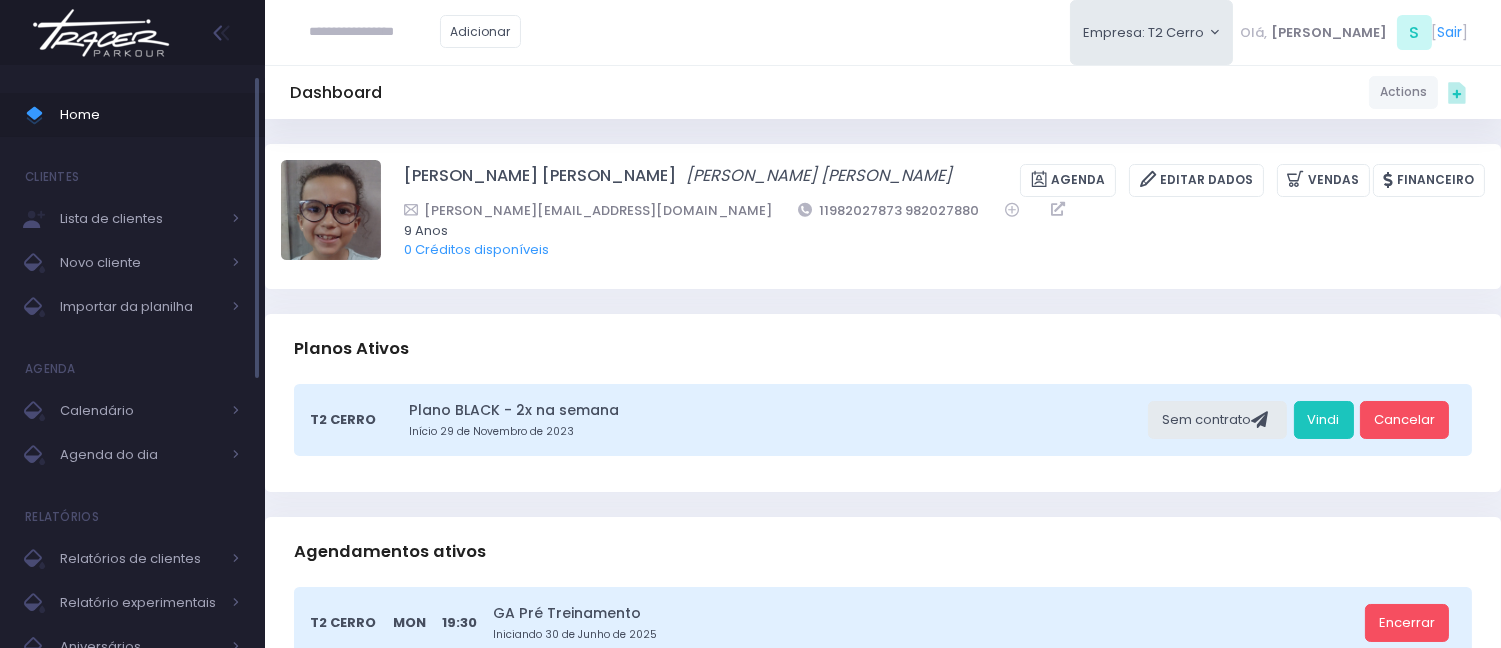 click on "Home" at bounding box center [150, 115] 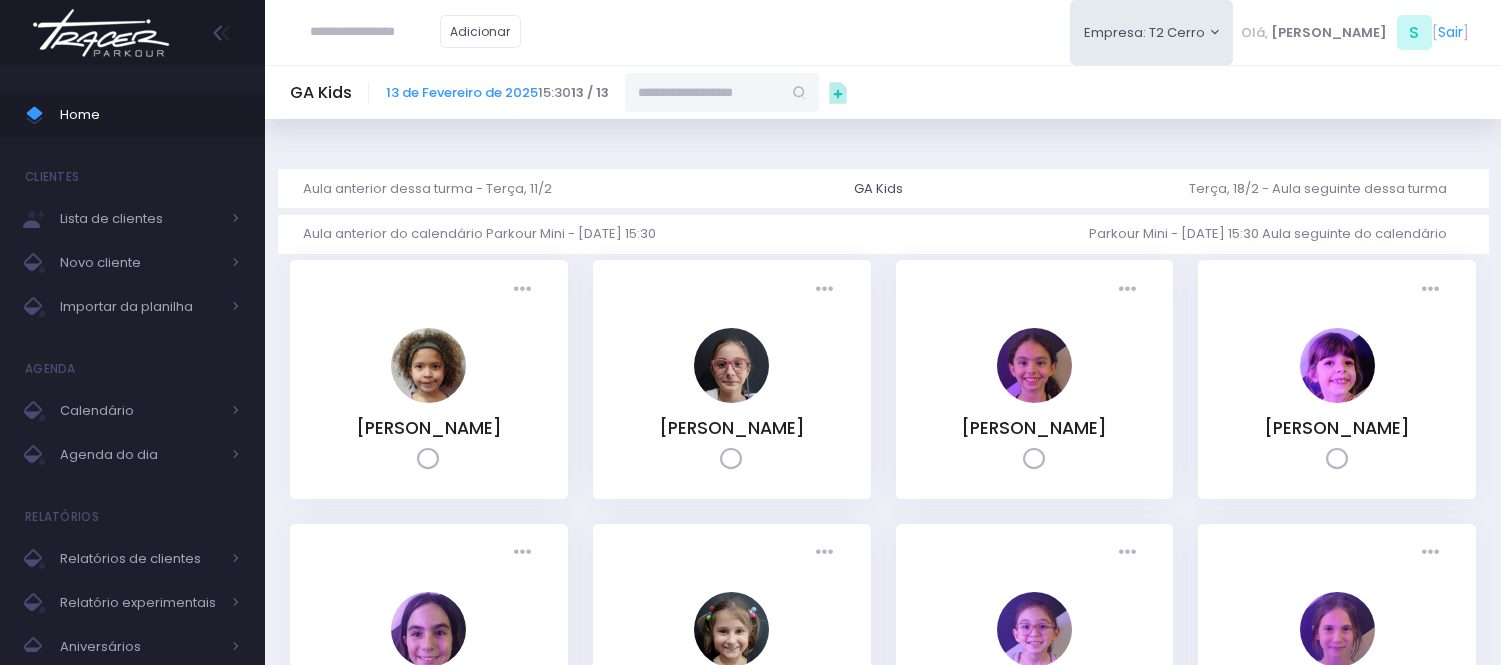 scroll, scrollTop: 0, scrollLeft: 0, axis: both 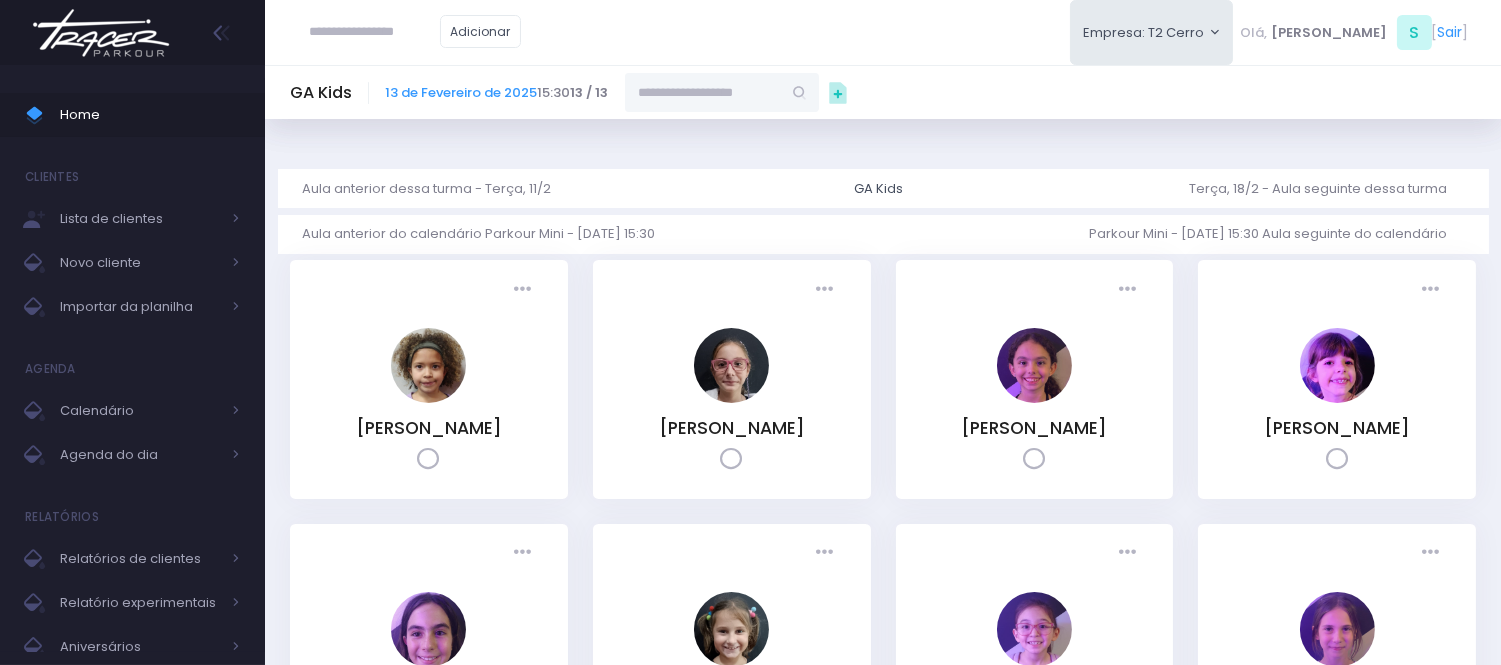 click at bounding box center (375, 32) 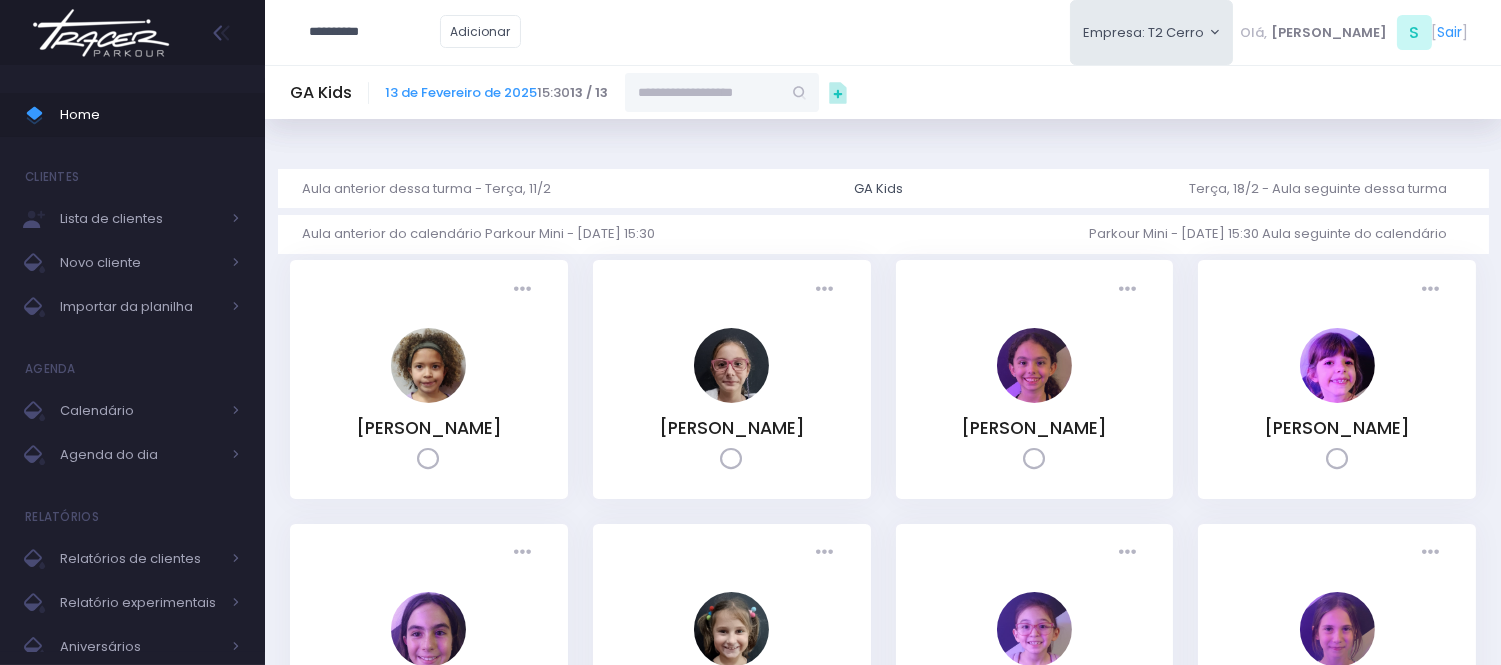 click on "**********" at bounding box center [375, 32] 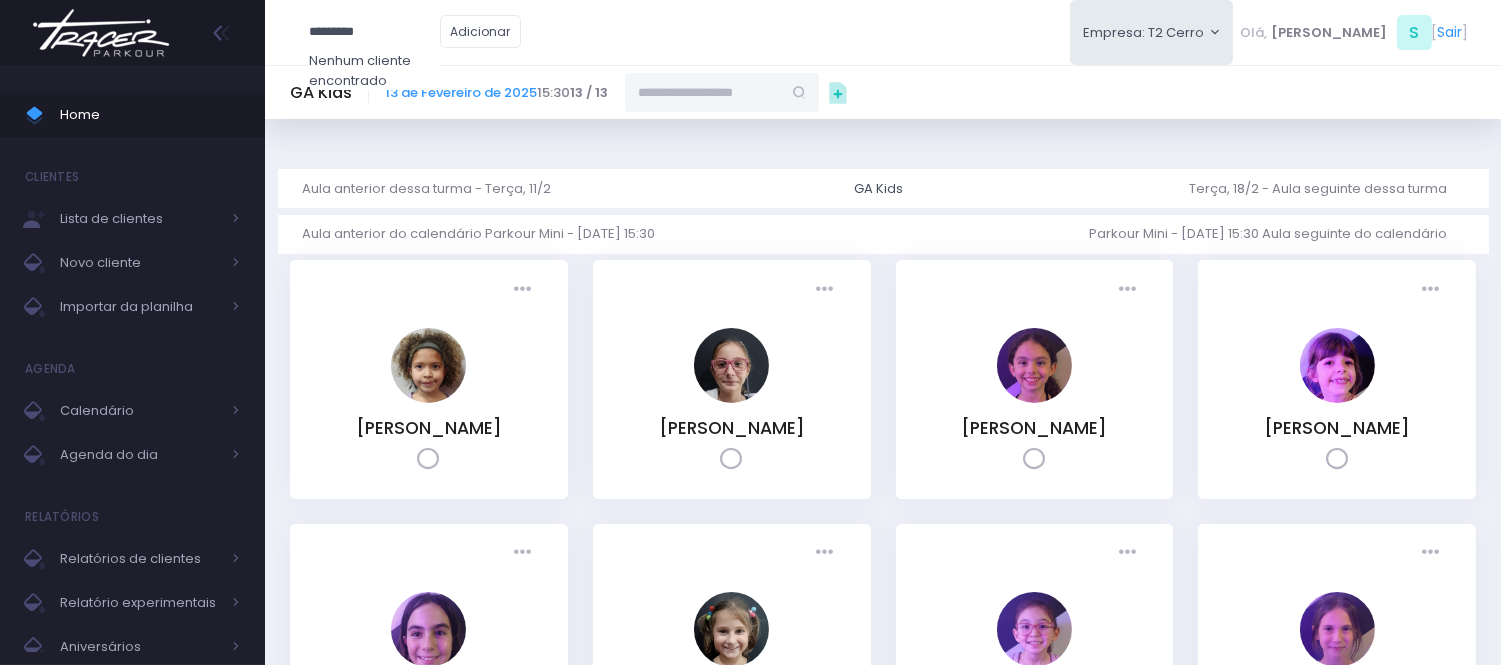 click on "*********" at bounding box center (375, 32) 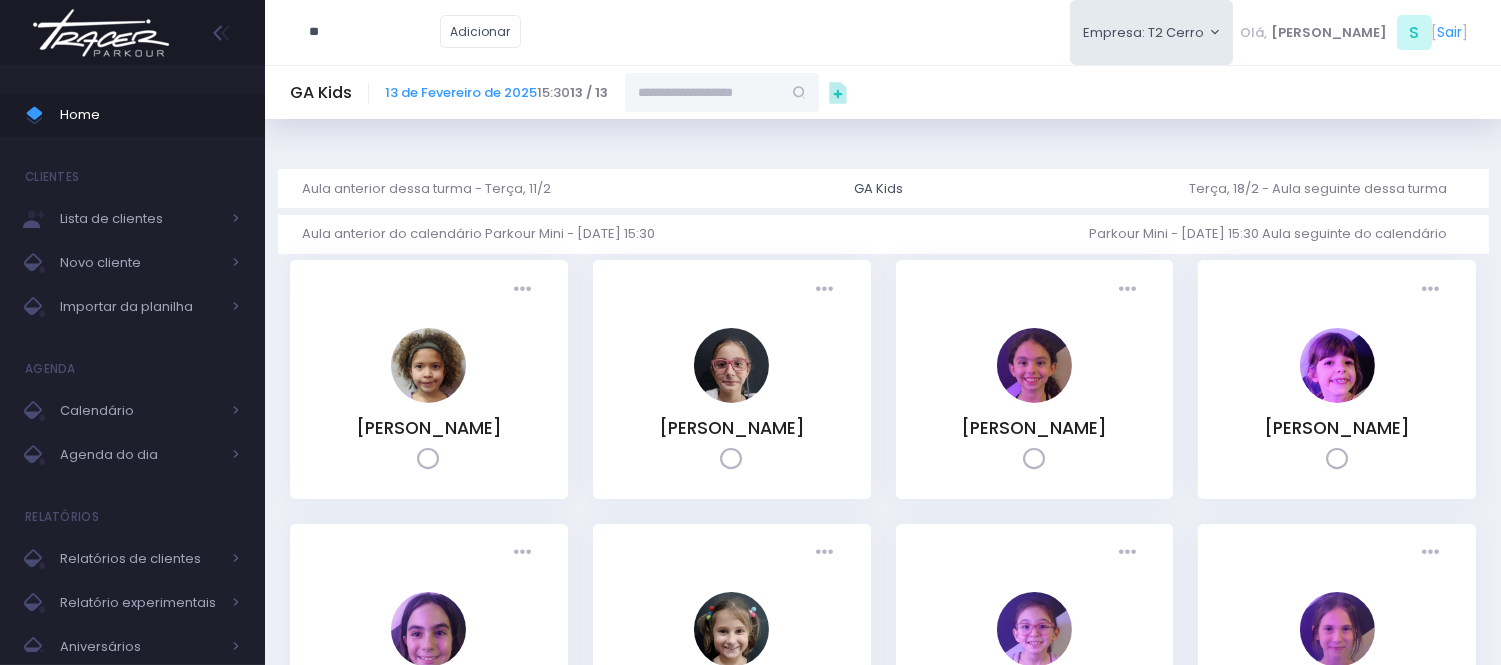 type on "*" 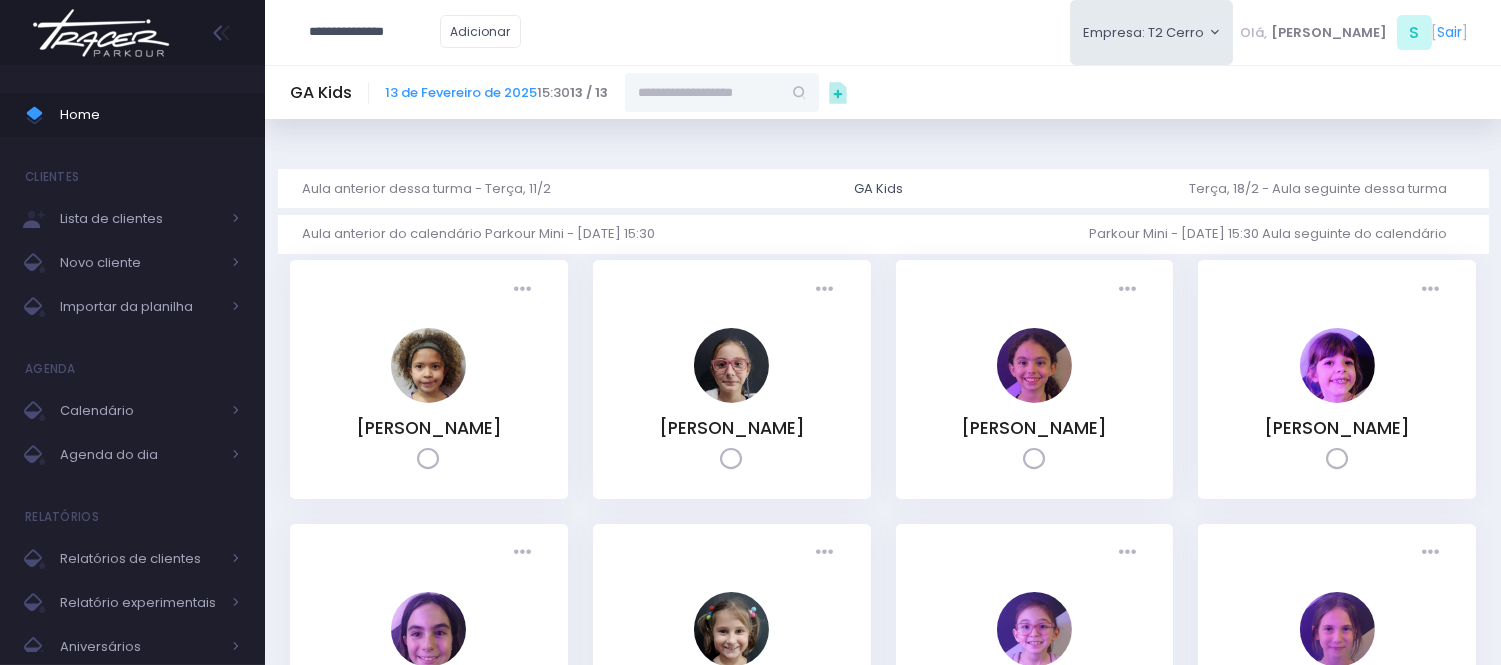 type on "**********" 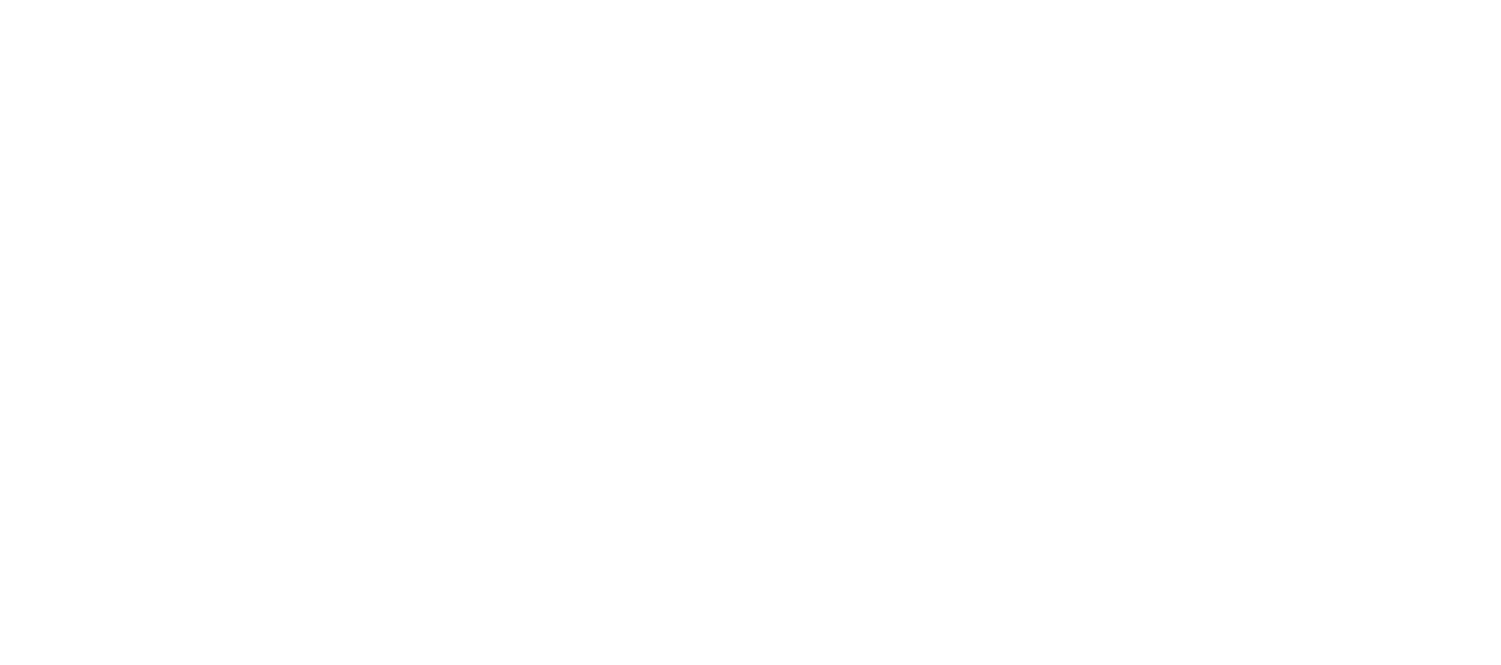 scroll, scrollTop: 0, scrollLeft: 0, axis: both 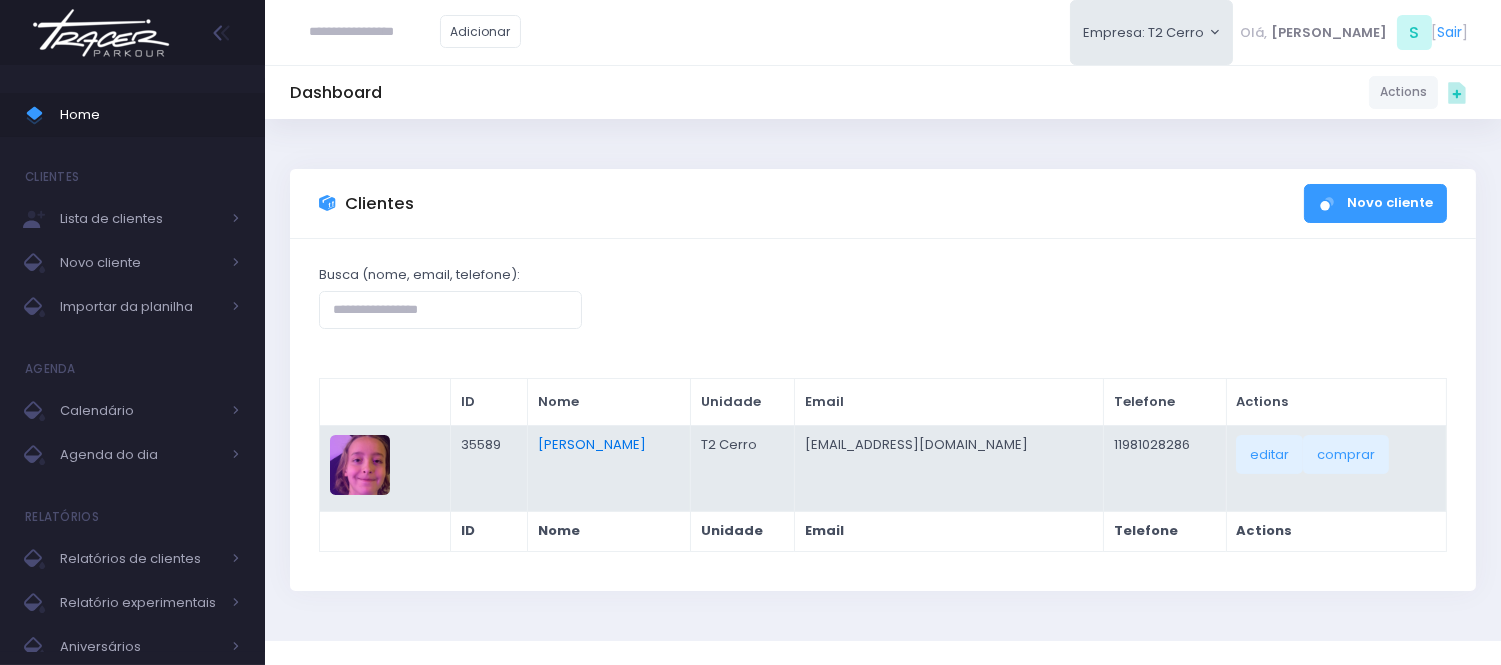 click on "[PERSON_NAME]" at bounding box center (592, 444) 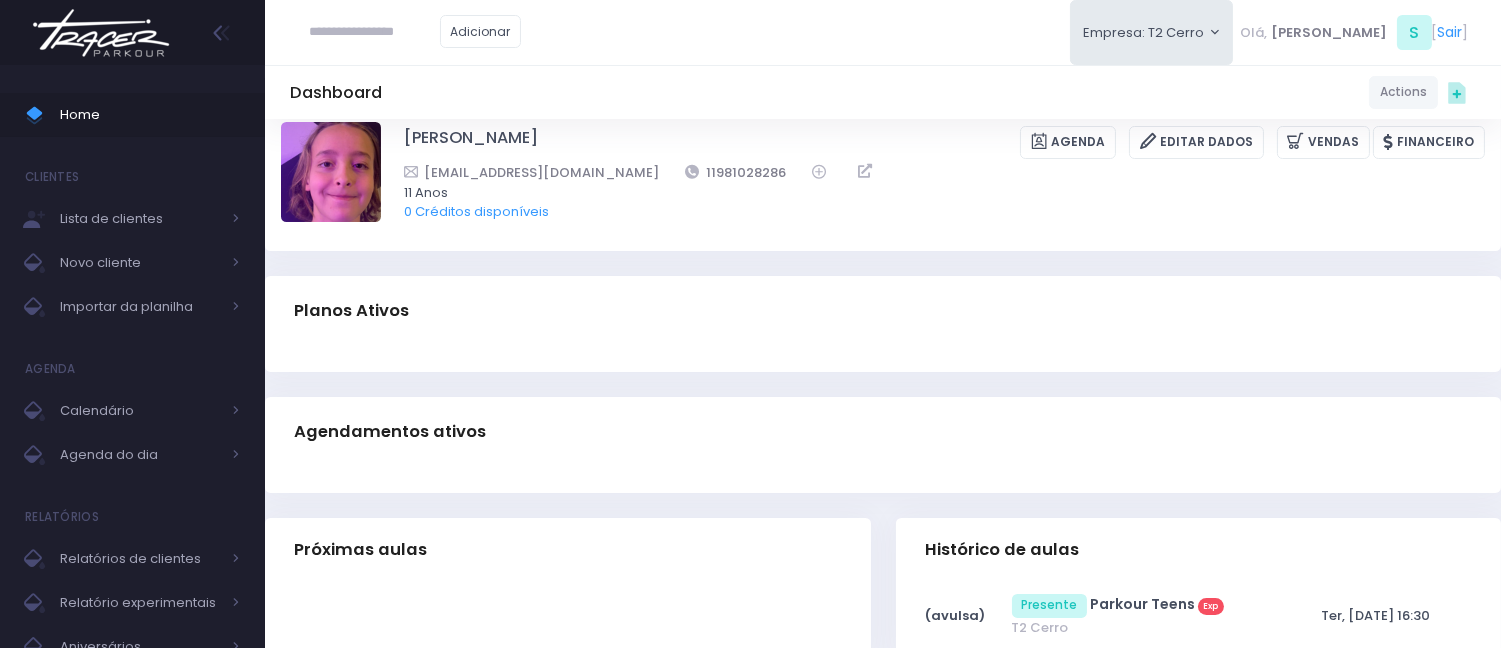 scroll, scrollTop: 0, scrollLeft: 0, axis: both 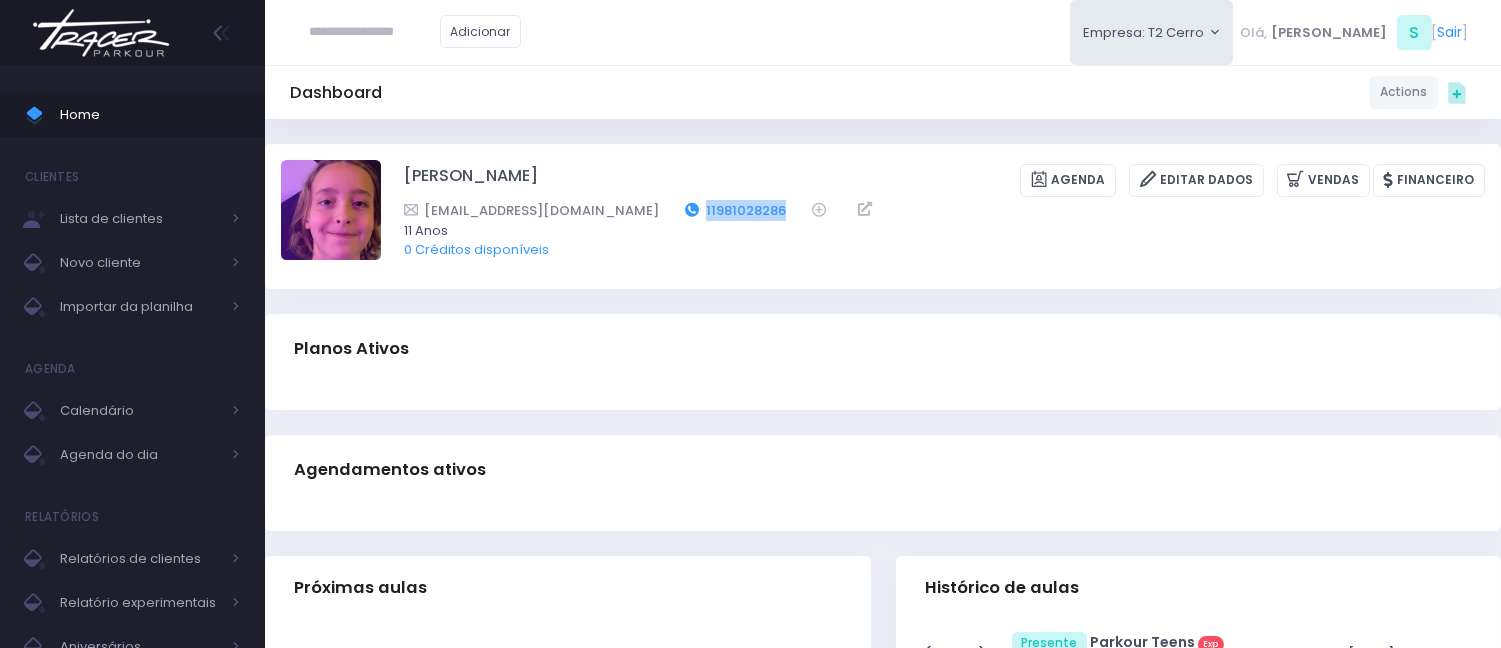 drag, startPoint x: 757, startPoint y: 211, endPoint x: 660, endPoint y: 204, distance: 97.25225 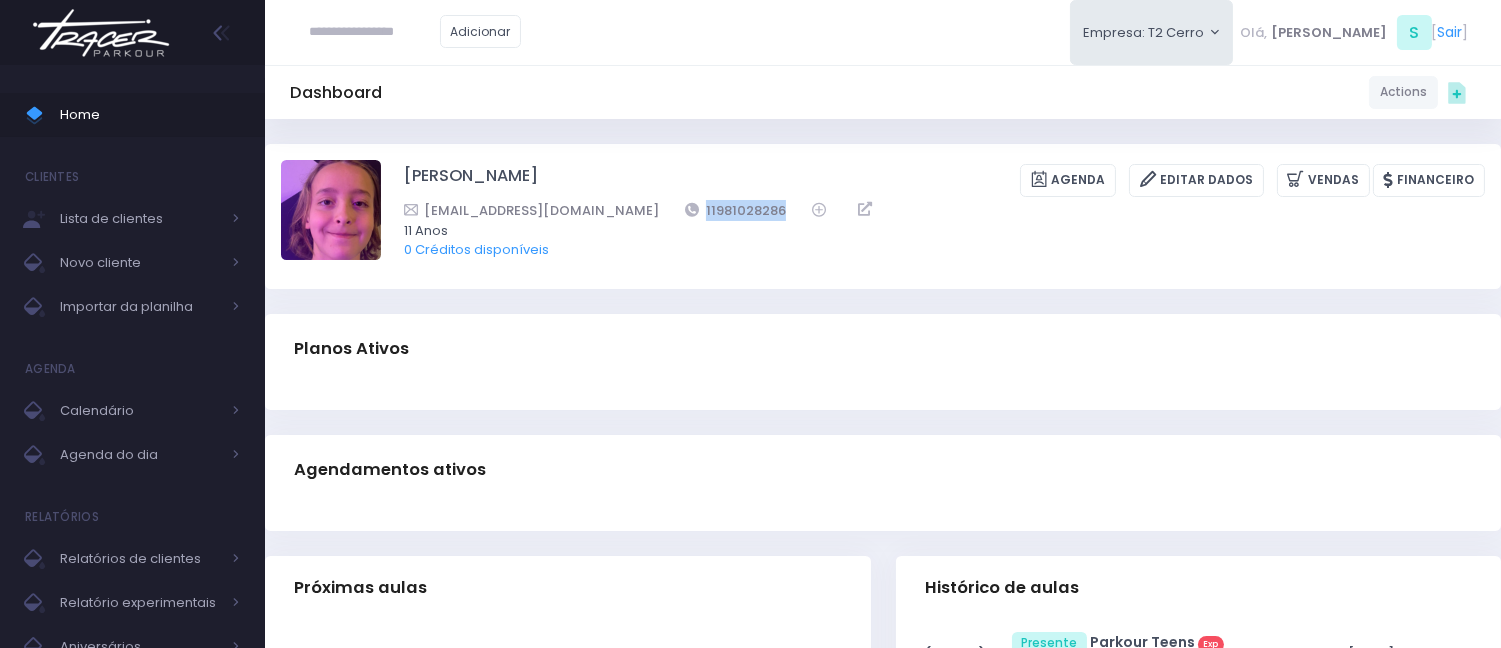 copy on "11981028286" 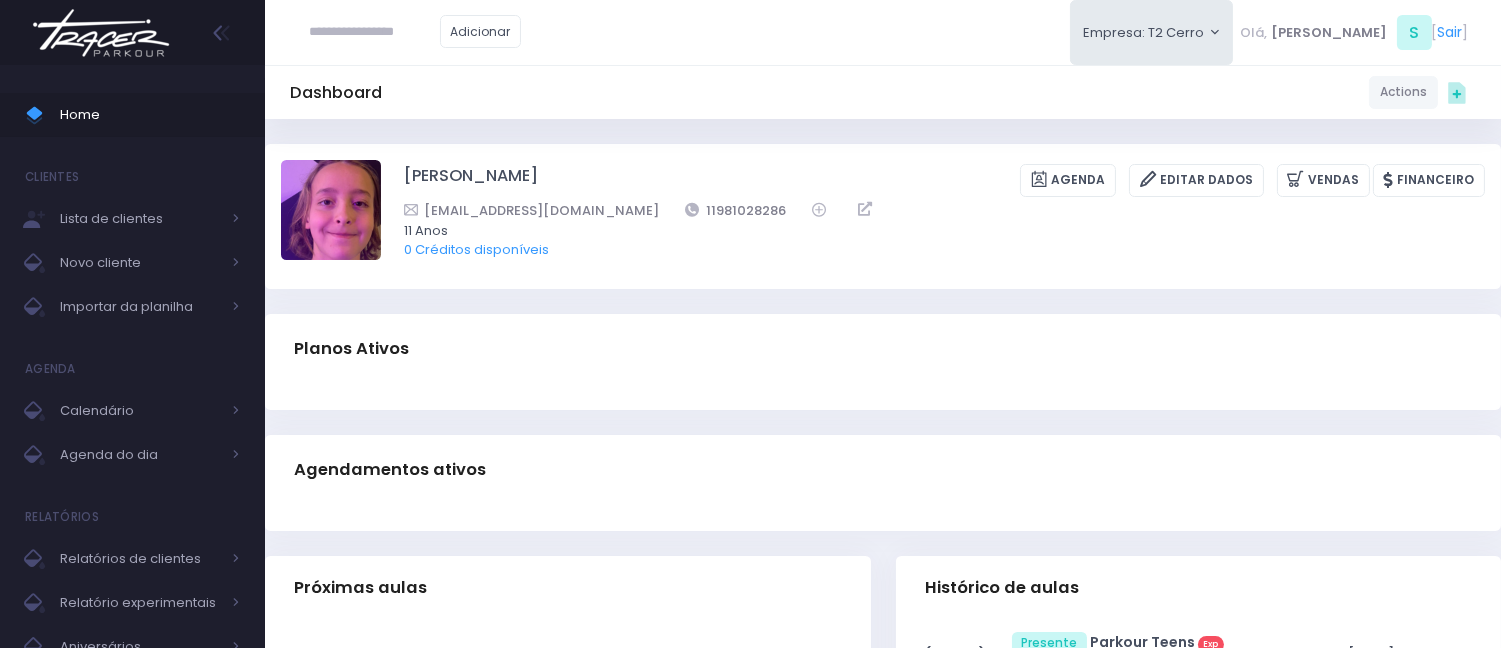click at bounding box center (375, 32) 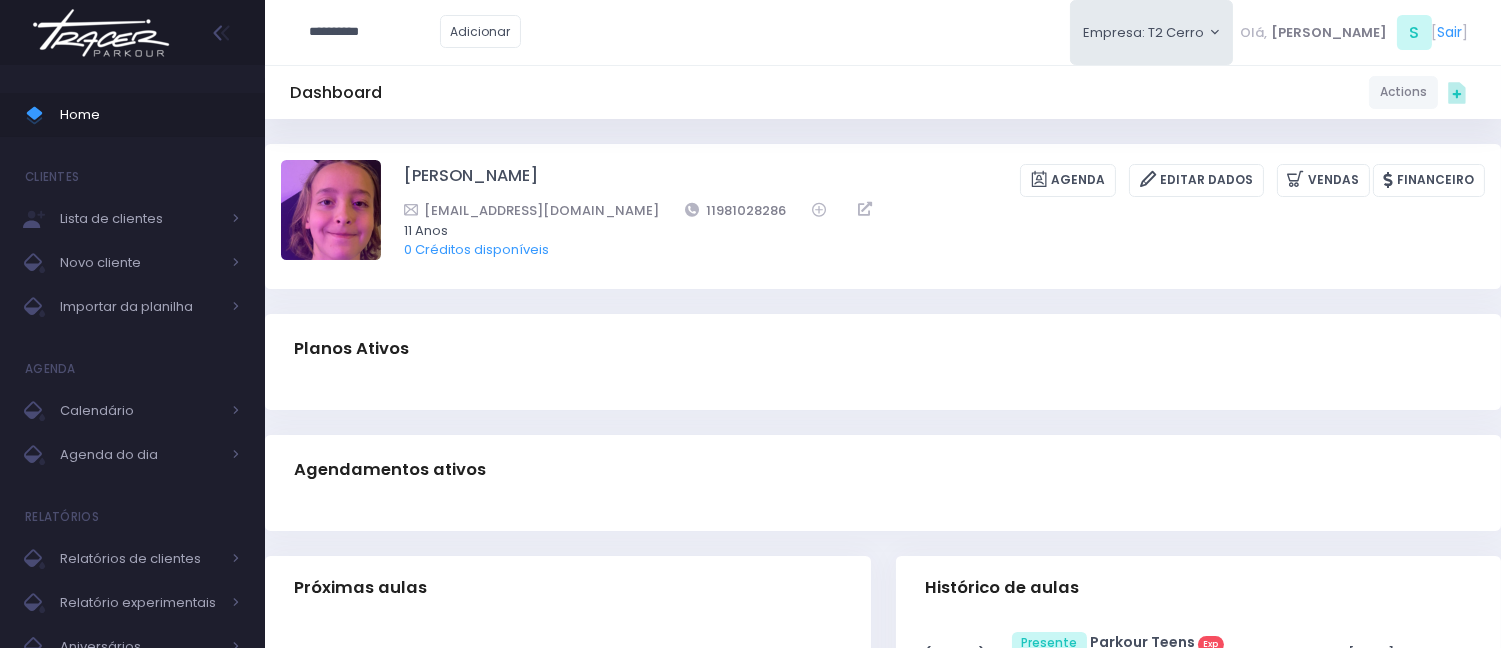 click on "**********" at bounding box center [375, 32] 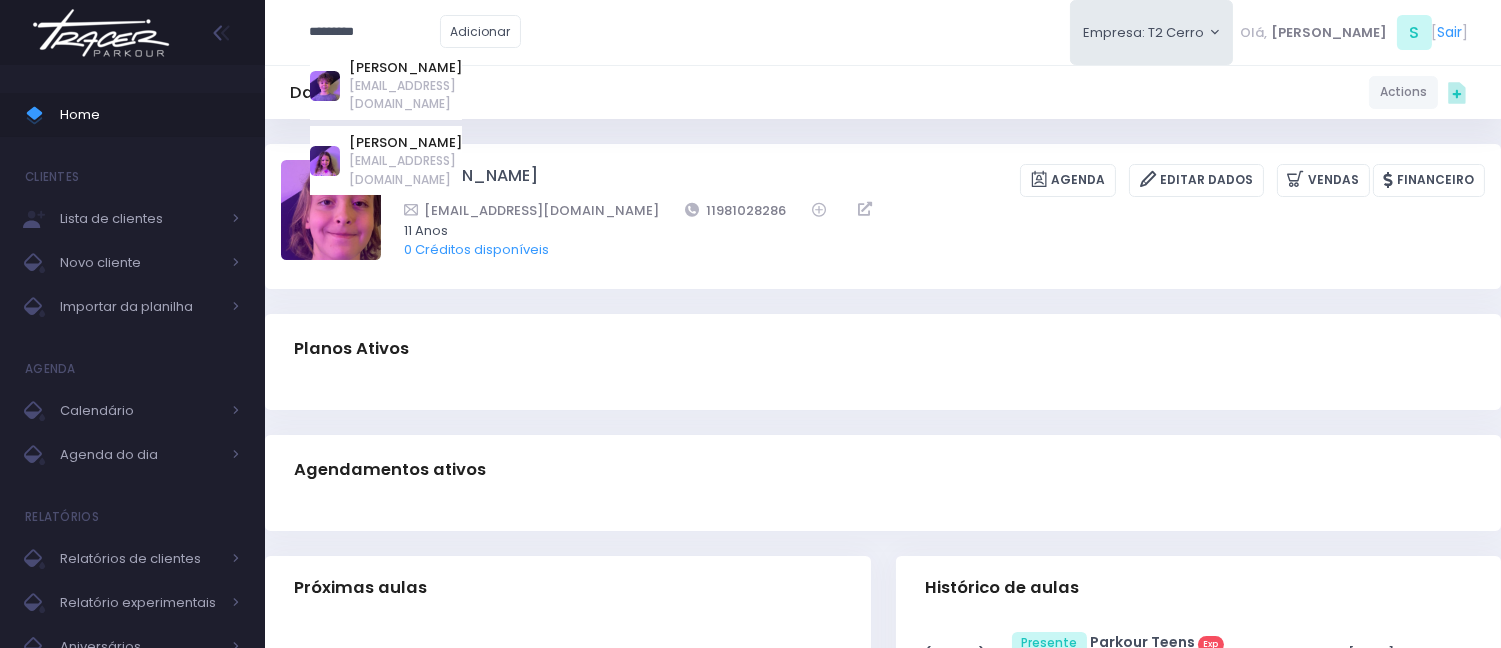 type on "*********" 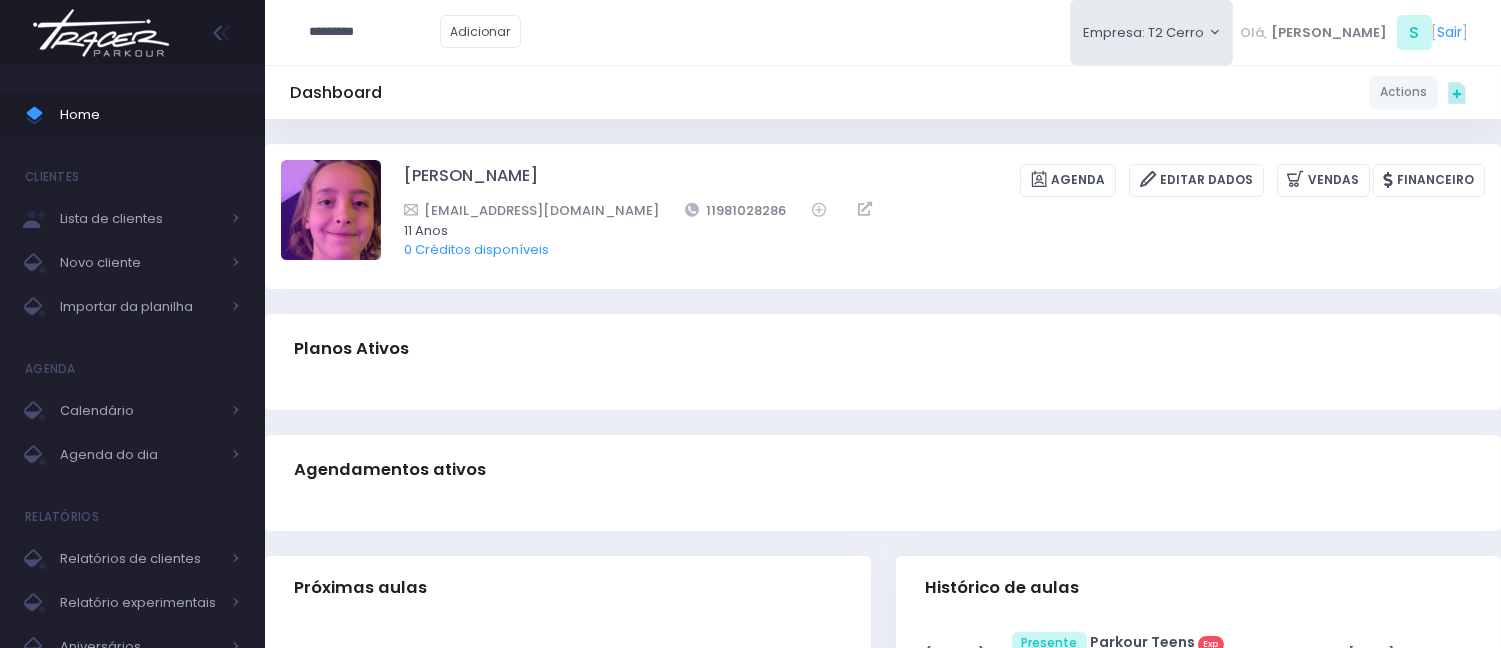 drag, startPoint x: 87, startPoint y: -123, endPoint x: 1165, endPoint y: 224, distance: 1132.472 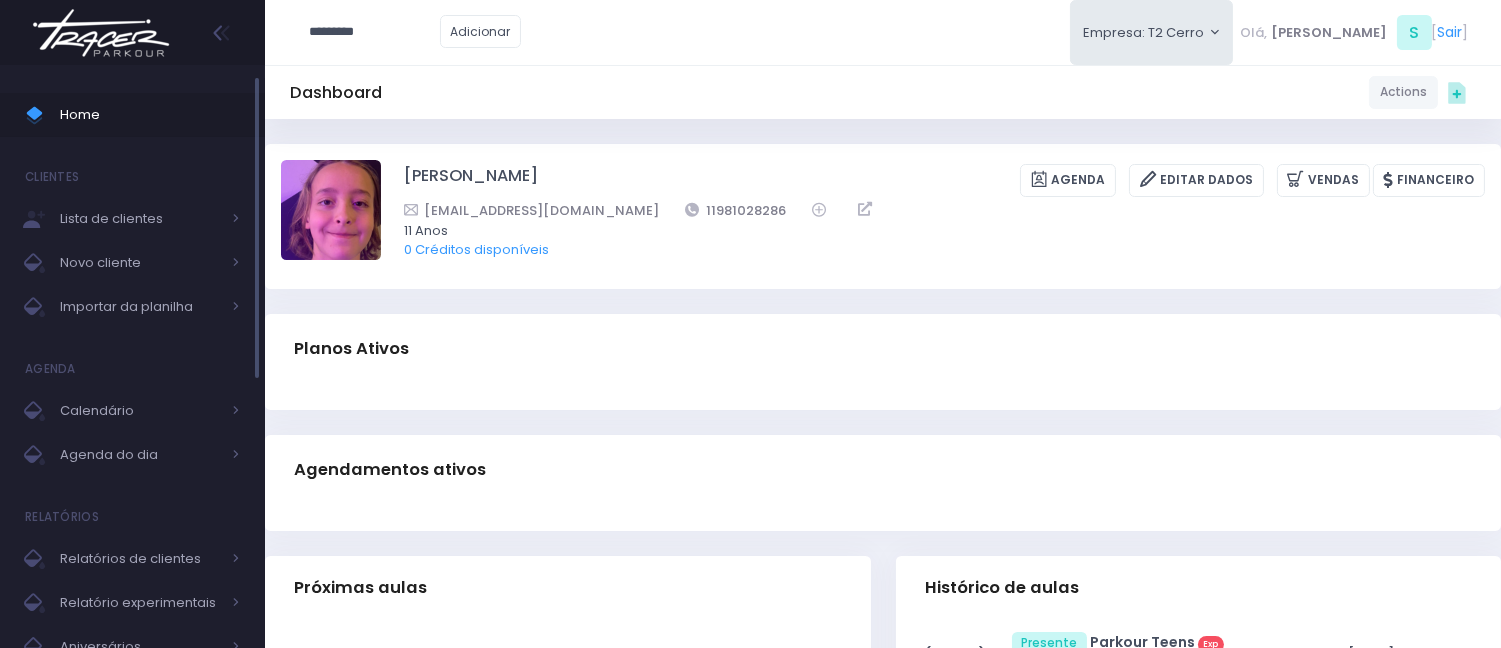 click at bounding box center [42, 115] 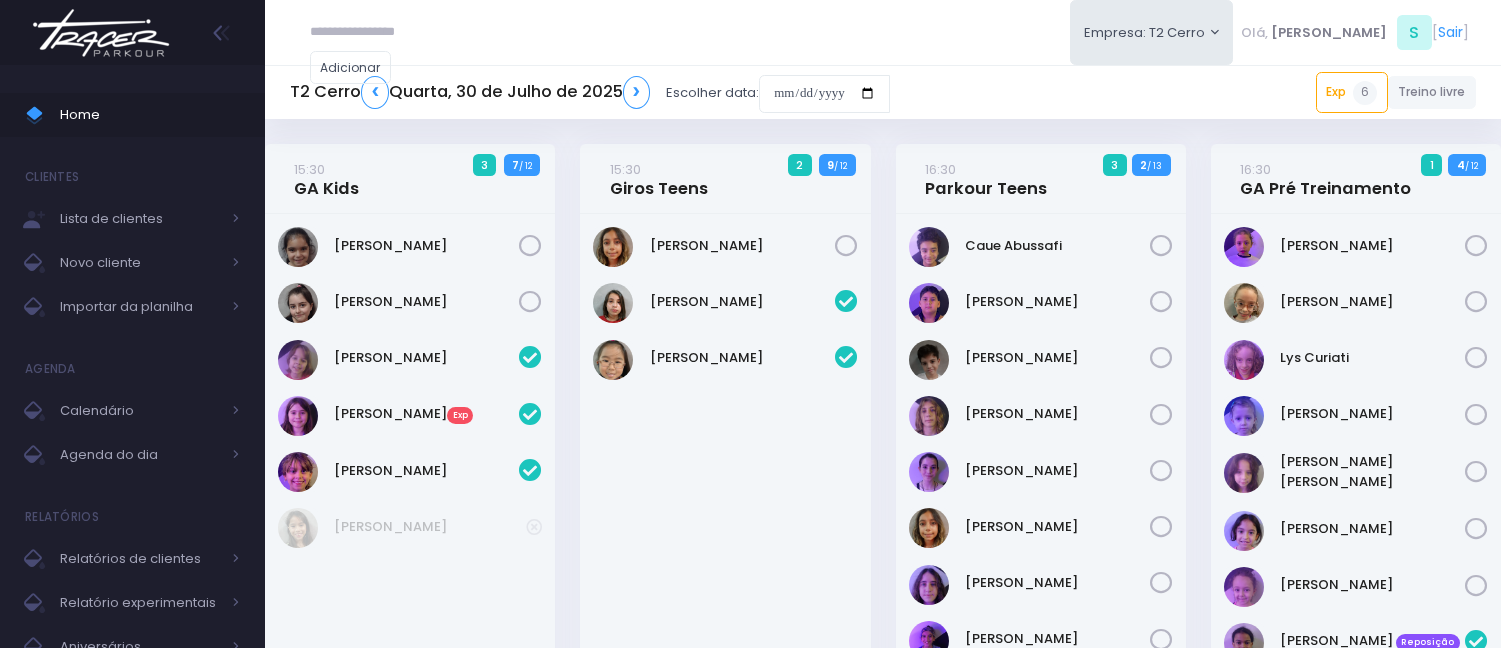 scroll, scrollTop: 883, scrollLeft: 0, axis: vertical 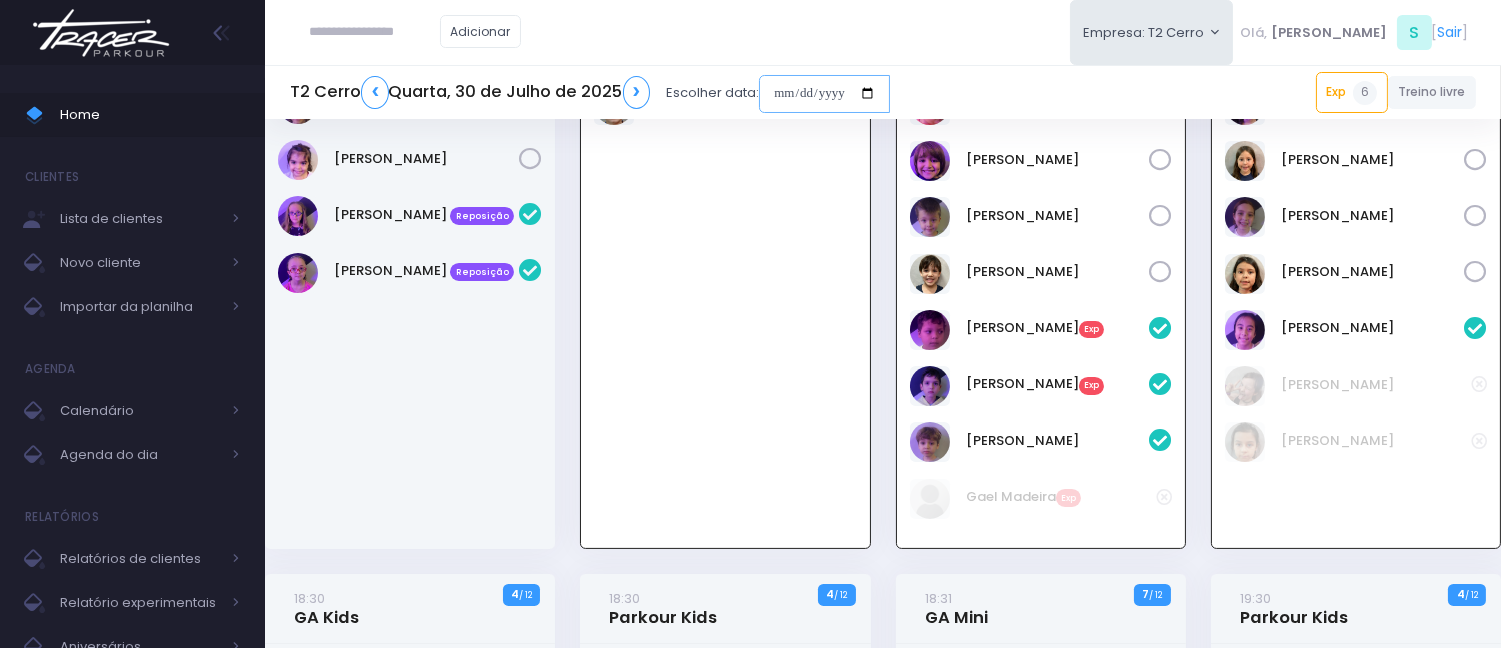 drag, startPoint x: 783, startPoint y: 83, endPoint x: 810, endPoint y: 100, distance: 31.906113 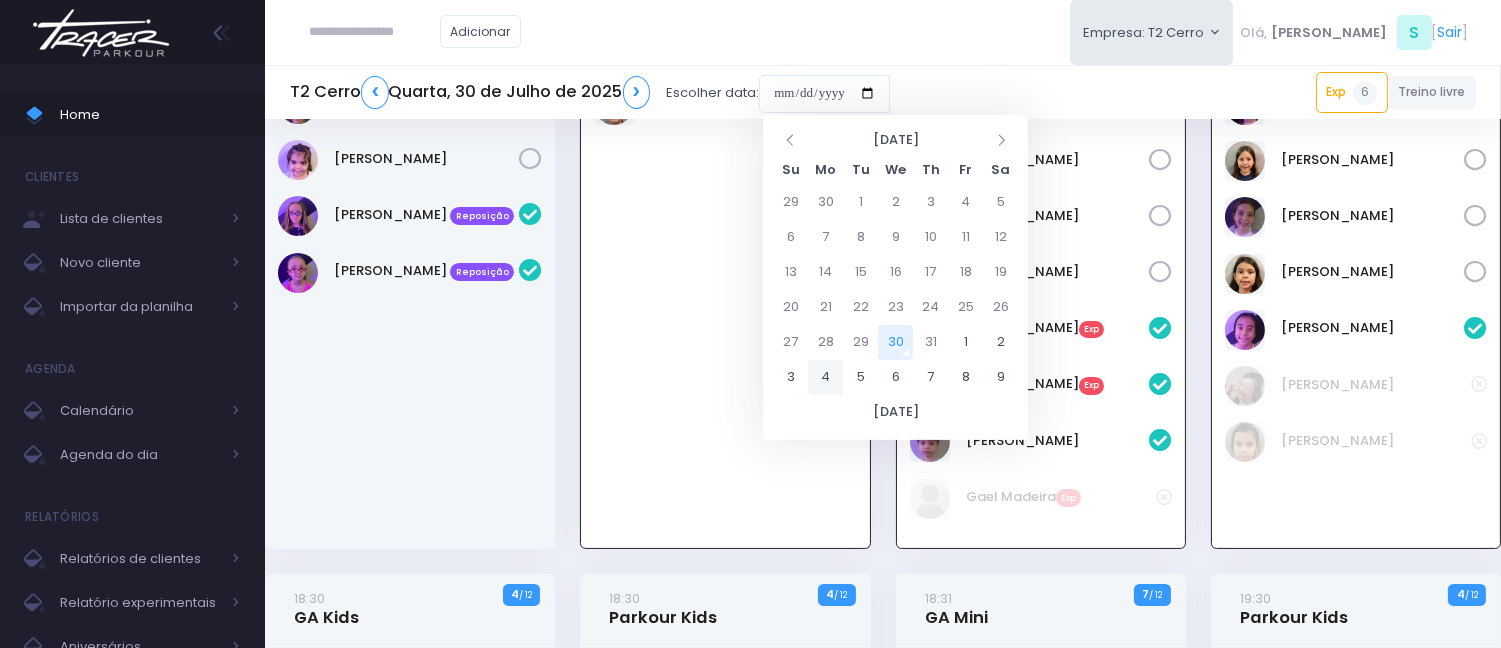 click on "4" at bounding box center [825, 377] 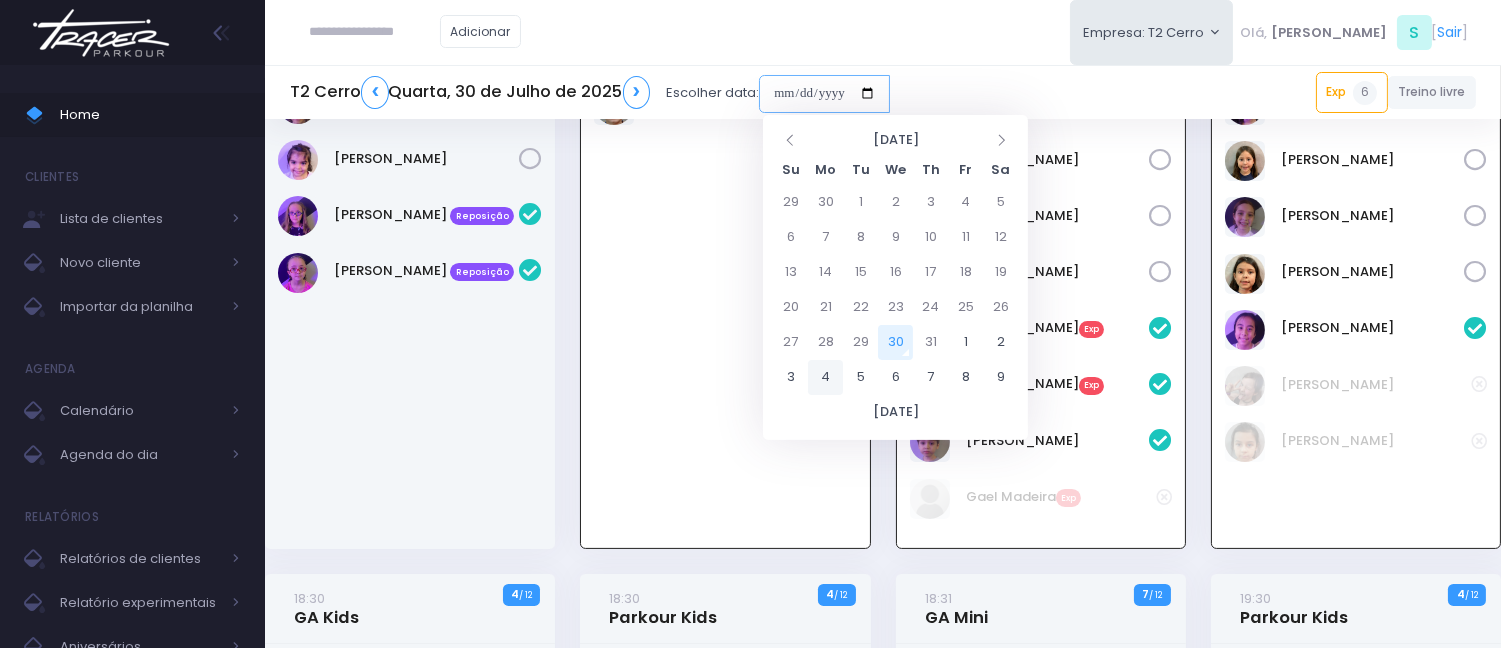 type on "**********" 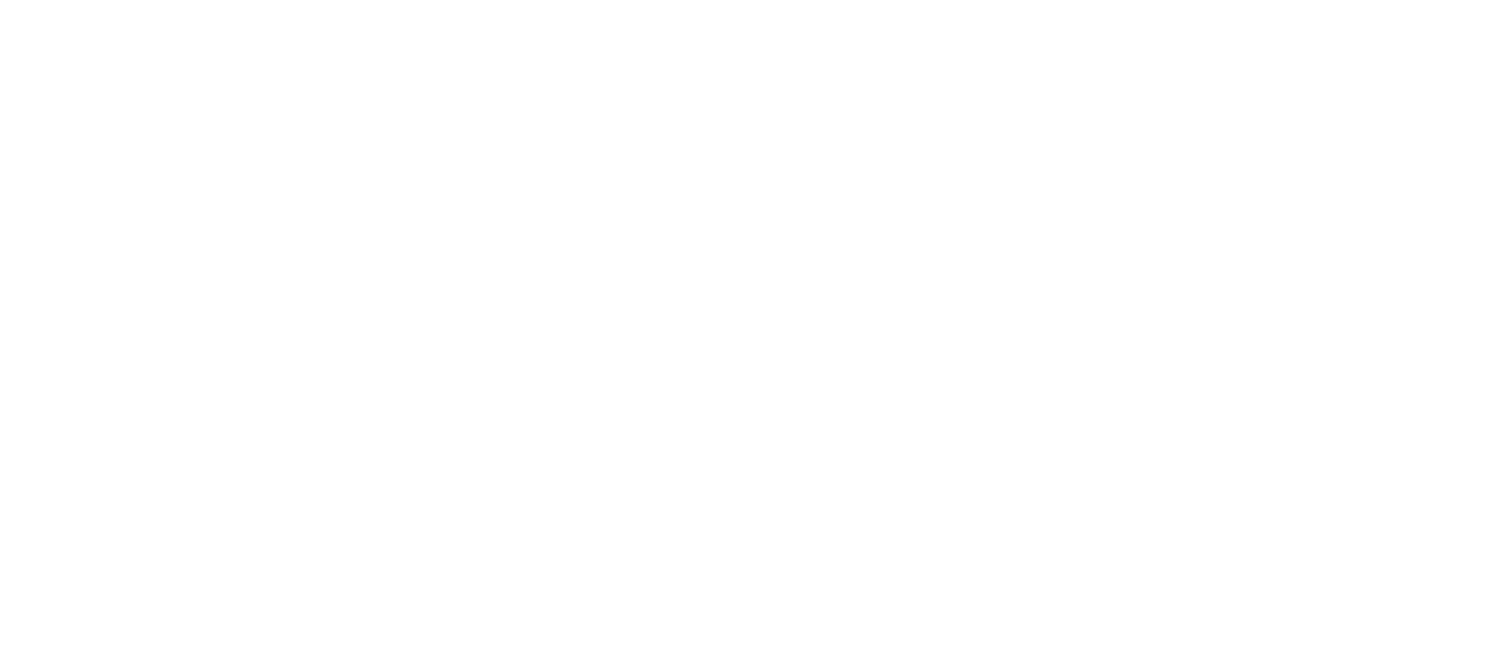 scroll, scrollTop: 0, scrollLeft: 0, axis: both 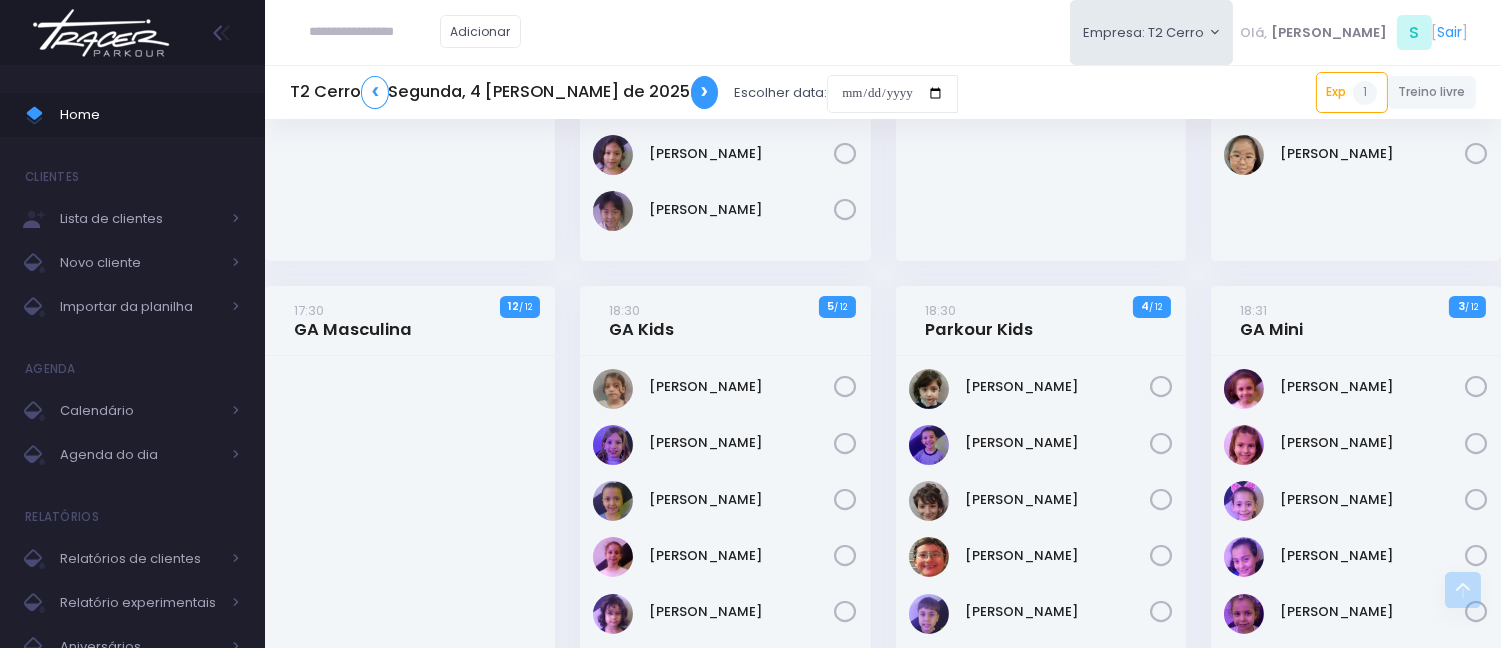 click on "❯" at bounding box center [705, 92] 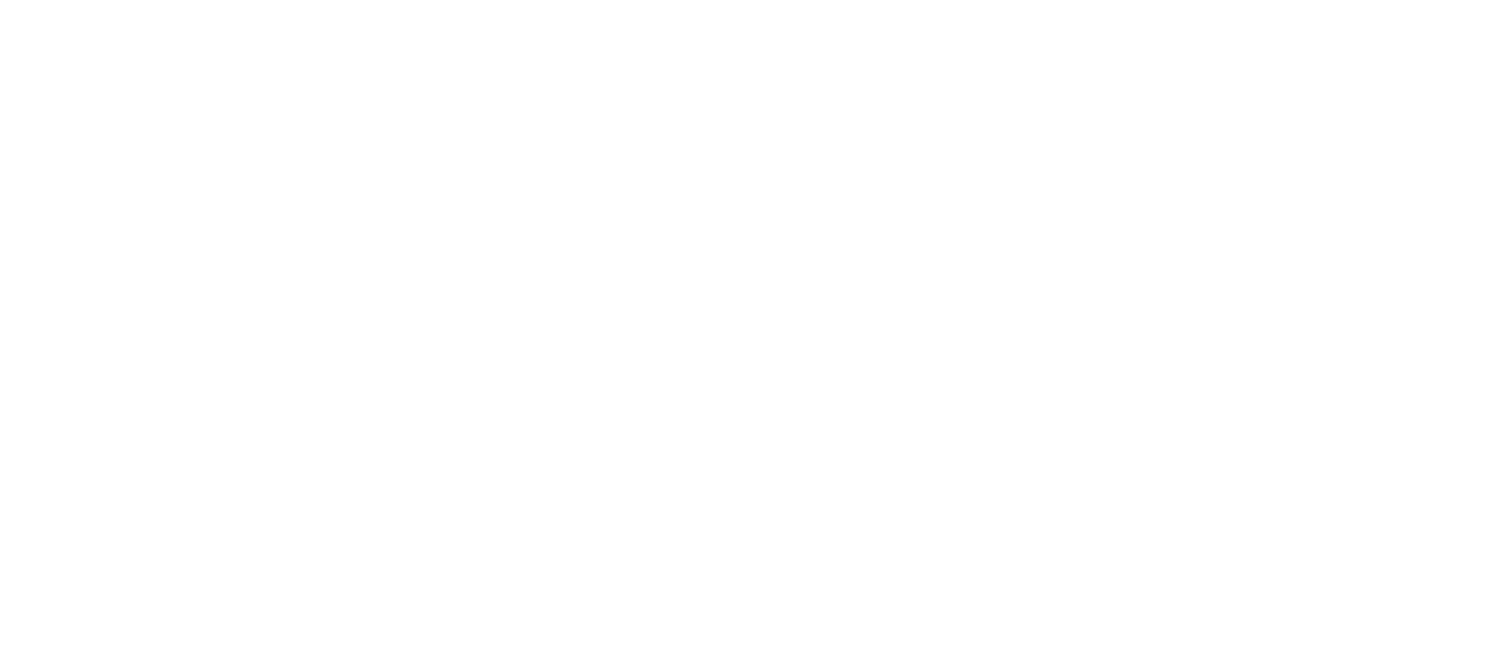 scroll, scrollTop: 0, scrollLeft: 0, axis: both 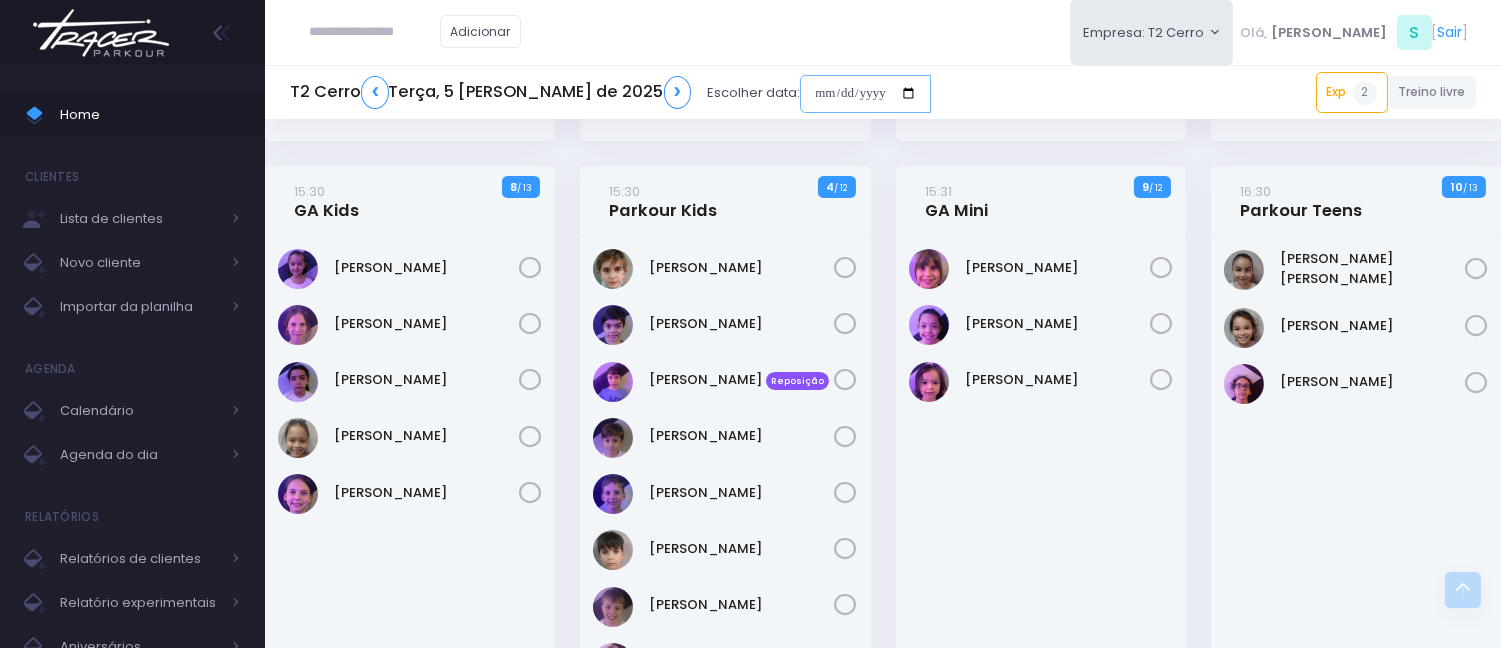 click at bounding box center [865, 94] 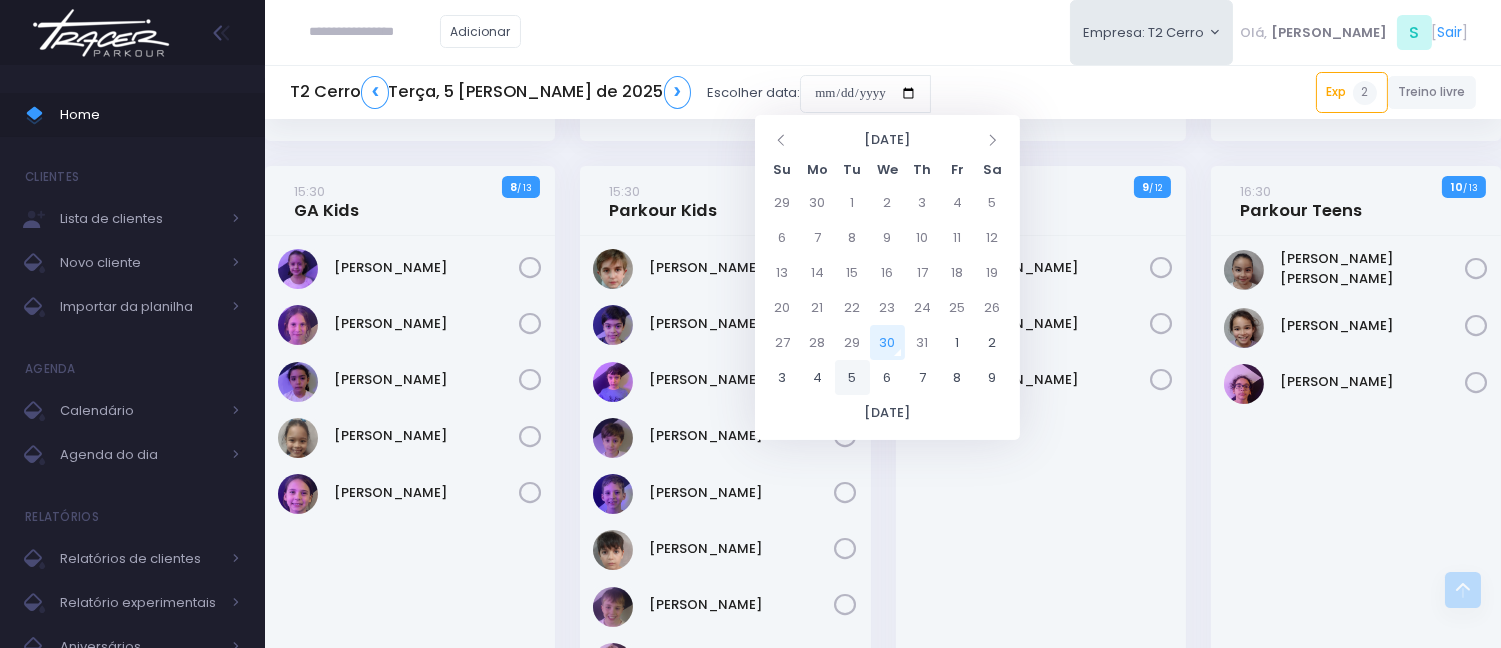 click on "5" at bounding box center (852, 377) 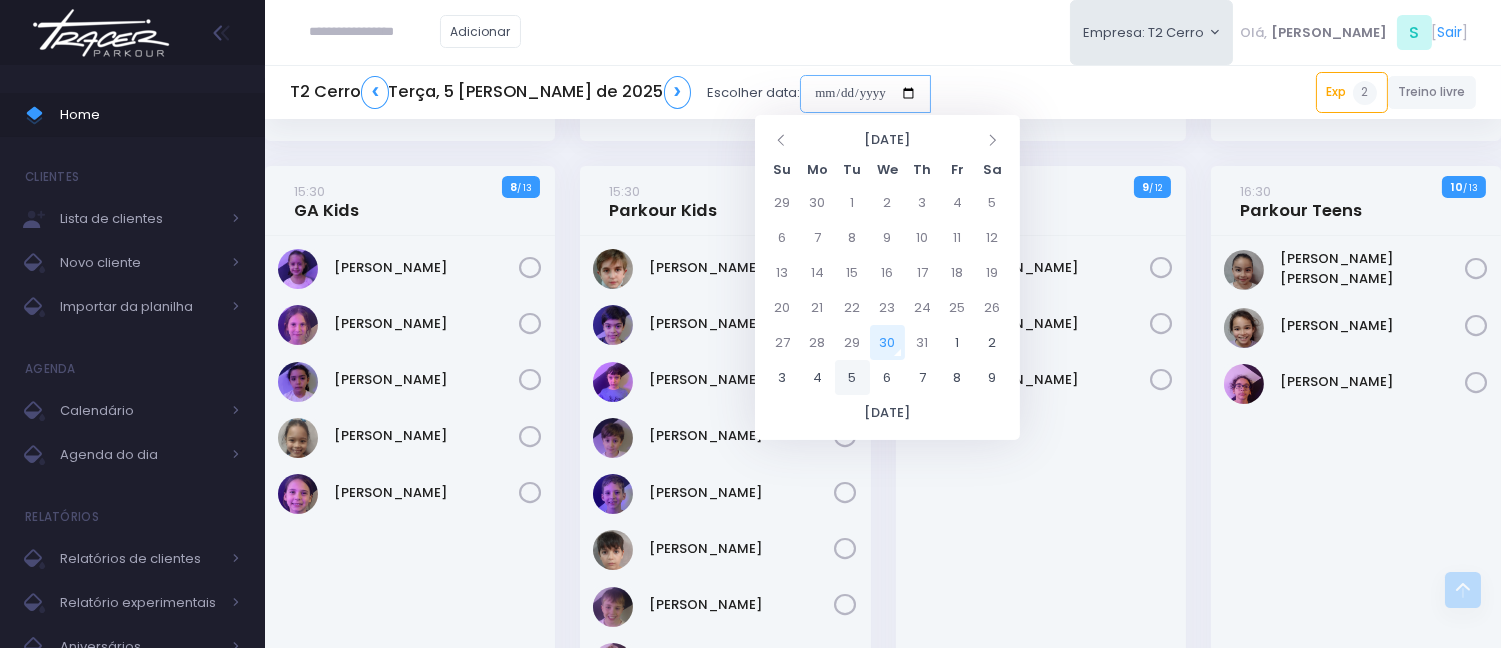 type on "**********" 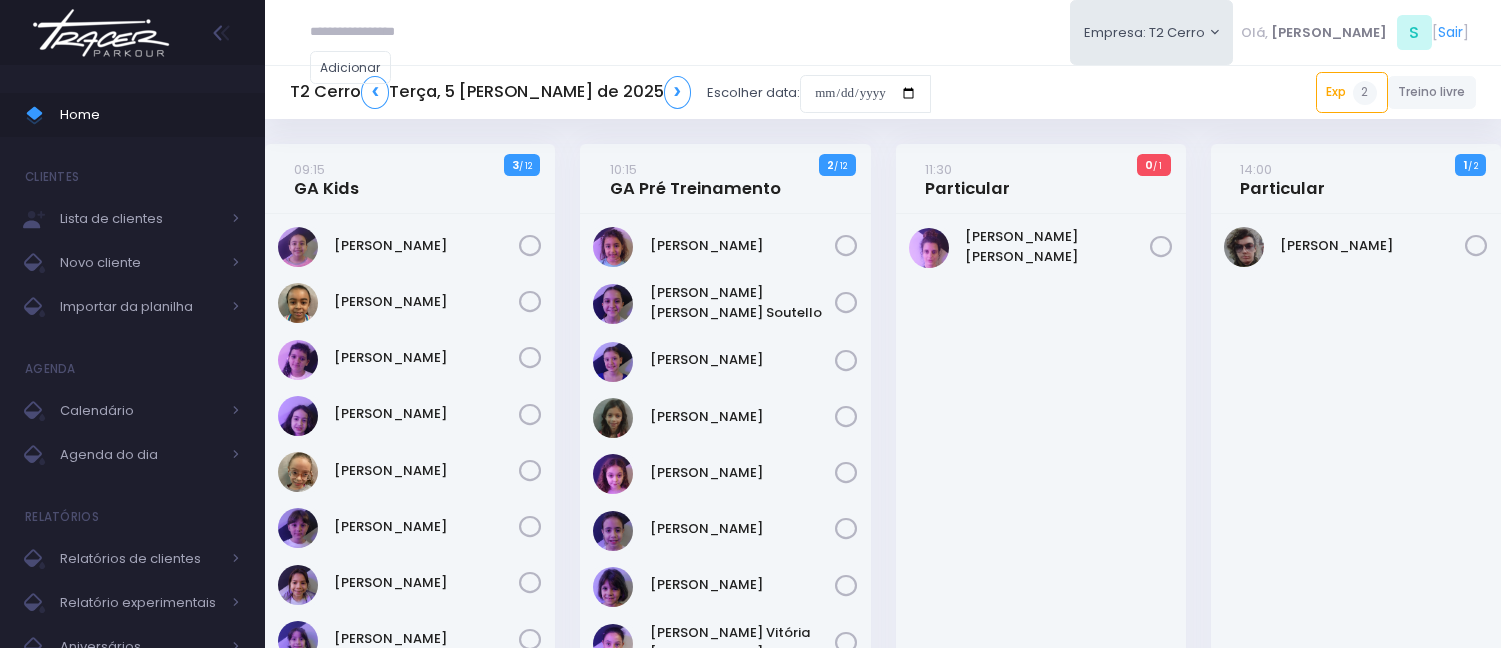 scroll, scrollTop: 0, scrollLeft: 0, axis: both 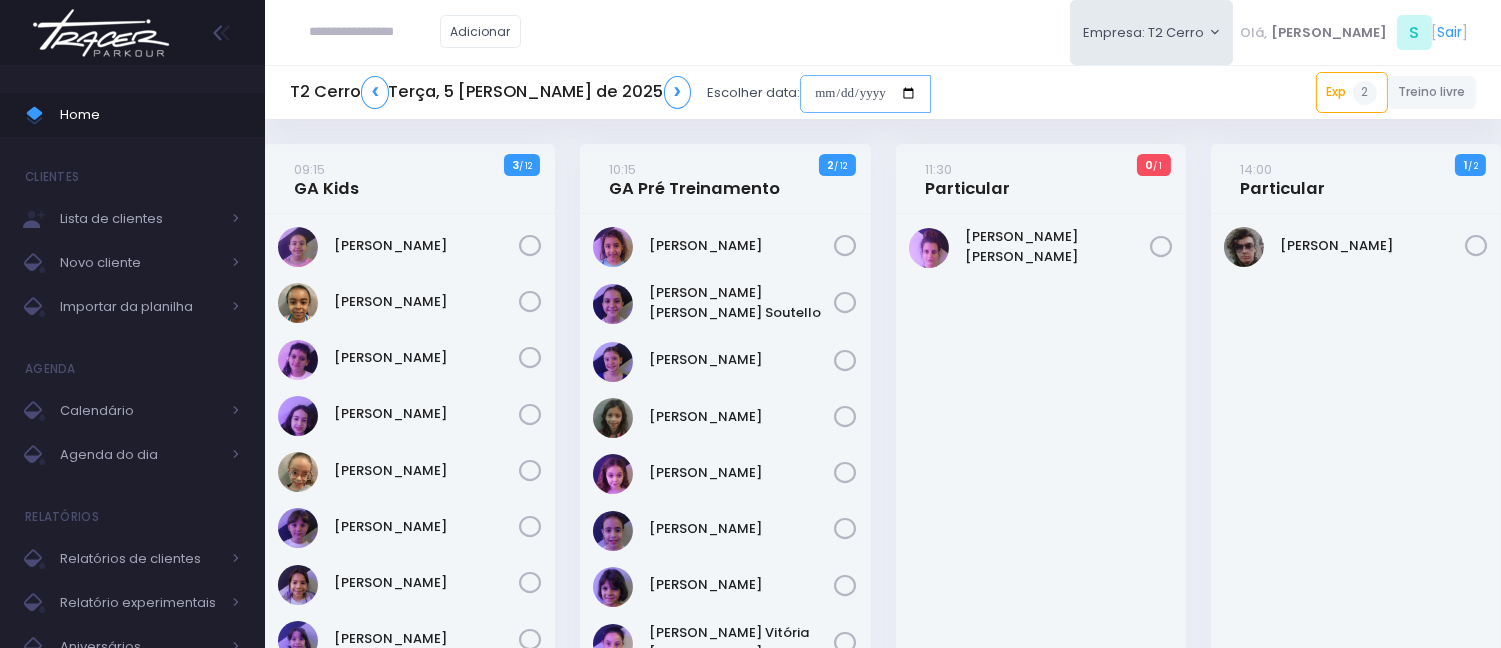 click at bounding box center [865, 94] 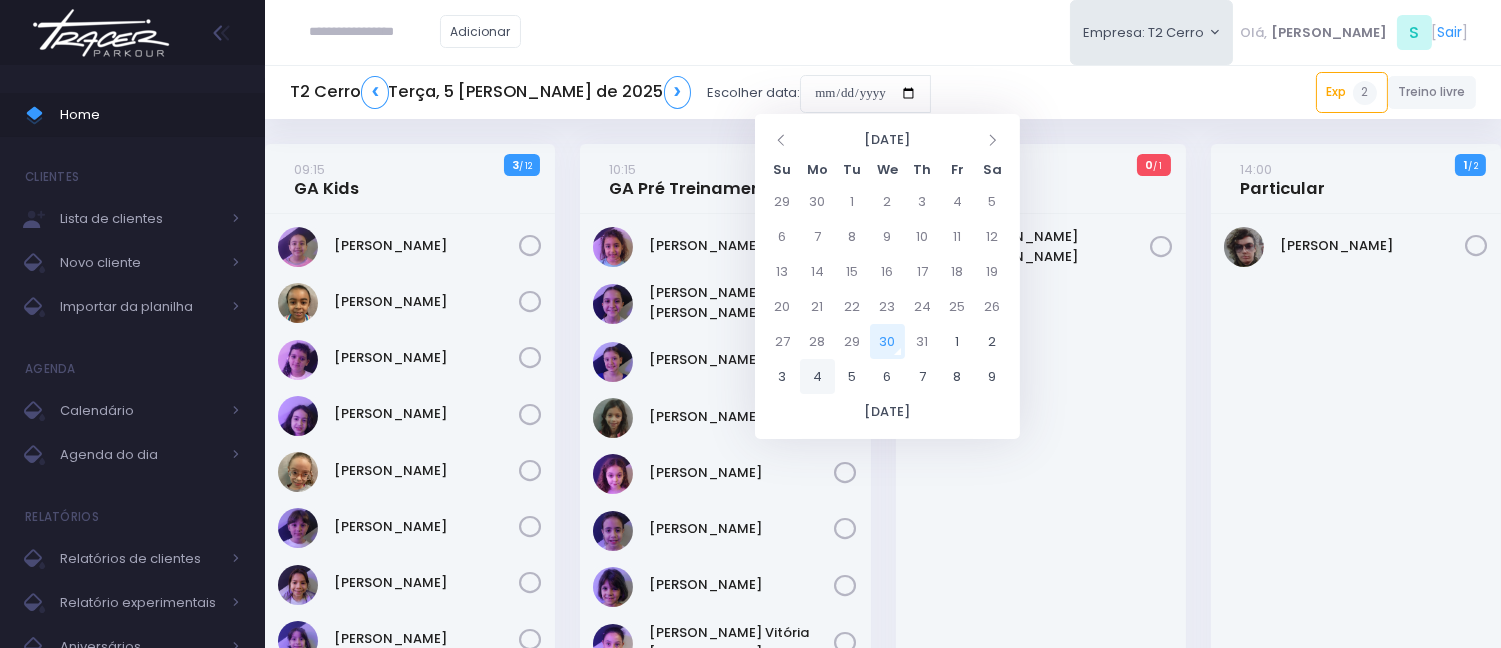 click on "4" at bounding box center (817, 376) 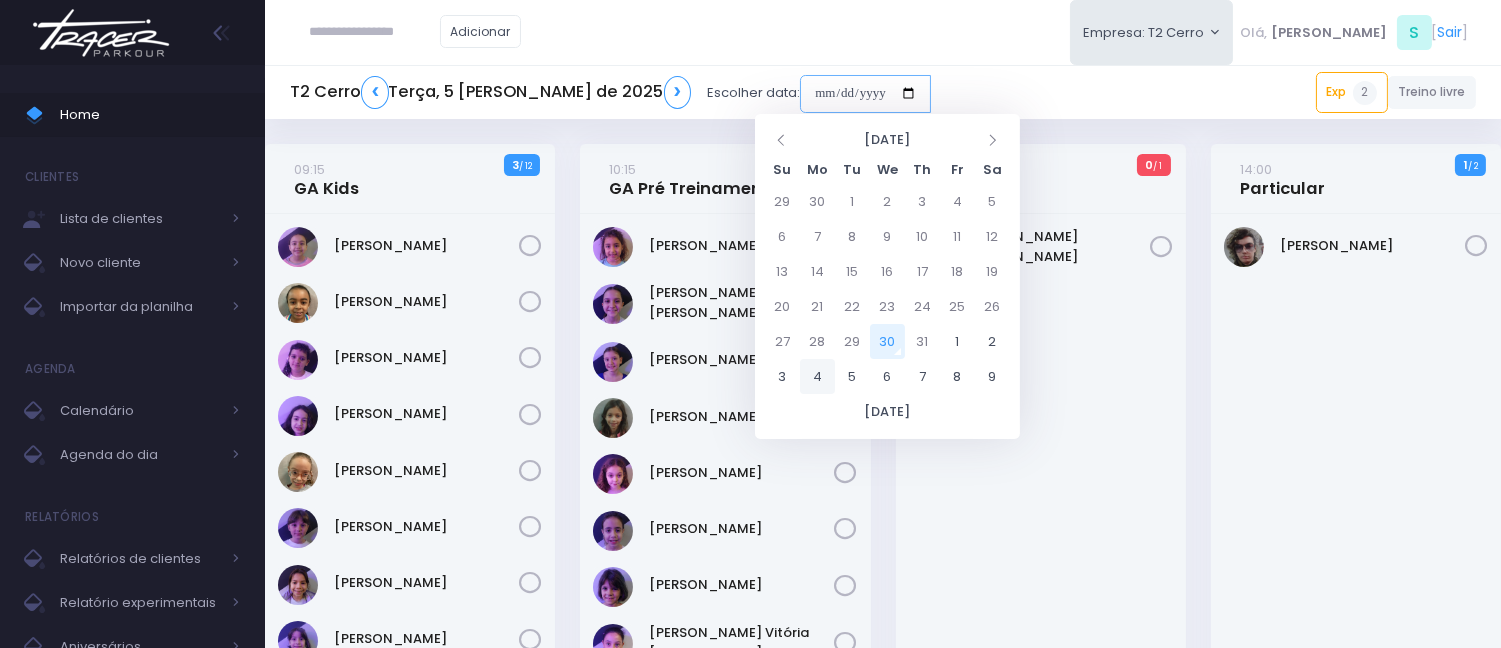 type on "**********" 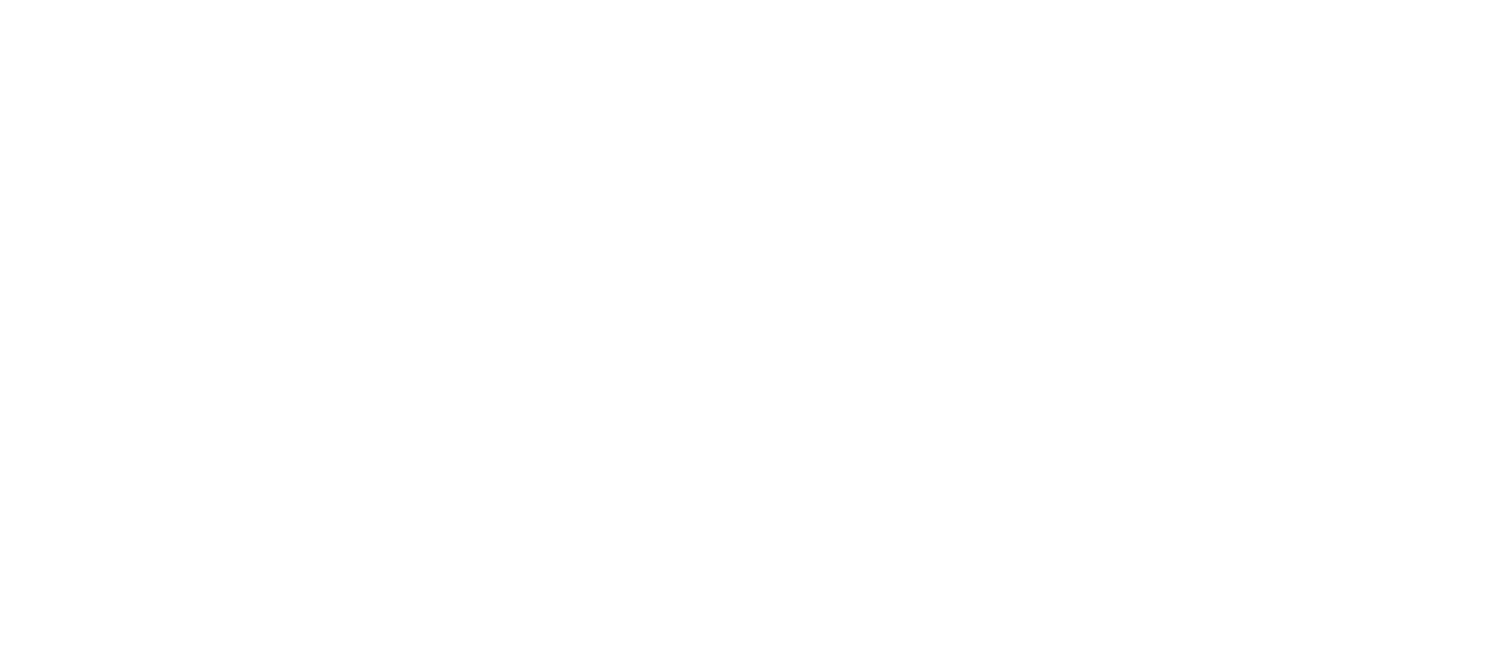 scroll, scrollTop: 0, scrollLeft: 0, axis: both 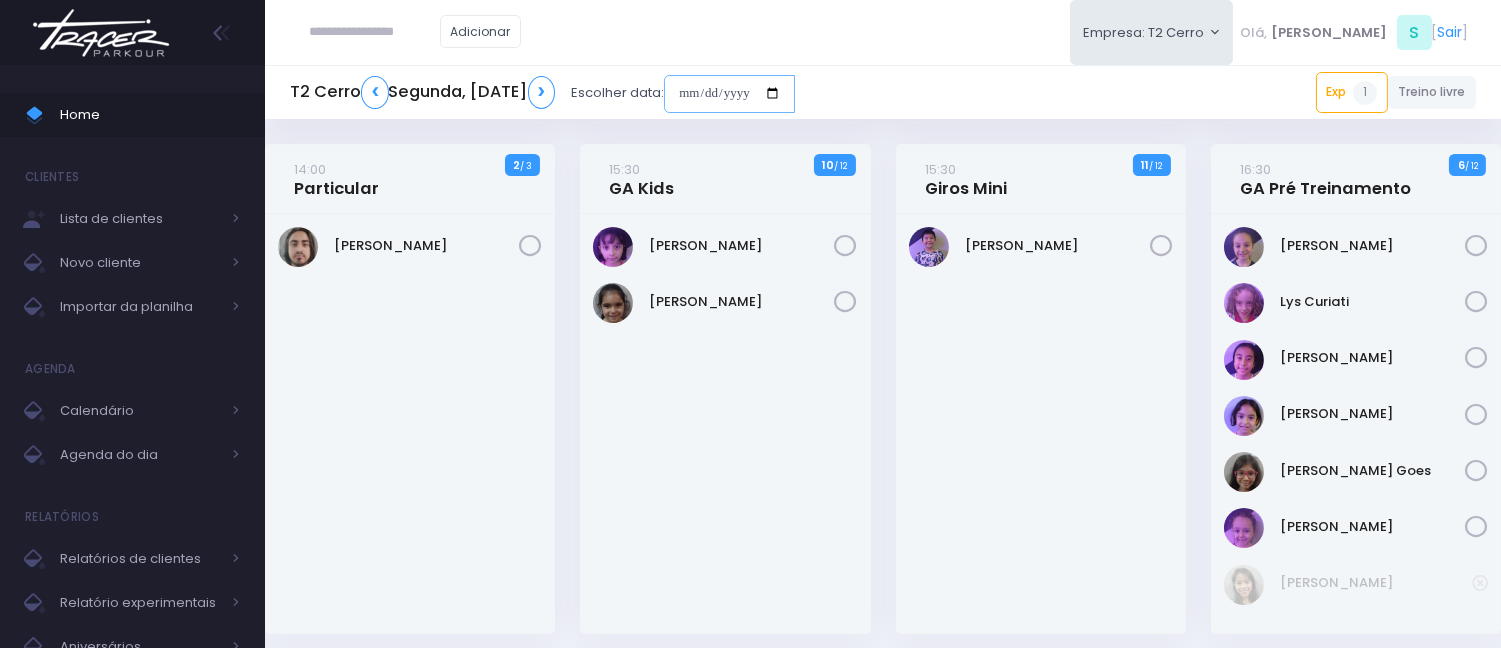 click at bounding box center (729, 94) 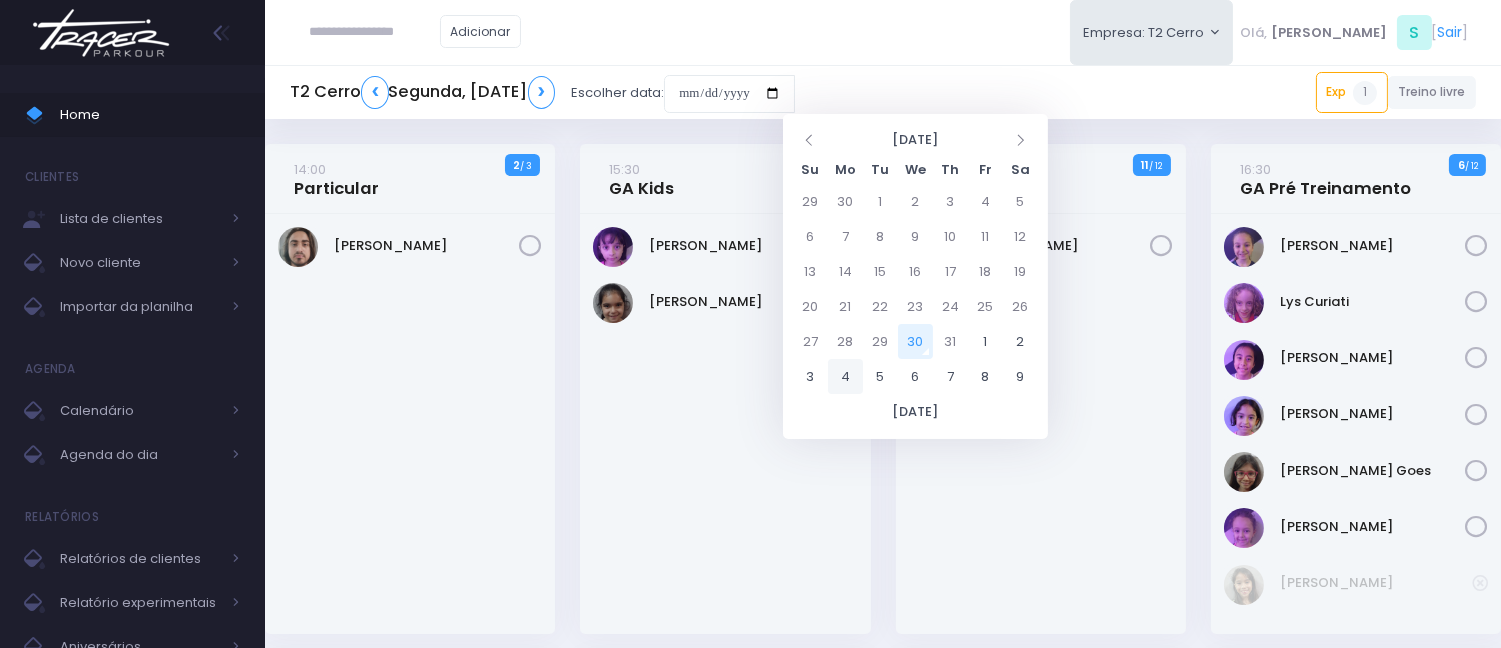 click on "4" at bounding box center (845, 376) 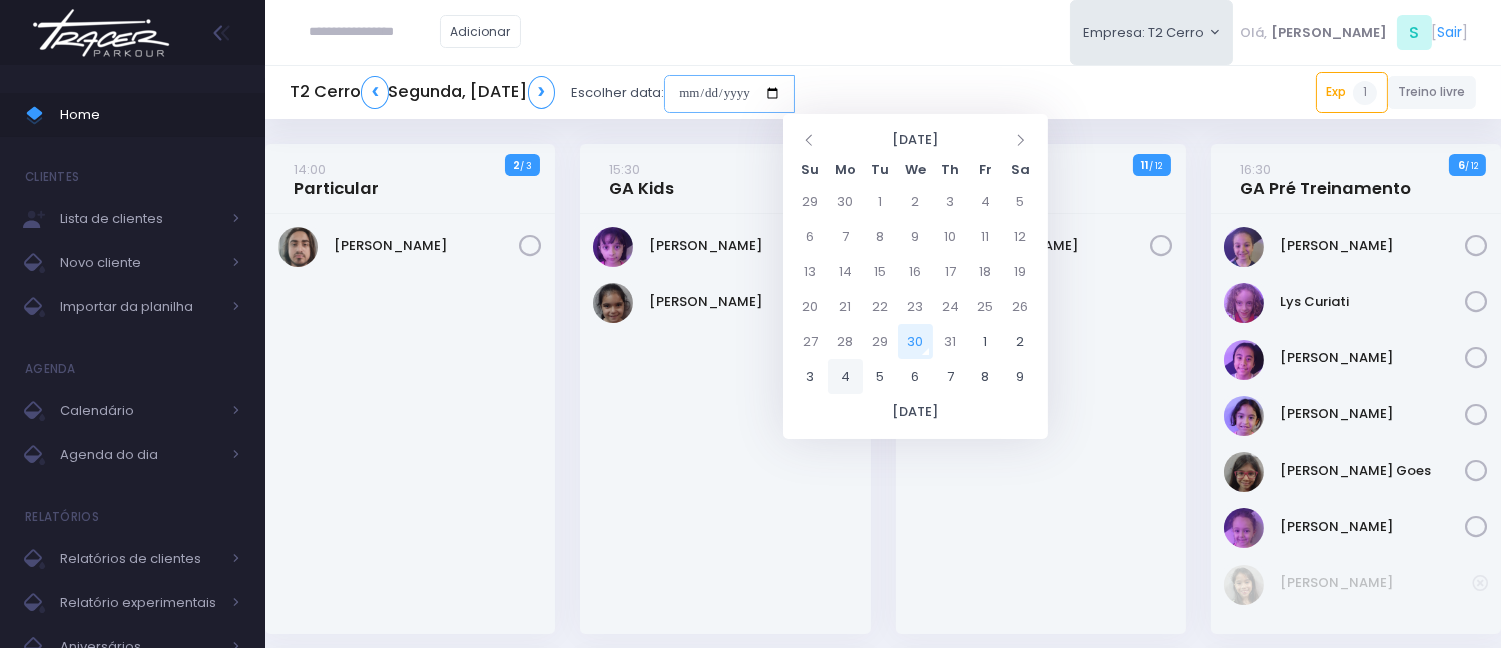 type on "**********" 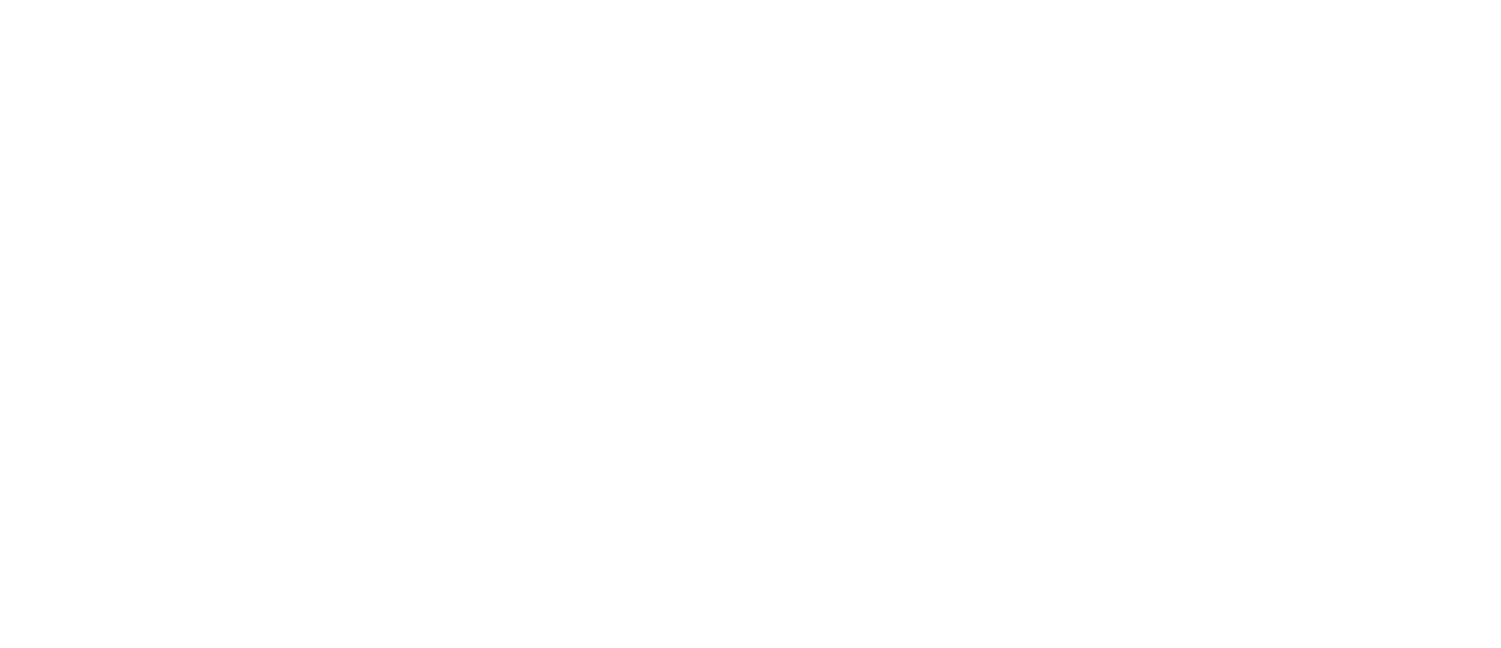scroll, scrollTop: 0, scrollLeft: 0, axis: both 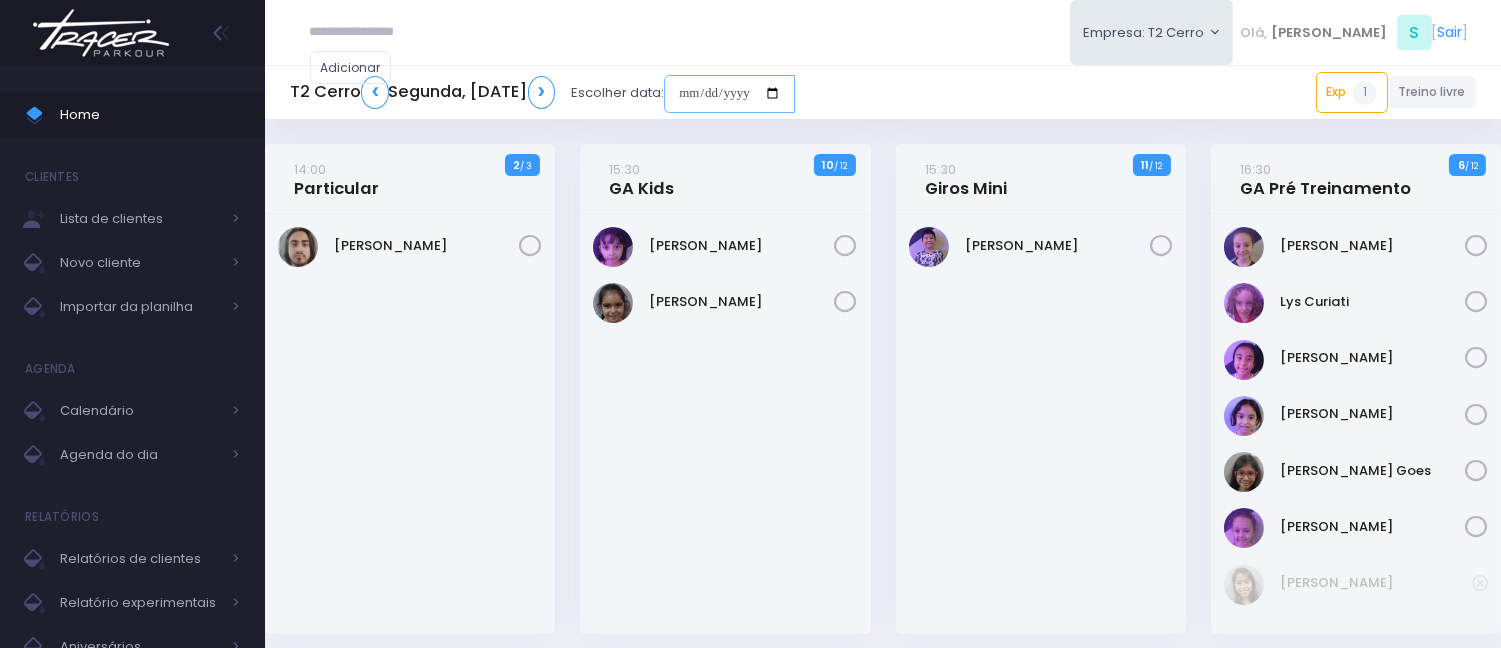click at bounding box center (729, 94) 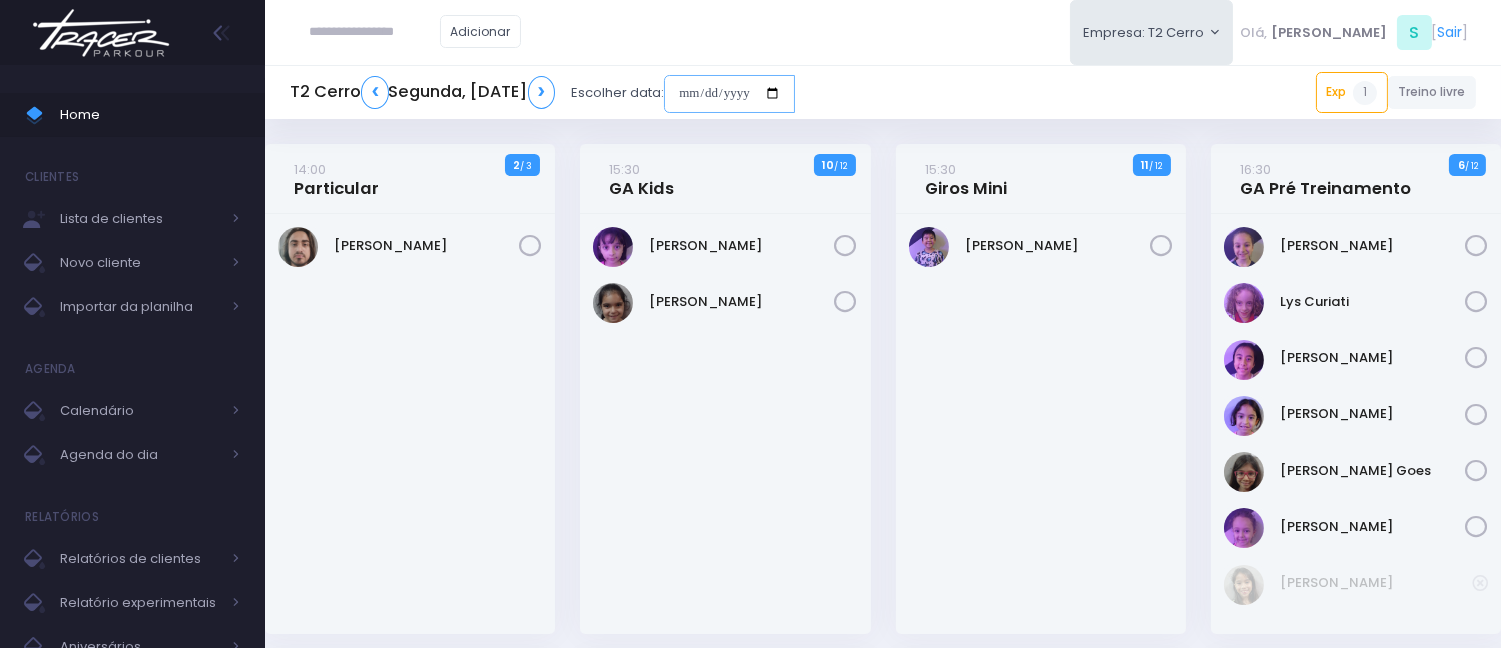click at bounding box center (729, 94) 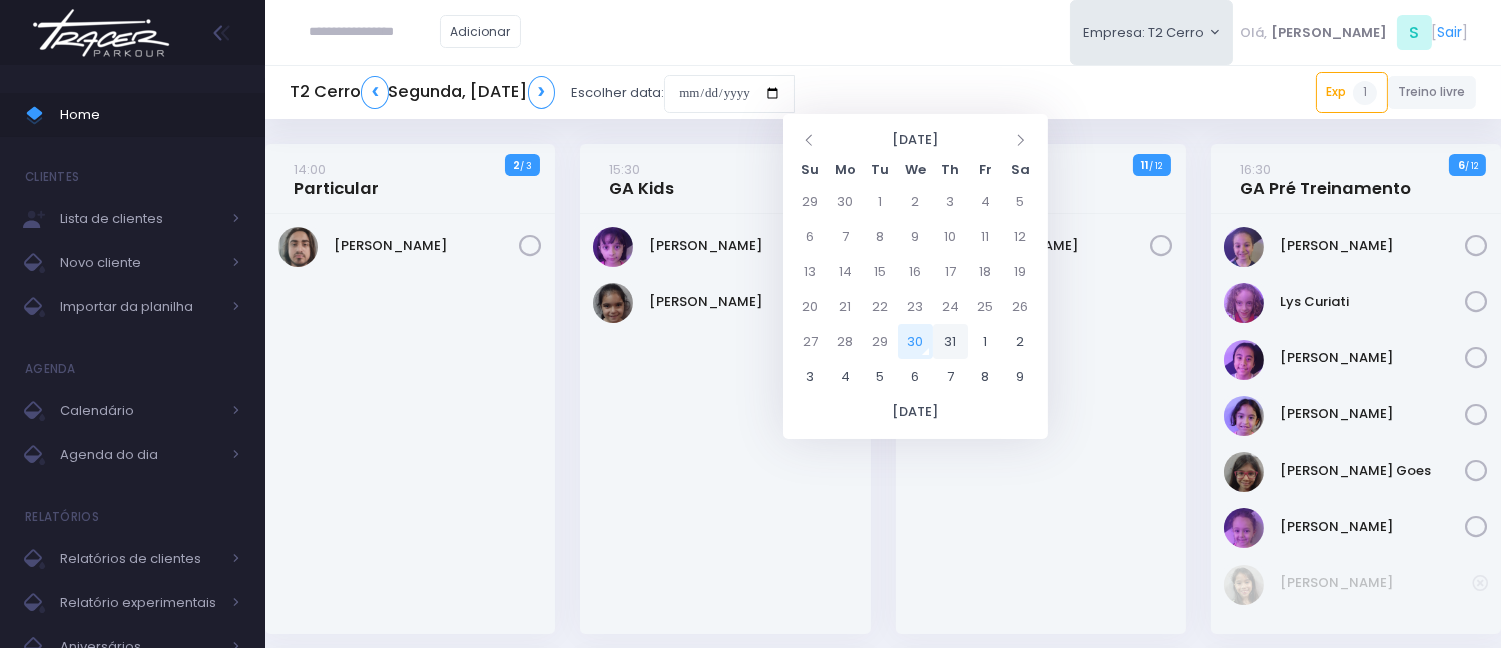 click on "31" at bounding box center [950, 341] 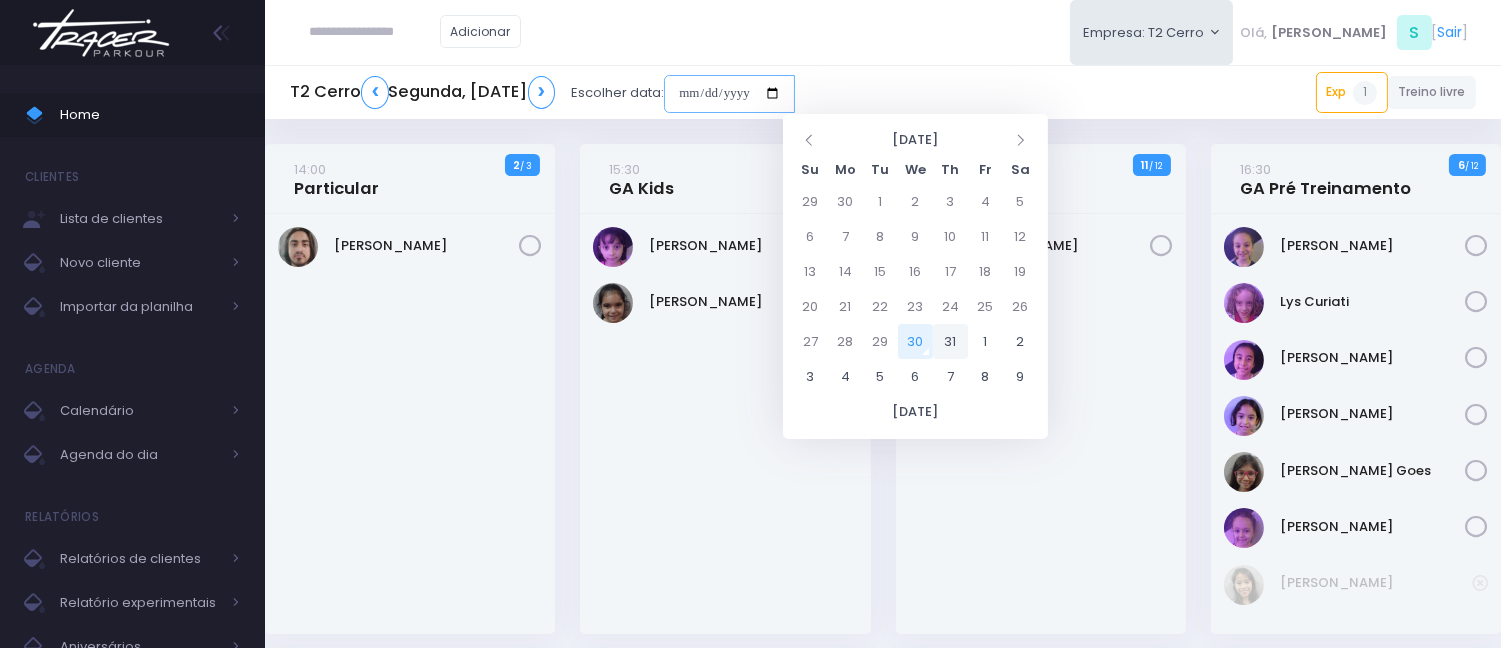 type on "**********" 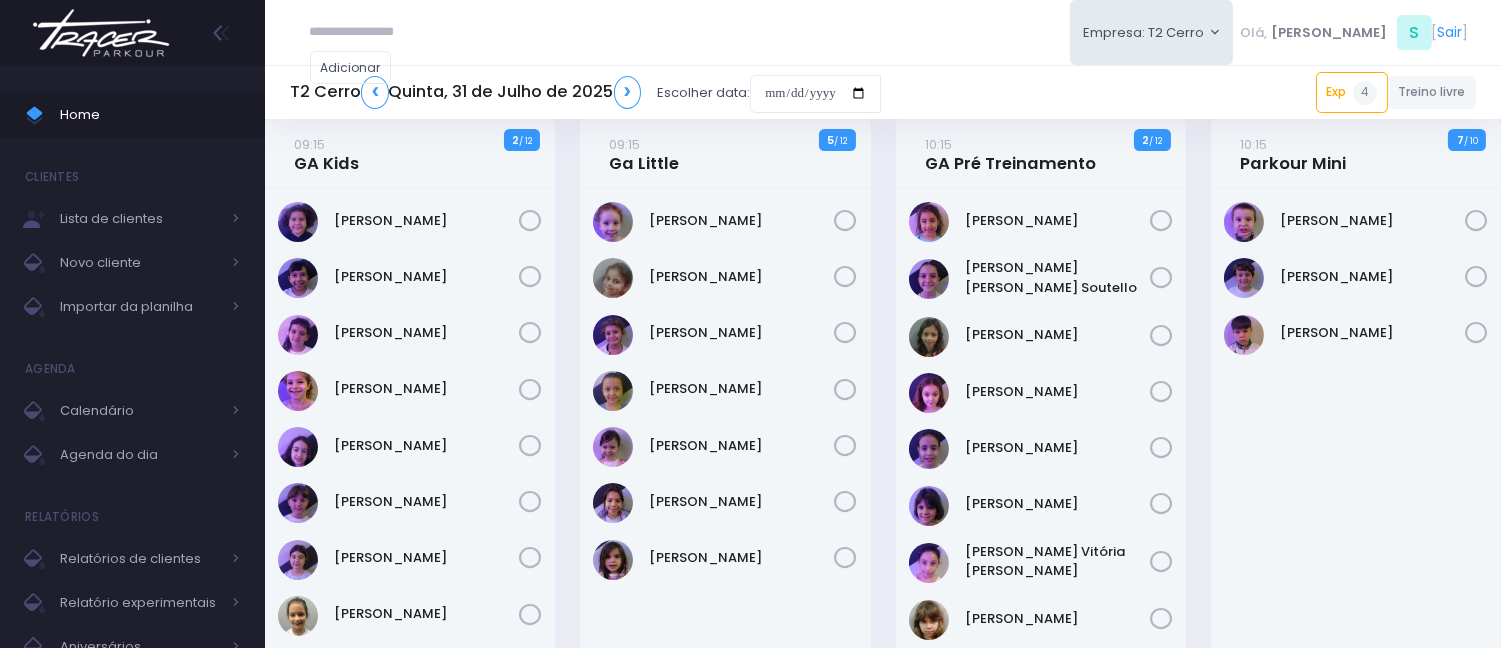 scroll, scrollTop: 0, scrollLeft: 0, axis: both 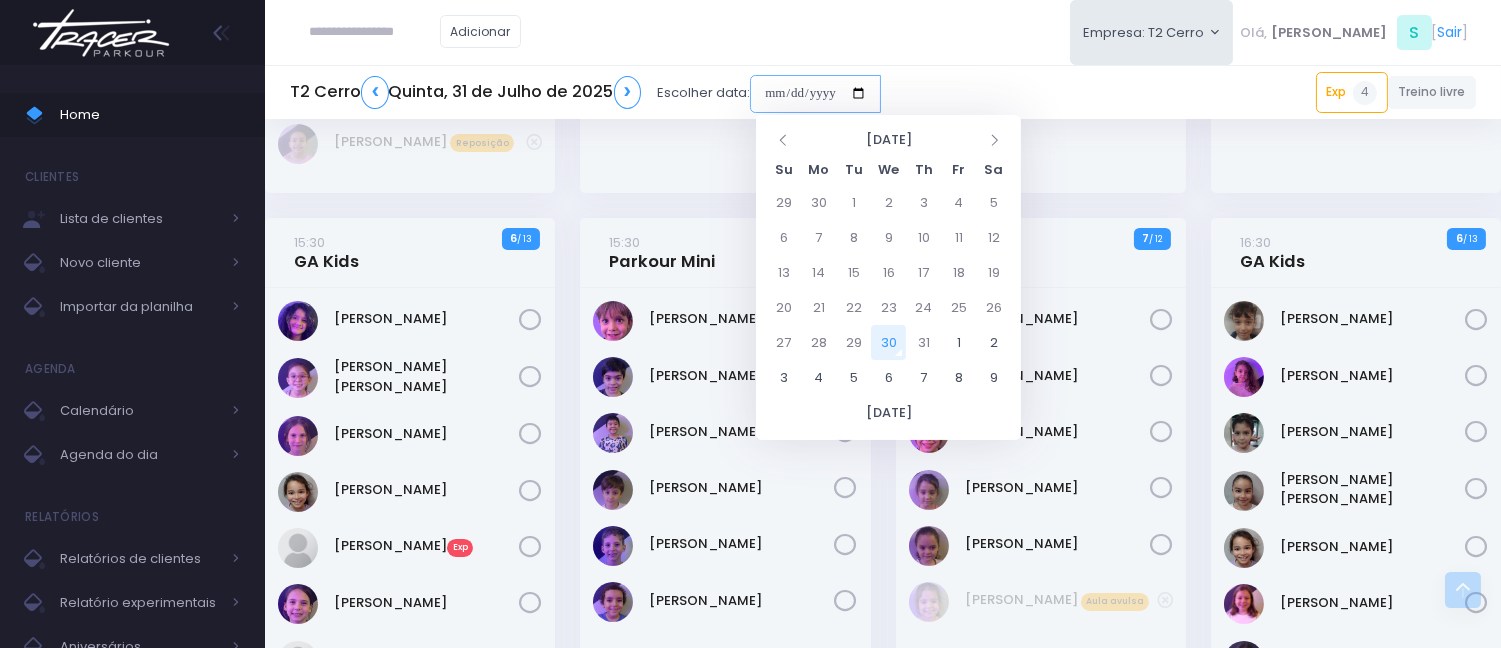 click at bounding box center [815, 94] 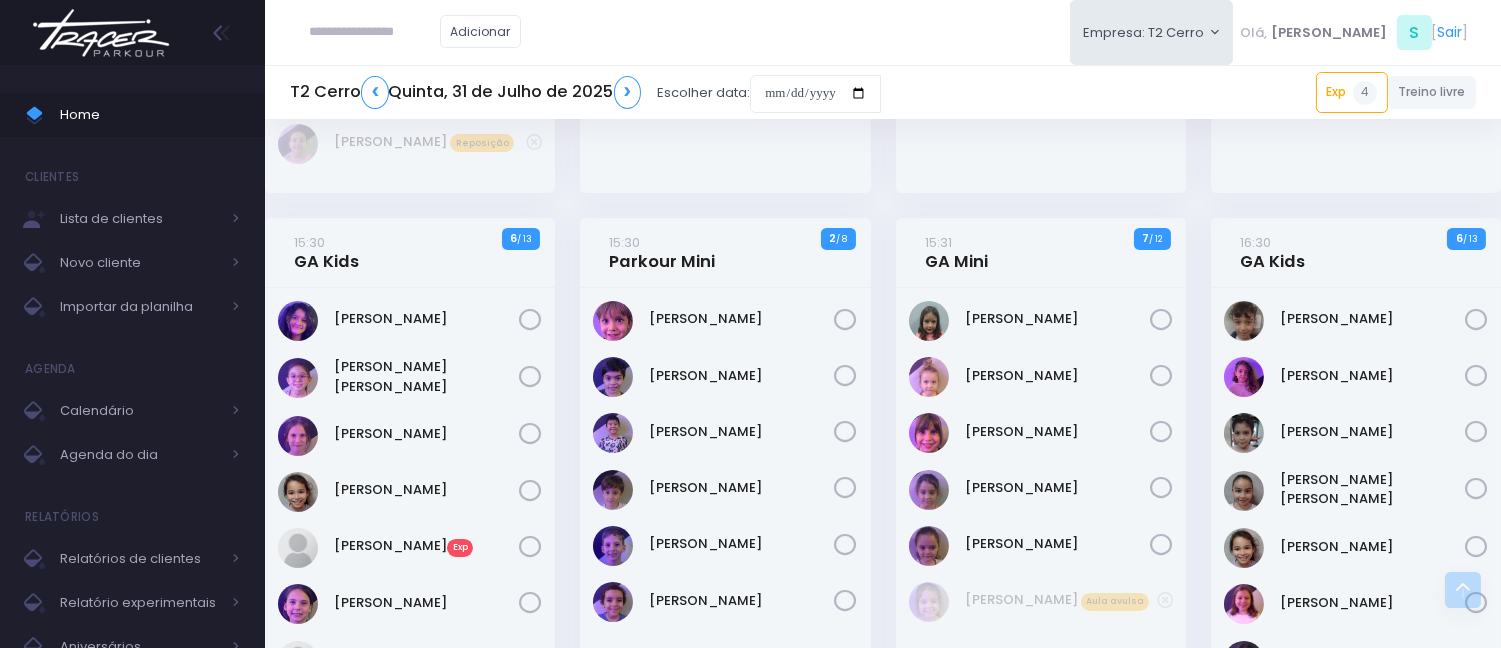 click on "Adicionar
Empresa: T2 Cerro
T2 Cerro T3 Santana T4 Pompeia Olá, S [" at bounding box center (883, 32) 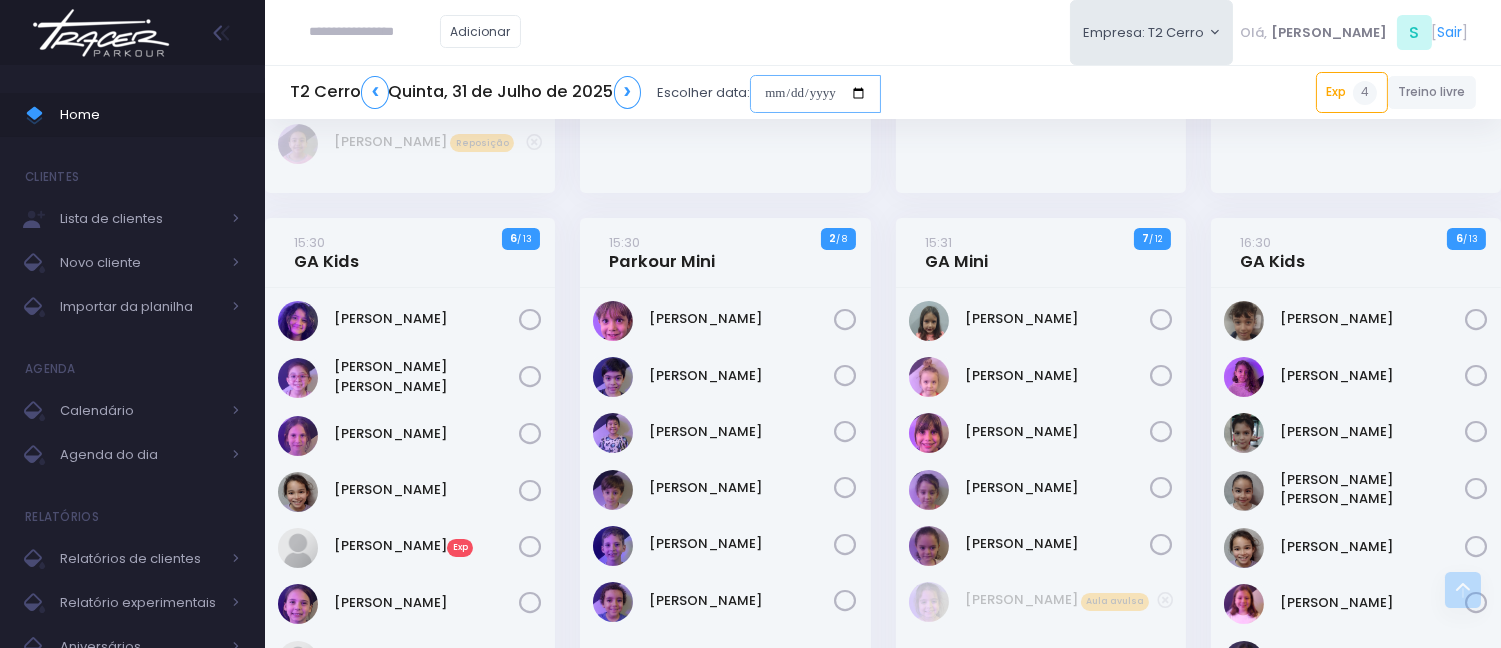 click at bounding box center (815, 94) 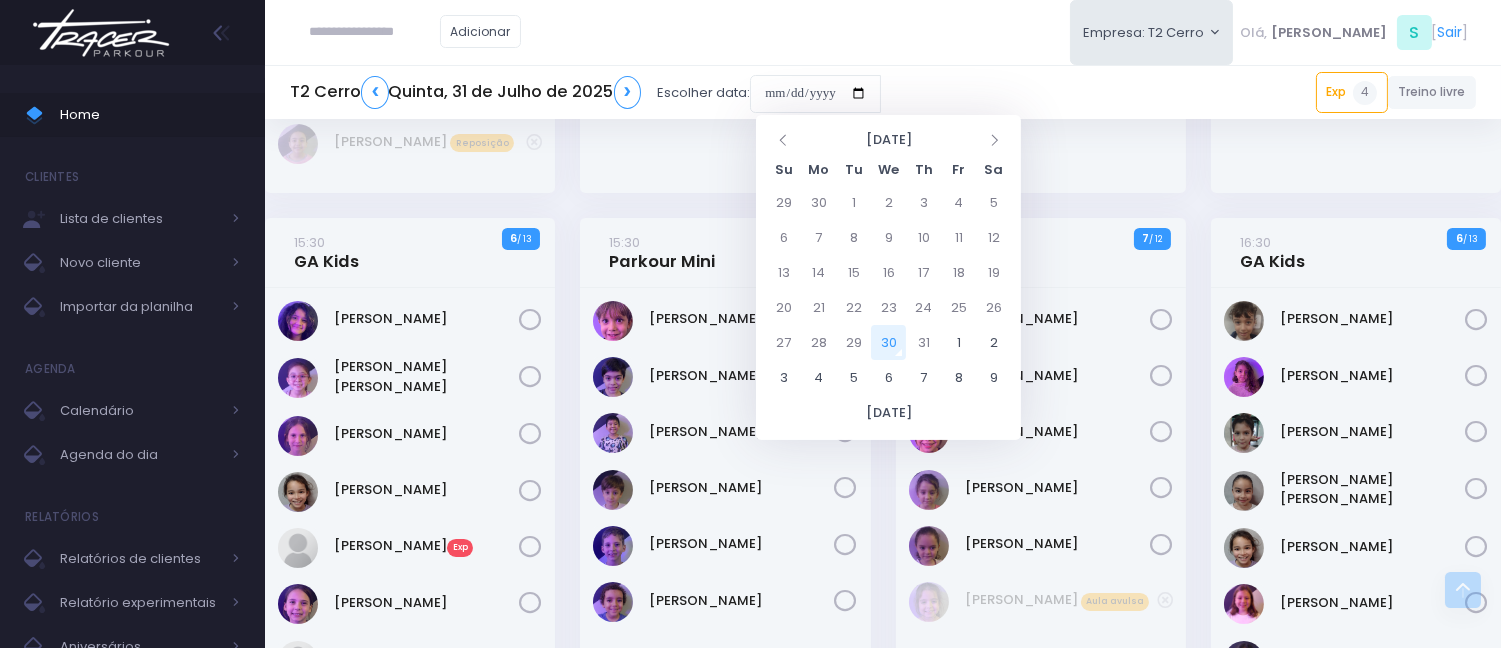 click on "Adicionar
Empresa: T2 Cerro
T2 Cerro T3 Santana T4 Pompeia Olá, S [" at bounding box center [883, 32] 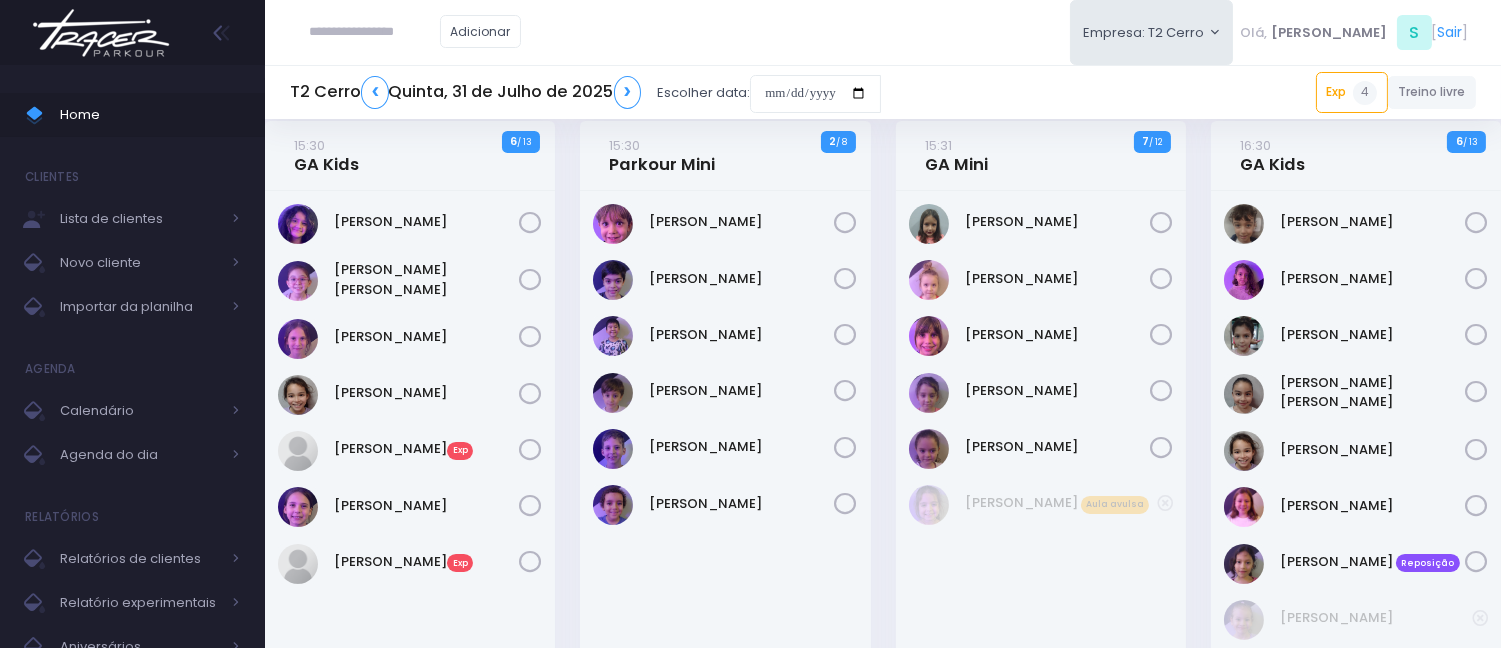 scroll, scrollTop: 777, scrollLeft: 0, axis: vertical 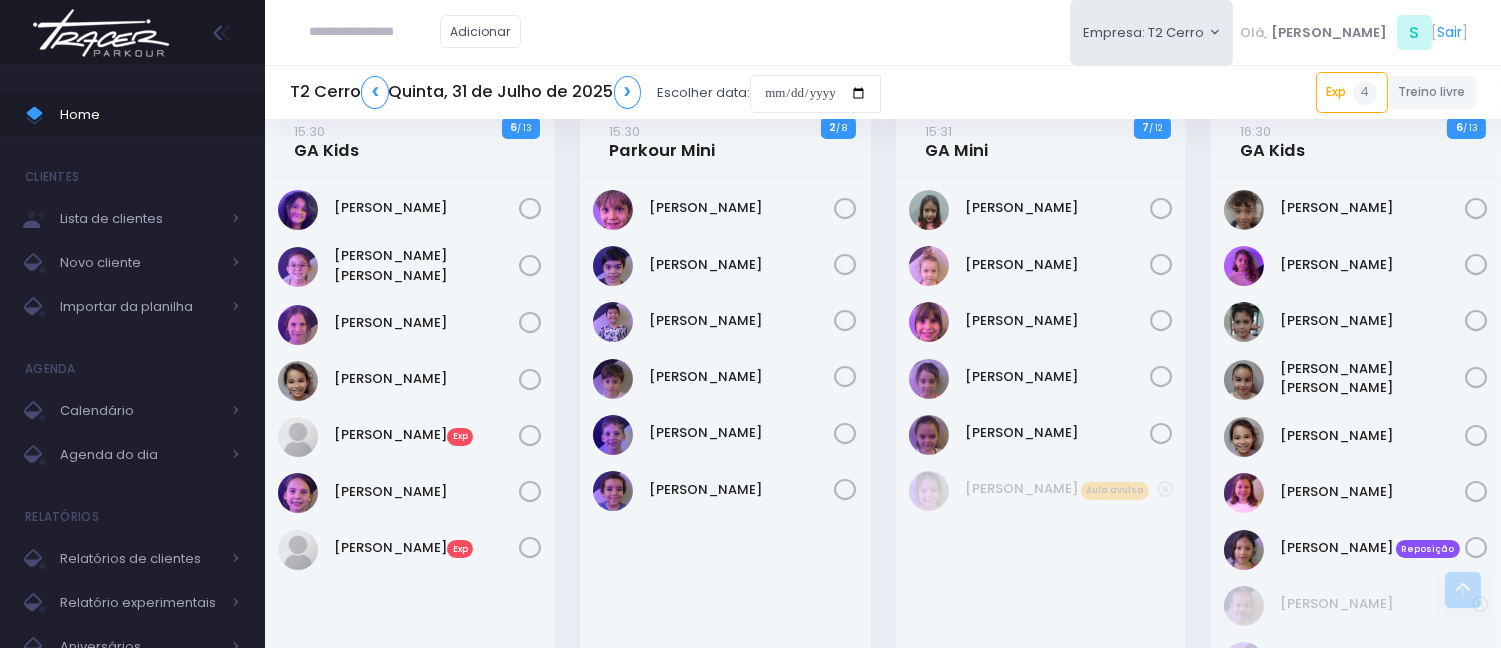 click on "T2 Cerro  ❮
Quinta, 31 de Julho de 2025  ❯
Escolher data:" at bounding box center (585, 93) 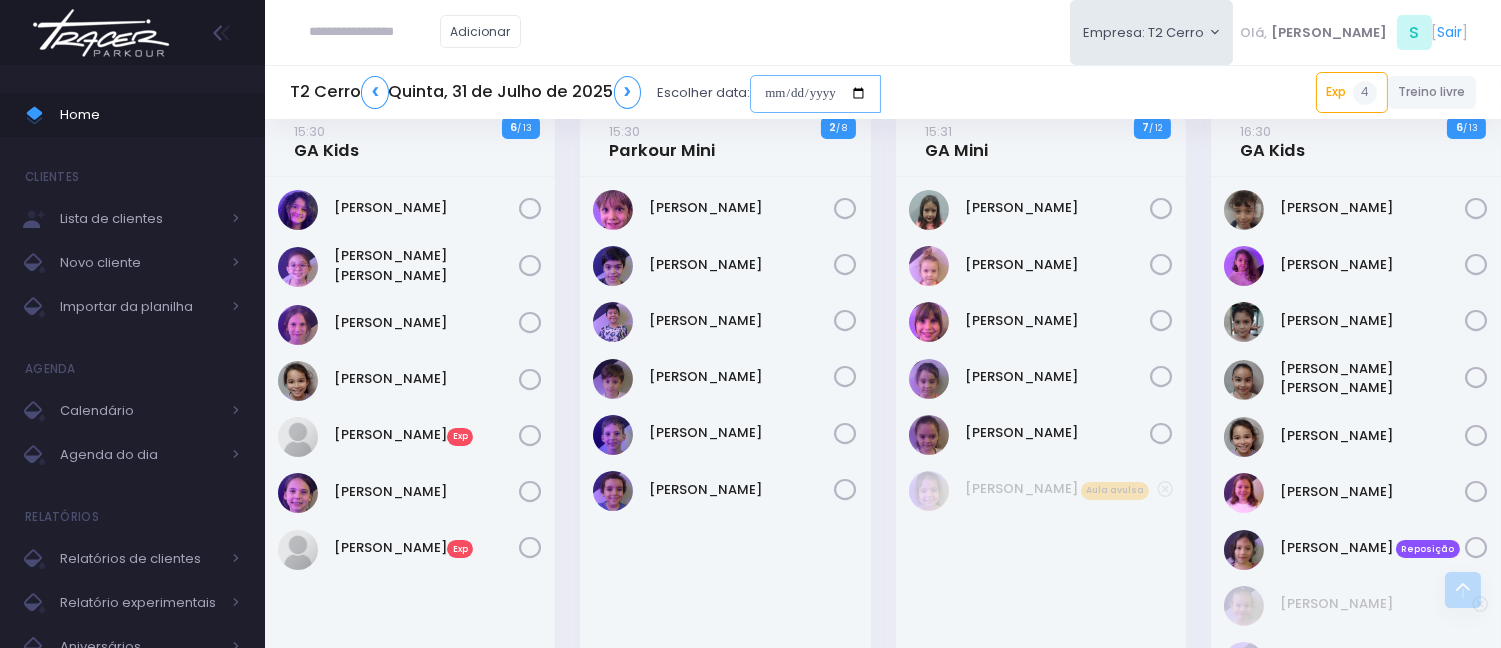 drag, startPoint x: 777, startPoint y: 91, endPoint x: 788, endPoint y: 97, distance: 12.529964 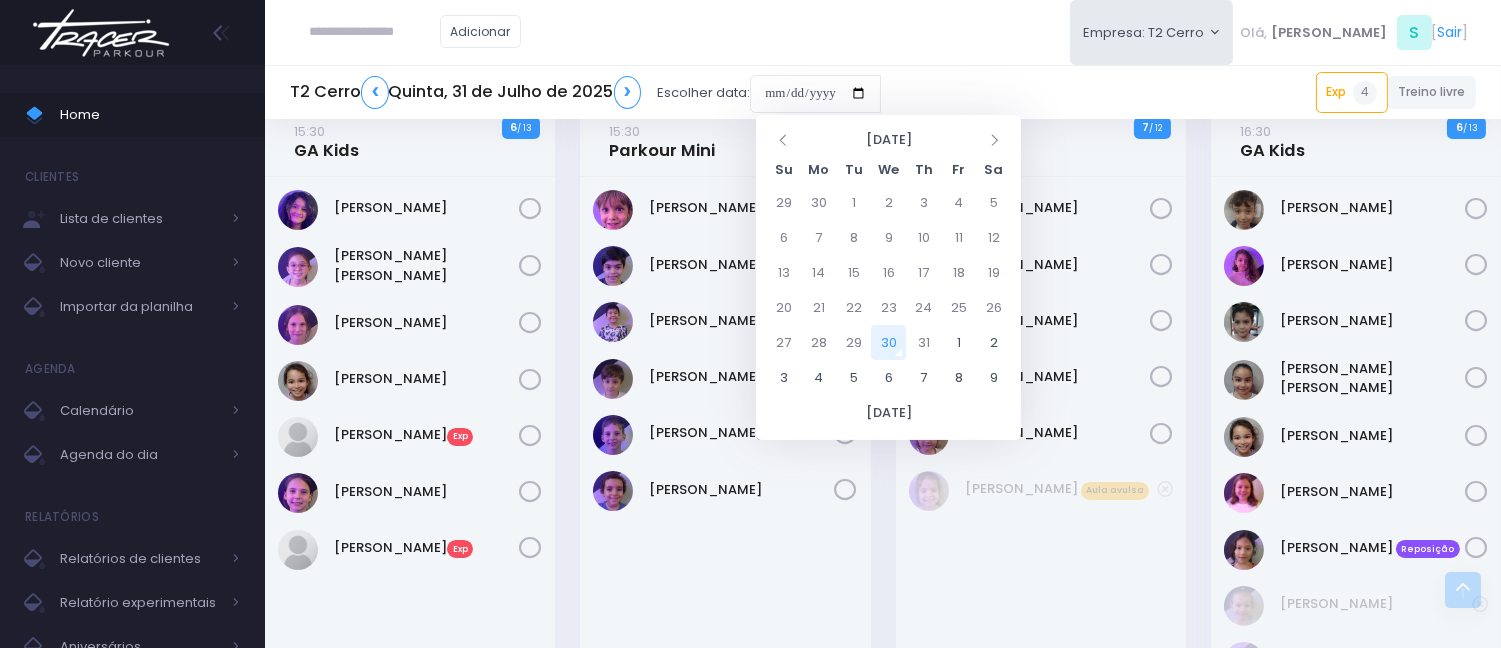 click on "30" at bounding box center (888, 342) 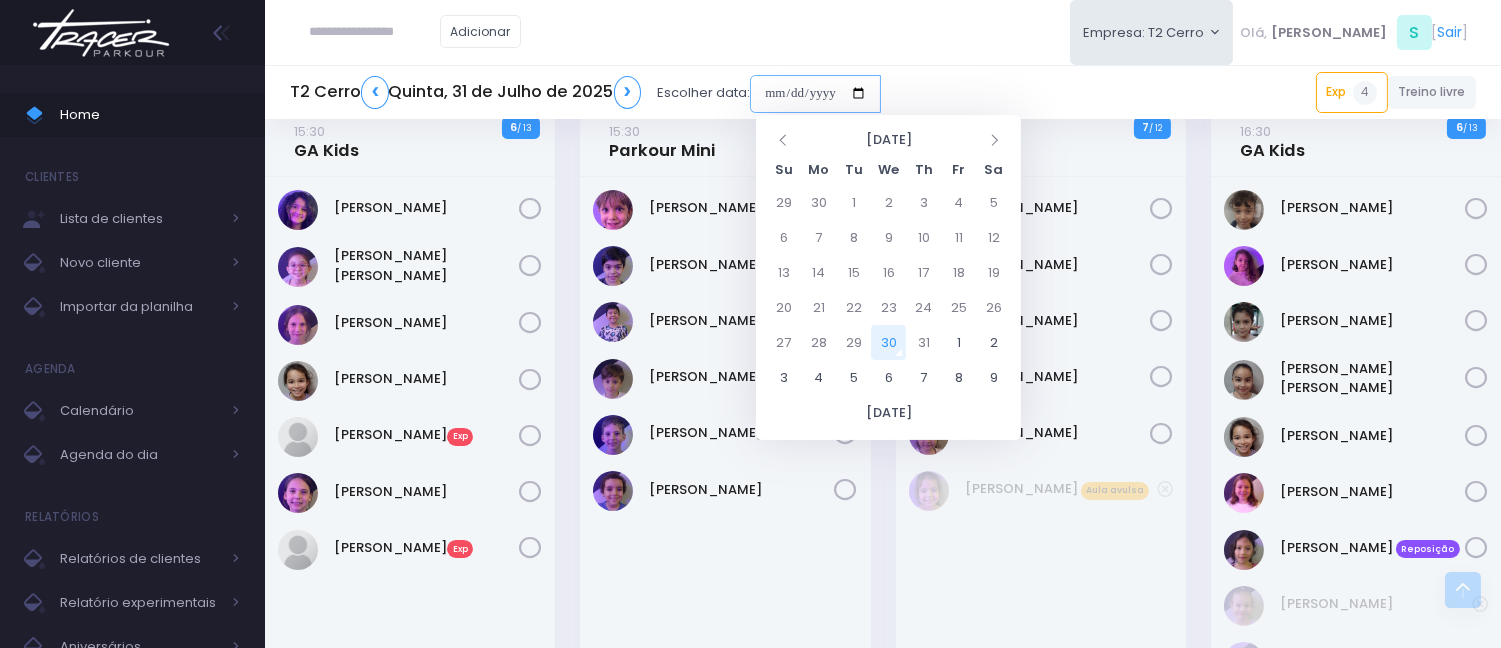 type on "**********" 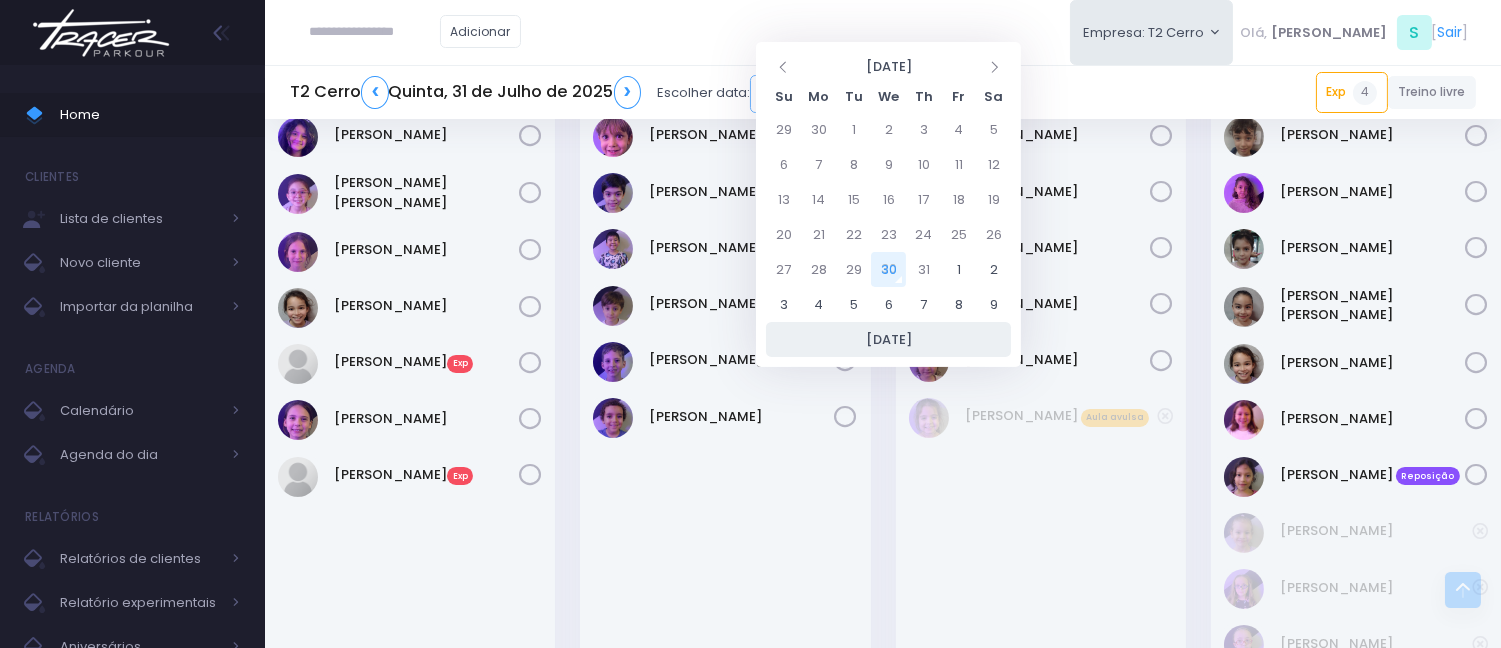 scroll, scrollTop: 888, scrollLeft: 0, axis: vertical 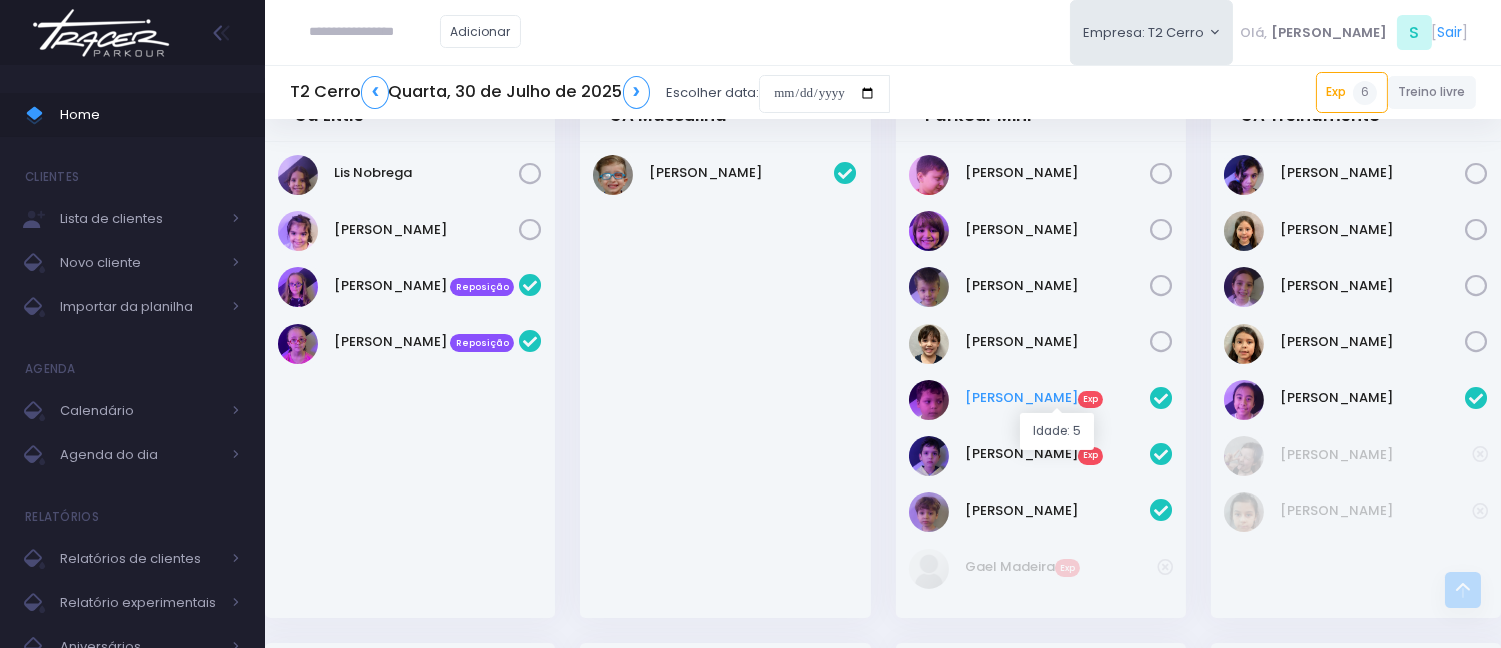 click on "Murilo Garcia
Exp" at bounding box center (1057, 398) 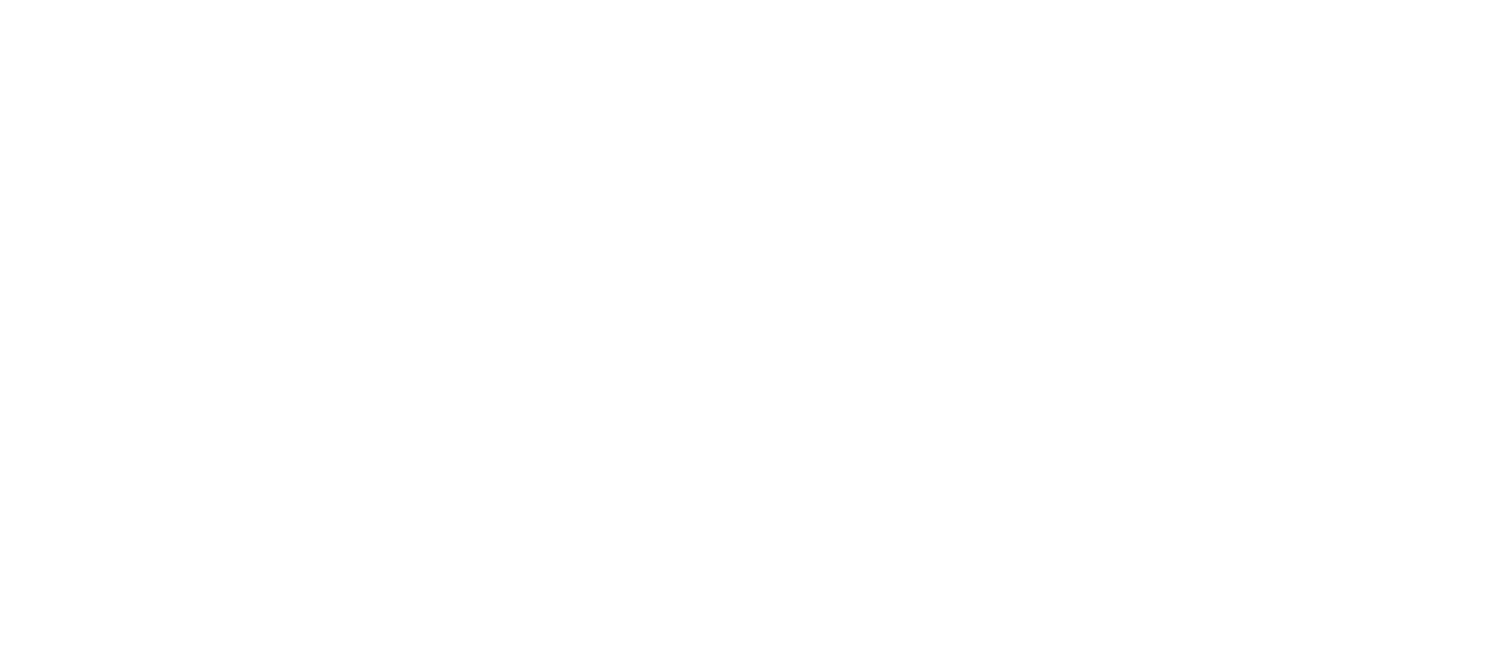 scroll, scrollTop: 0, scrollLeft: 0, axis: both 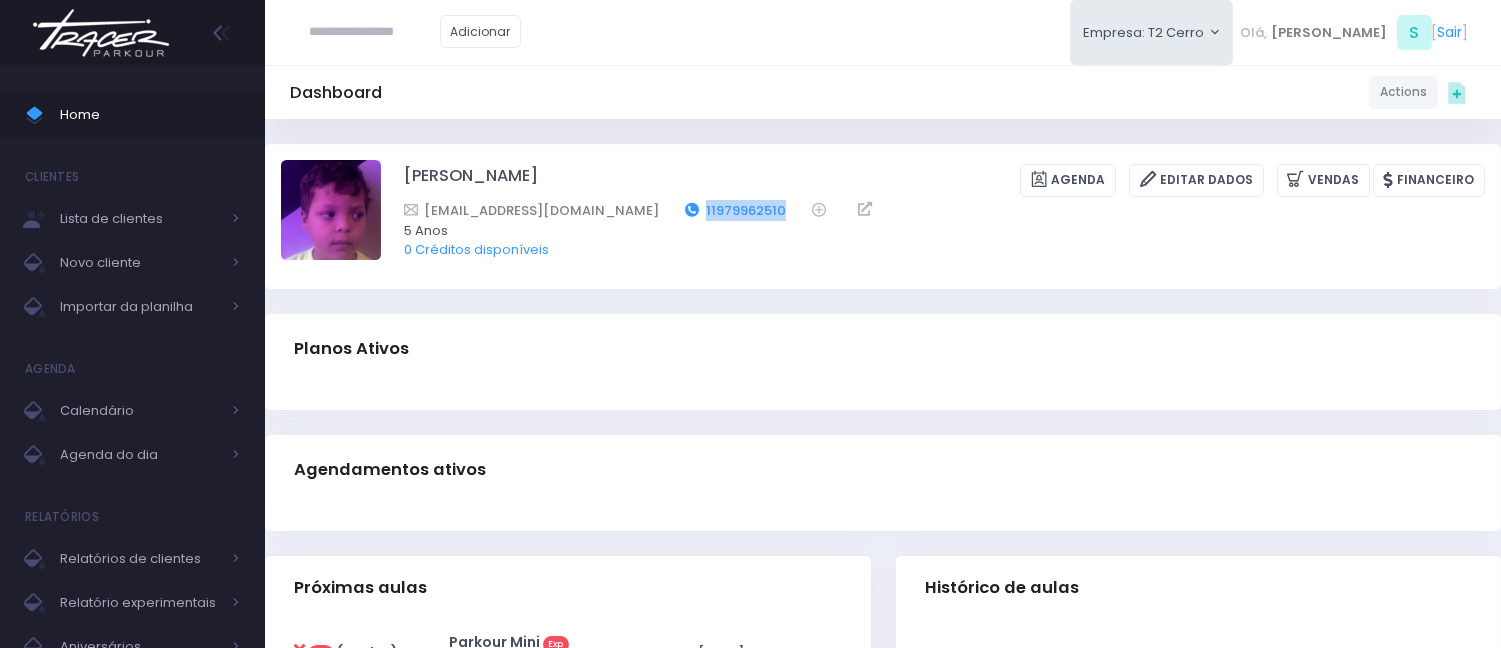 drag, startPoint x: 752, startPoint y: 205, endPoint x: 654, endPoint y: 205, distance: 98 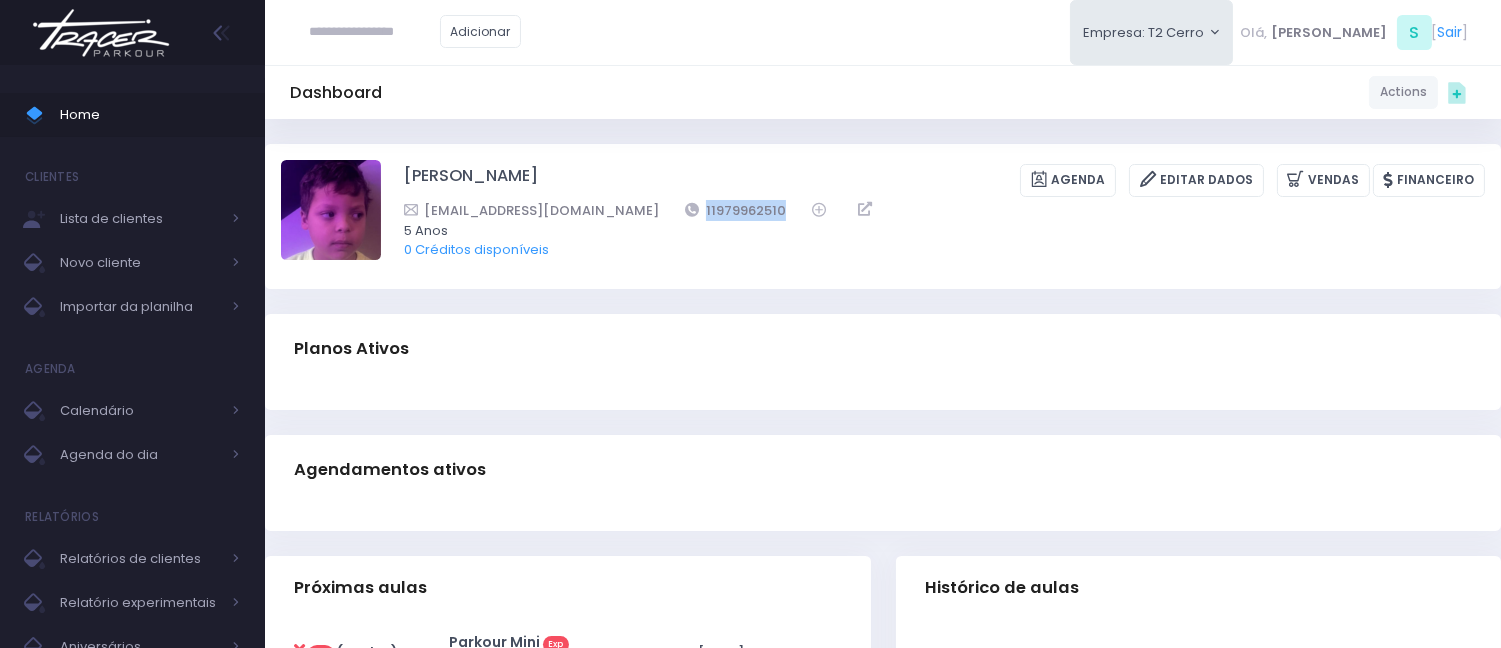 copy on "11979962510" 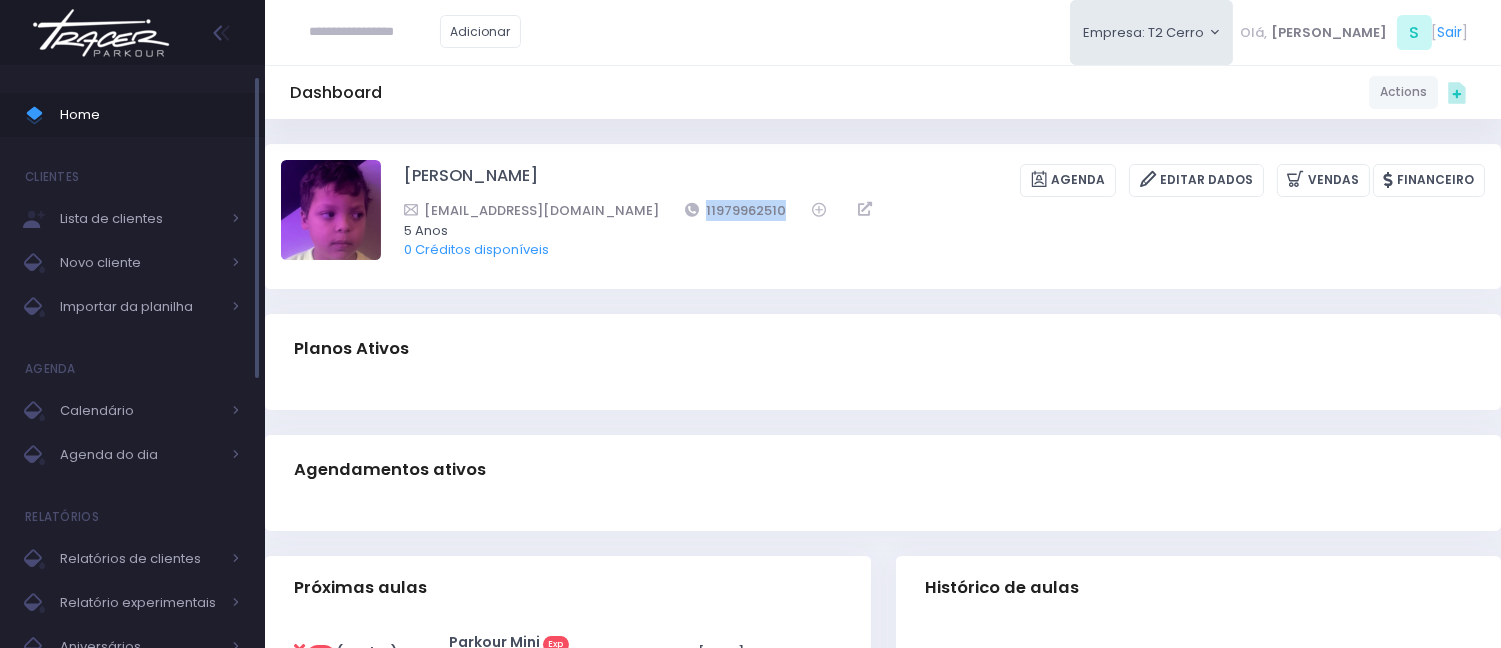 click on "Home" at bounding box center [150, 115] 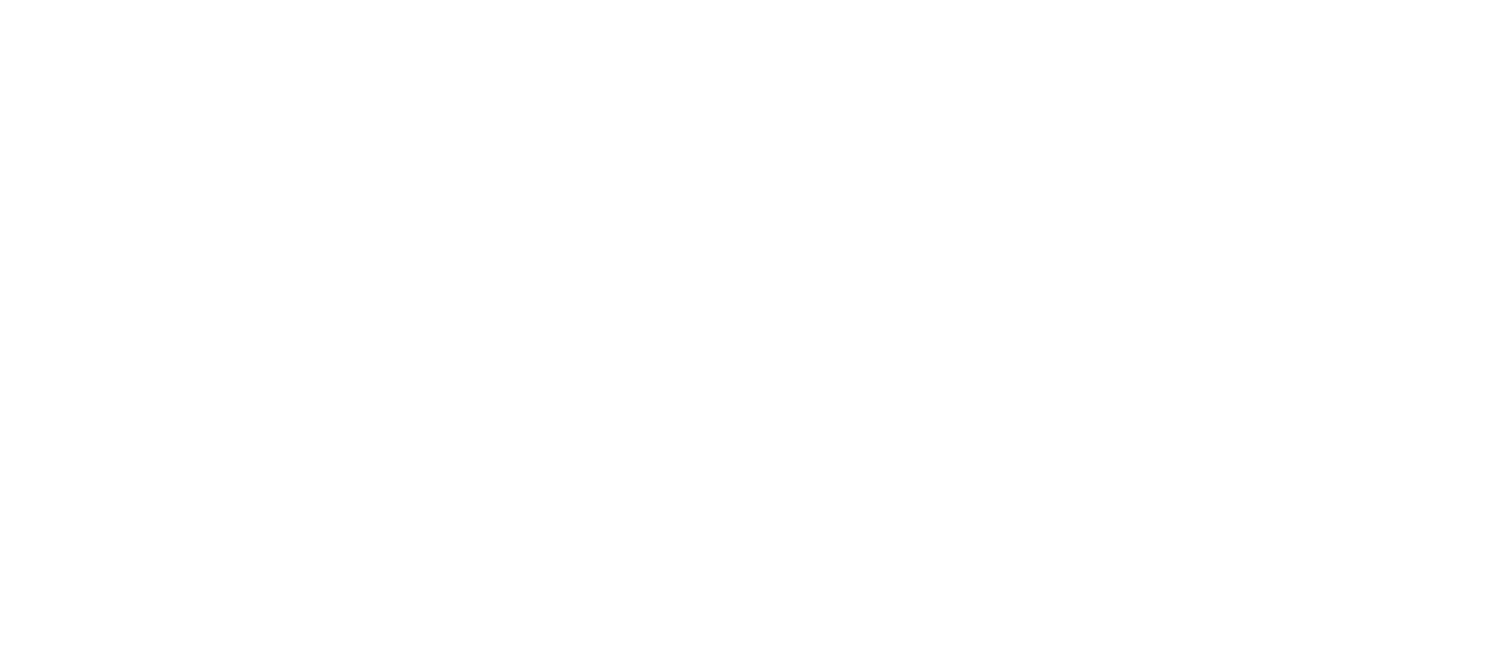 scroll, scrollTop: 0, scrollLeft: 0, axis: both 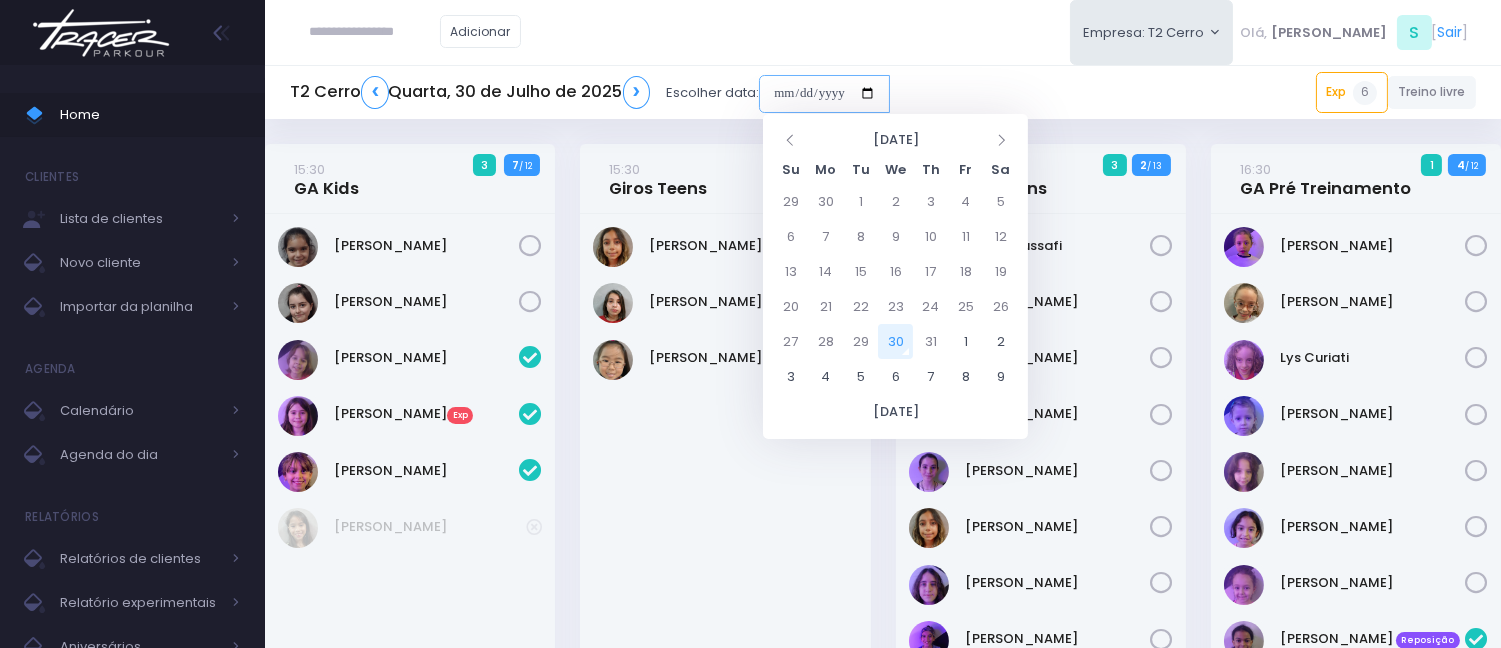 click at bounding box center [824, 94] 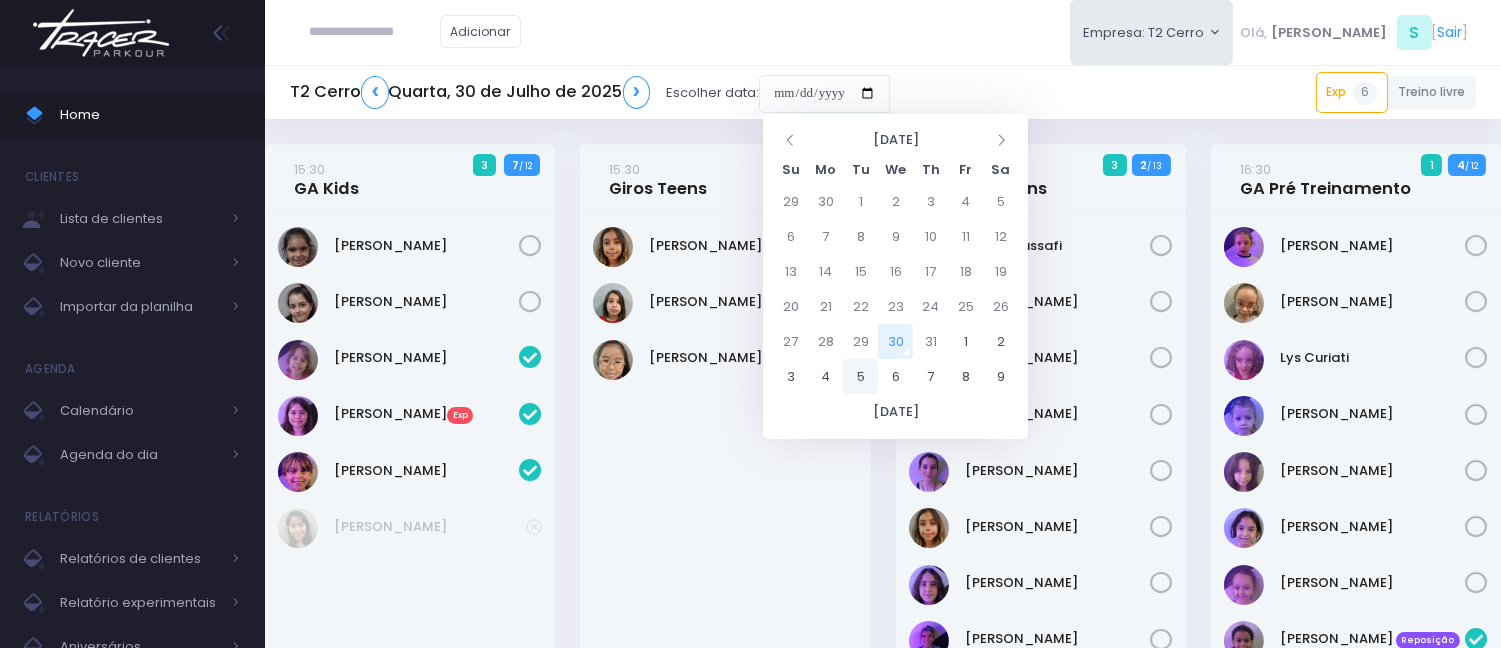 click on "5" at bounding box center (860, 376) 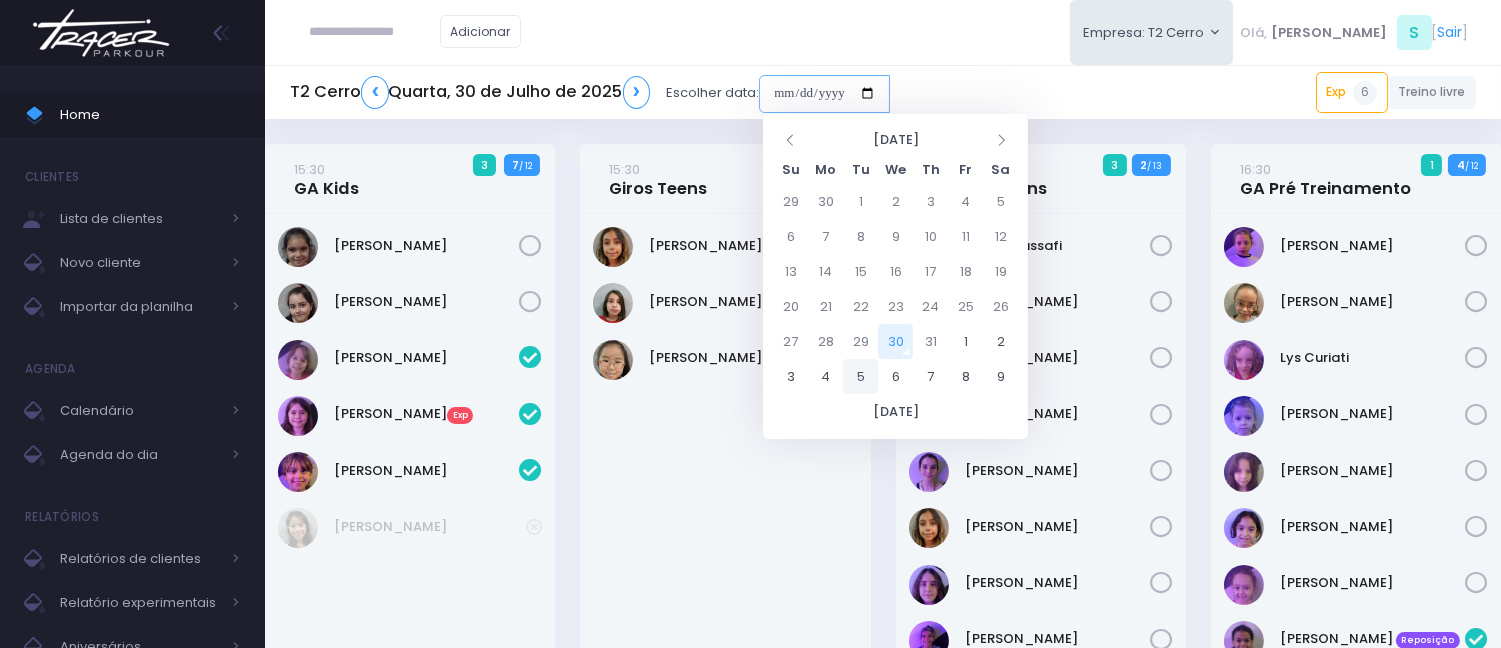 type on "**********" 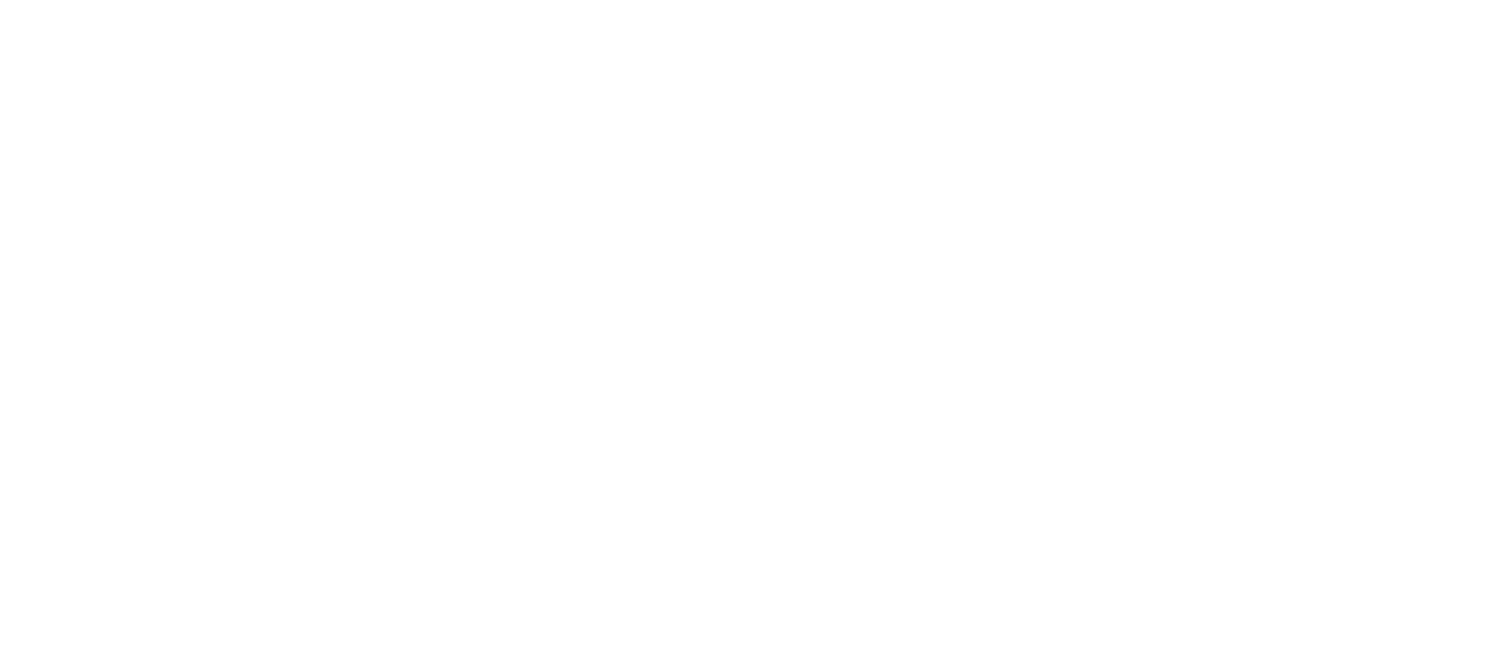 scroll, scrollTop: 0, scrollLeft: 0, axis: both 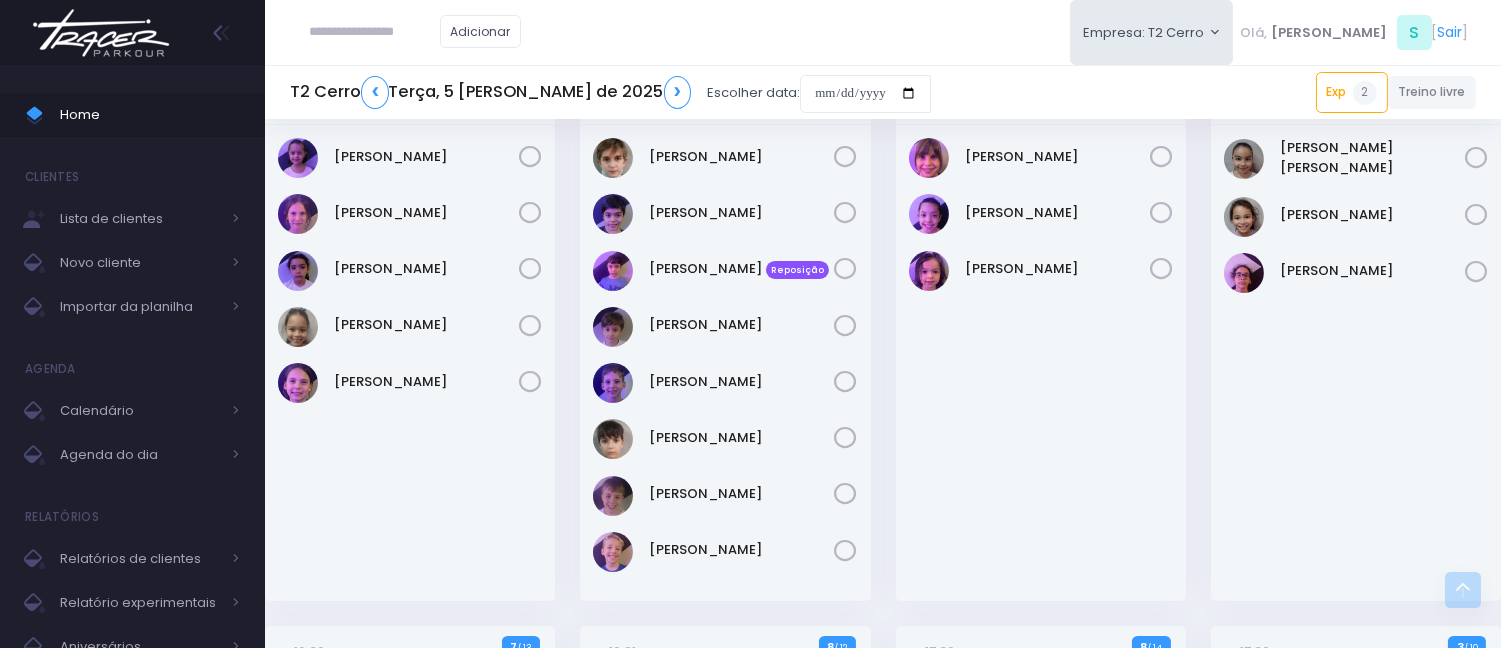 click at bounding box center [613, 214] 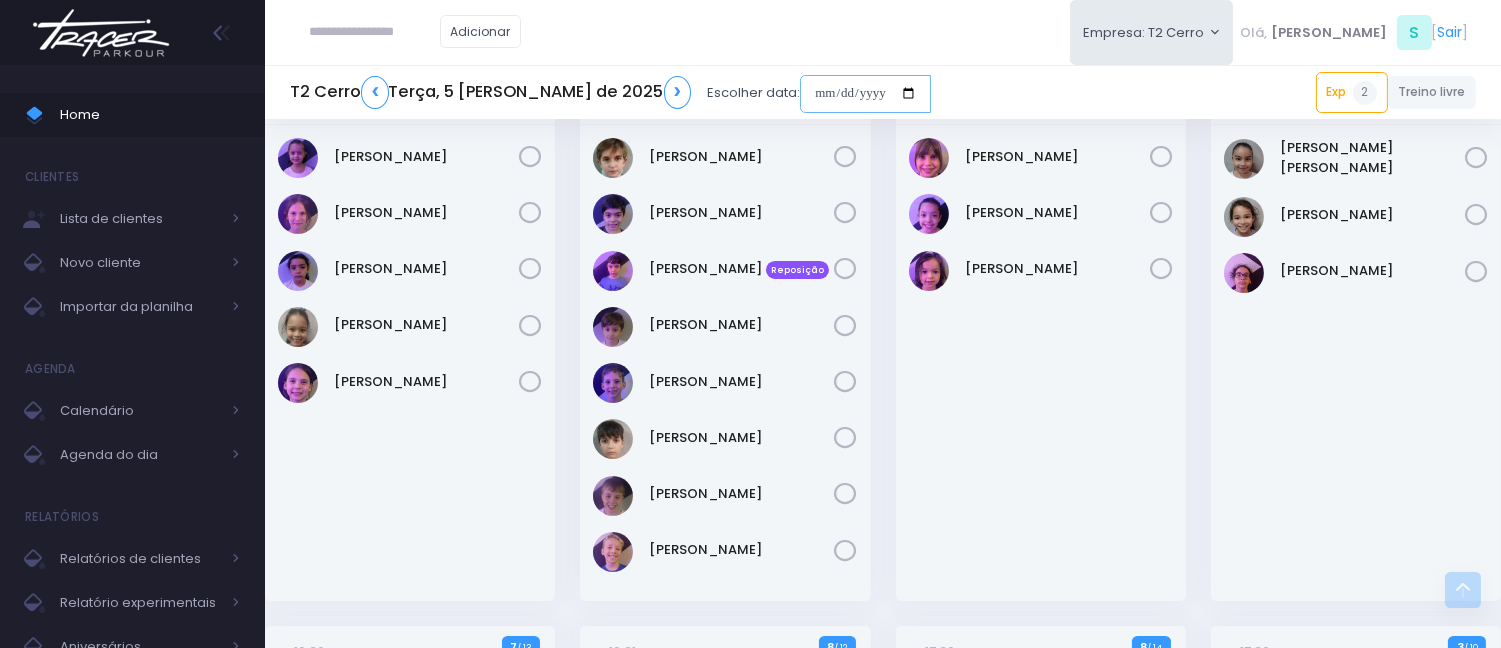click at bounding box center (865, 94) 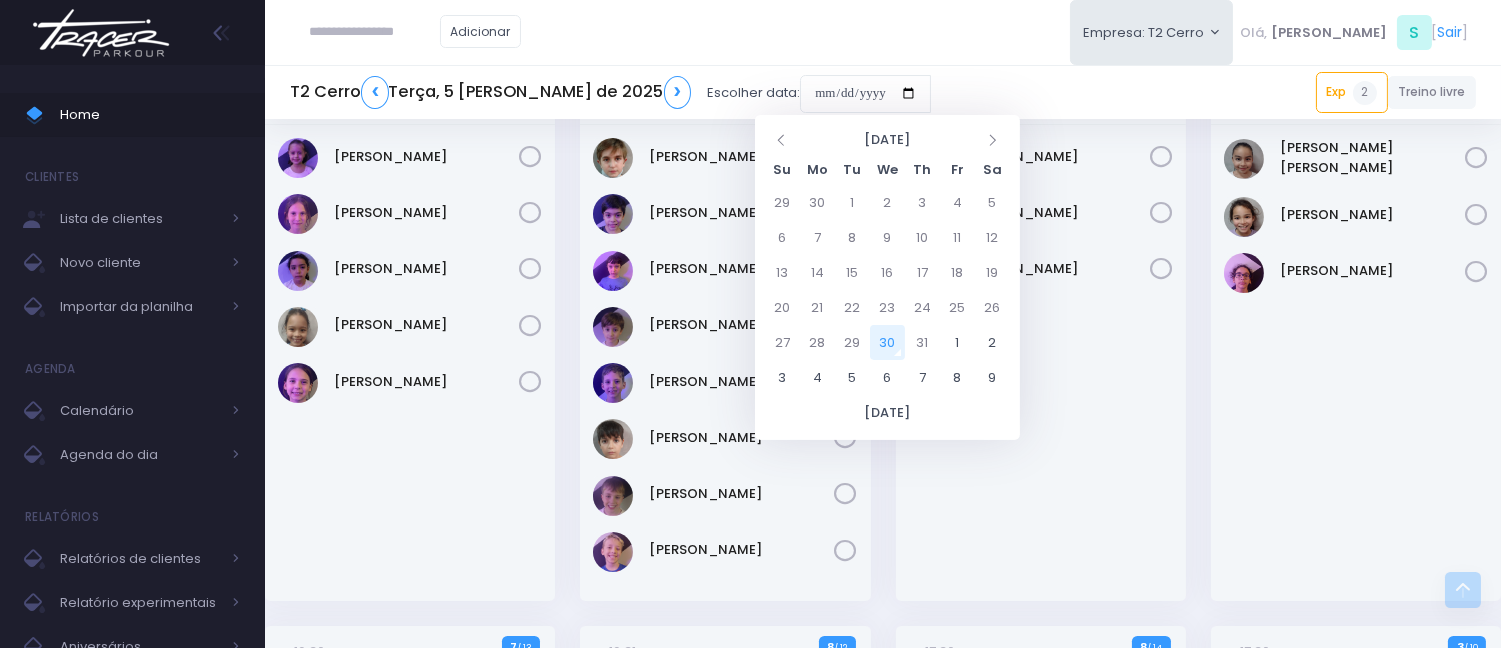 click on "30" at bounding box center [887, 342] 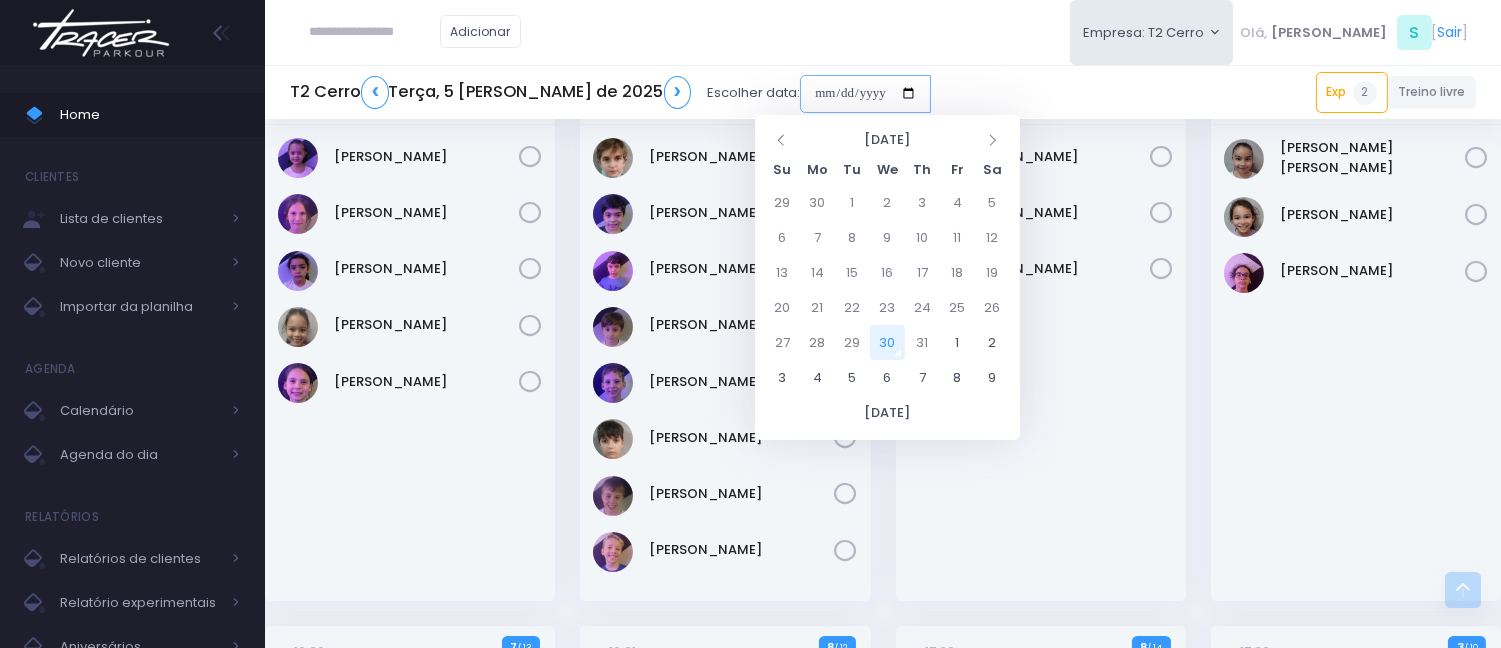 type on "**********" 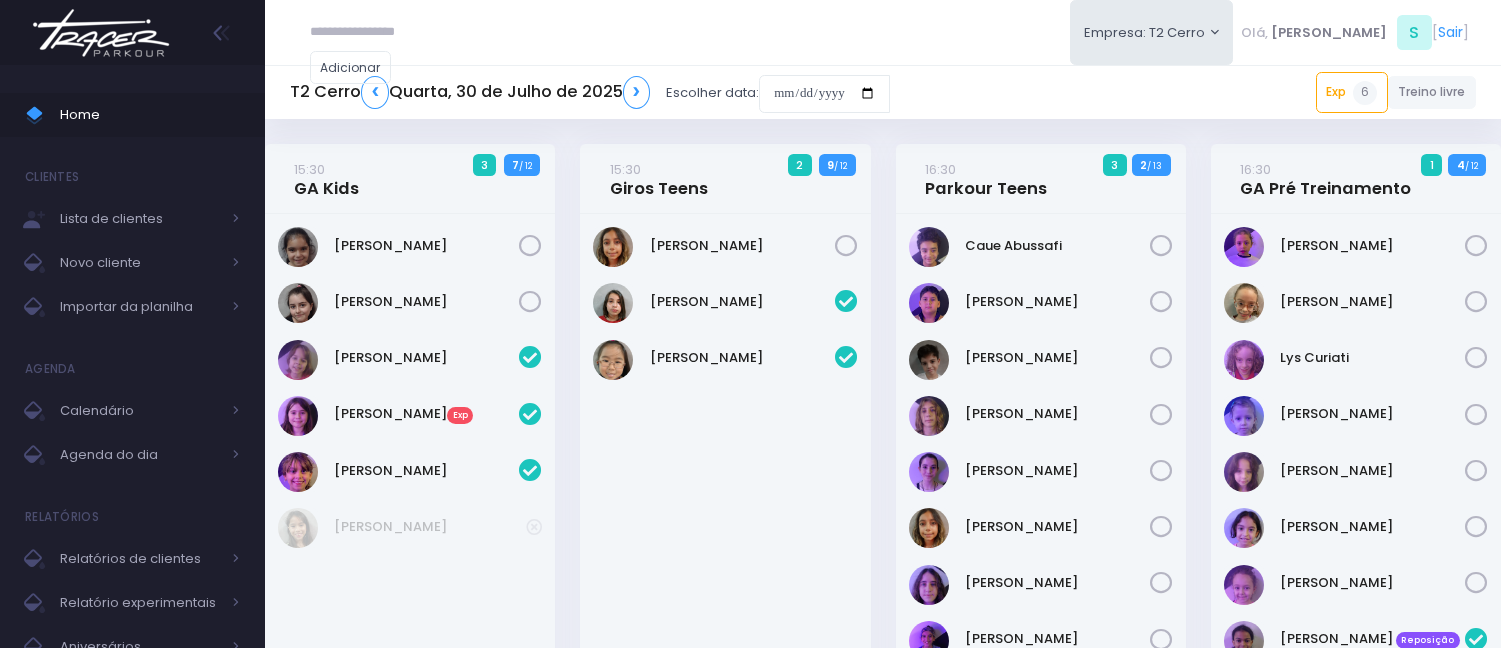 scroll, scrollTop: 1454, scrollLeft: 0, axis: vertical 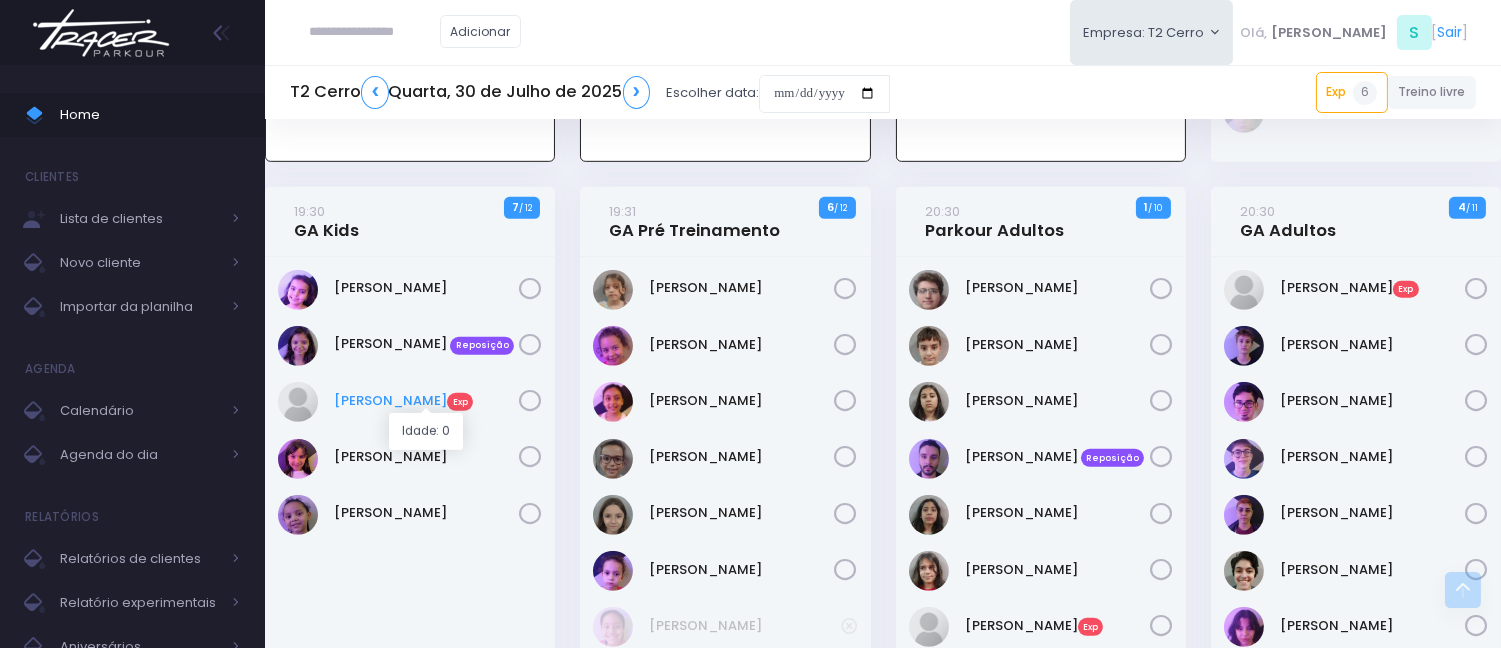click on "Laís Baltazar
Exp" at bounding box center (426, 401) 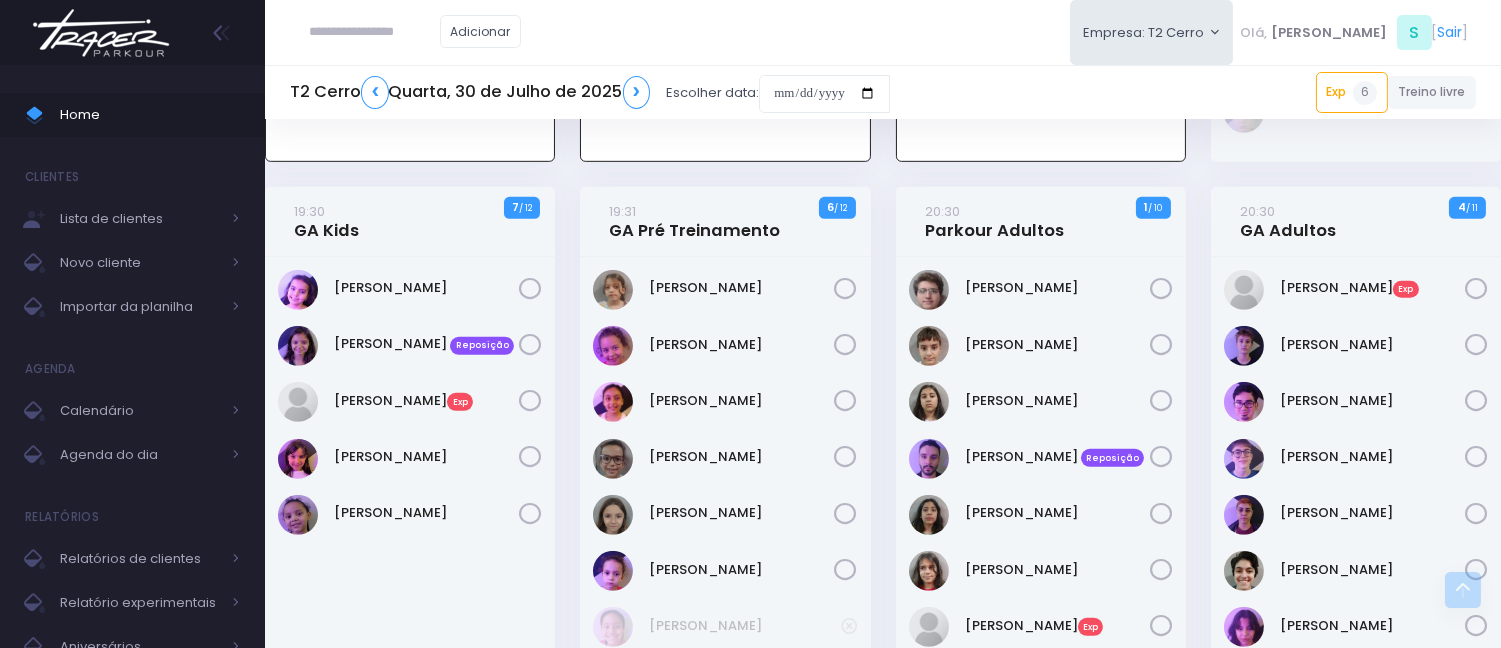 click on "T2 Cerro  ❮
Quarta, 30 de Julho de 2025  ❯
Escolher data:
Exp 6
15:30  Luísa iwasaki de arruda leme
17:30  Otávio  Faria Adamo
17:30  Murilo Garcia
19:30" at bounding box center (883, 93) 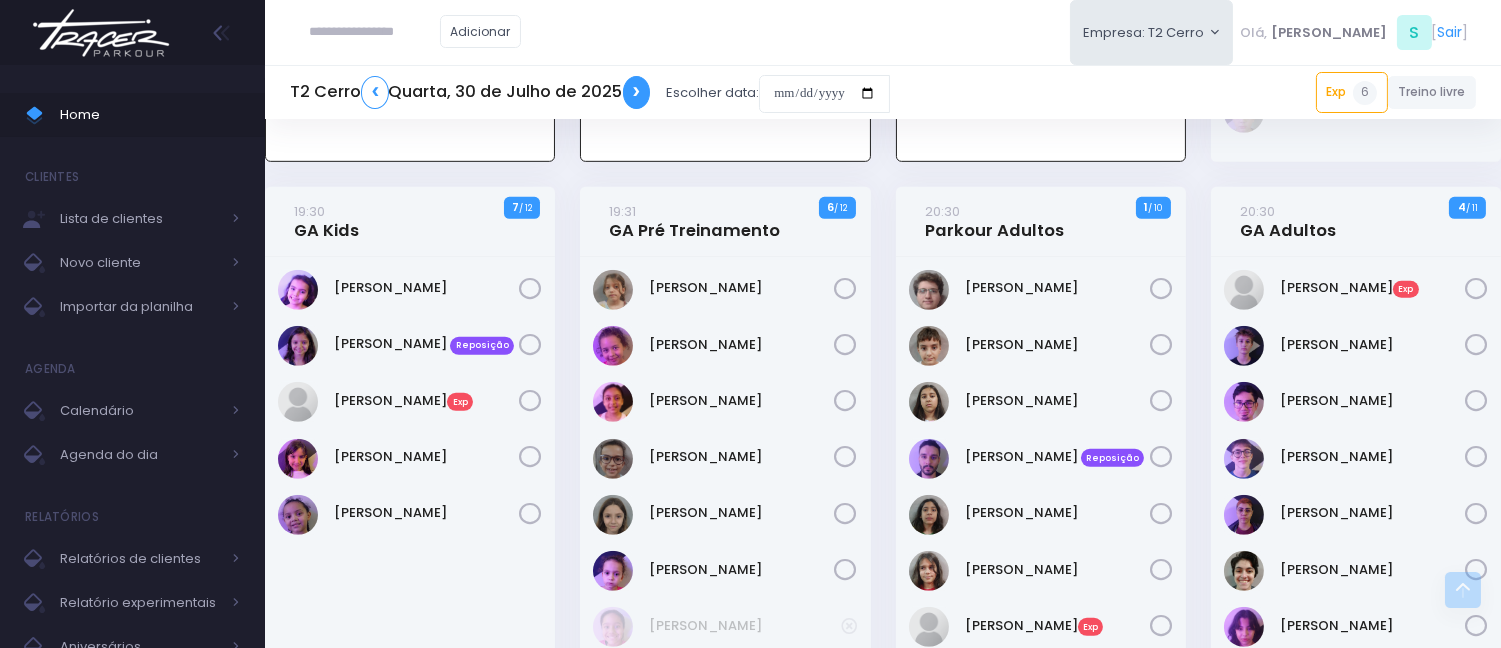 click on "❯" at bounding box center [637, 92] 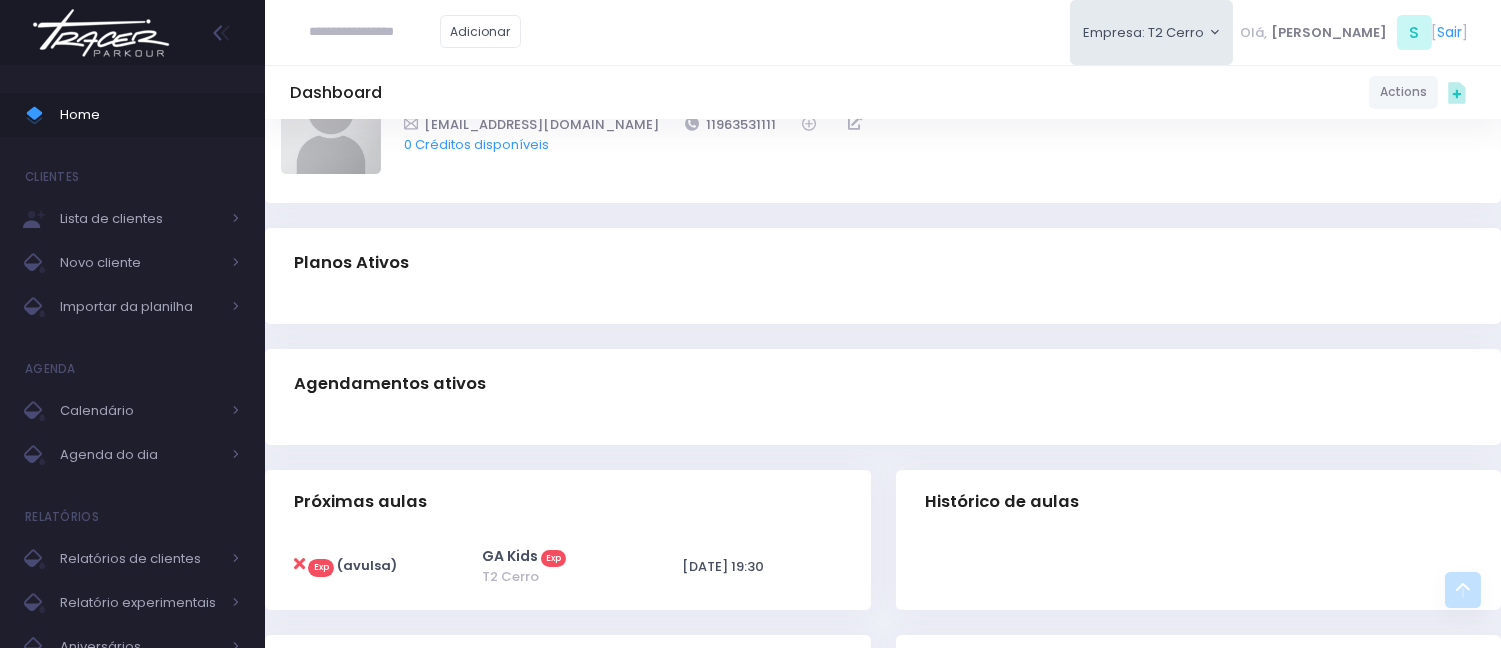 scroll, scrollTop: 0, scrollLeft: 0, axis: both 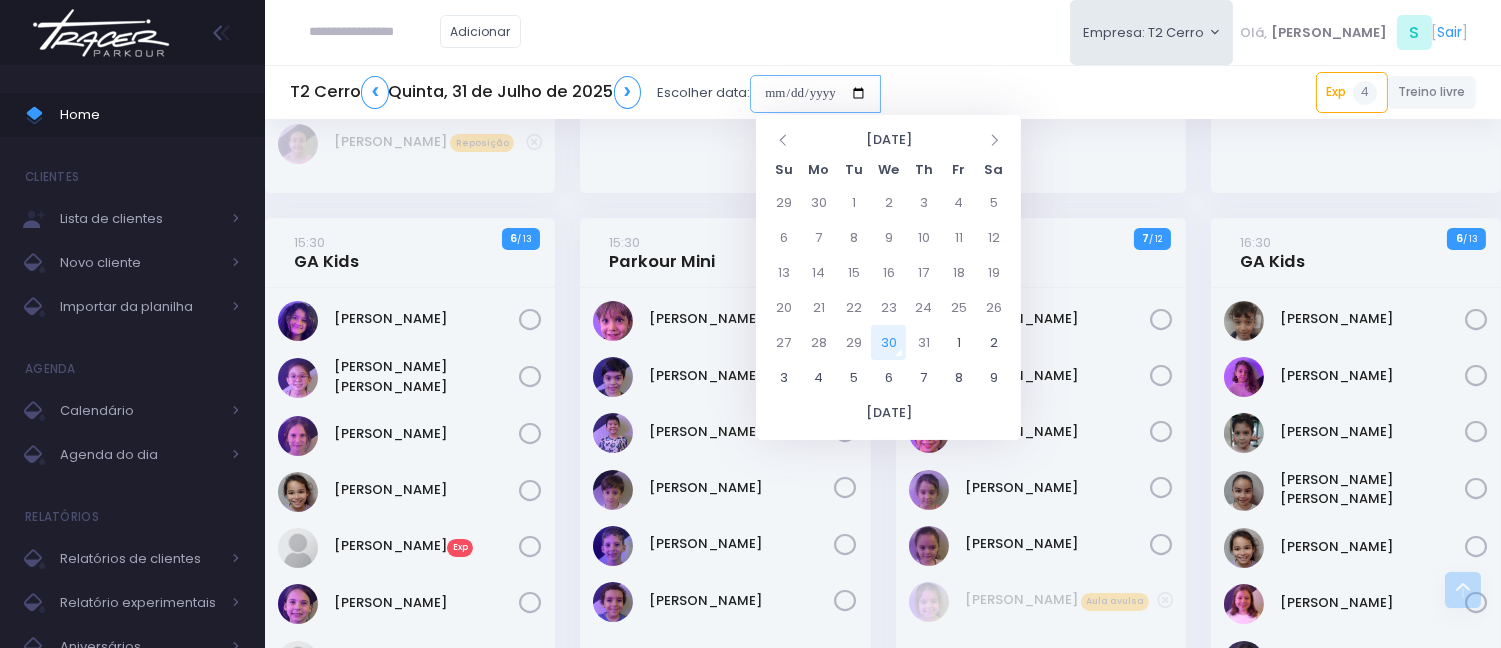 click at bounding box center (815, 94) 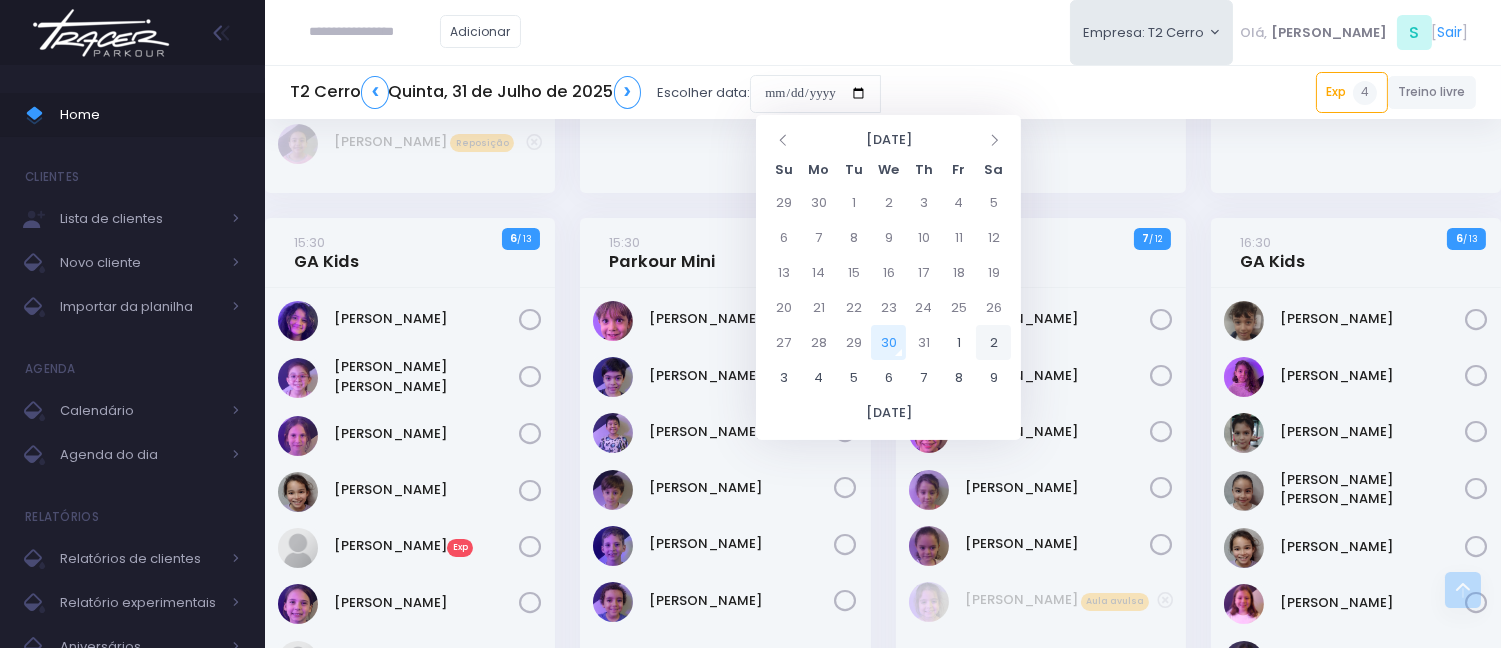 click on "2" at bounding box center [993, 342] 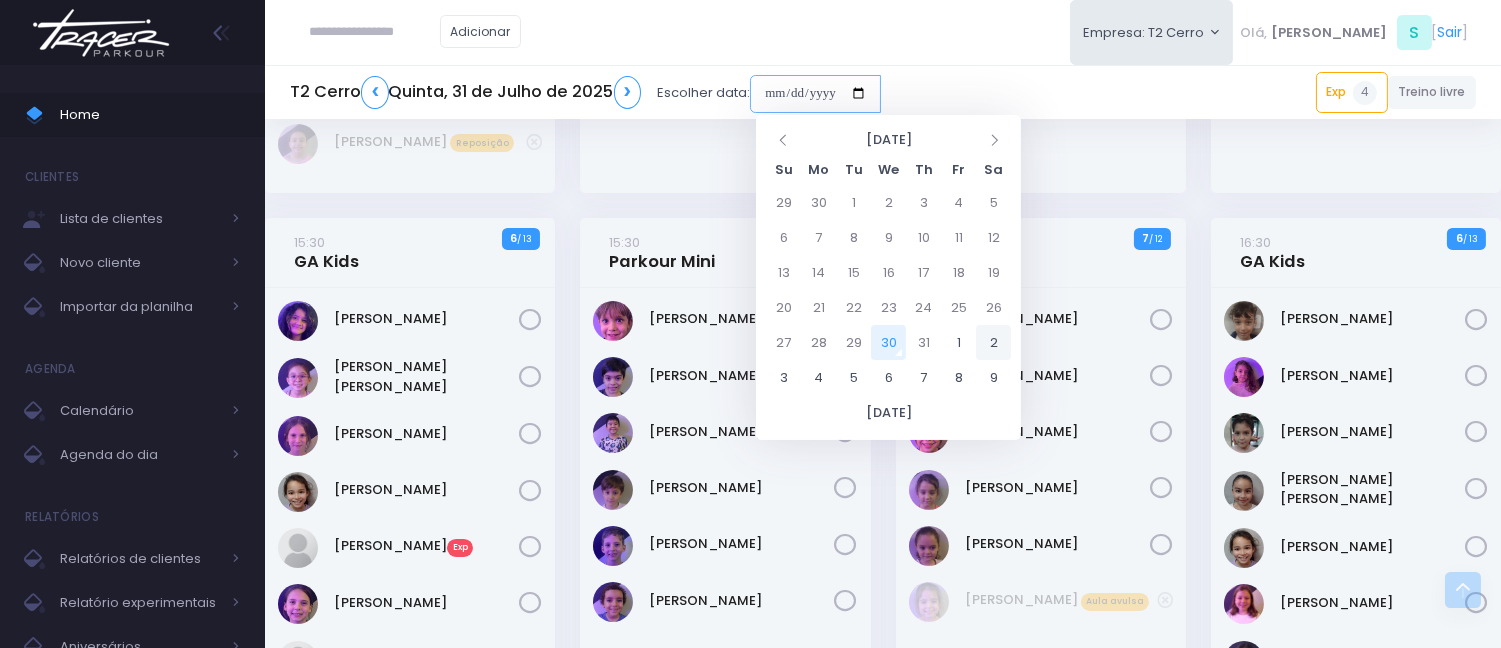 type on "**********" 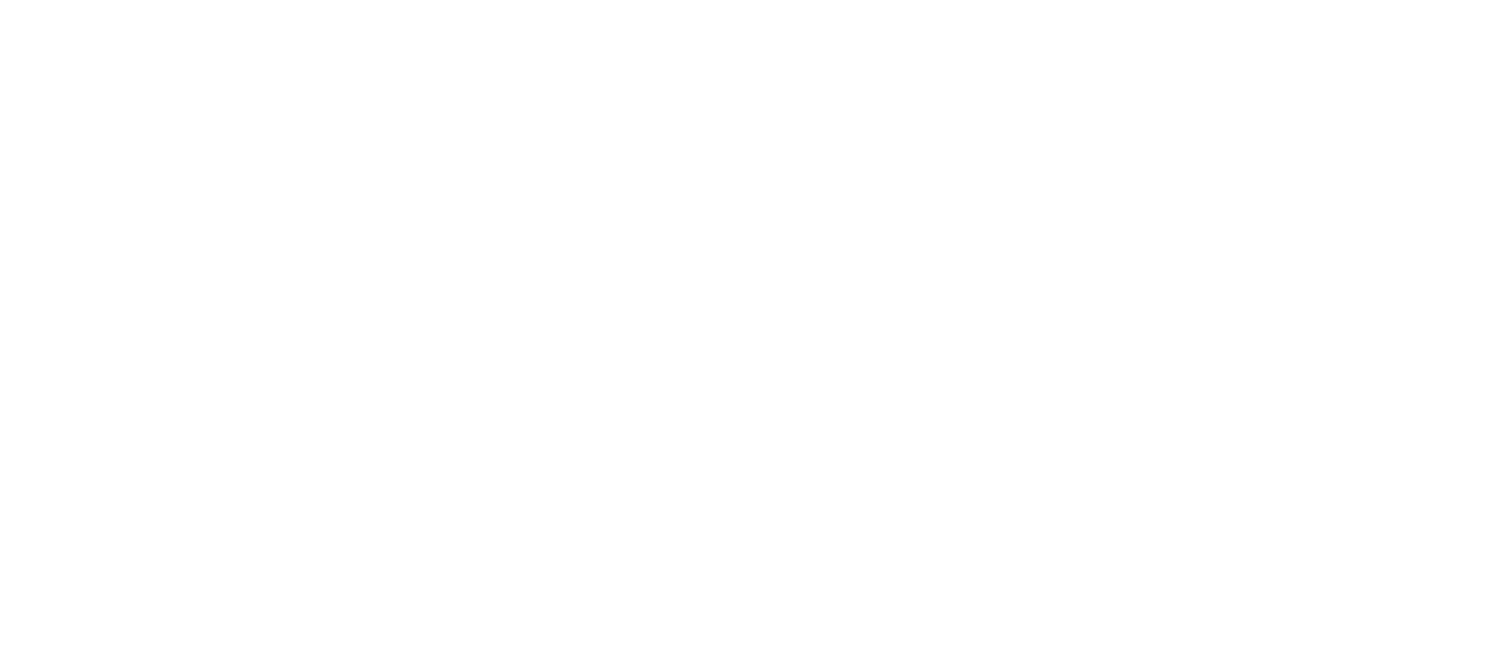 scroll, scrollTop: 0, scrollLeft: 0, axis: both 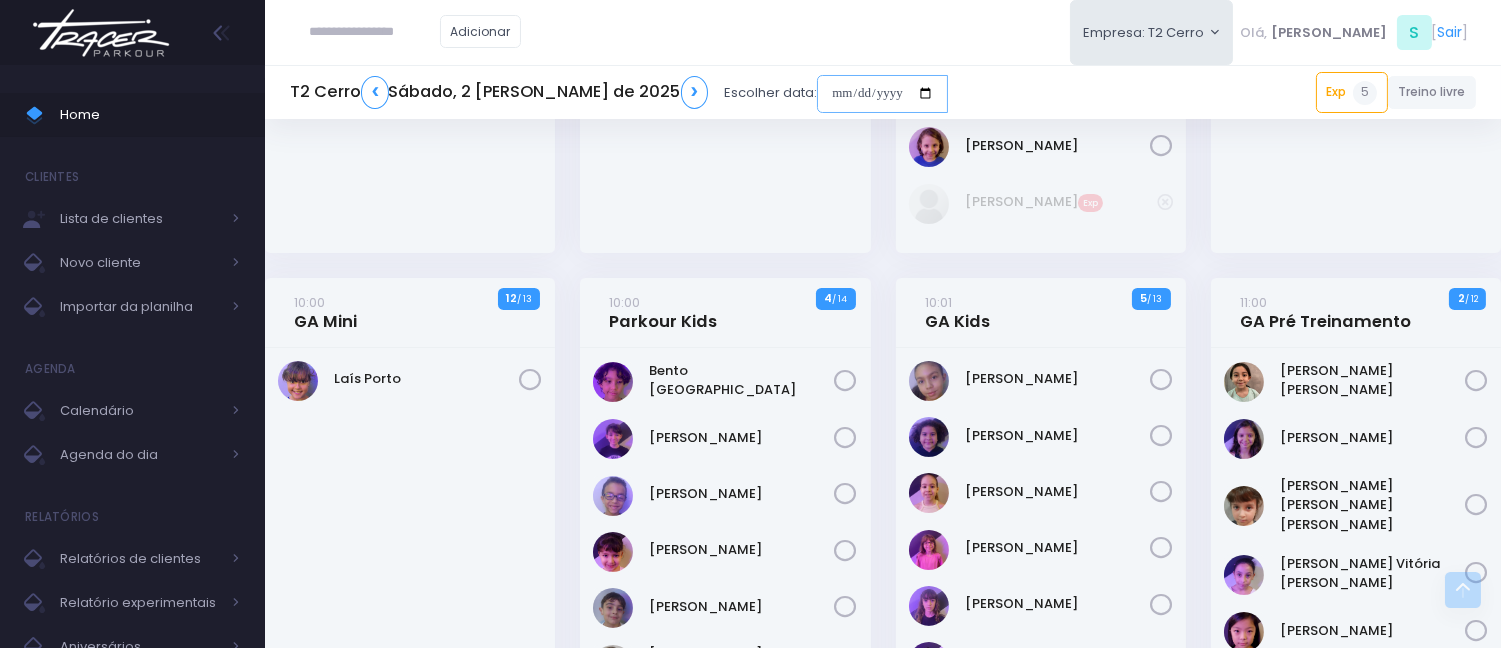 click at bounding box center [882, 94] 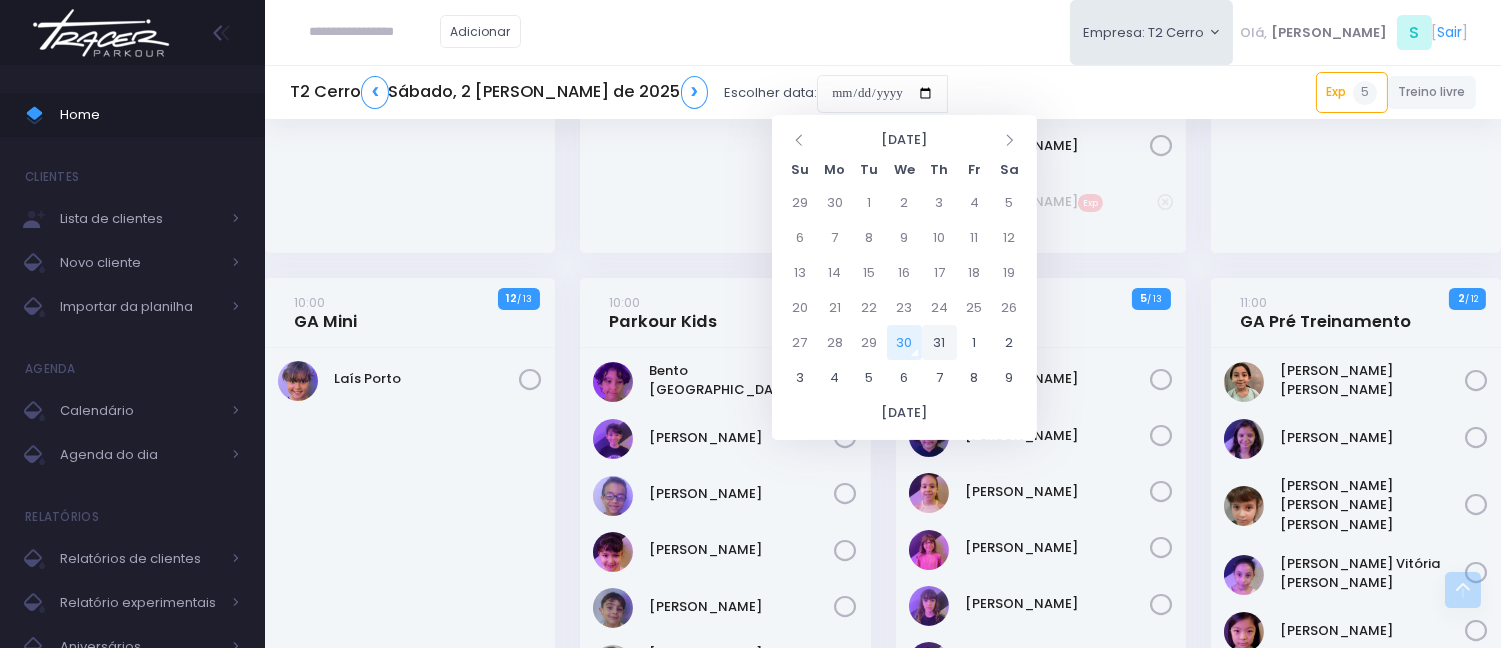 click on "31" at bounding box center (939, 342) 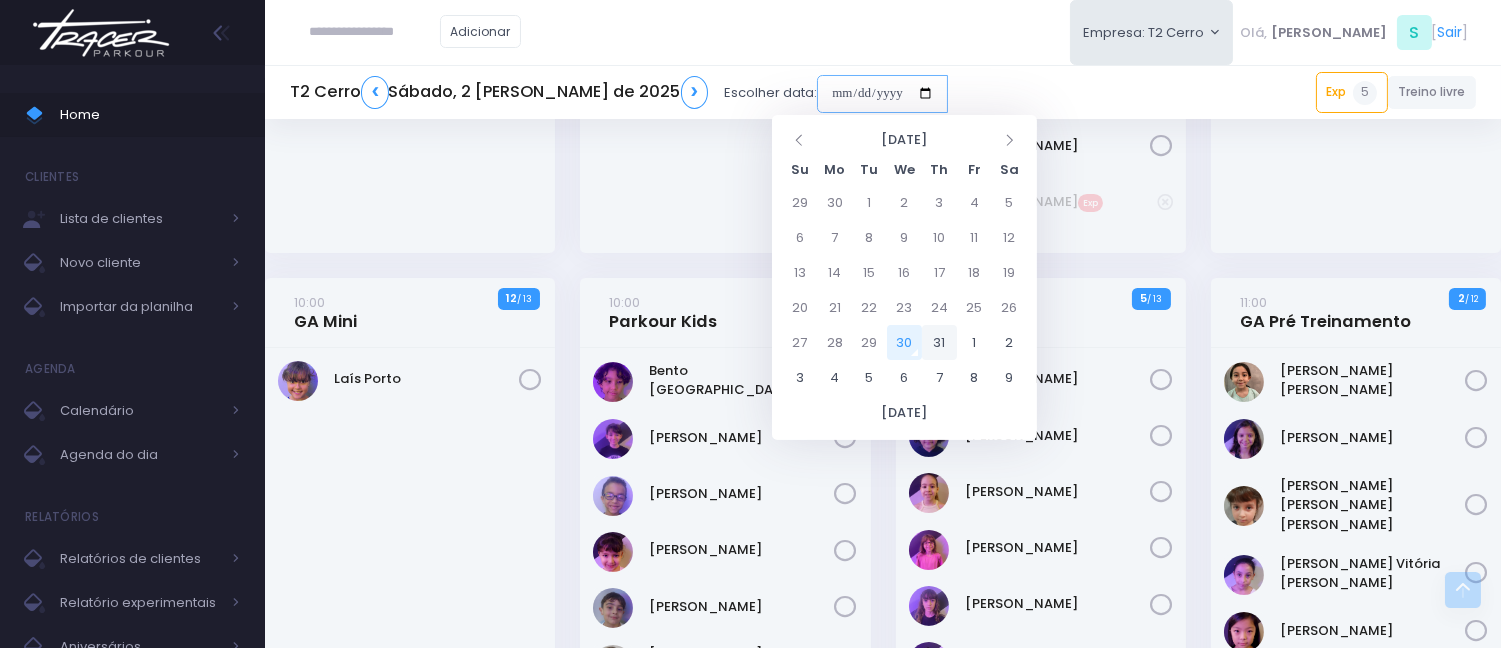 type on "**********" 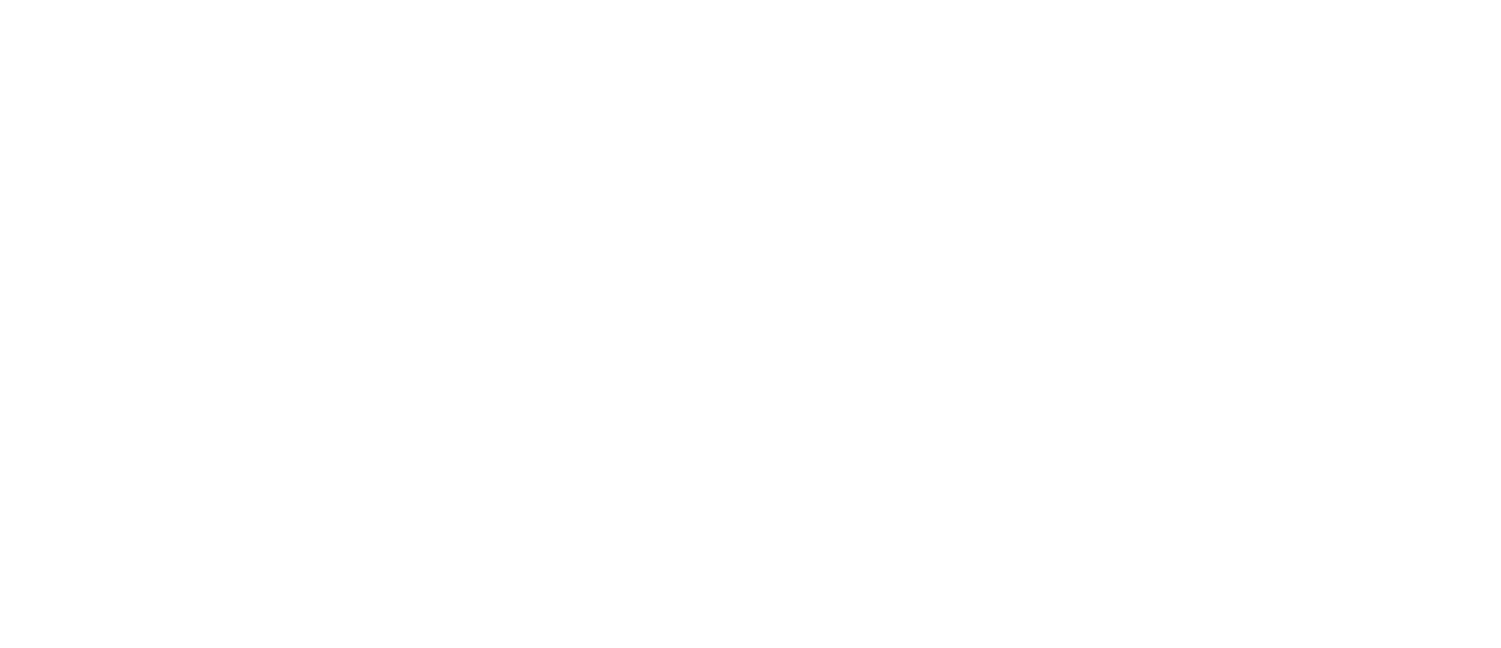 scroll, scrollTop: 0, scrollLeft: 0, axis: both 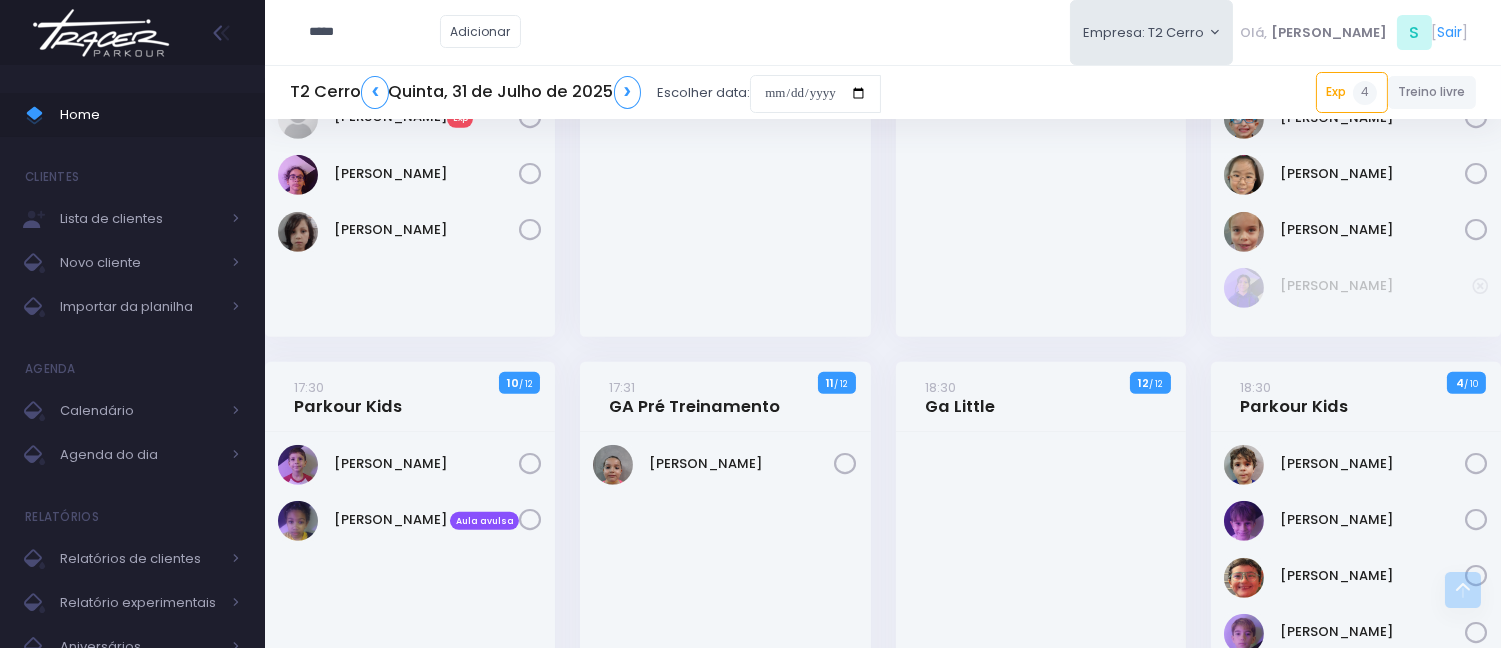 type on "*****" 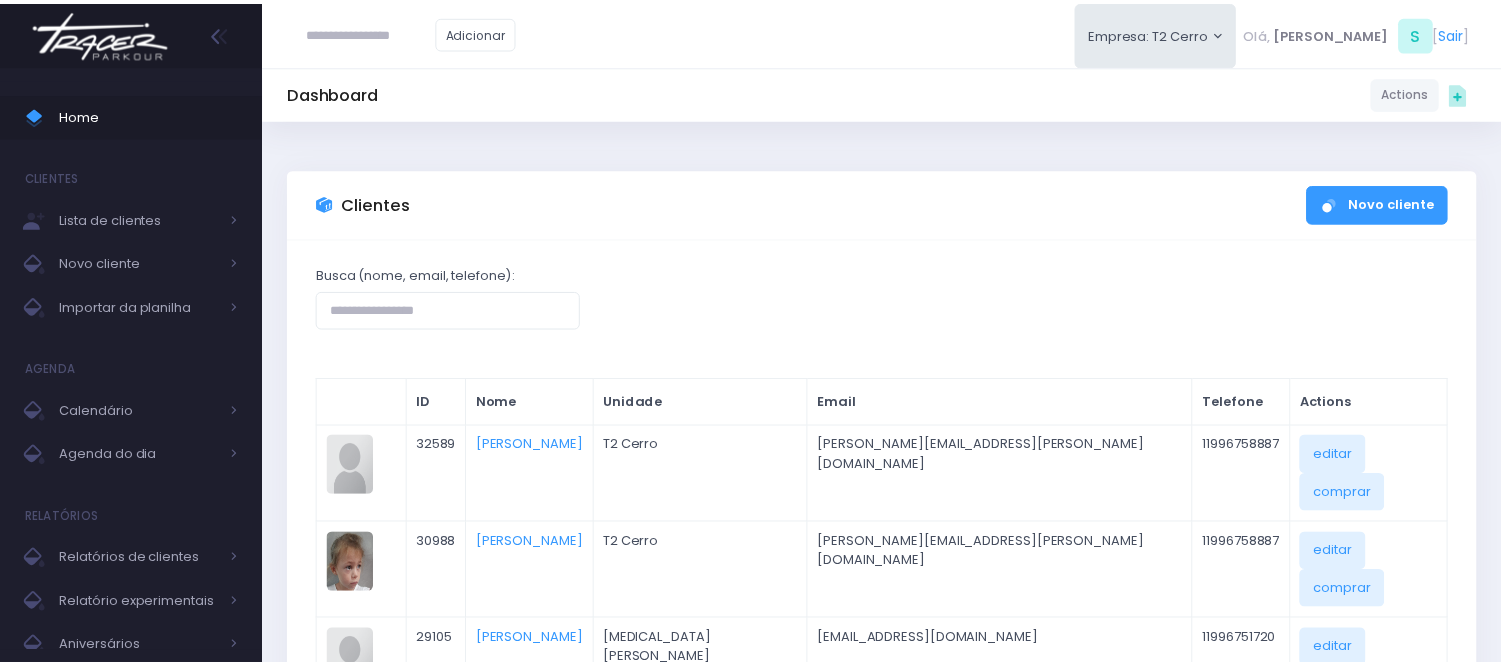 scroll, scrollTop: 0, scrollLeft: 0, axis: both 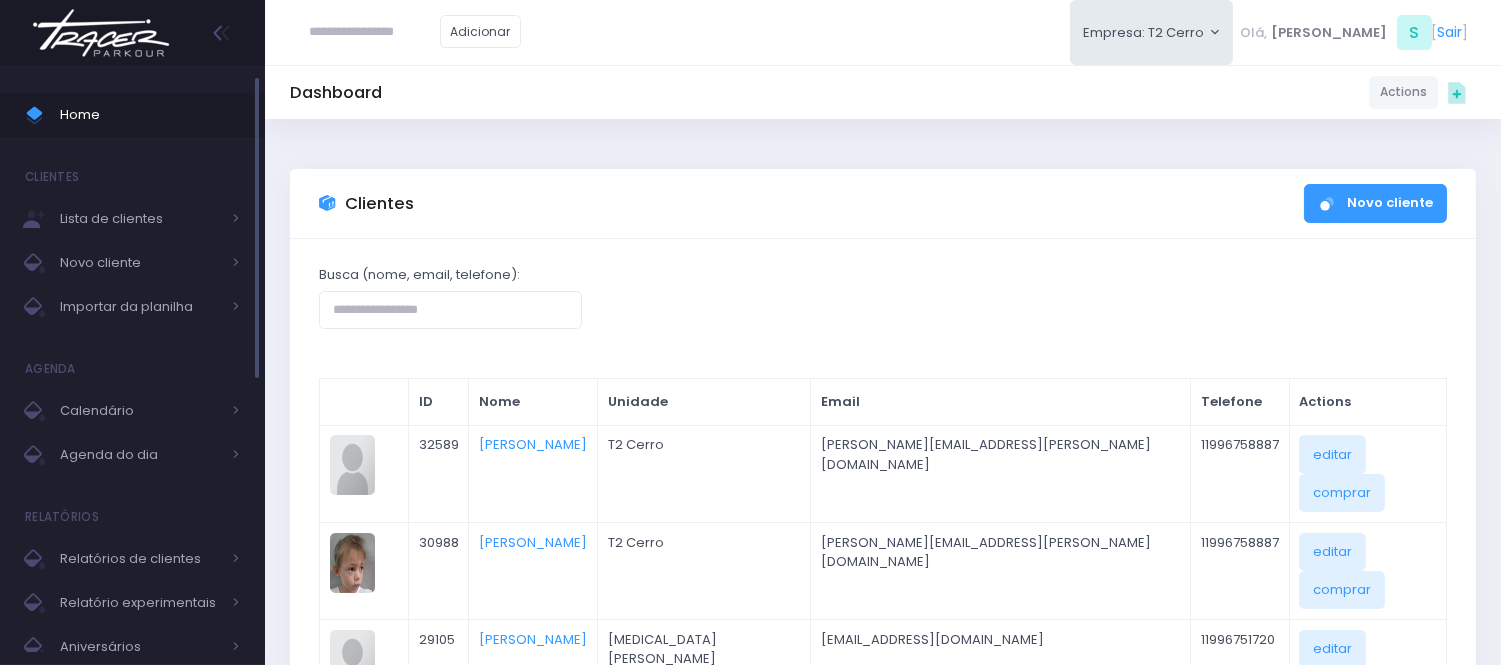 click on "Home" at bounding box center [150, 115] 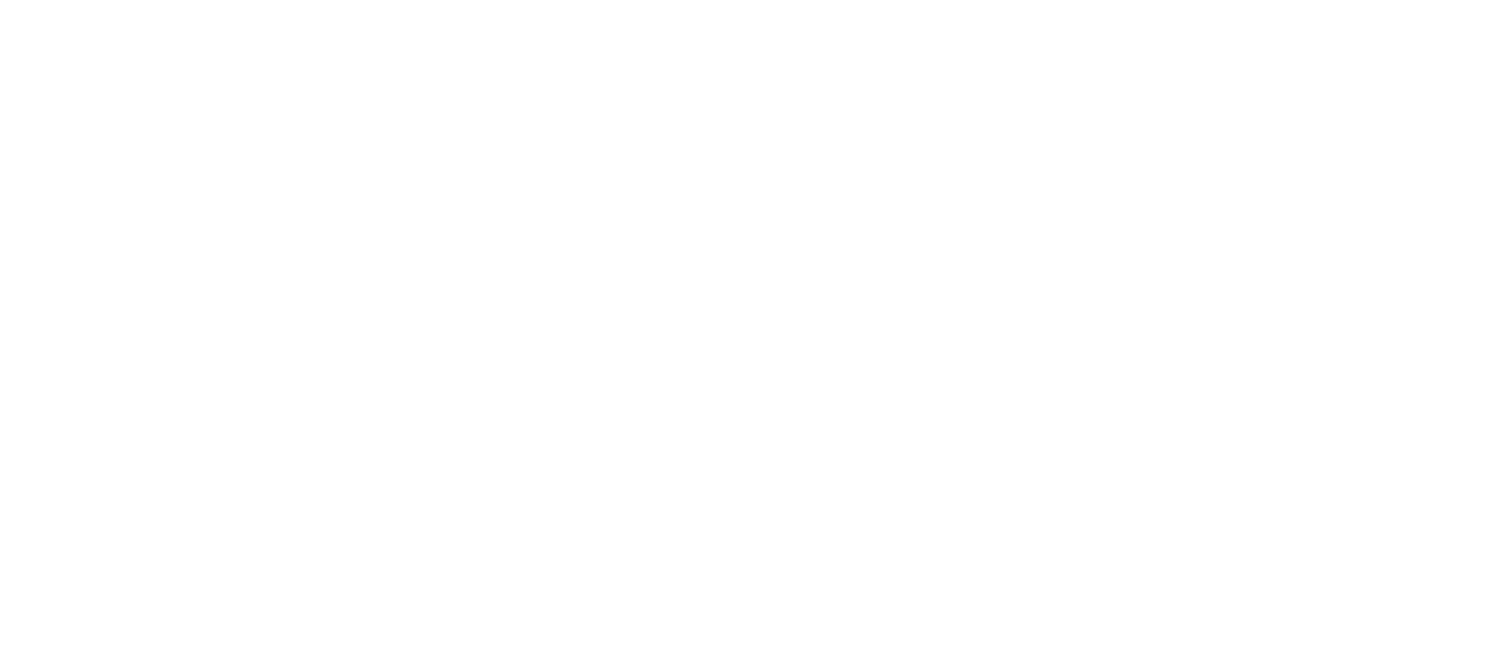 scroll, scrollTop: 0, scrollLeft: 0, axis: both 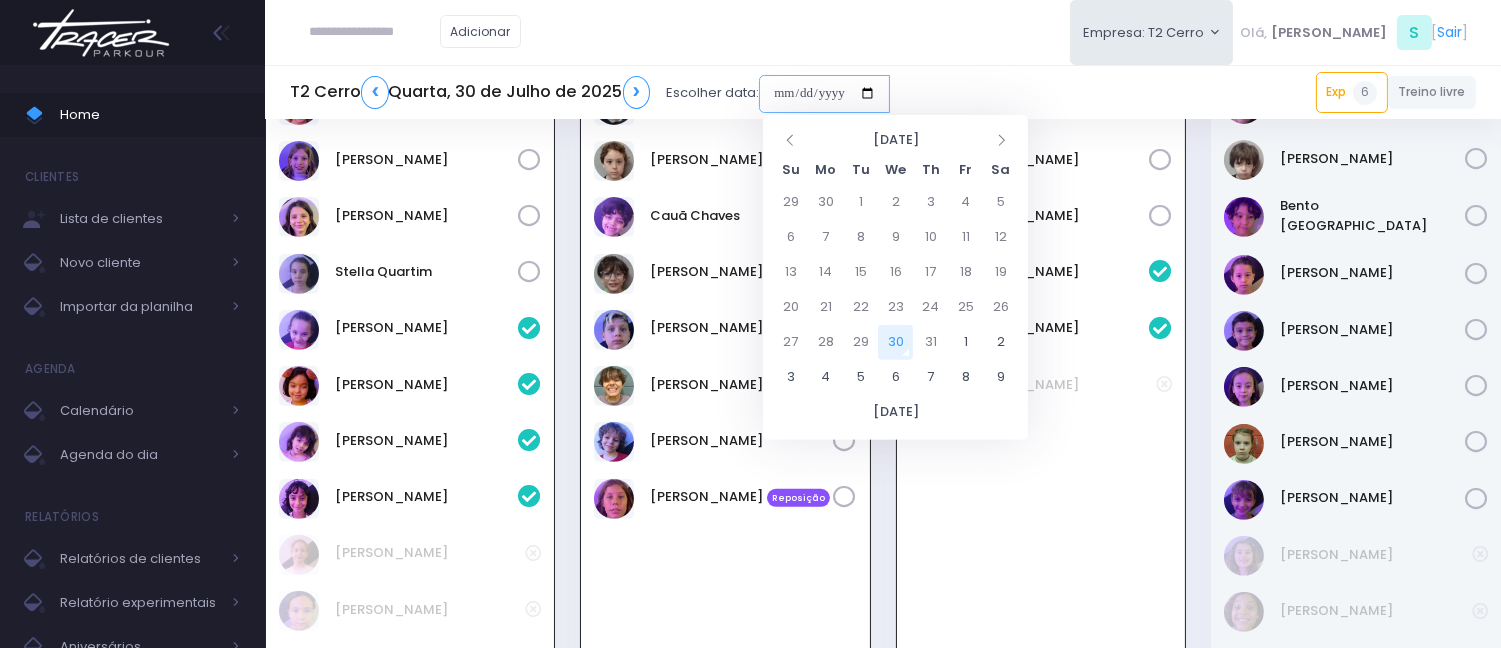 click at bounding box center (824, 94) 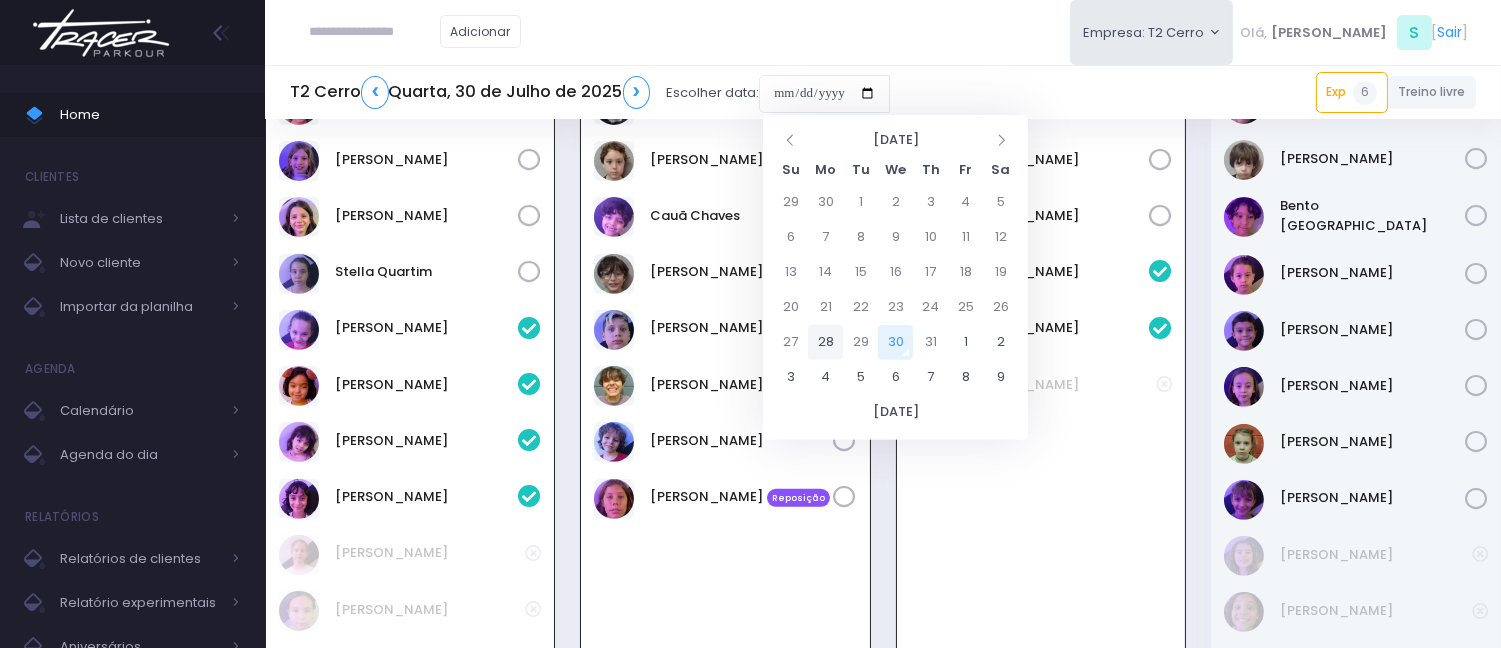 click on "28" at bounding box center [825, 342] 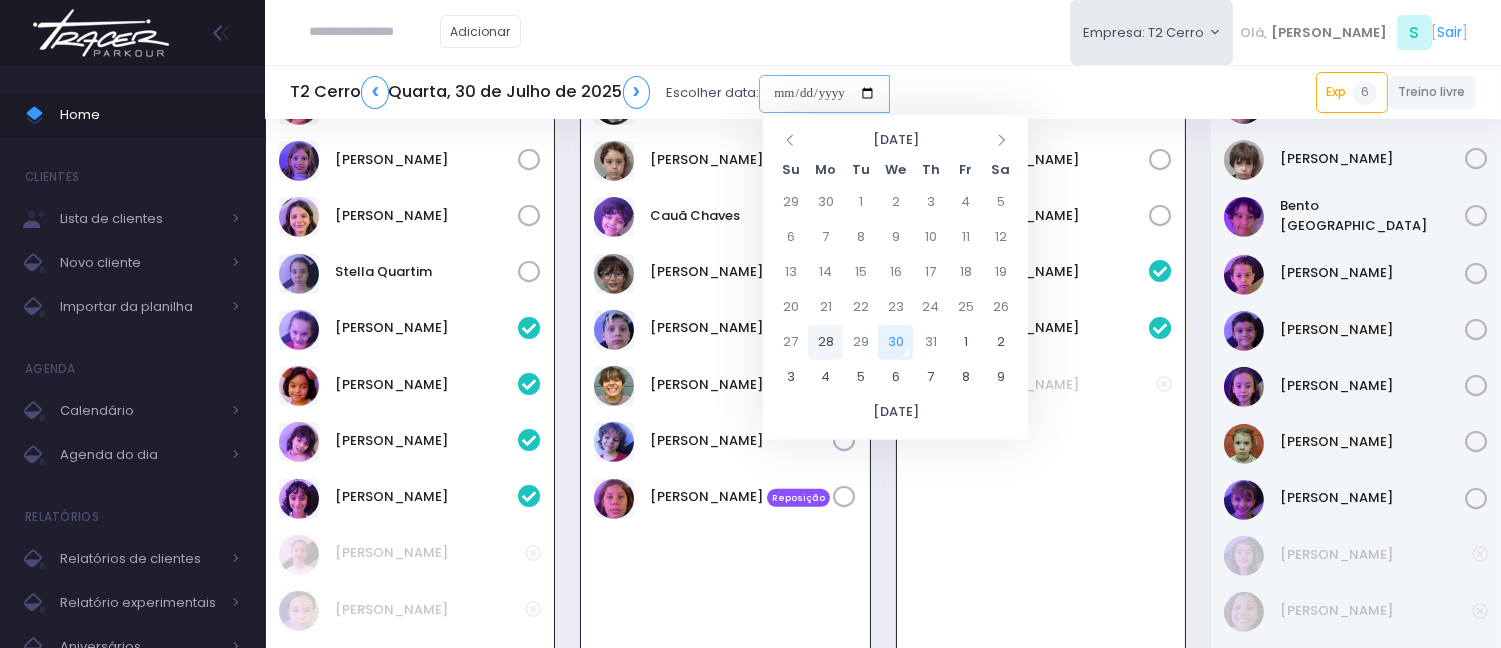 type on "**********" 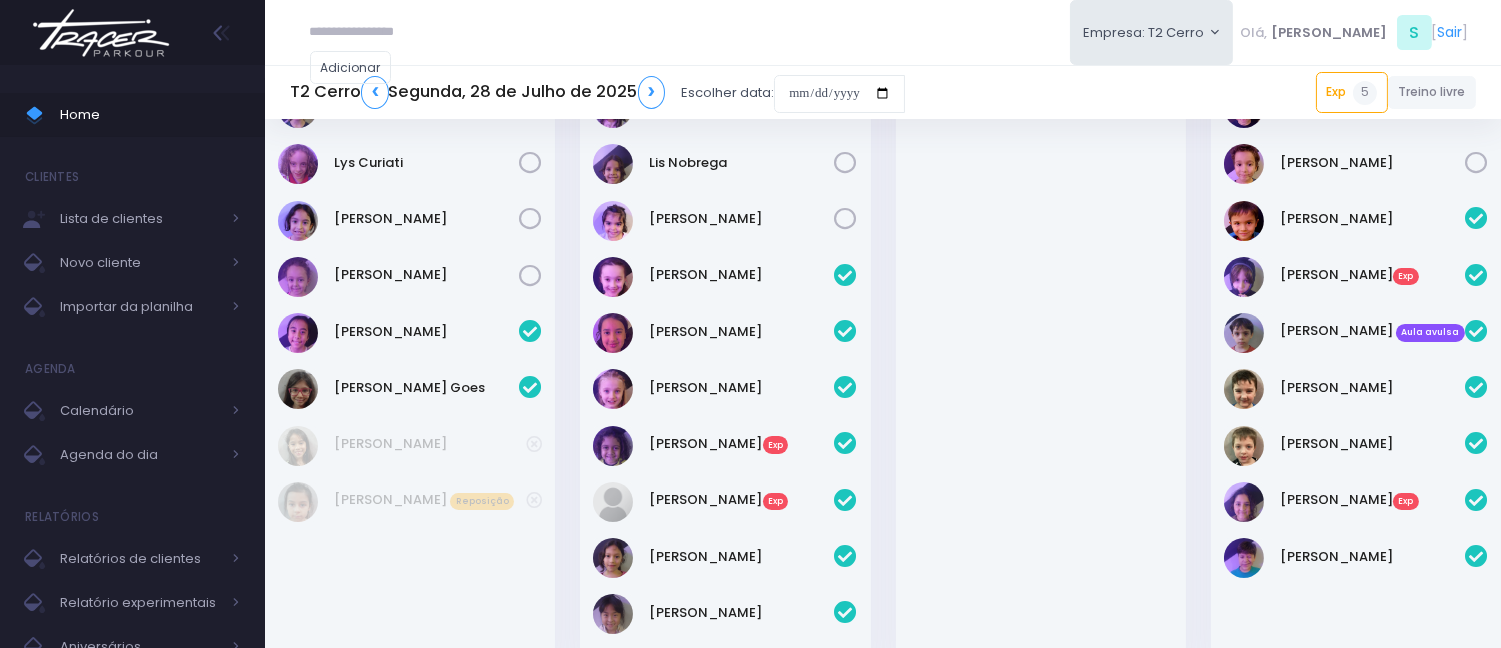 scroll, scrollTop: 555, scrollLeft: 0, axis: vertical 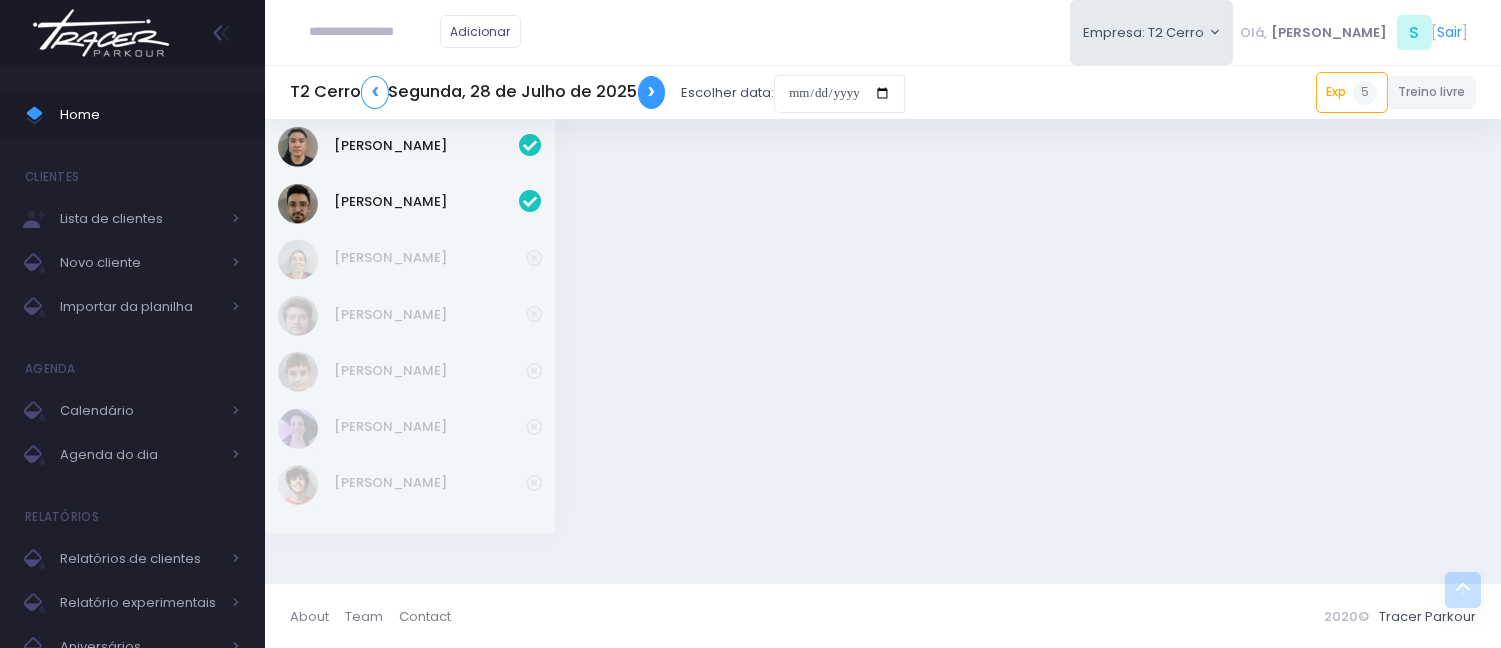 click on "❯" at bounding box center [652, 92] 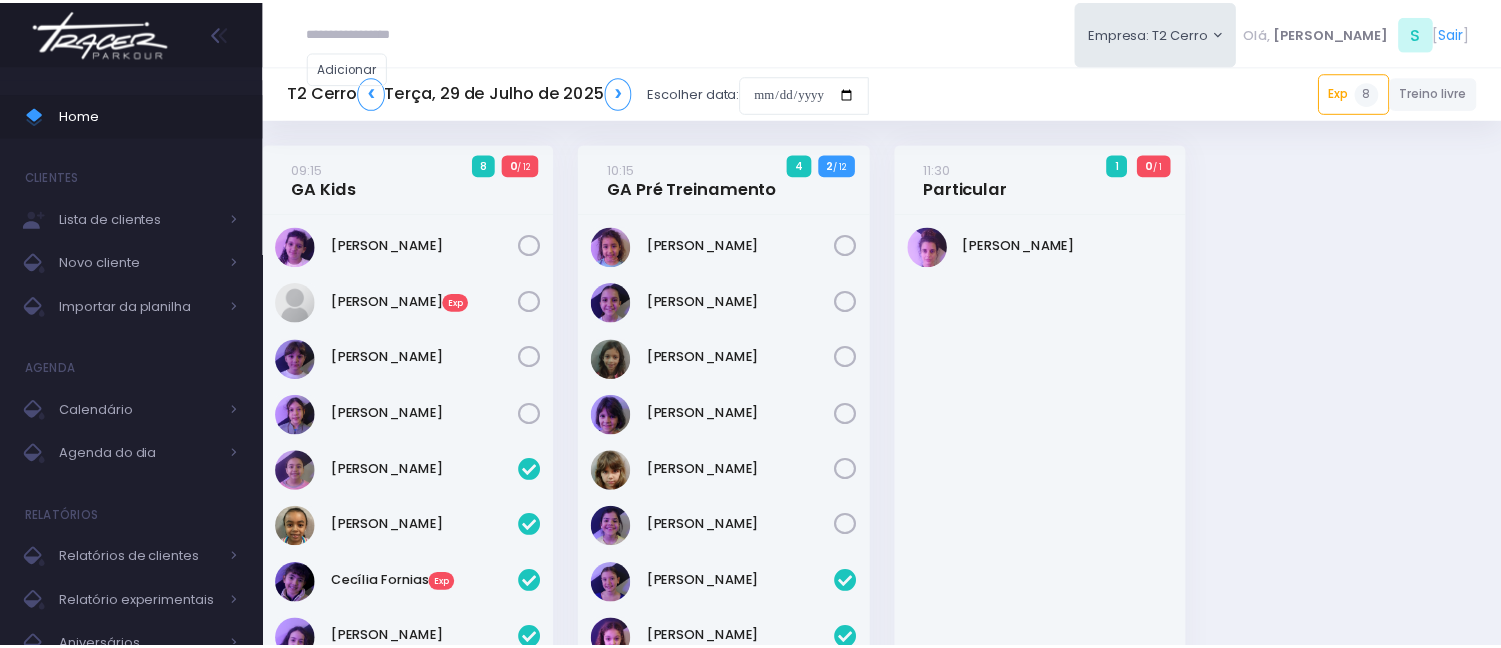scroll, scrollTop: 0, scrollLeft: 0, axis: both 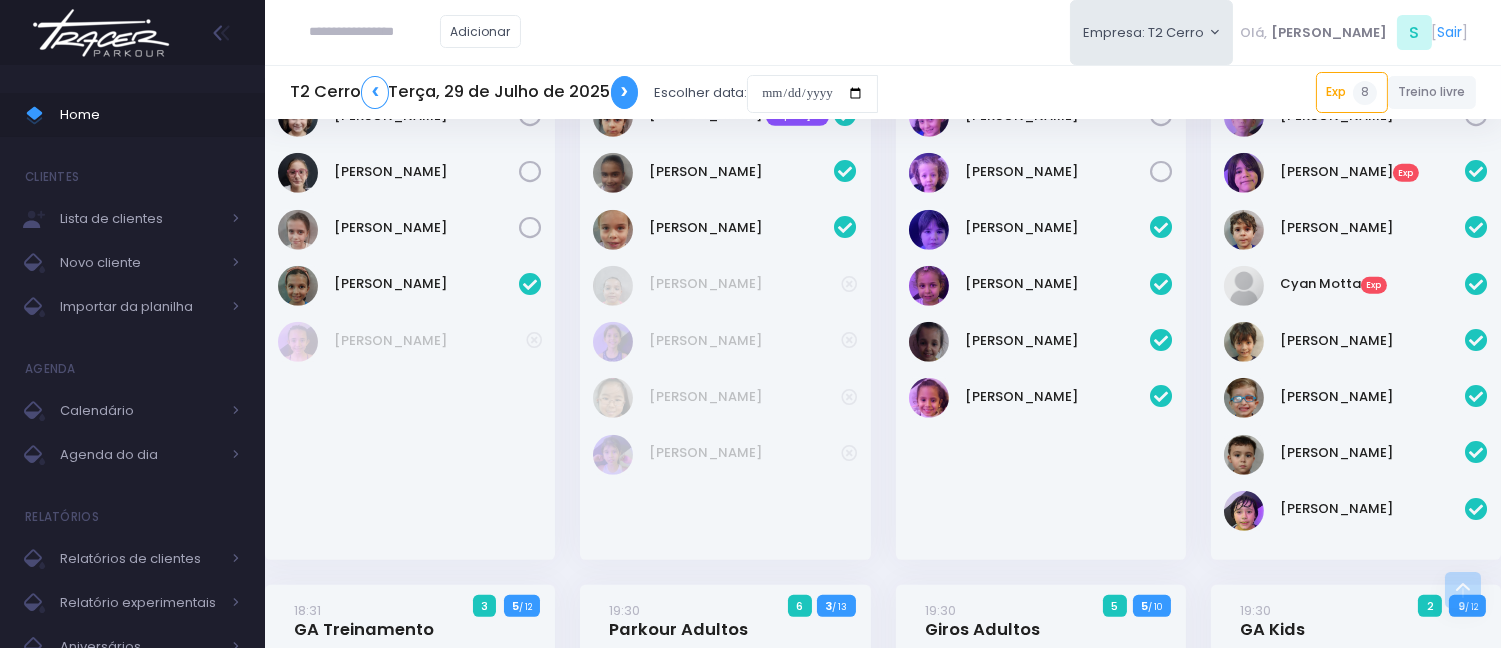 click on "❯" at bounding box center [625, 92] 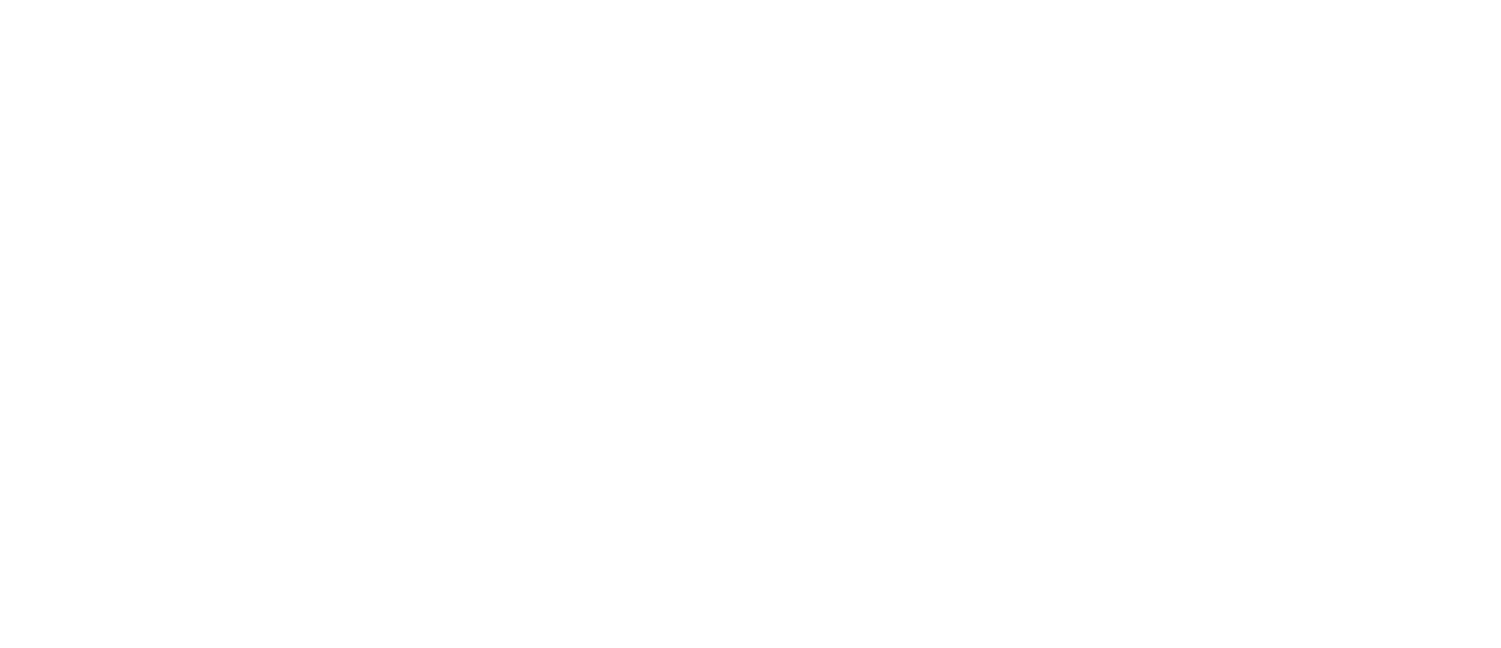 scroll, scrollTop: 0, scrollLeft: 0, axis: both 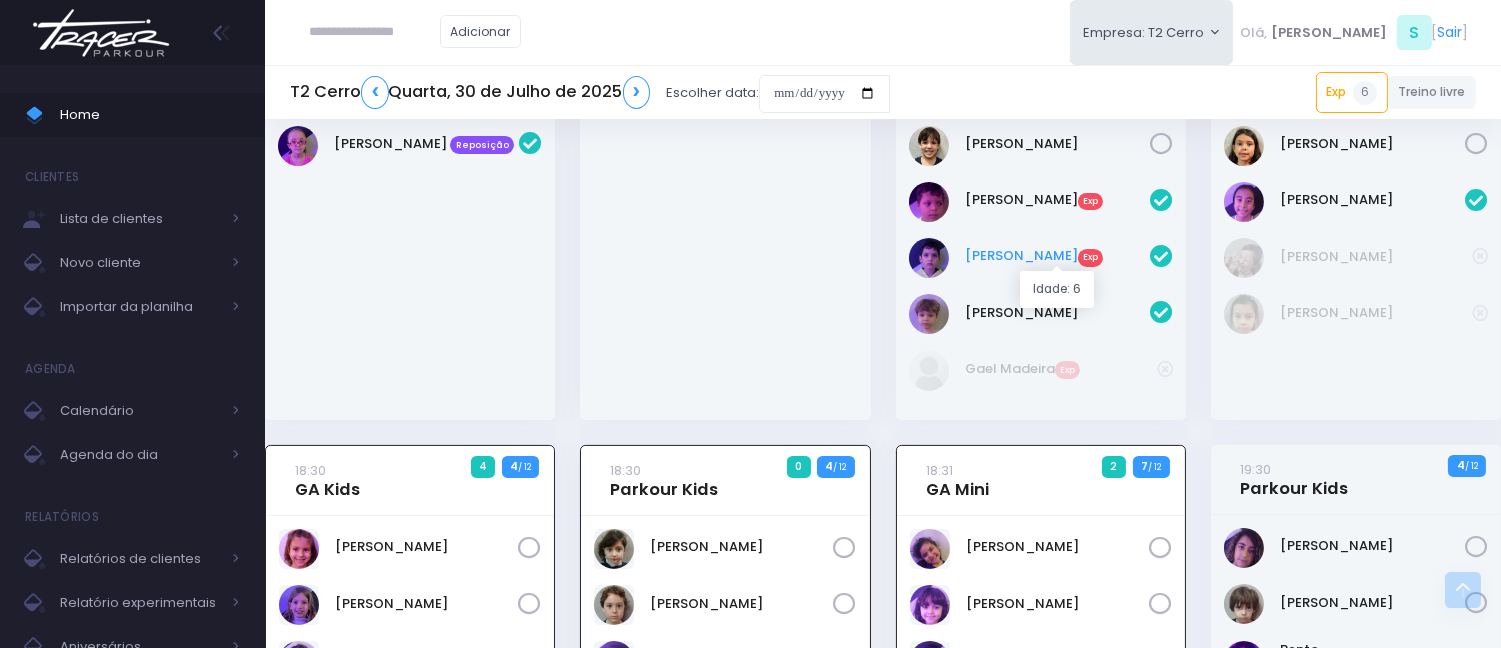 click on "Otávio Faria
Exp" at bounding box center [1057, 256] 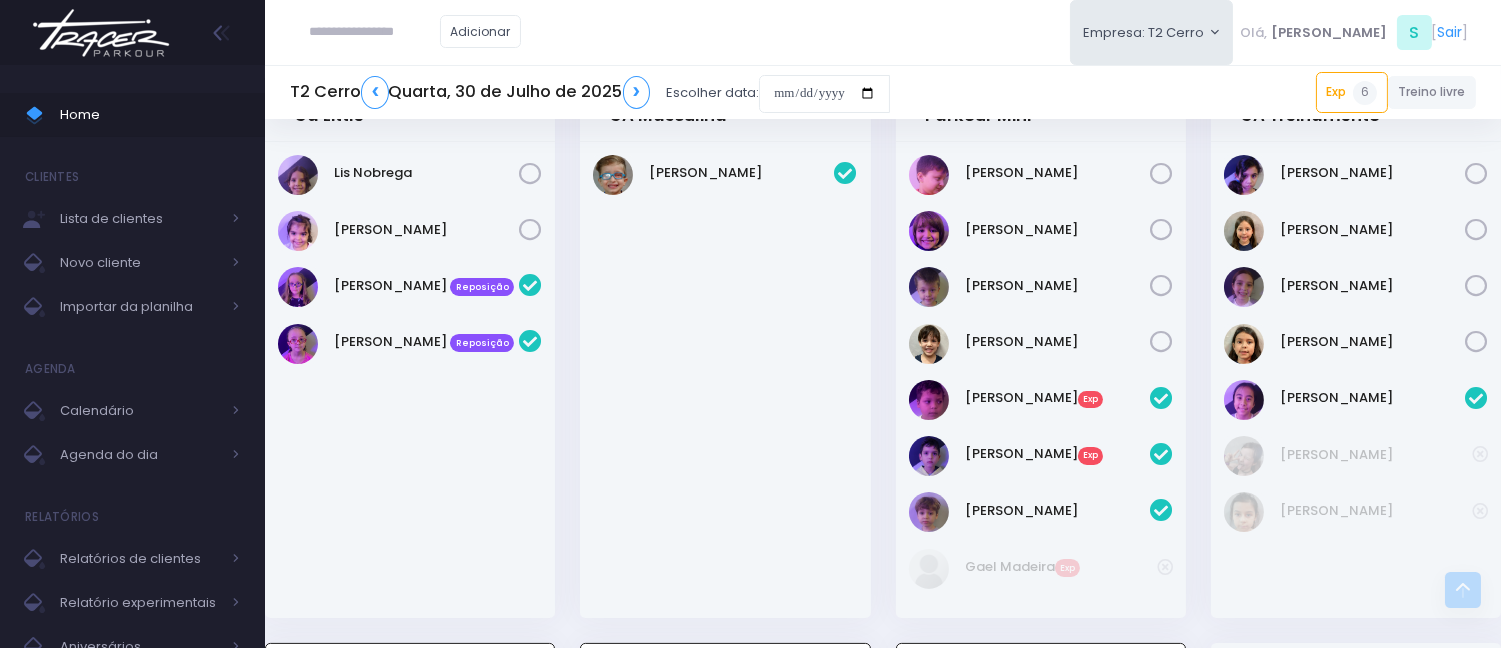scroll, scrollTop: 787, scrollLeft: 0, axis: vertical 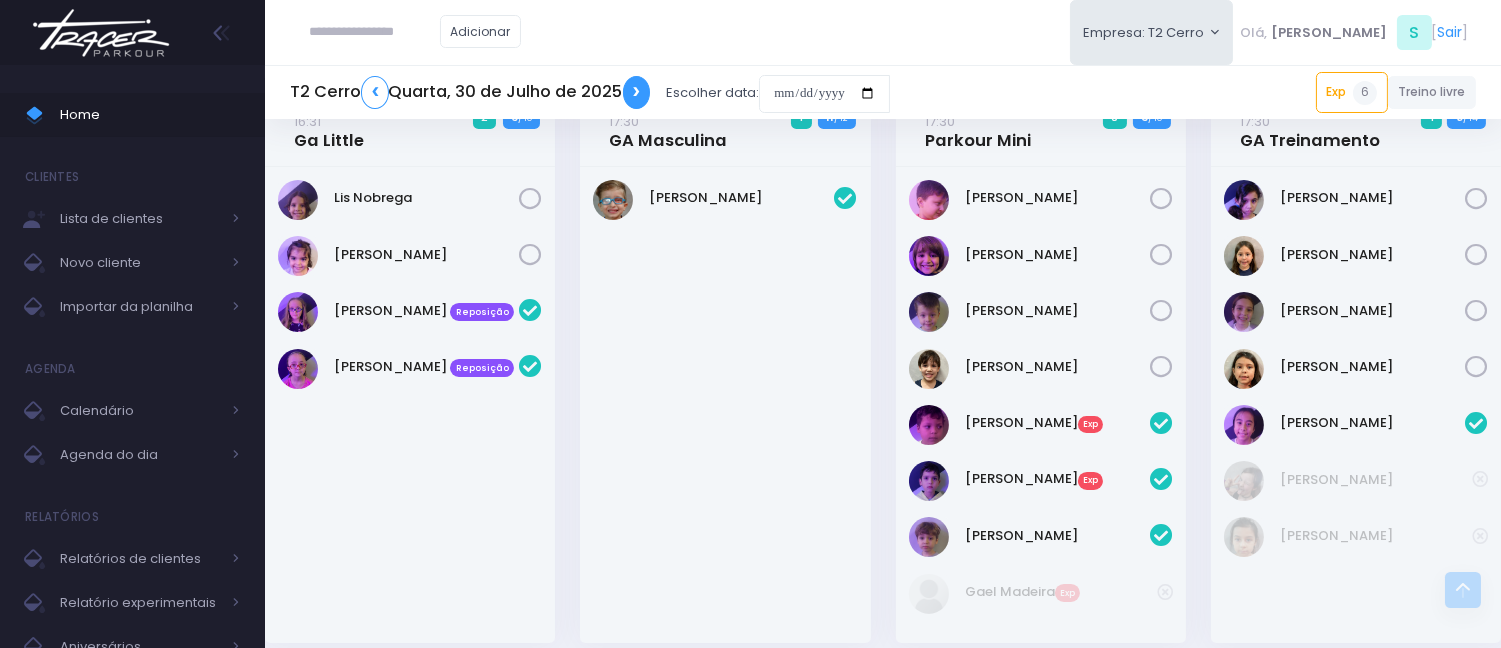 click on "❯" at bounding box center (637, 92) 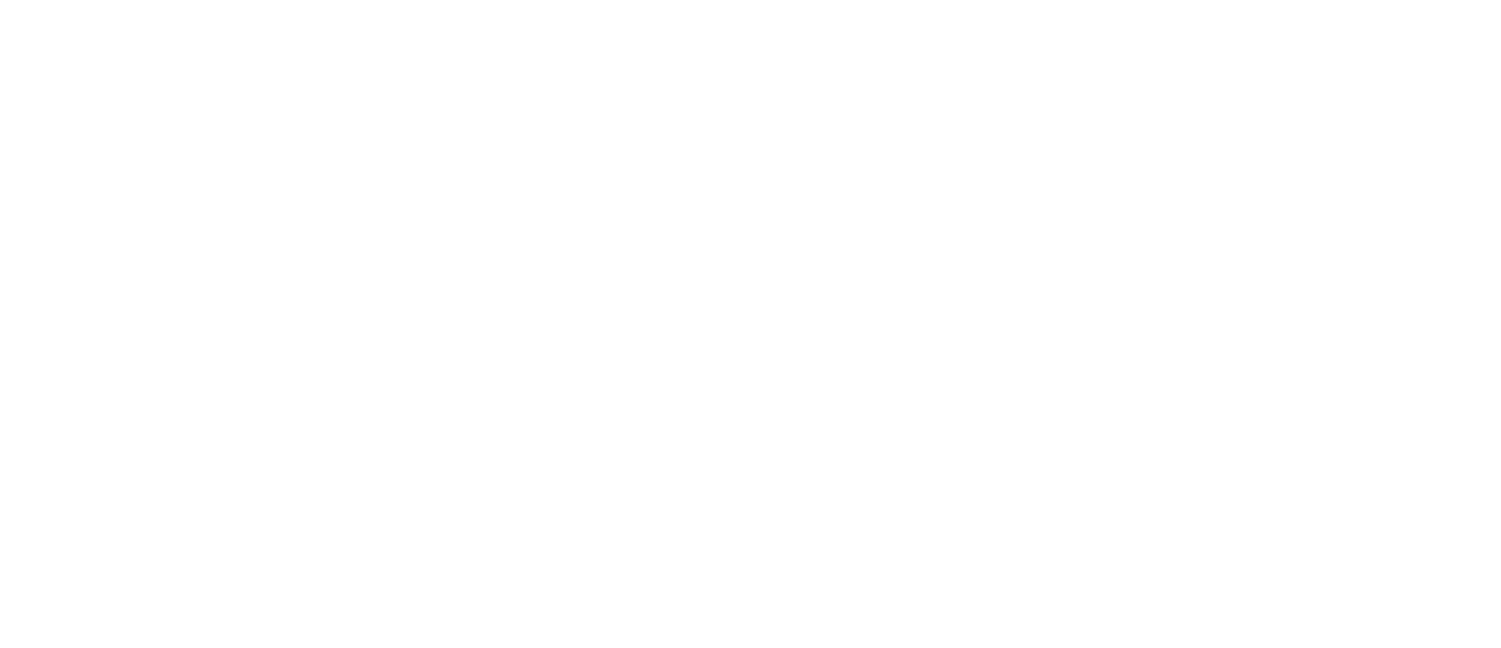 scroll, scrollTop: 0, scrollLeft: 0, axis: both 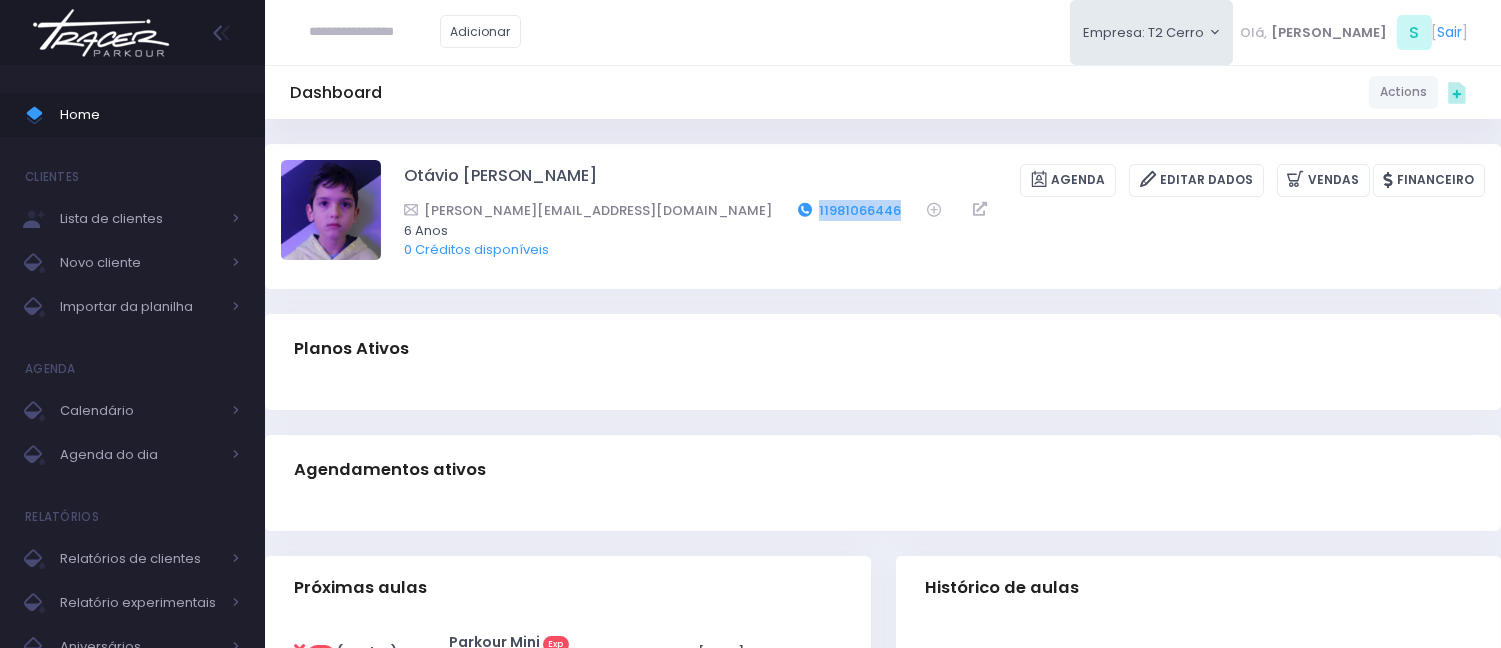 drag, startPoint x: 770, startPoint y: 205, endPoint x: 676, endPoint y: 201, distance: 94.08507 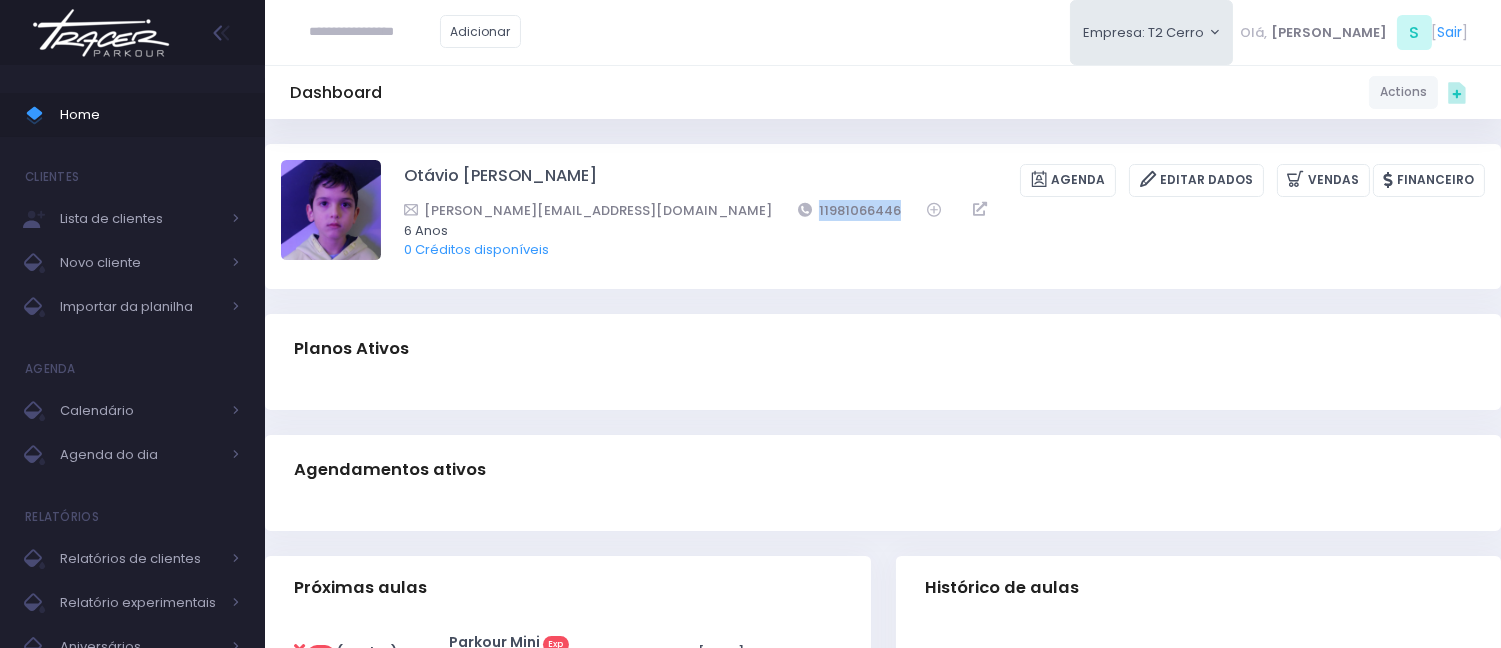 copy on "11981066446" 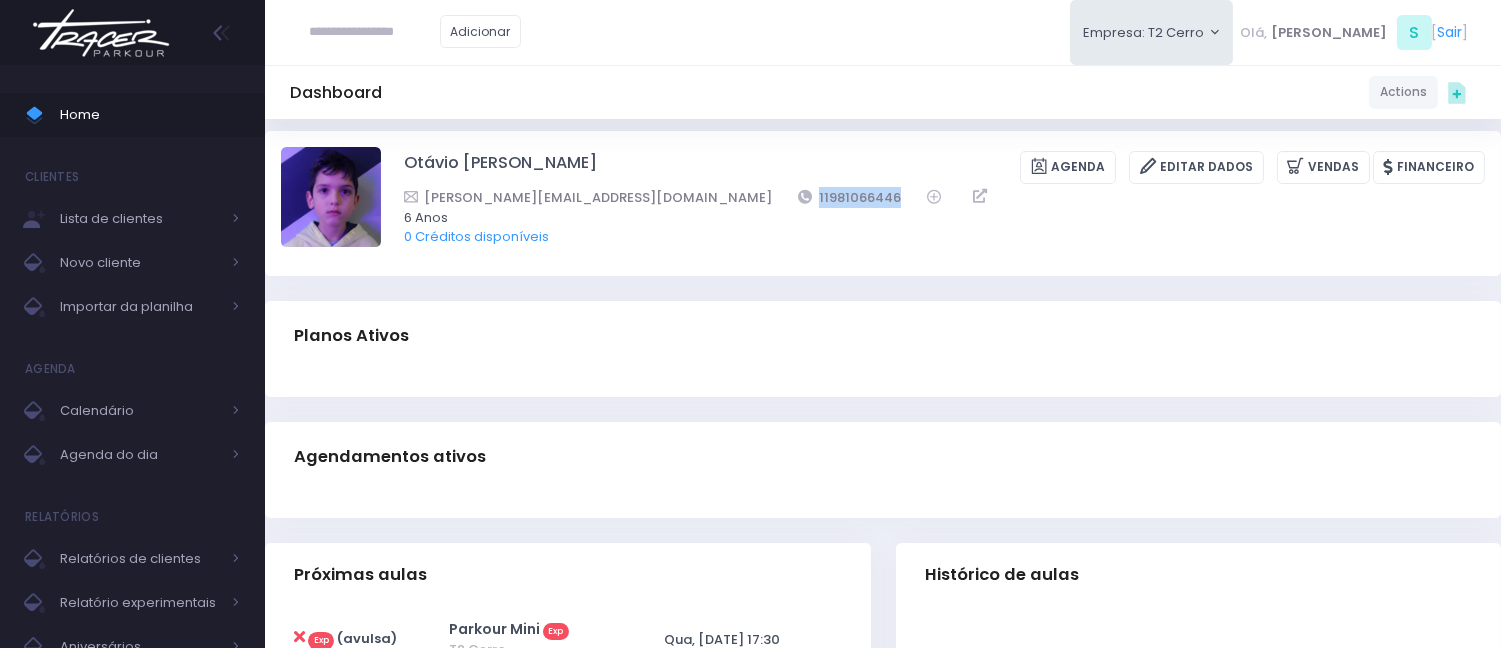 scroll, scrollTop: 0, scrollLeft: 0, axis: both 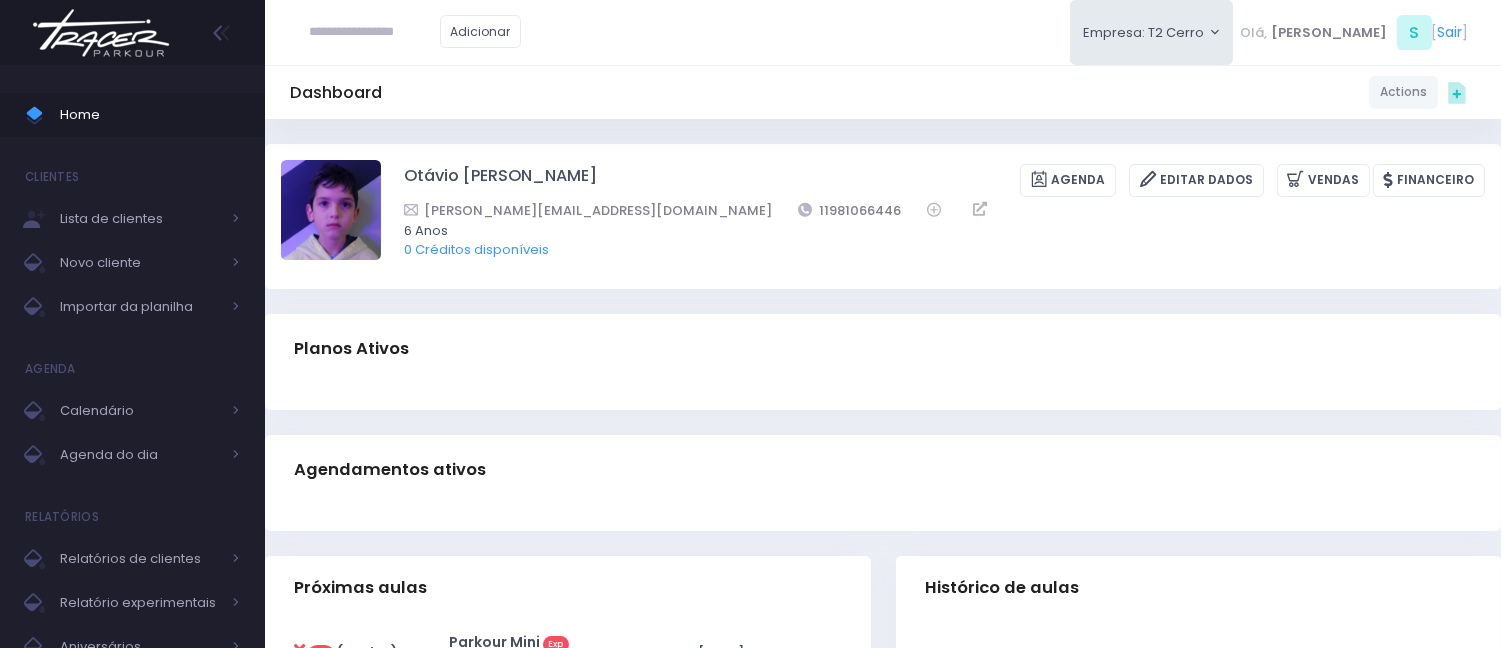 drag, startPoint x: 594, startPoint y: 307, endPoint x: 653, endPoint y: 281, distance: 64.4748 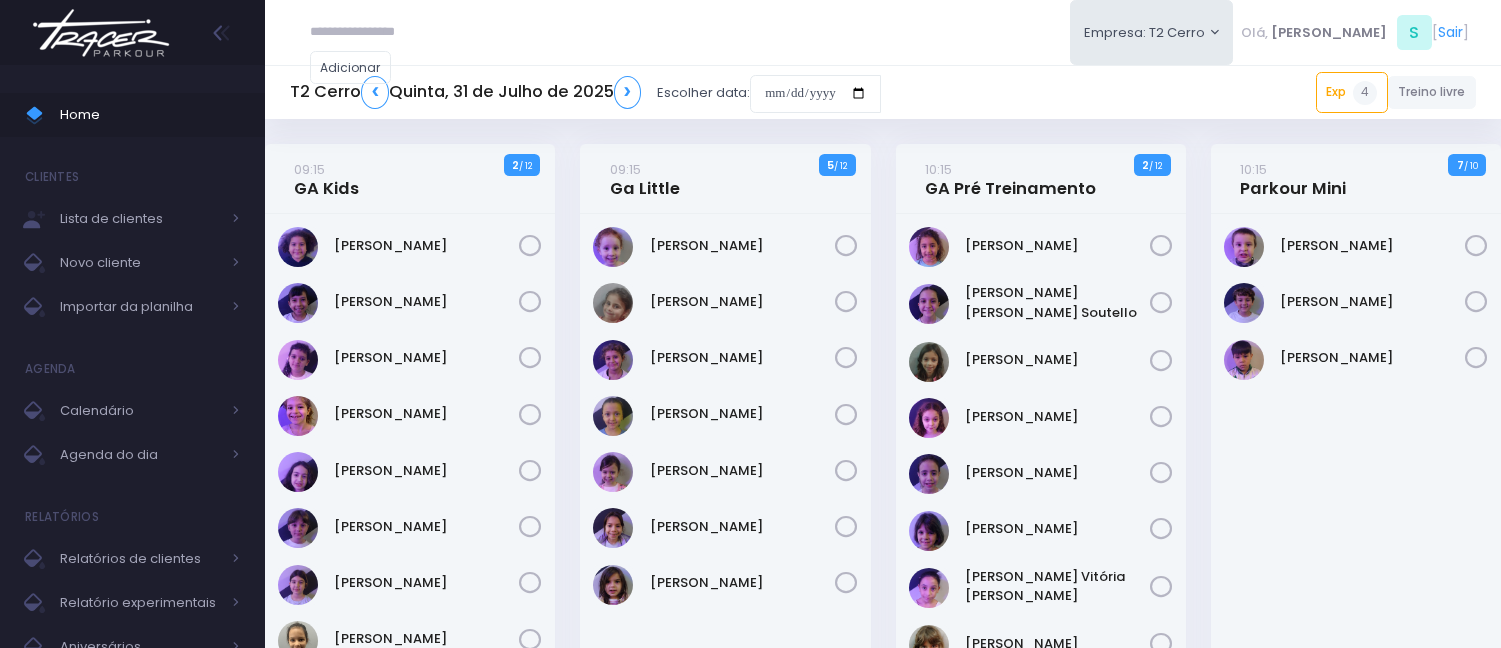 scroll, scrollTop: 0, scrollLeft: 0, axis: both 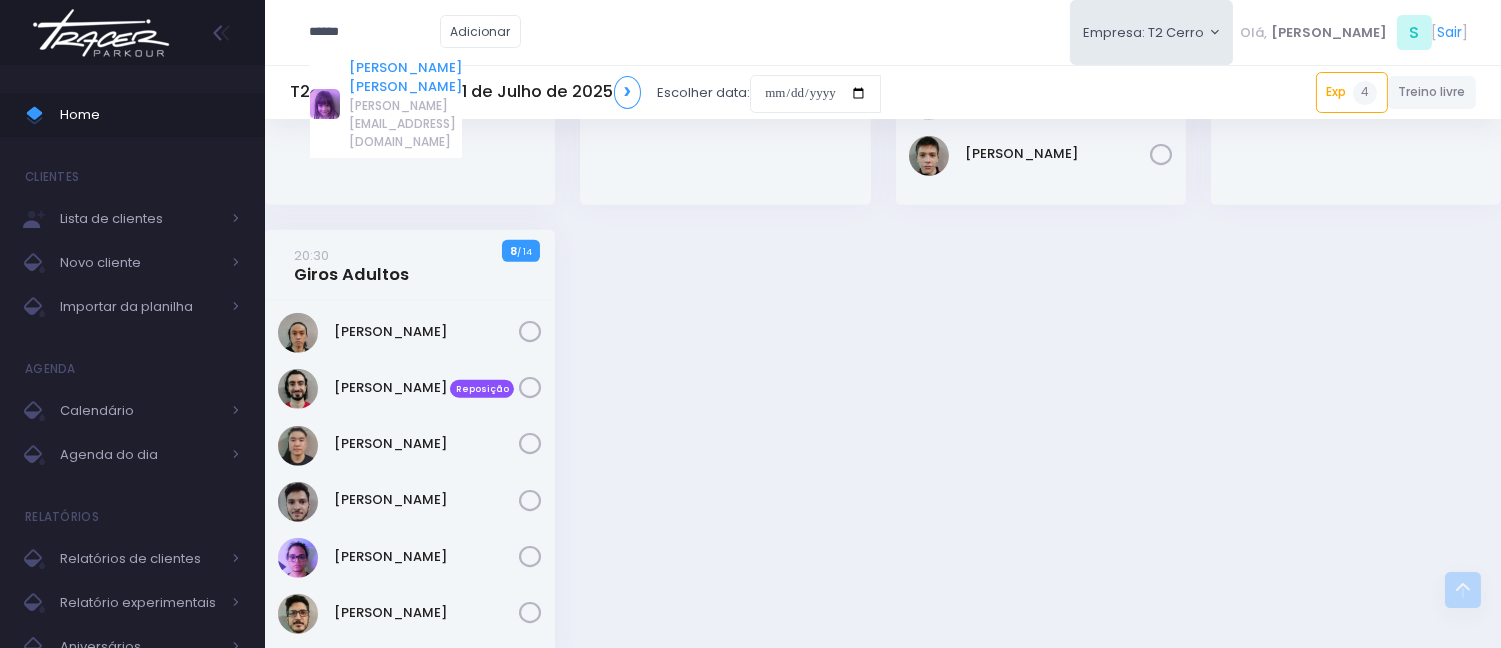 click on "Bianca de Moraes Forjaz Celeghini" at bounding box center (405, 77) 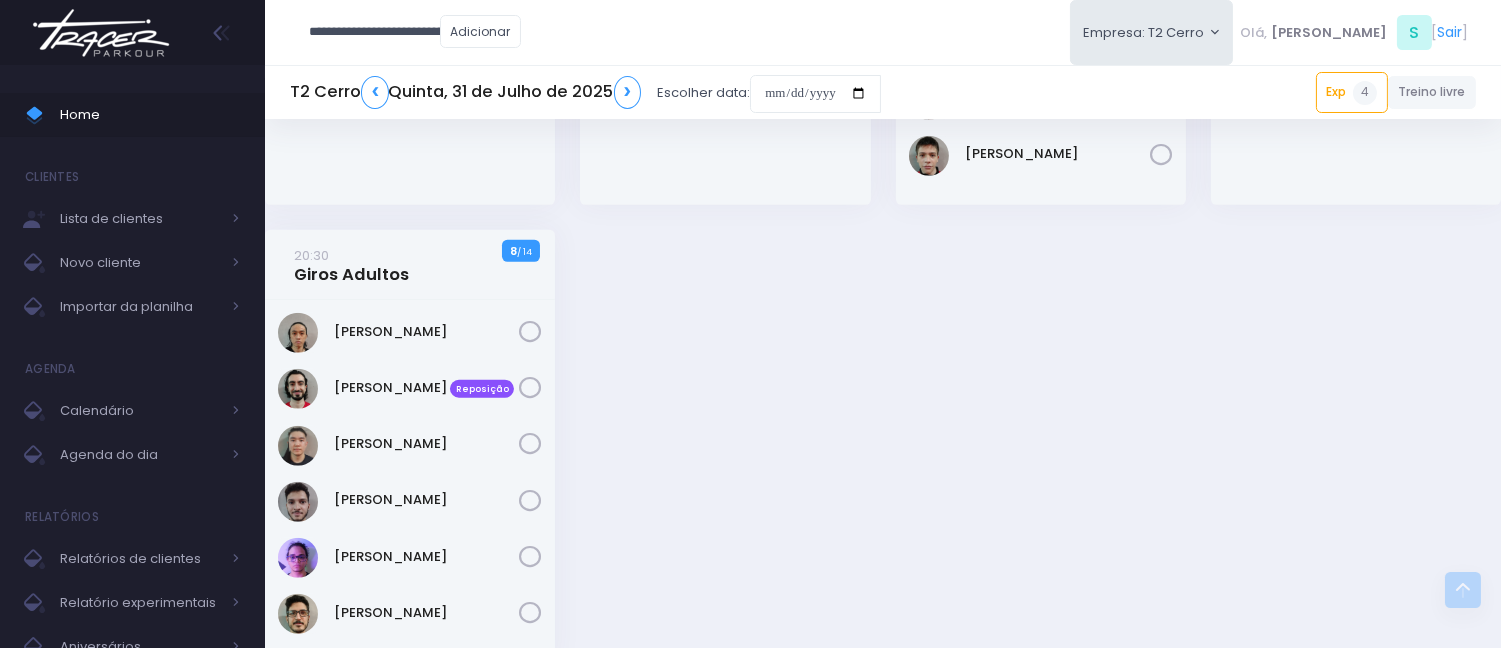 scroll, scrollTop: 0, scrollLeft: 0, axis: both 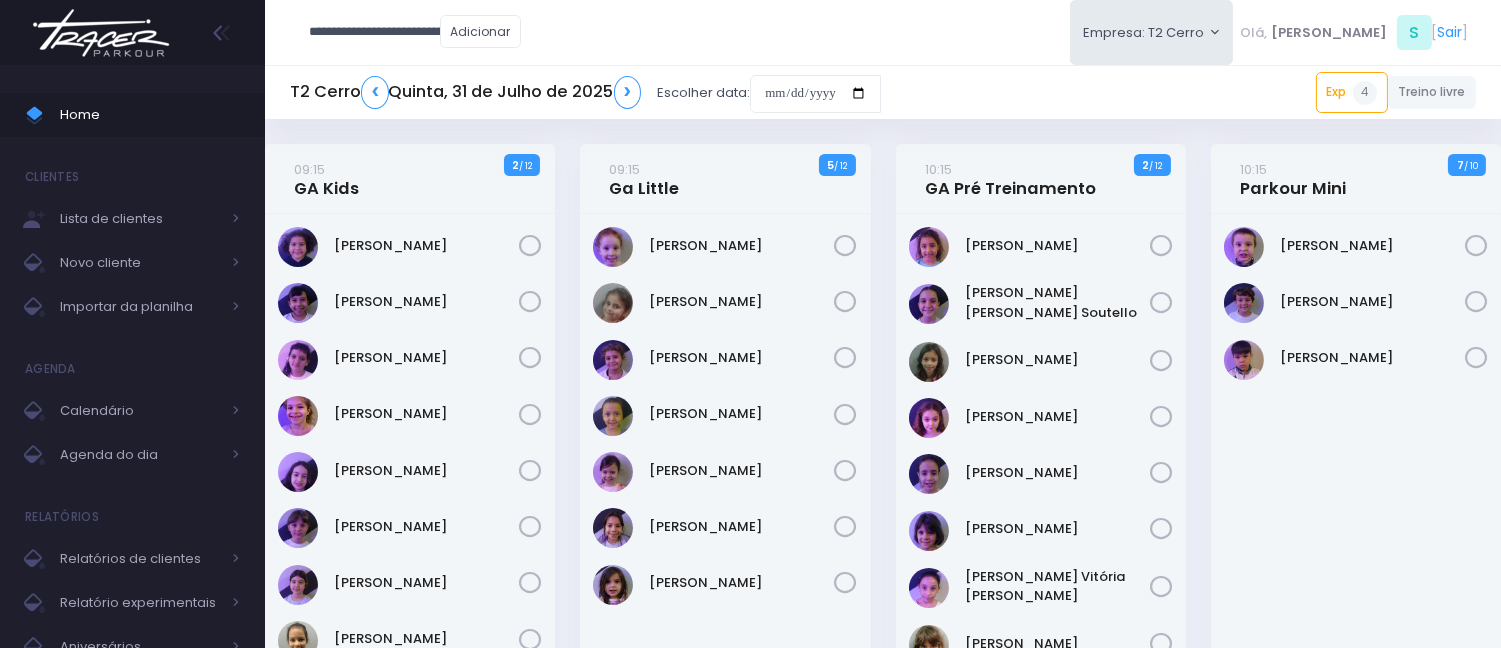 type on "**********" 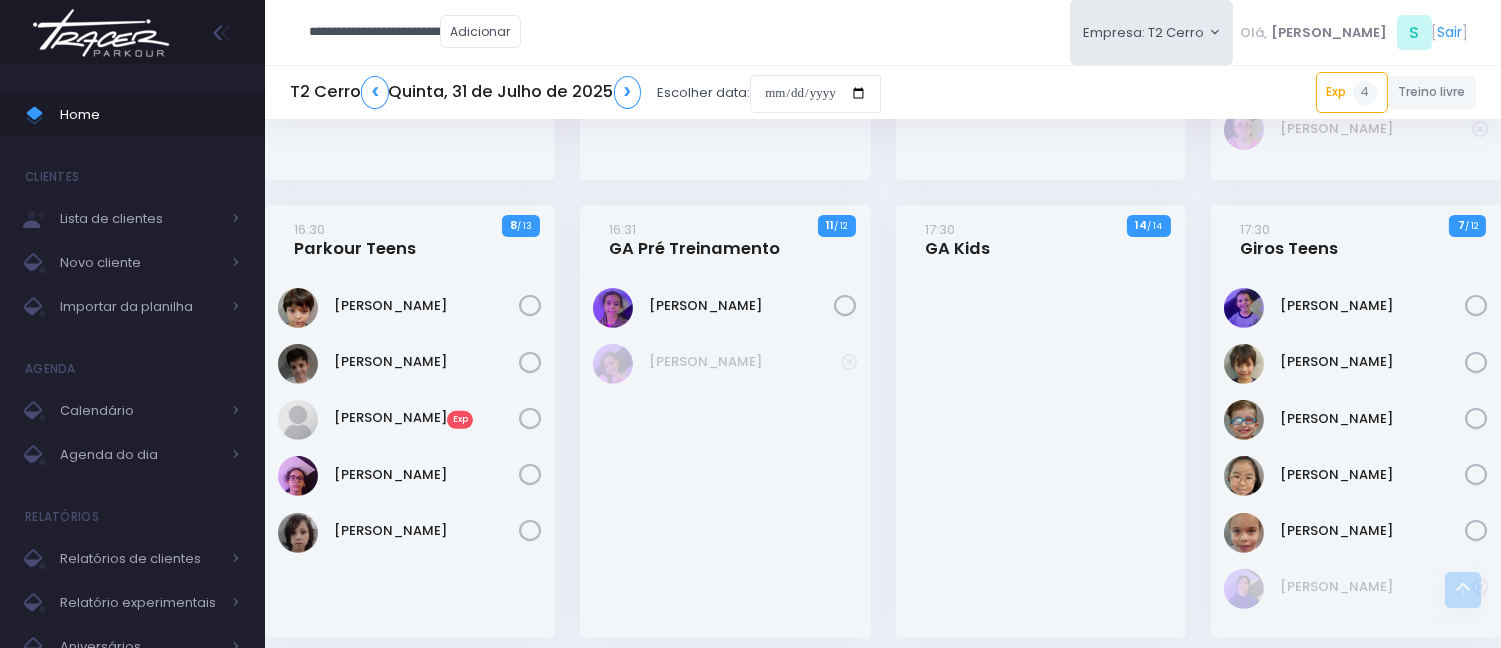 scroll, scrollTop: 1333, scrollLeft: 0, axis: vertical 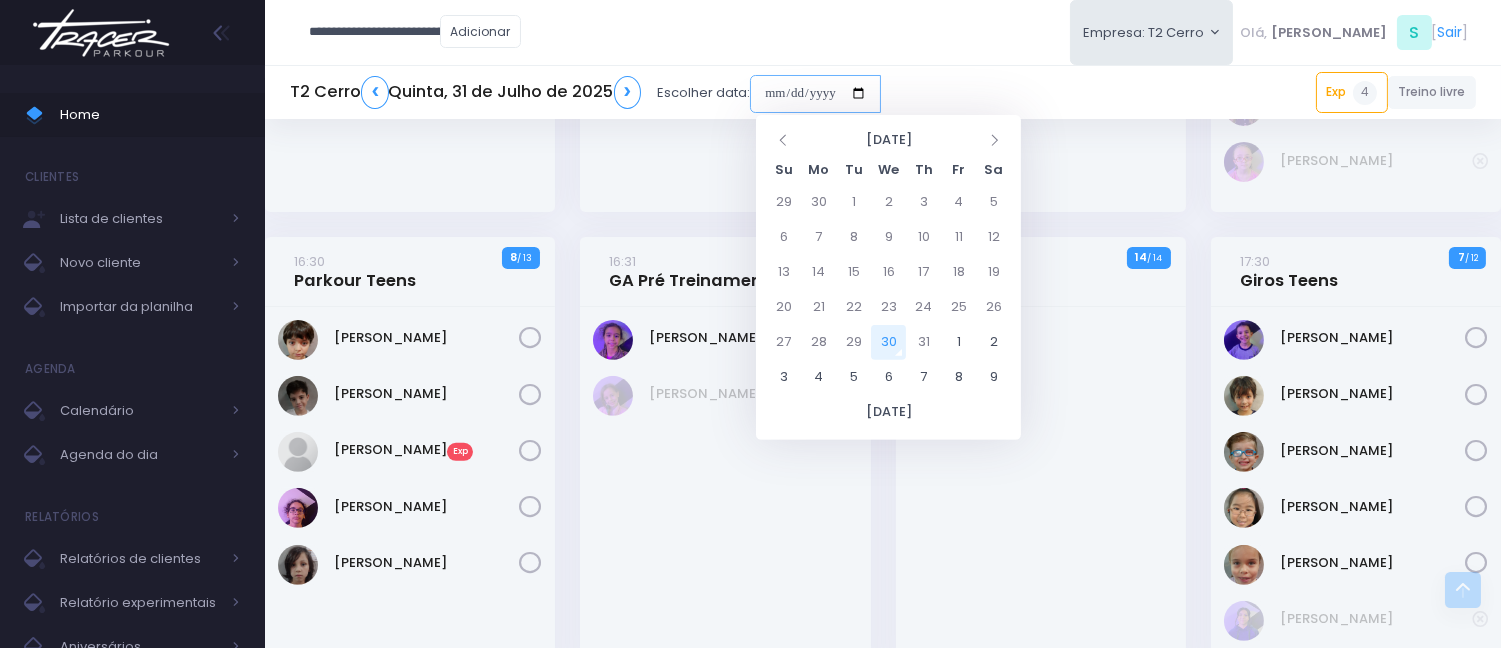 click at bounding box center (815, 94) 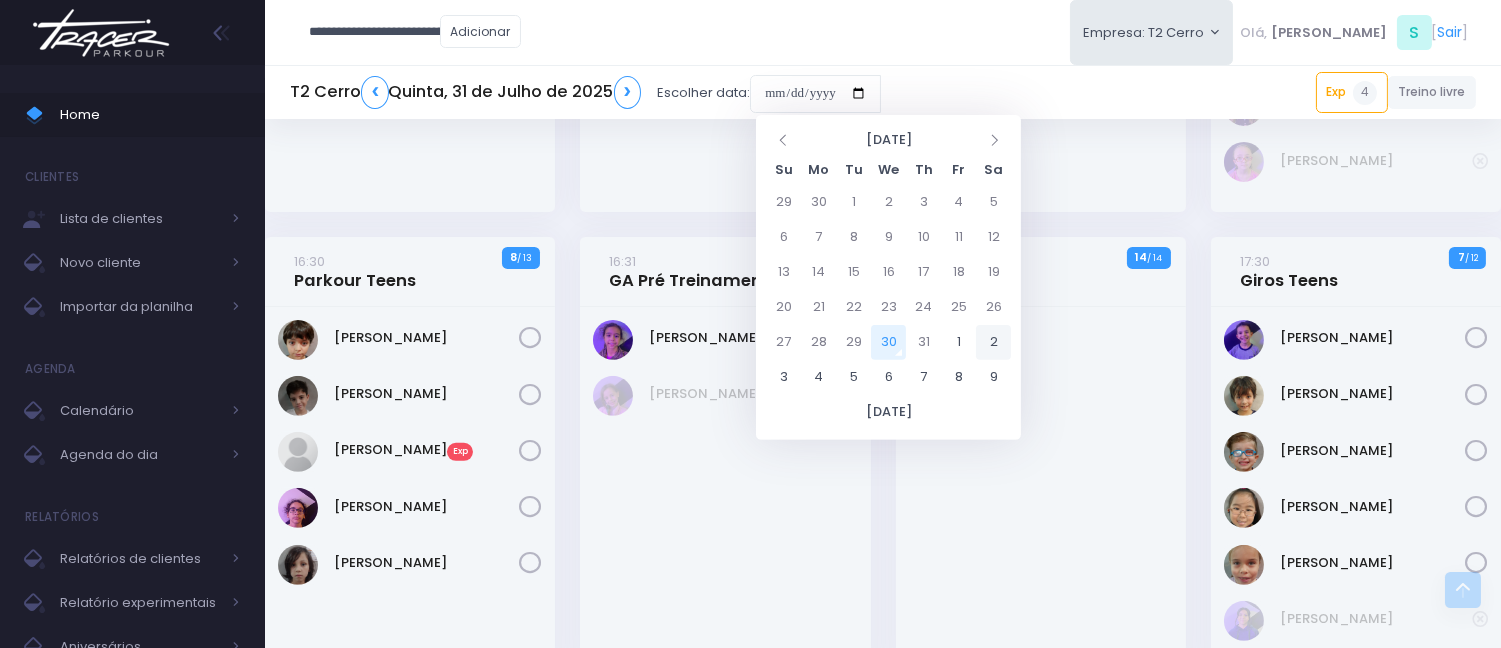click on "2" at bounding box center [993, 342] 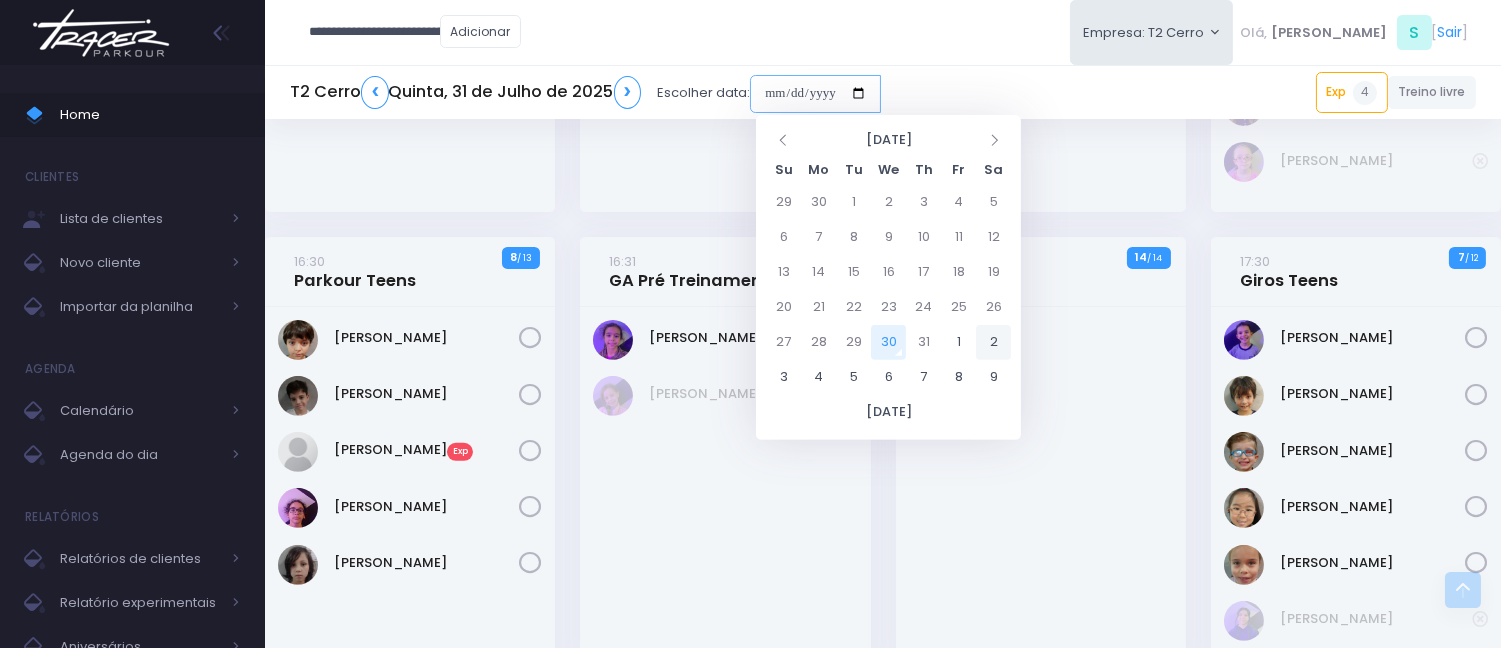type on "**********" 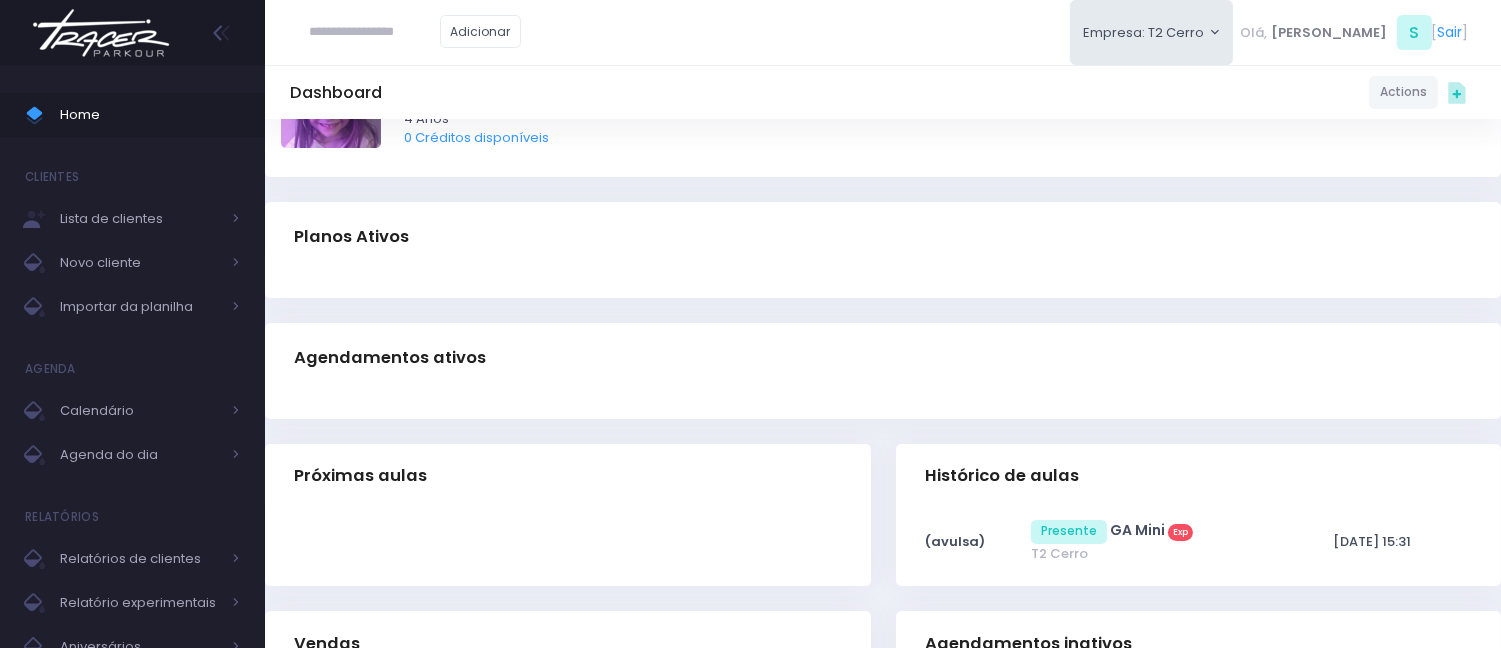 scroll, scrollTop: 94, scrollLeft: 0, axis: vertical 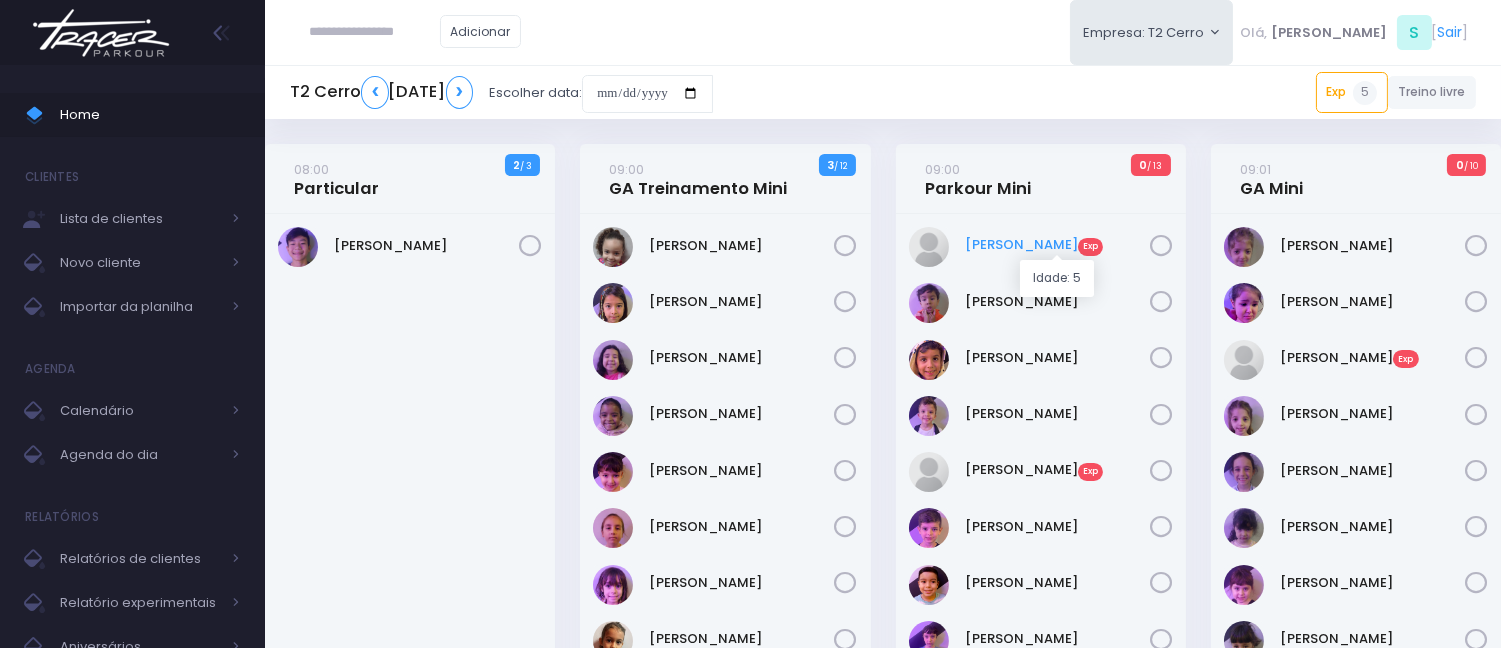 click on "Arthur Leal
Exp" at bounding box center [1057, 245] 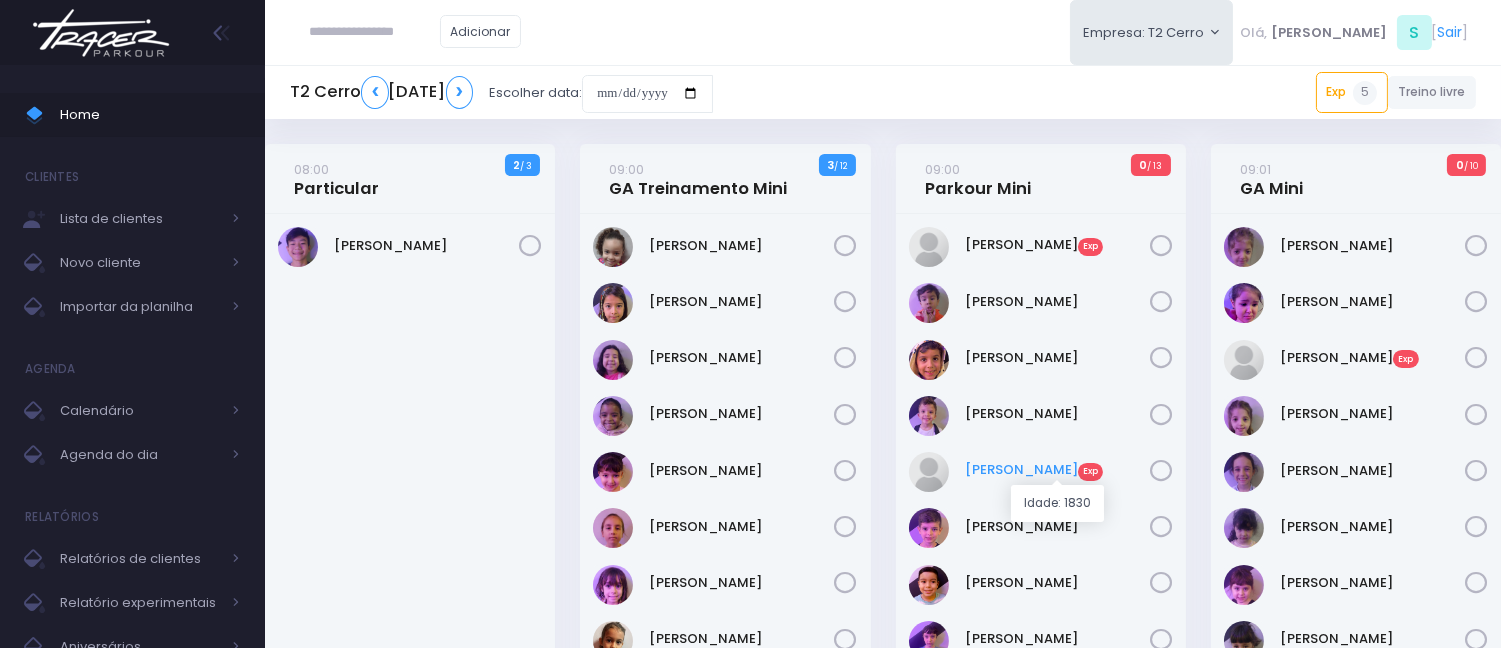 click on "Gustavo Braga
Exp" at bounding box center (1057, 470) 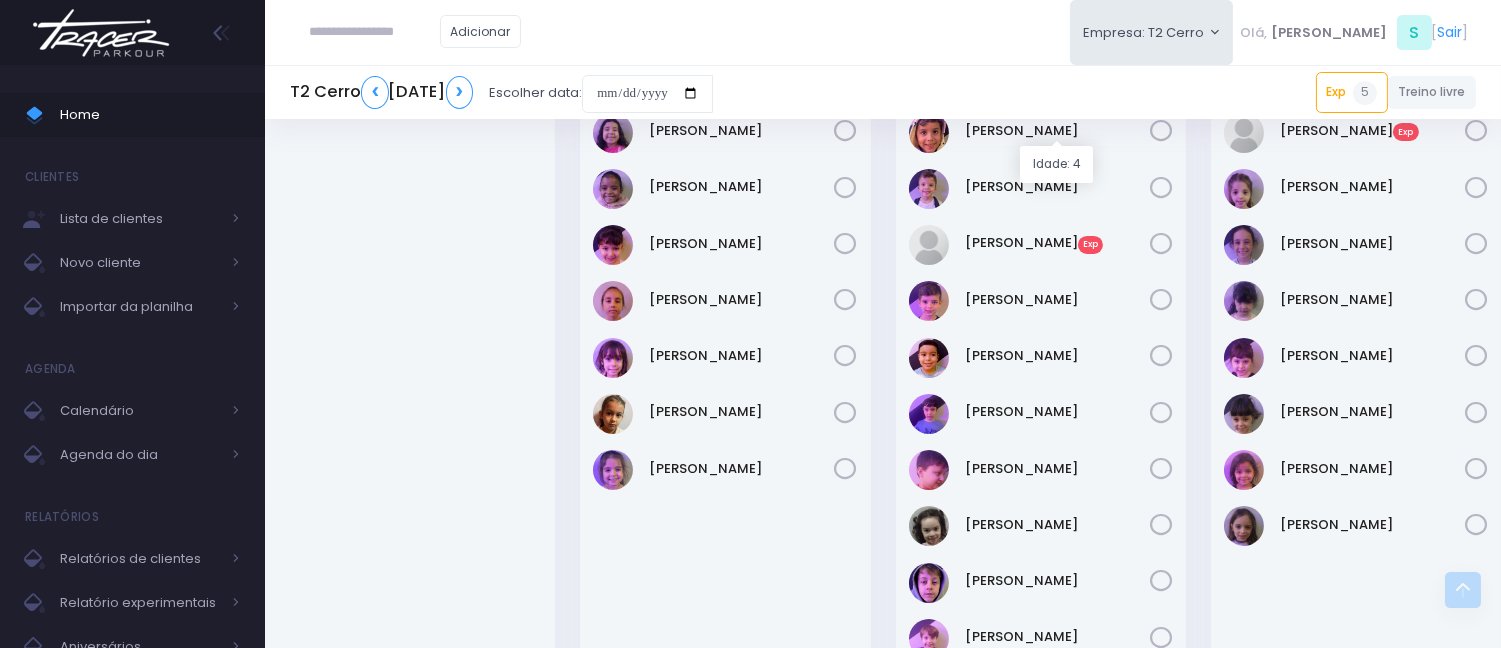 scroll, scrollTop: 0, scrollLeft: 0, axis: both 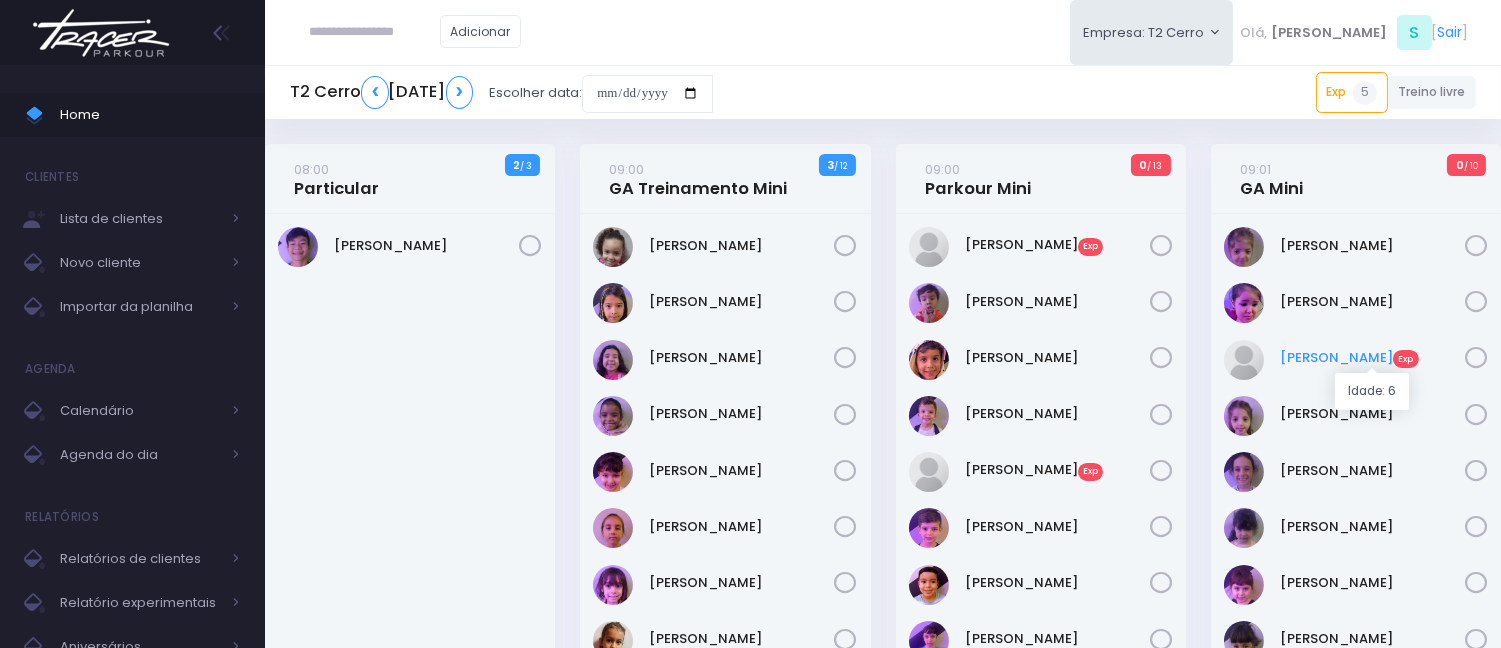click on "Beatriz Giometti
Exp" at bounding box center [1372, 358] 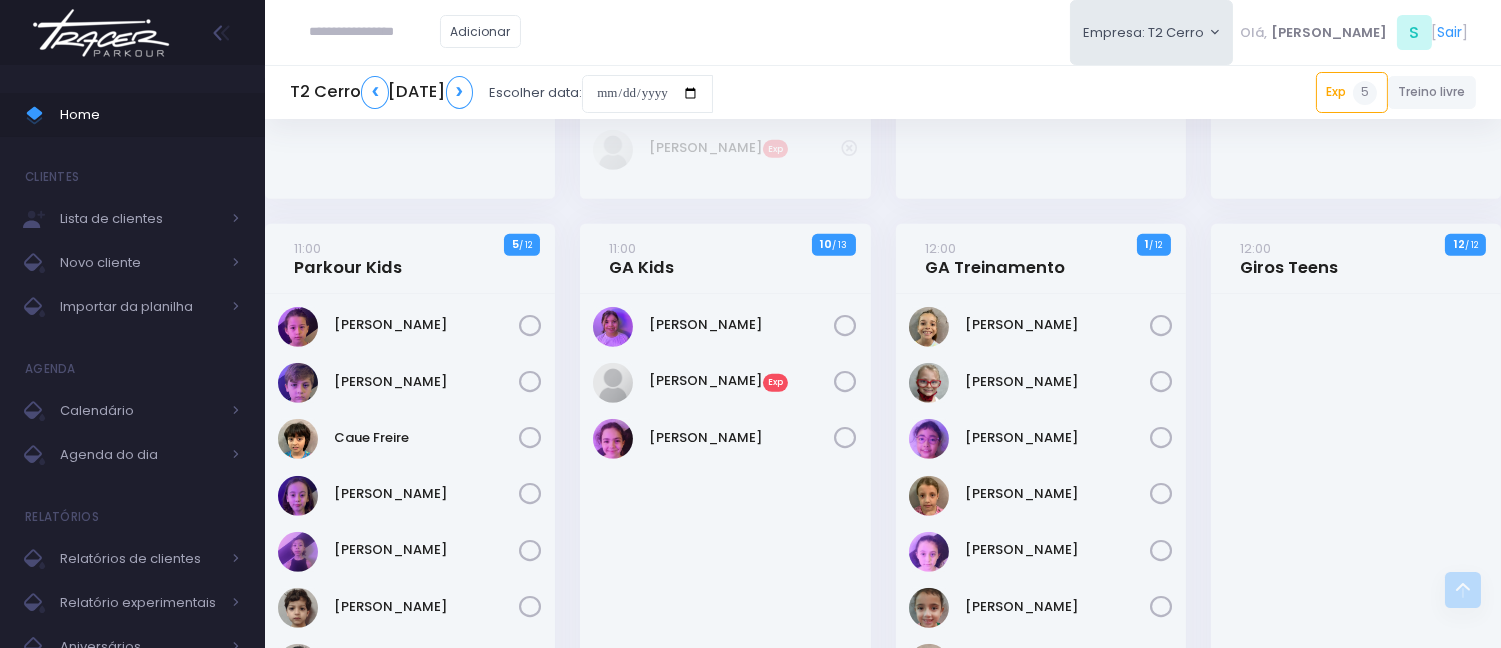scroll, scrollTop: 1666, scrollLeft: 0, axis: vertical 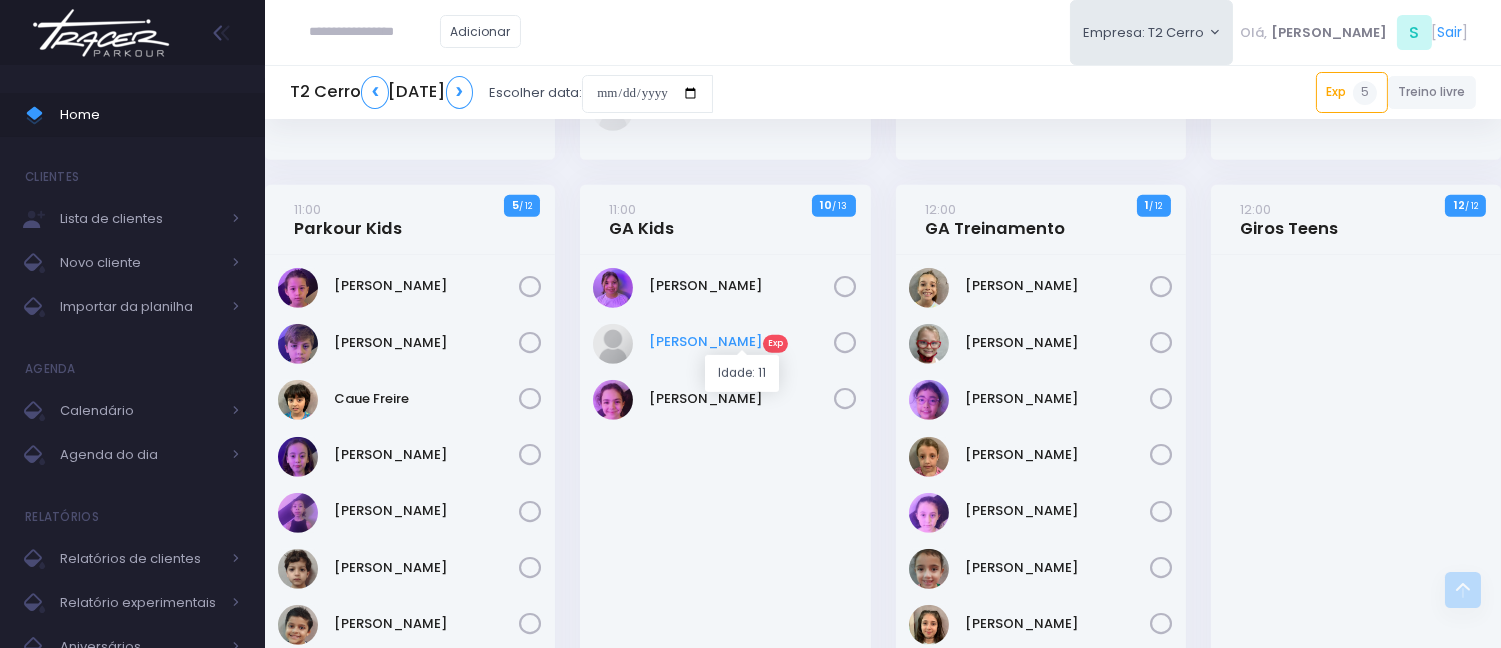click on "Laura Paiva
Exp" at bounding box center (742, 342) 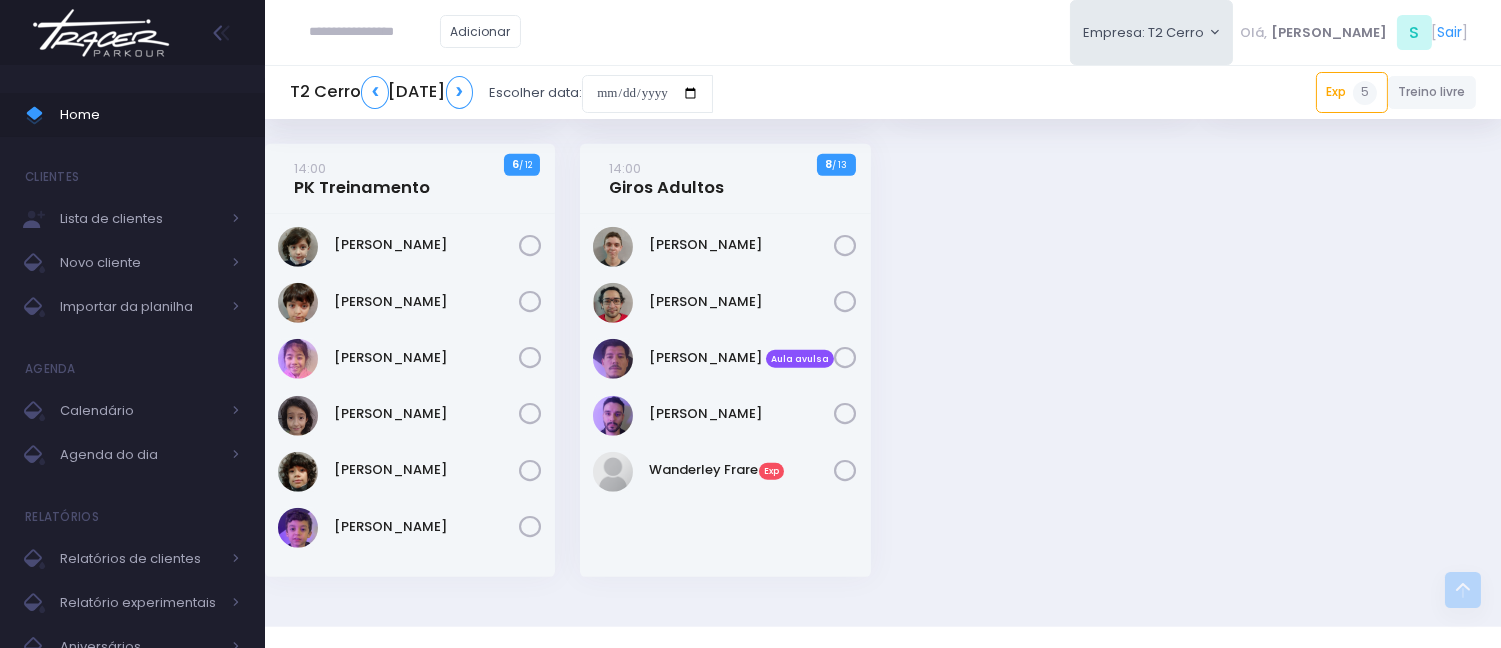 scroll, scrollTop: 3111, scrollLeft: 0, axis: vertical 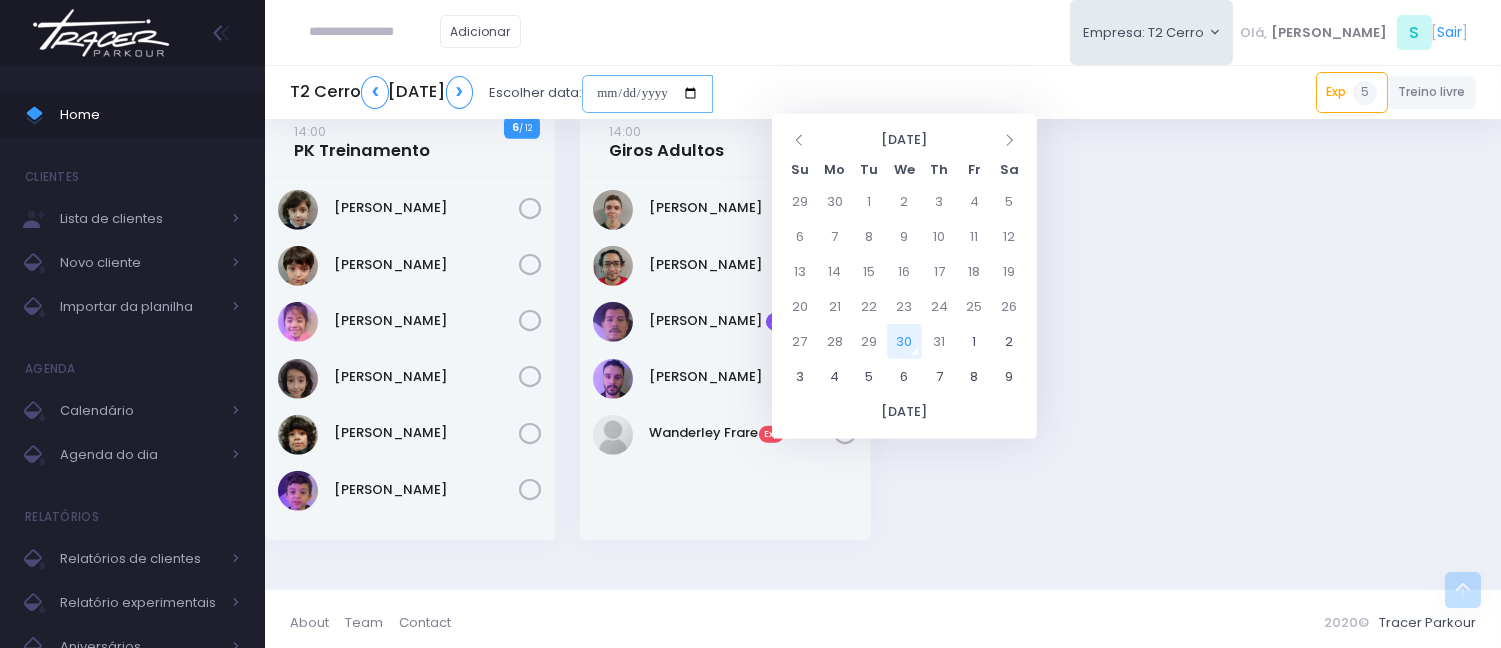 click at bounding box center (647, 94) 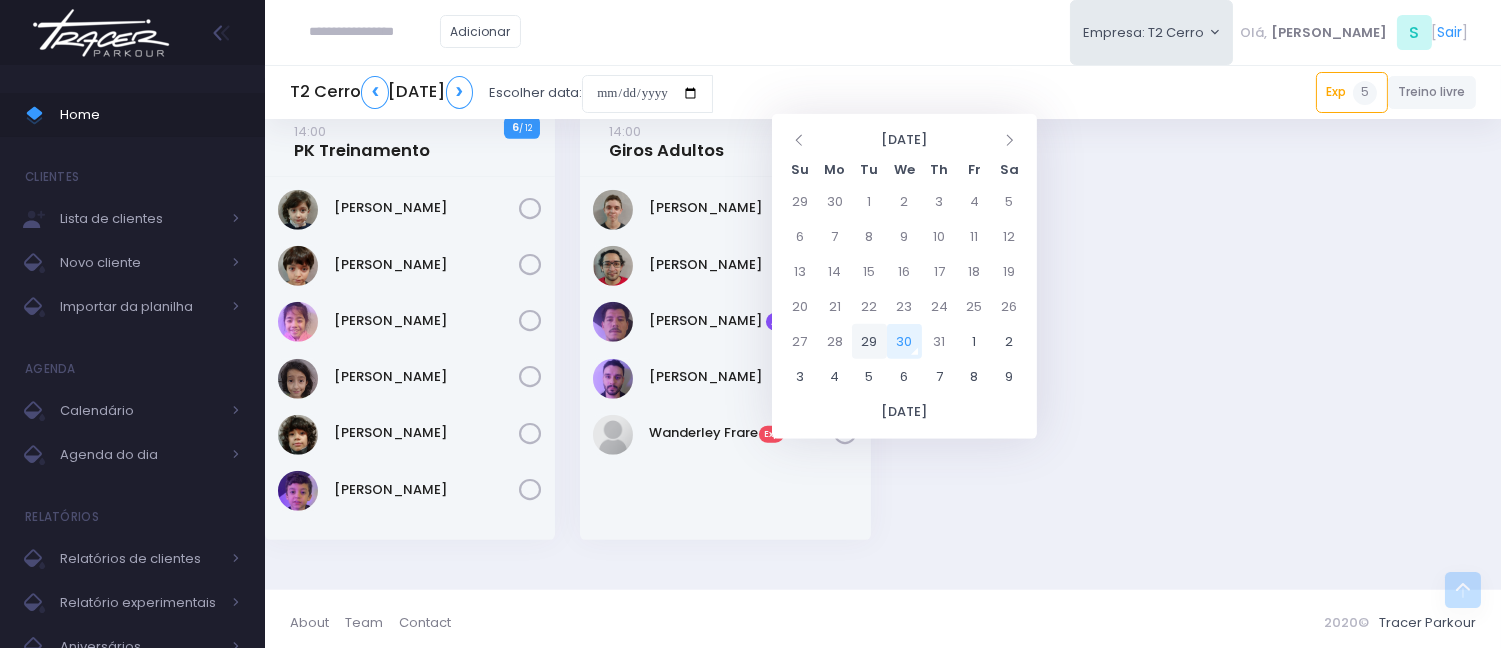 click on "29" at bounding box center [869, 341] 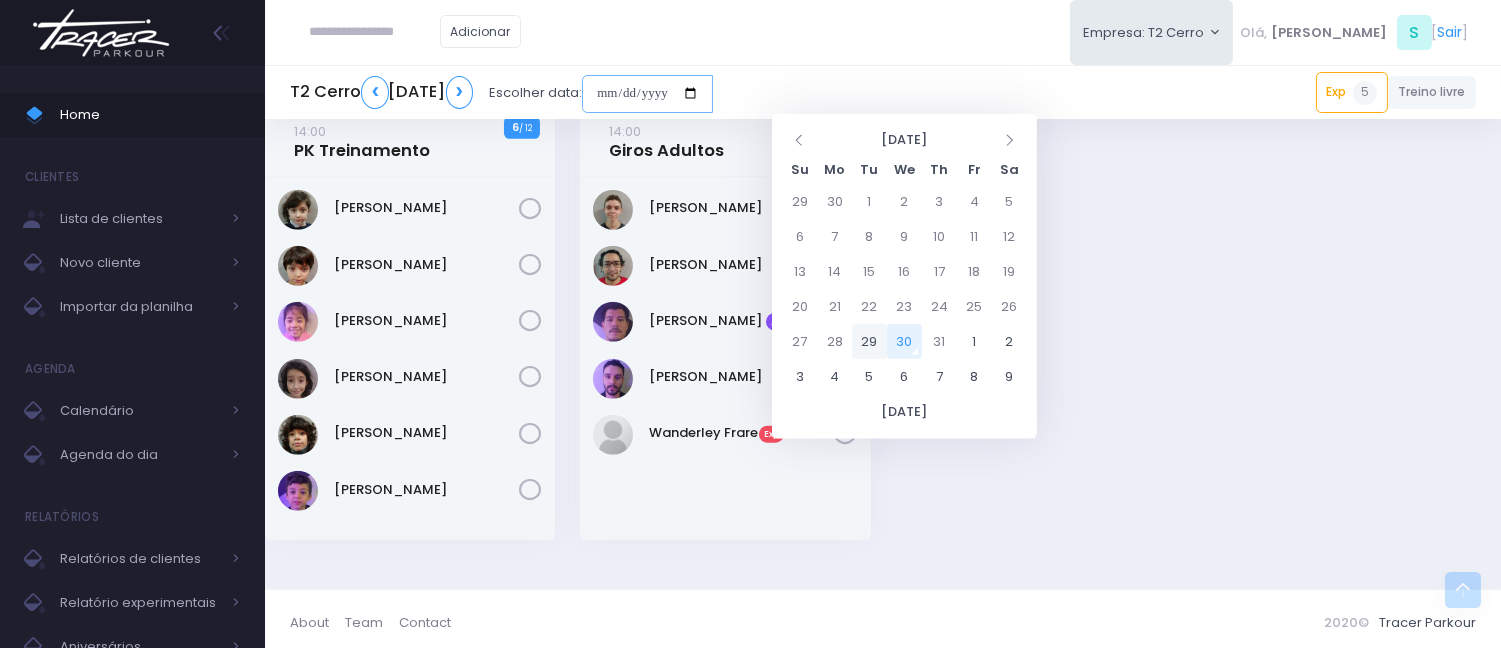 type on "**********" 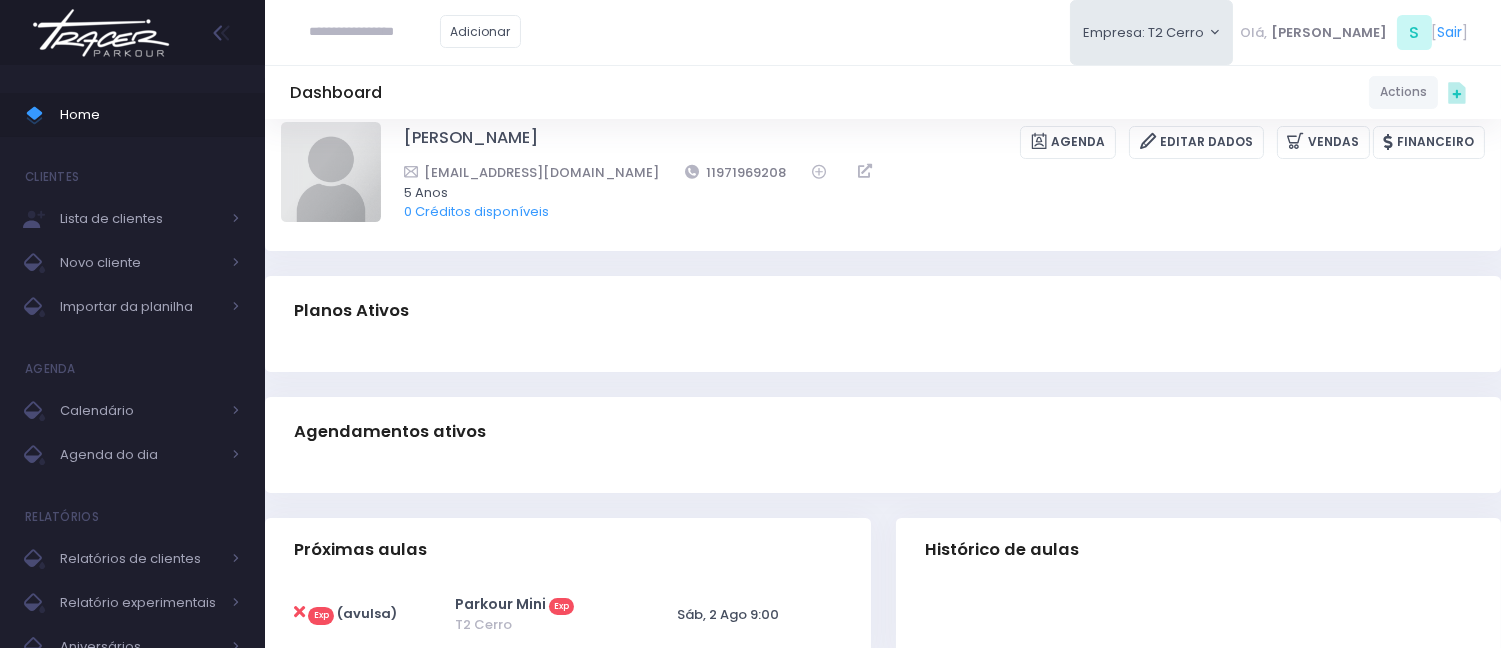scroll, scrollTop: 0, scrollLeft: 0, axis: both 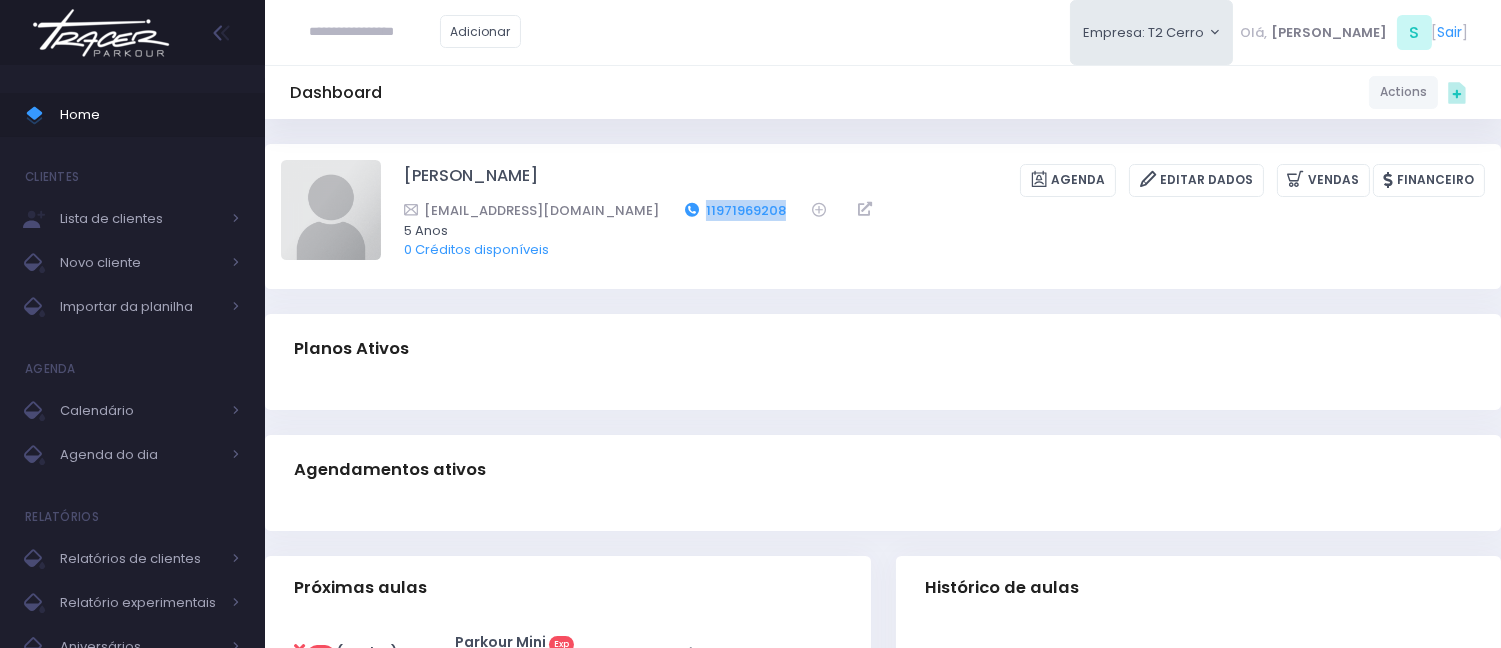 drag, startPoint x: 748, startPoint y: 208, endPoint x: 661, endPoint y: 203, distance: 87.14356 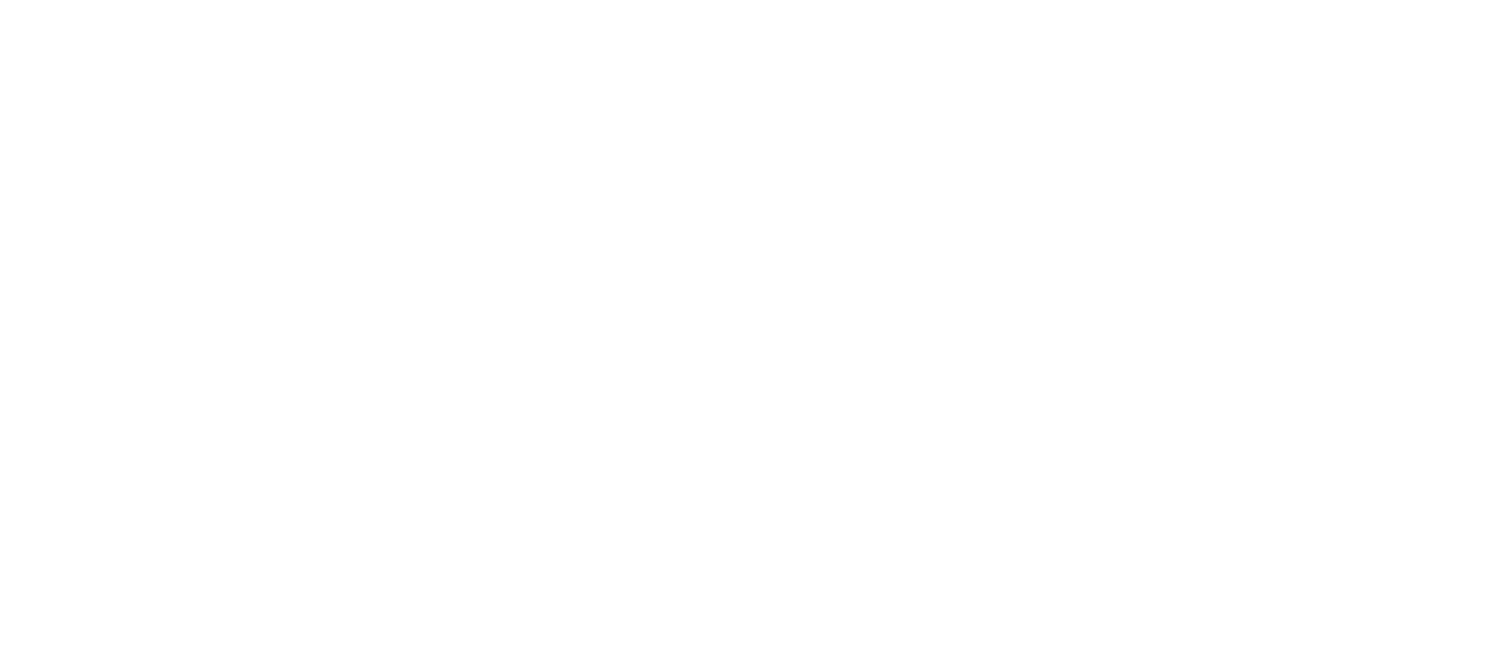 scroll, scrollTop: 0, scrollLeft: 0, axis: both 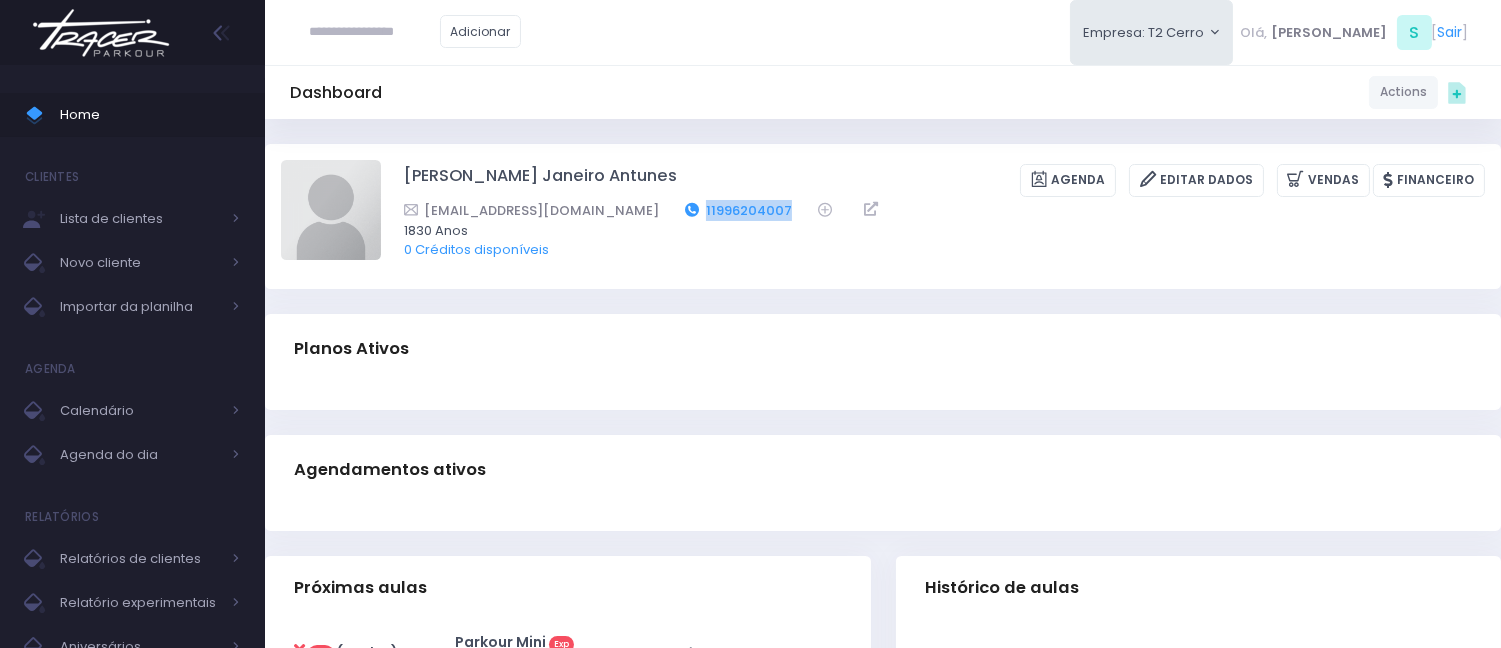 drag, startPoint x: 728, startPoint y: 213, endPoint x: 641, endPoint y: 203, distance: 87.57283 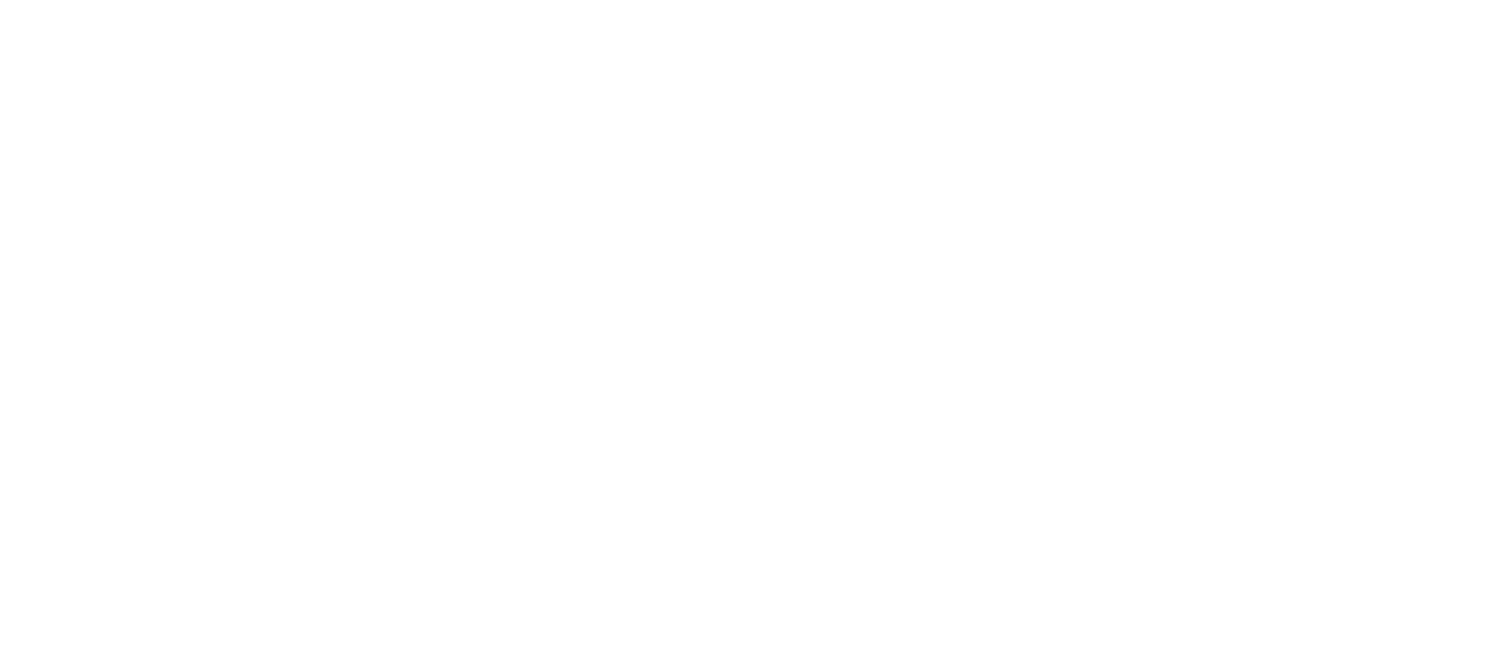 scroll, scrollTop: 0, scrollLeft: 0, axis: both 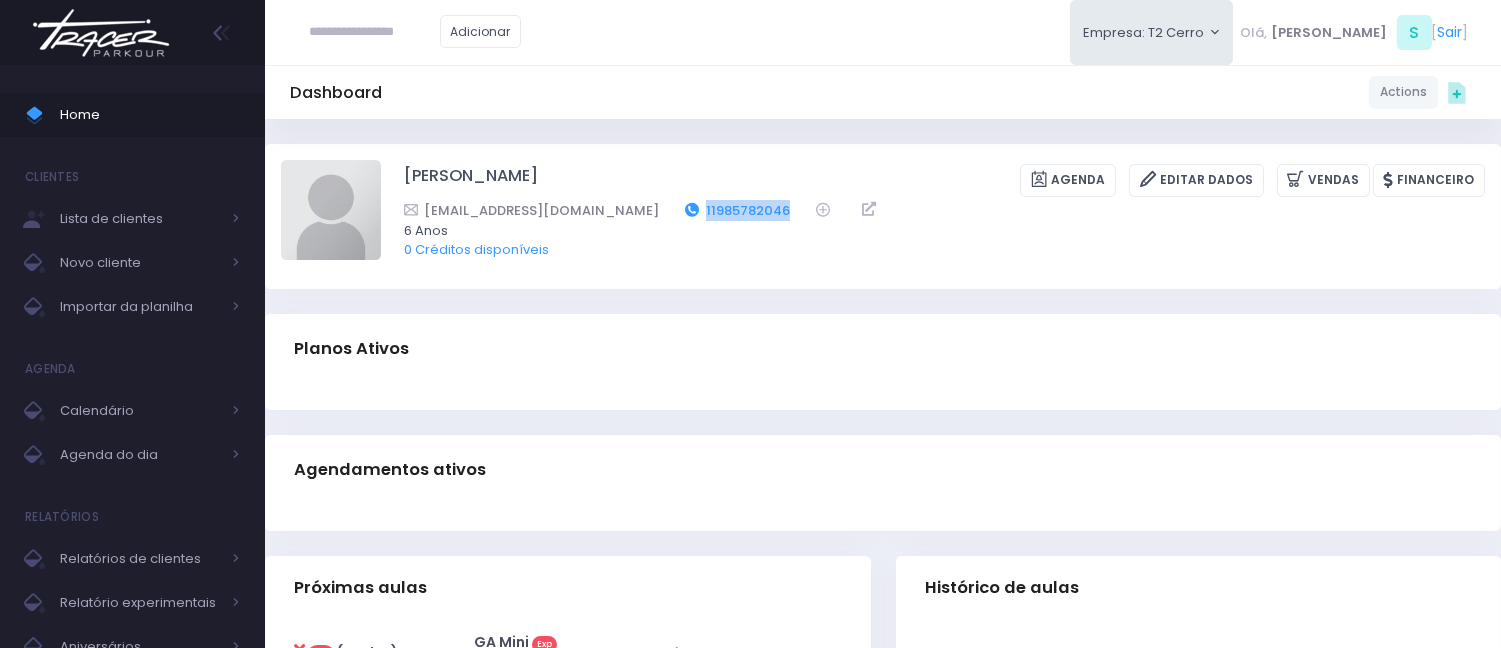 drag, startPoint x: 752, startPoint y: 212, endPoint x: 652, endPoint y: 210, distance: 100.02 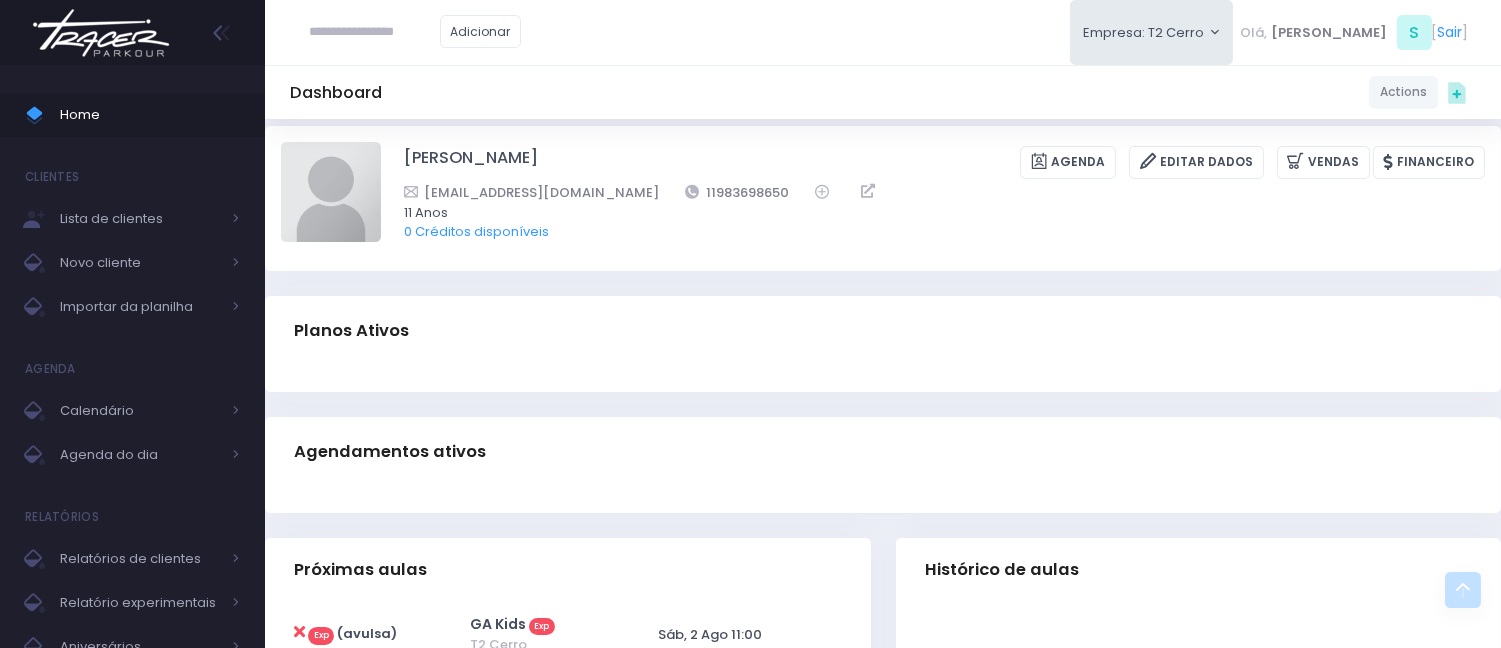 scroll, scrollTop: 0, scrollLeft: 0, axis: both 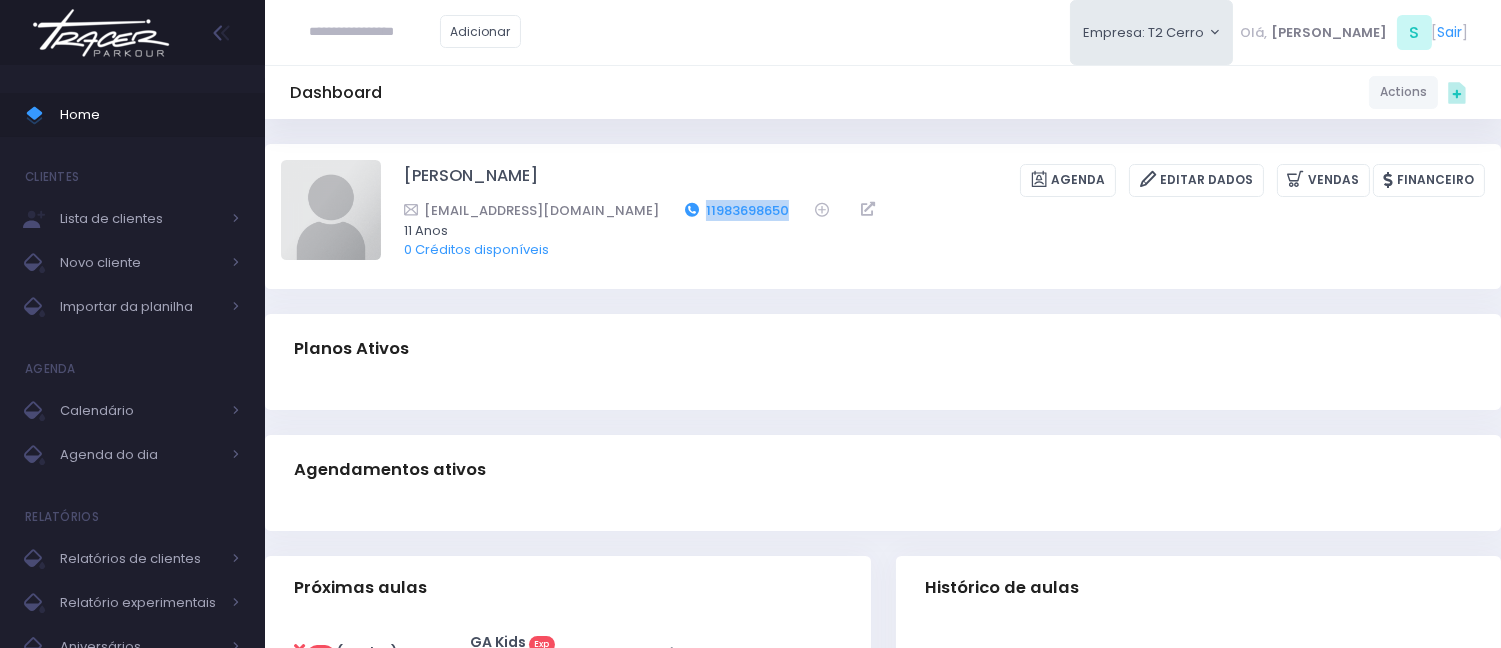 drag, startPoint x: 714, startPoint y: 205, endPoint x: 623, endPoint y: 203, distance: 91.02197 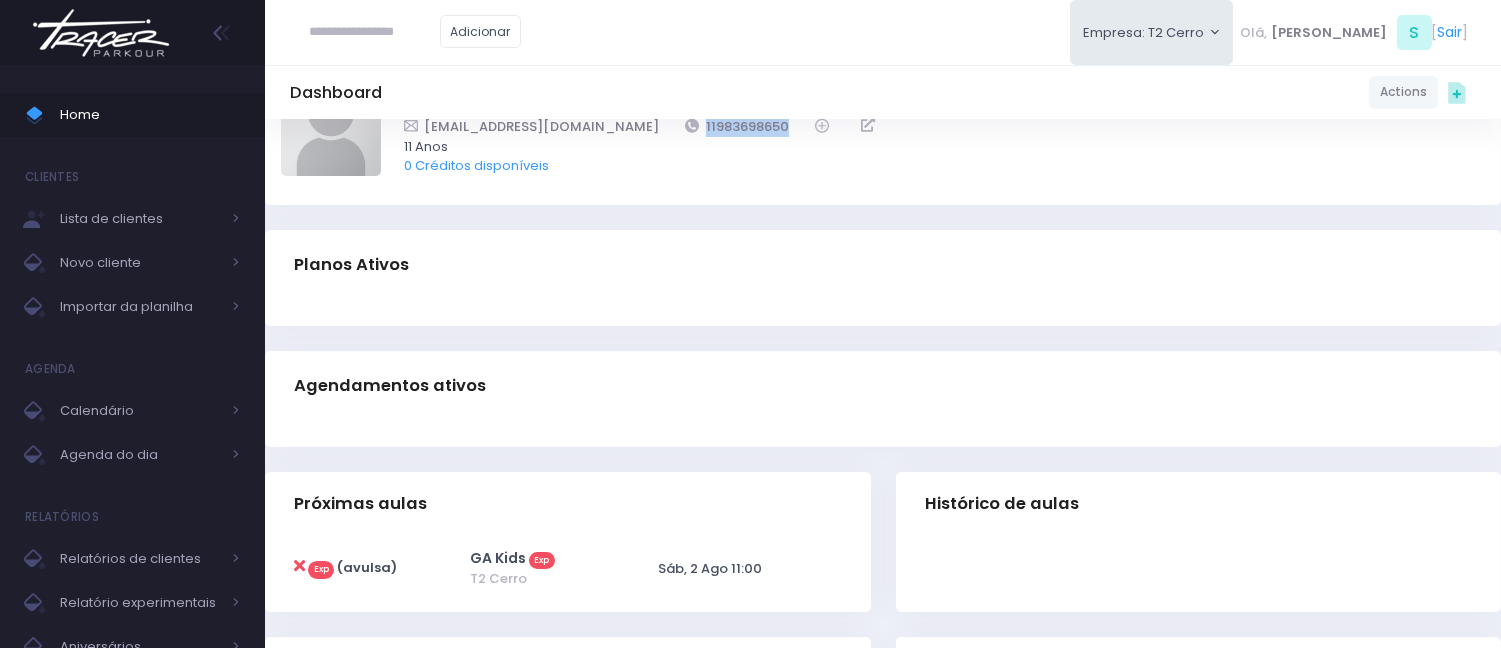 scroll, scrollTop: 320, scrollLeft: 0, axis: vertical 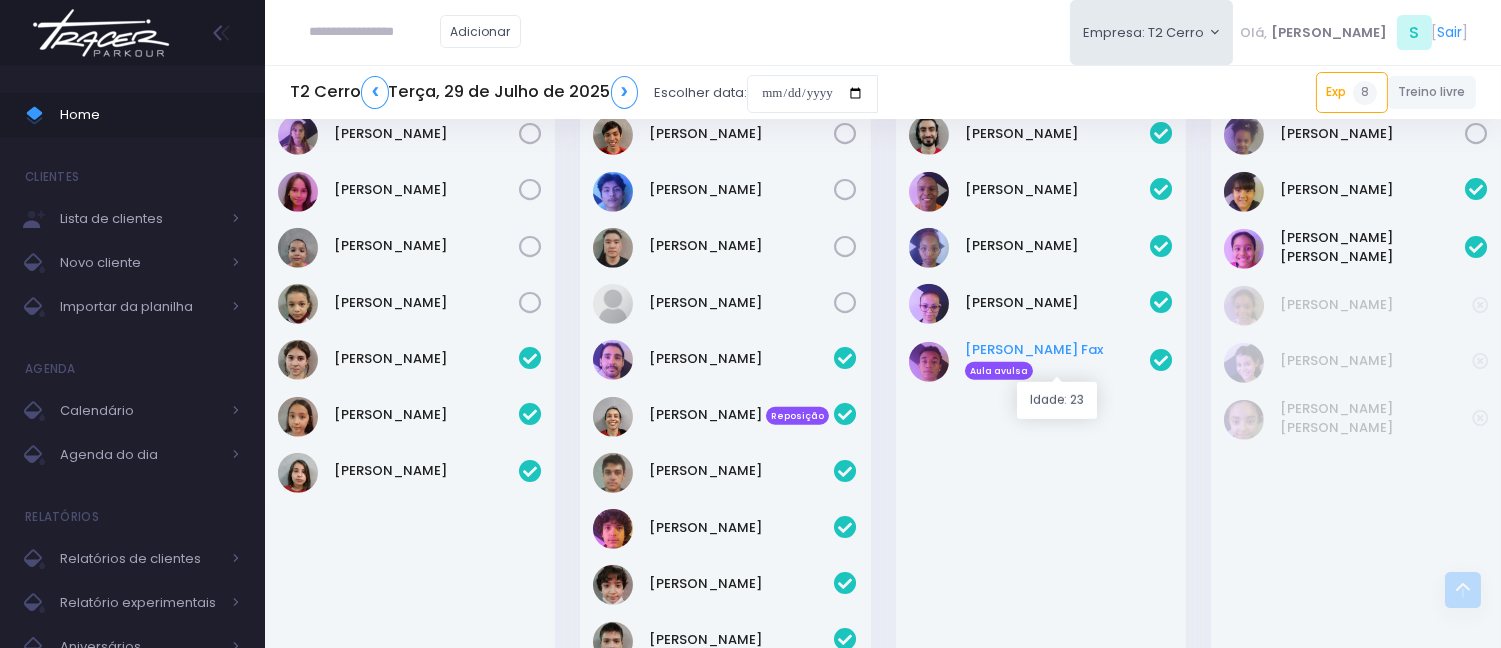 click on "[PERSON_NAME] Fax
Aula avulsa" at bounding box center (1057, 360) 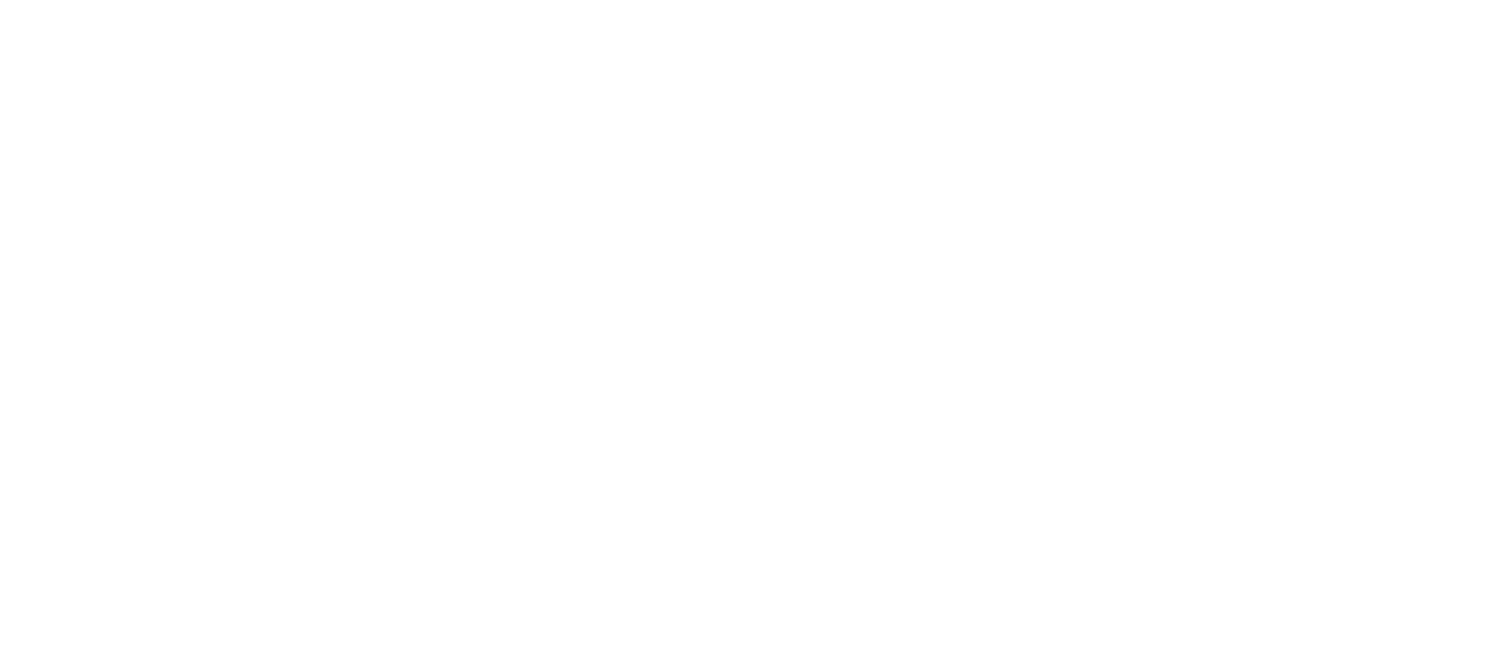 scroll, scrollTop: 0, scrollLeft: 0, axis: both 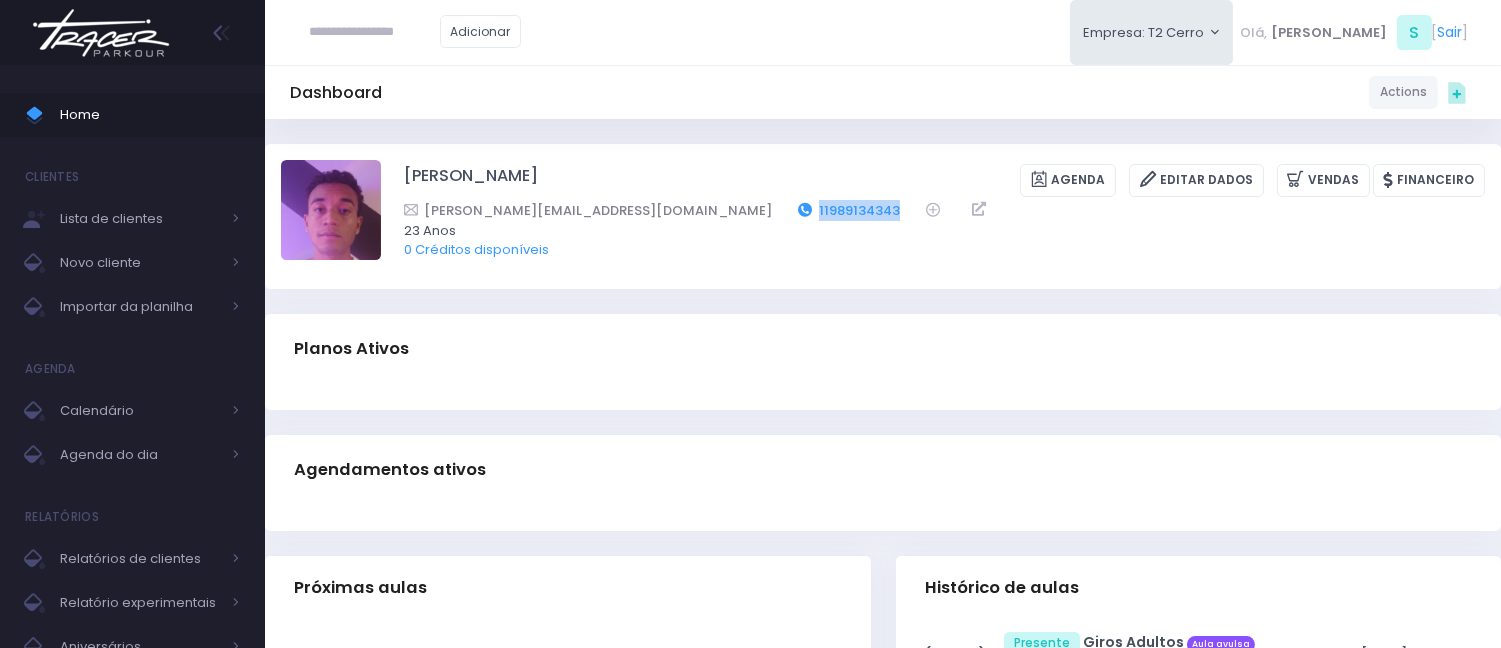 drag, startPoint x: 723, startPoint y: 212, endPoint x: 633, endPoint y: 208, distance: 90.088844 